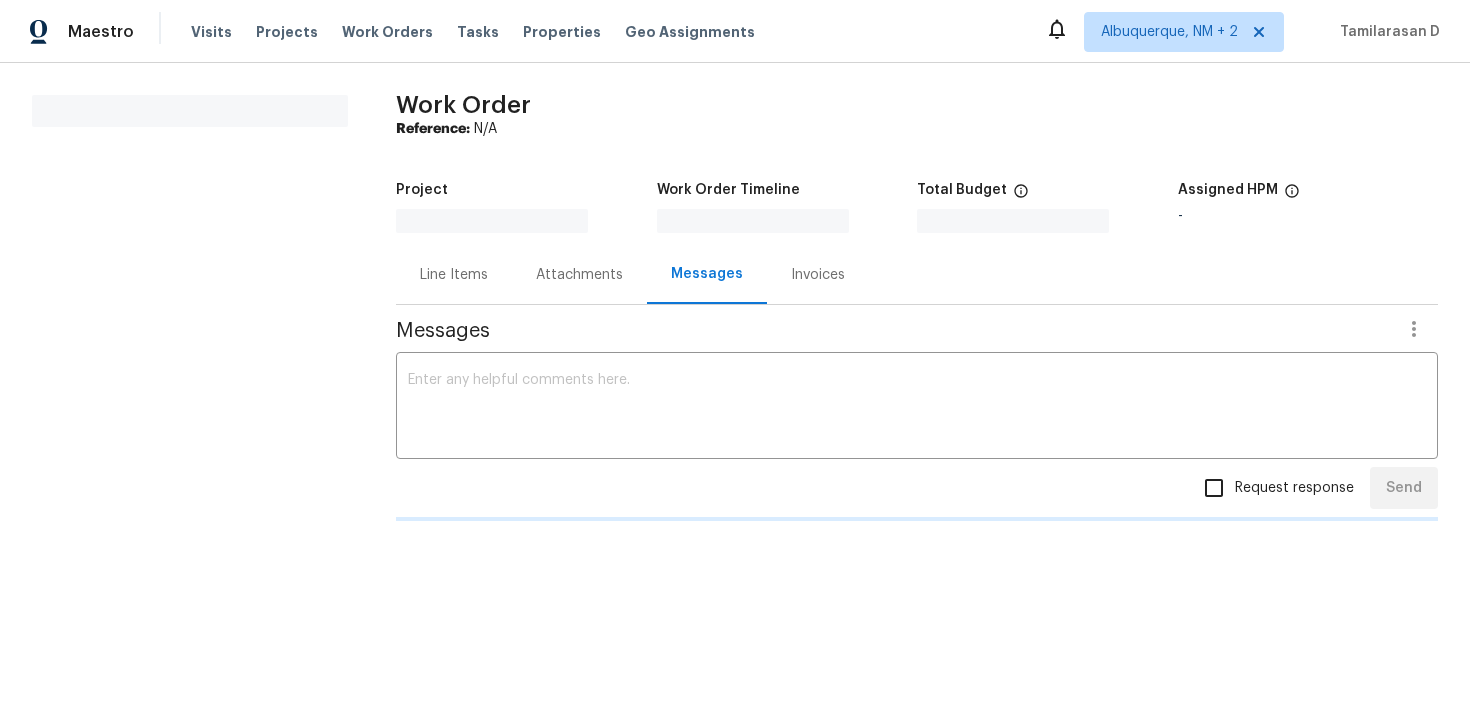 scroll, scrollTop: 0, scrollLeft: 0, axis: both 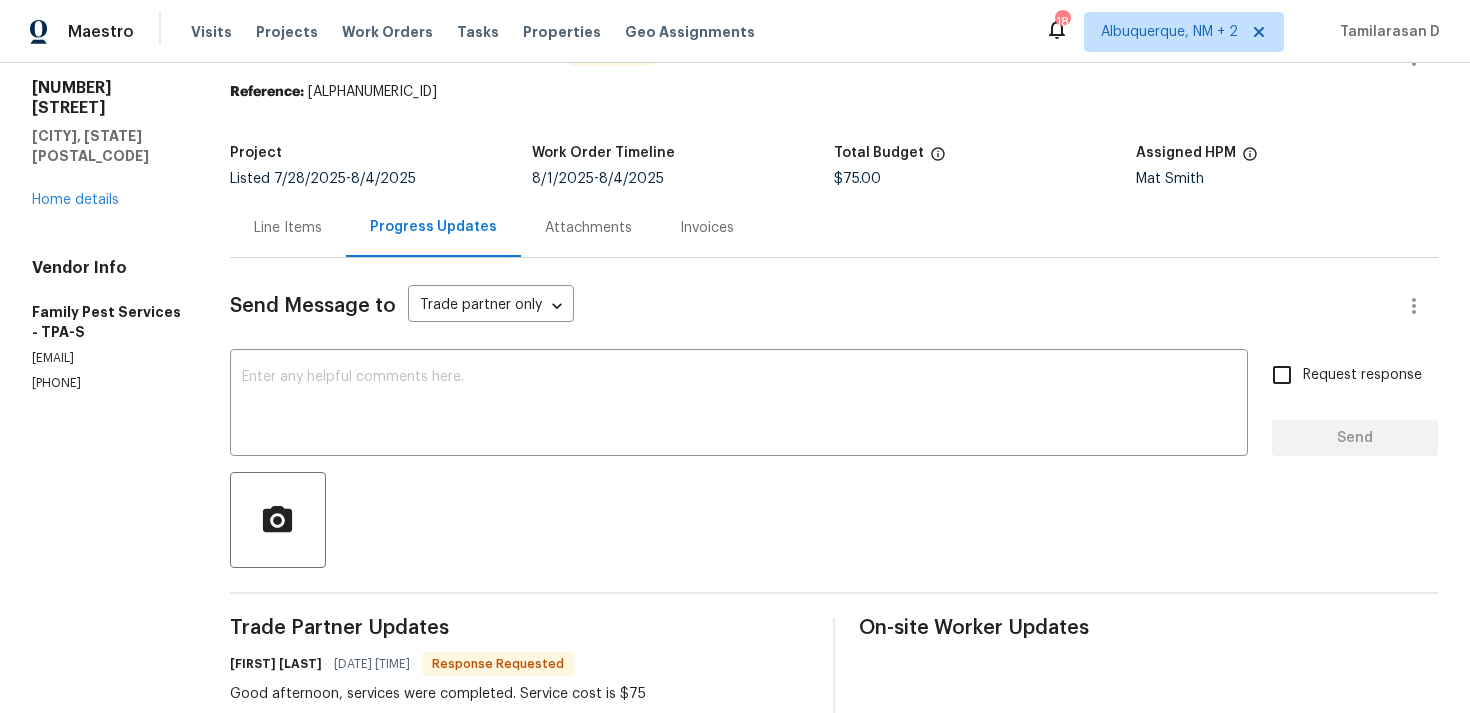 click on "Line Items" at bounding box center [288, 227] 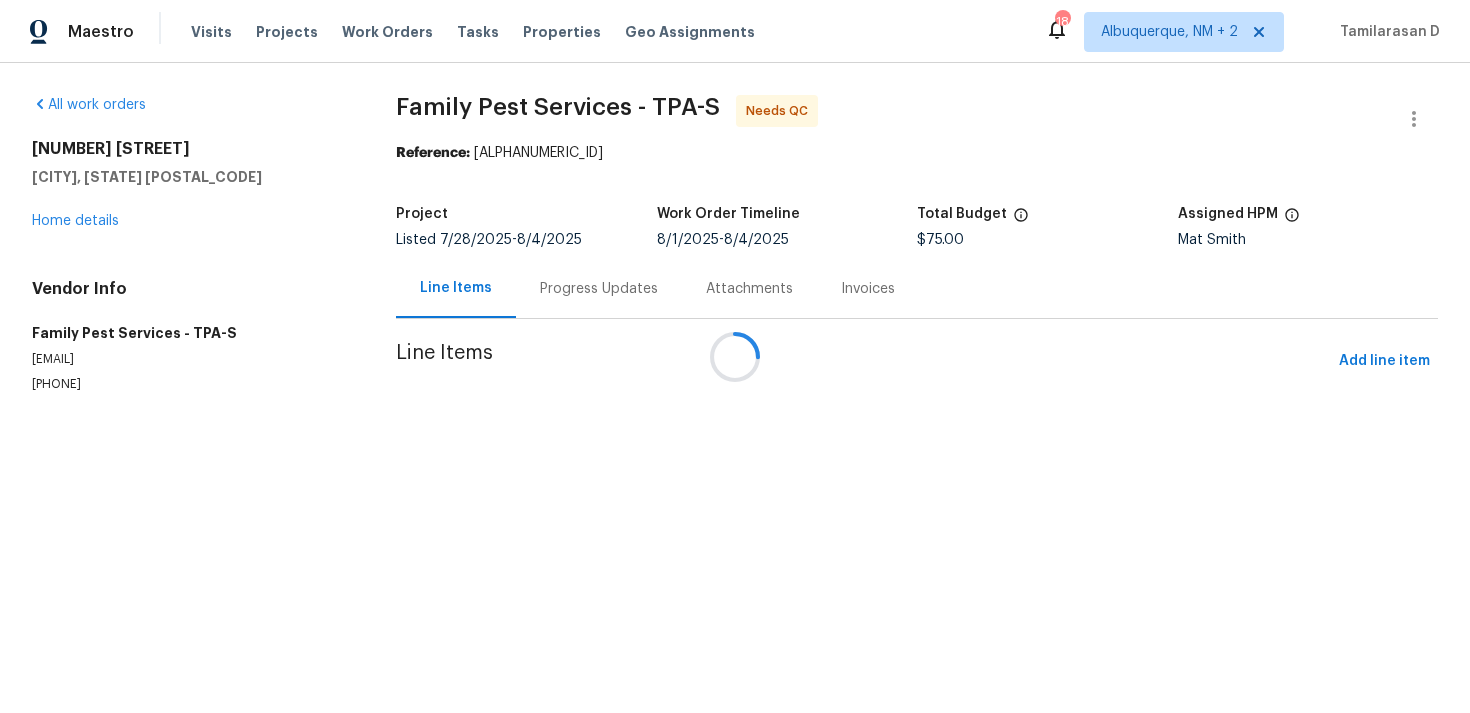 scroll, scrollTop: 0, scrollLeft: 0, axis: both 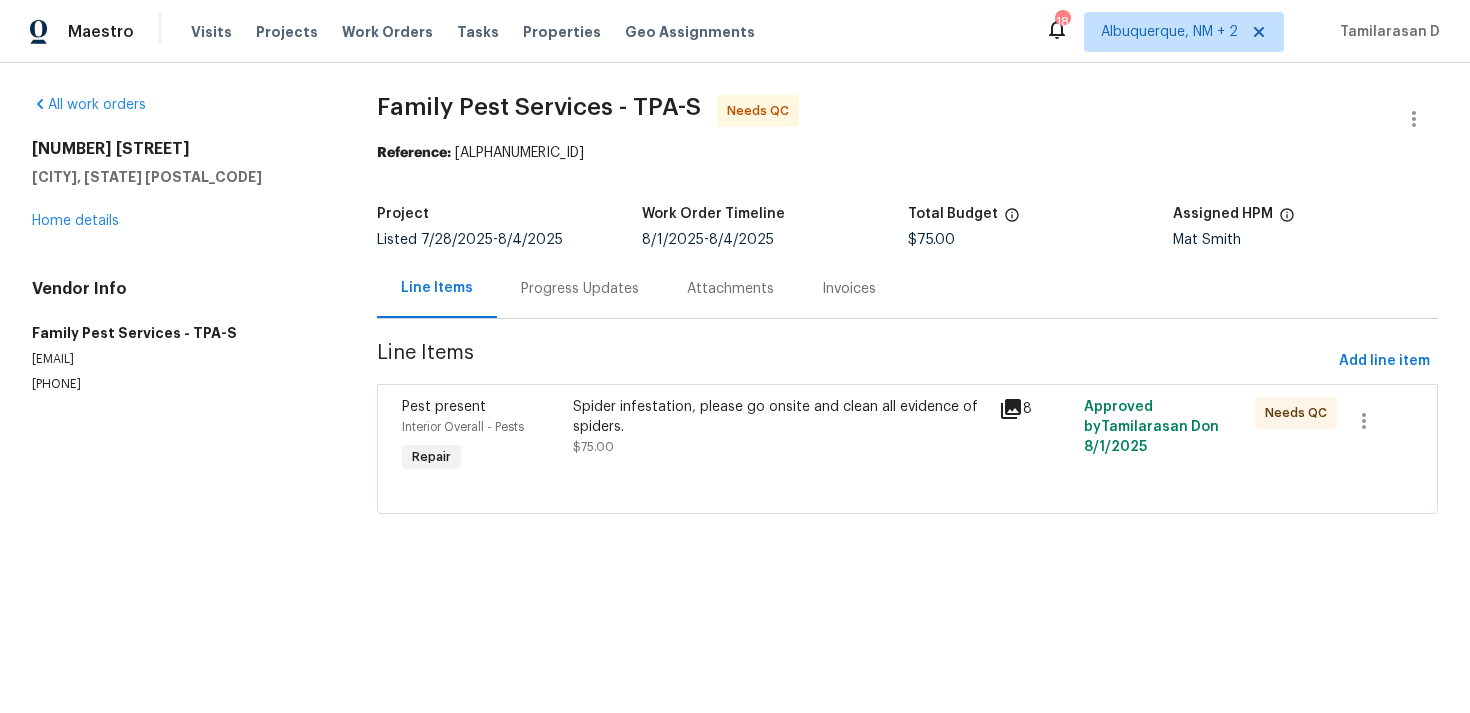 click on "Pest present Interior Overall - Pests Repair Spider infestation, please go onsite and clean all evidence of spiders. $75.00 8 Approved by [NAME] on [DATE] Needs QC" at bounding box center [907, 449] 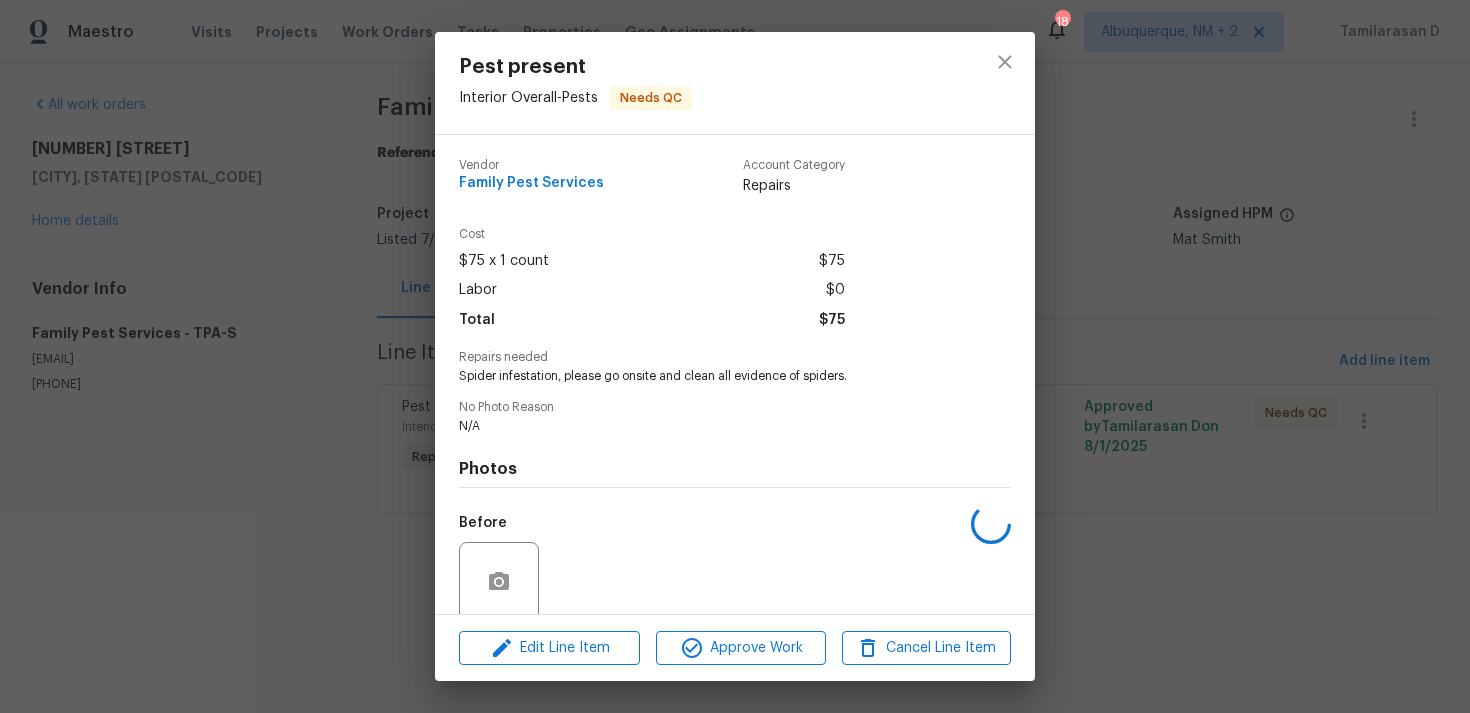 scroll, scrollTop: 157, scrollLeft: 0, axis: vertical 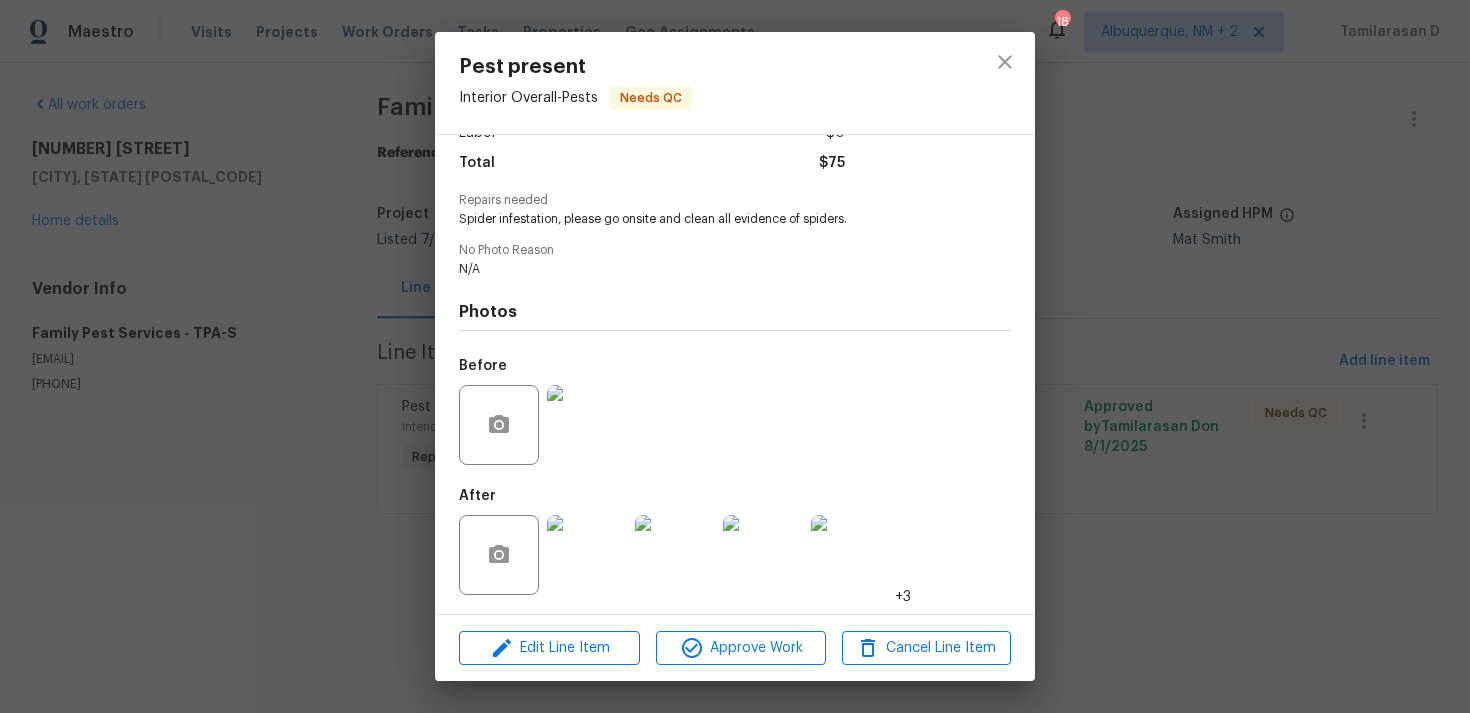 click at bounding box center [587, 425] 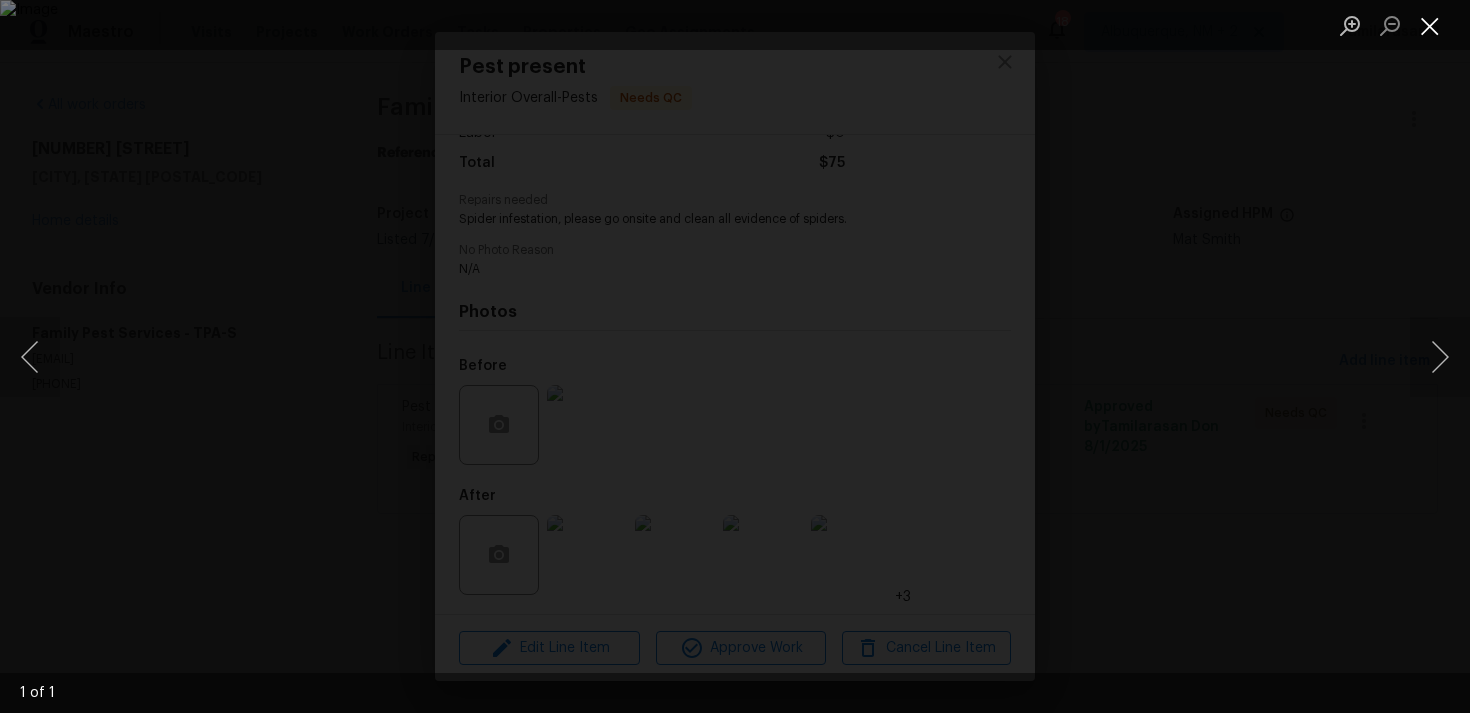 click at bounding box center [1430, 25] 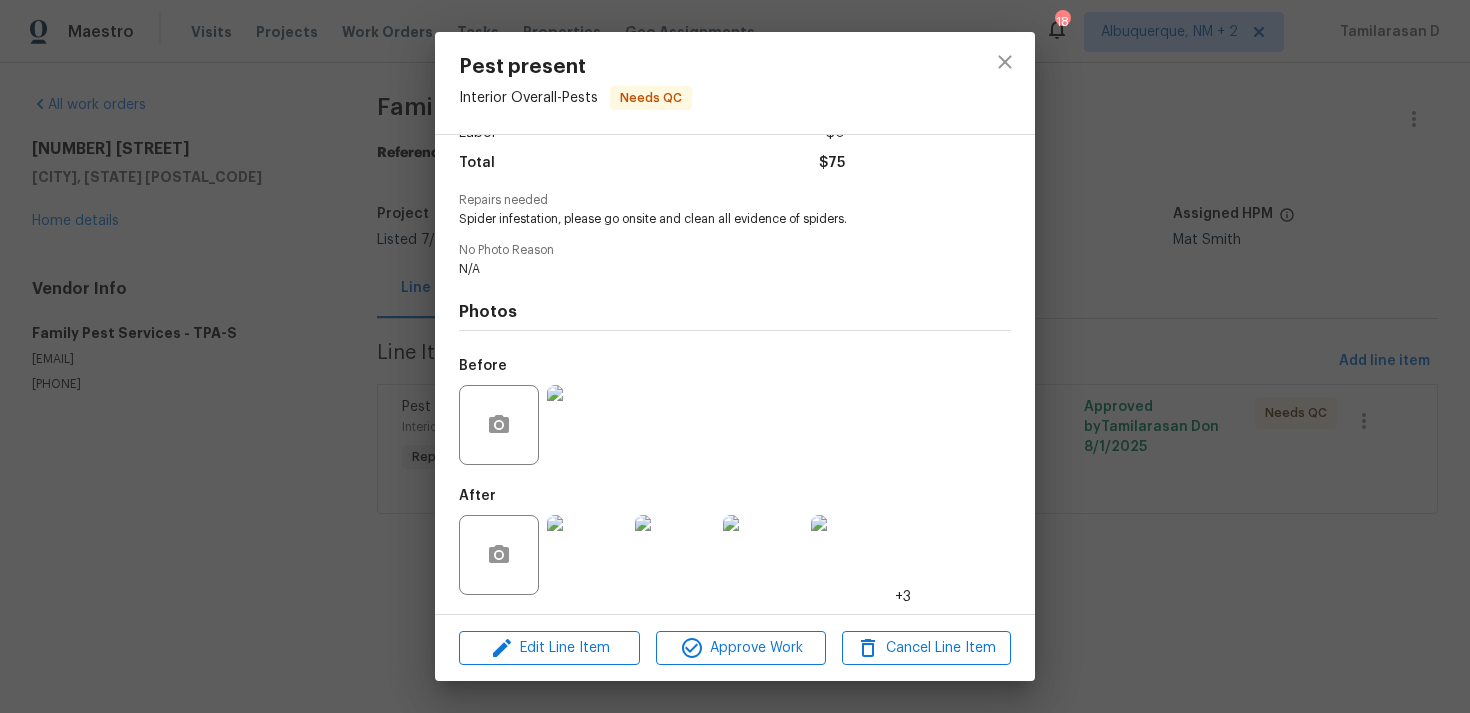 click at bounding box center (587, 555) 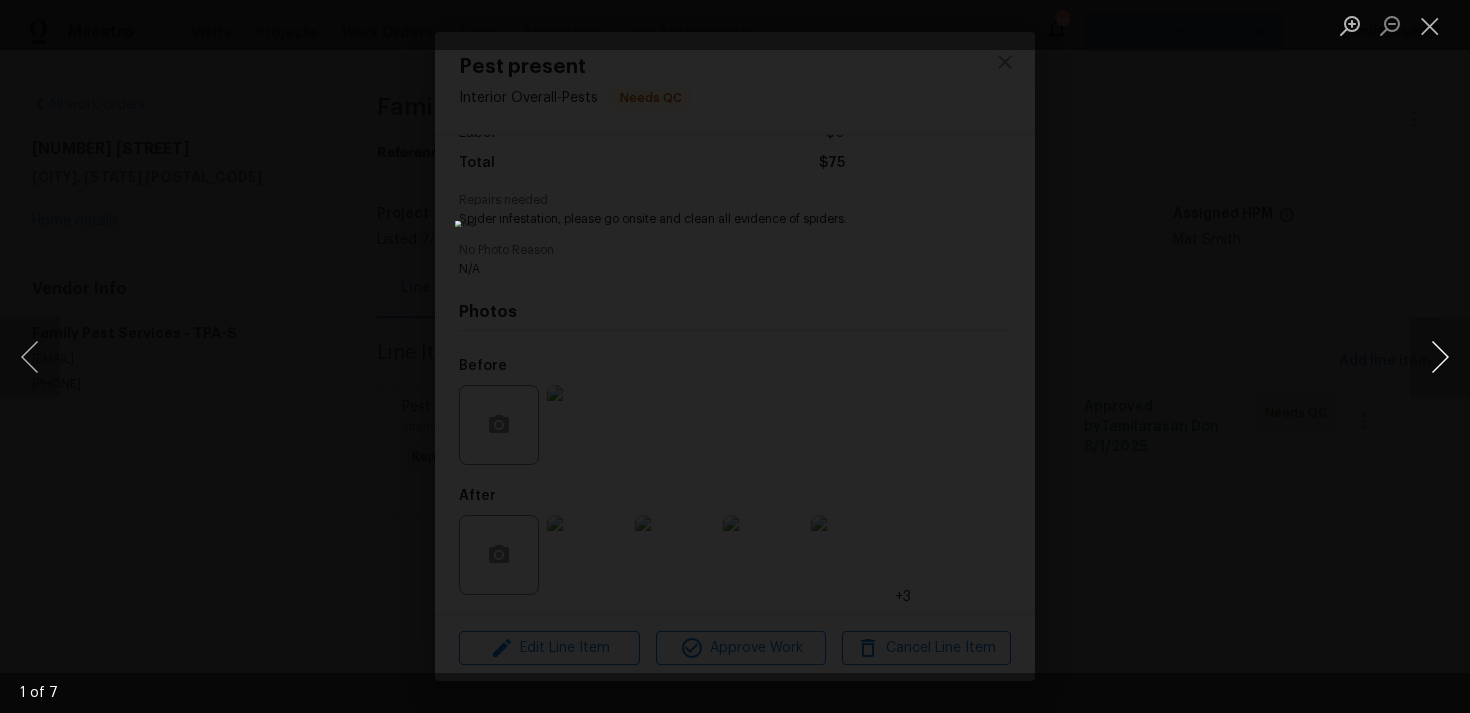 click at bounding box center (1440, 357) 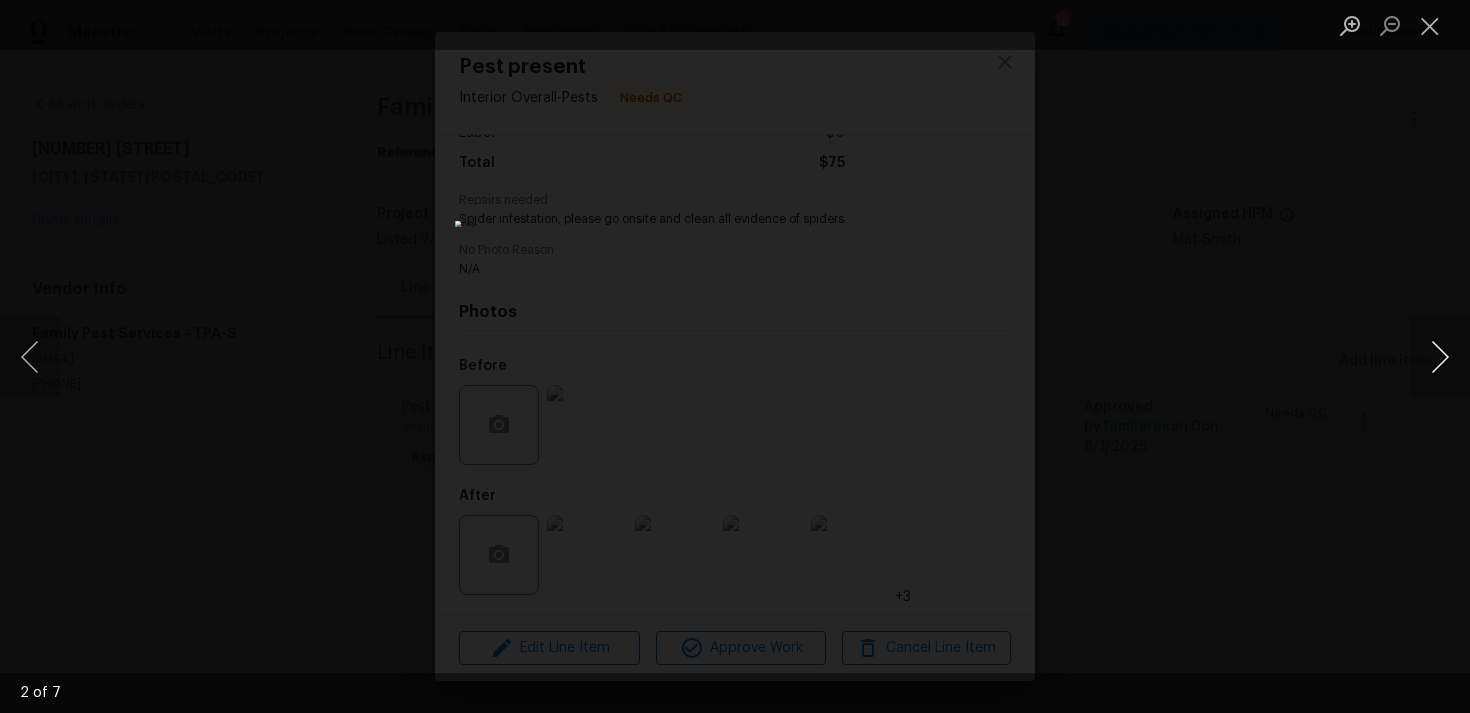 click at bounding box center (1440, 357) 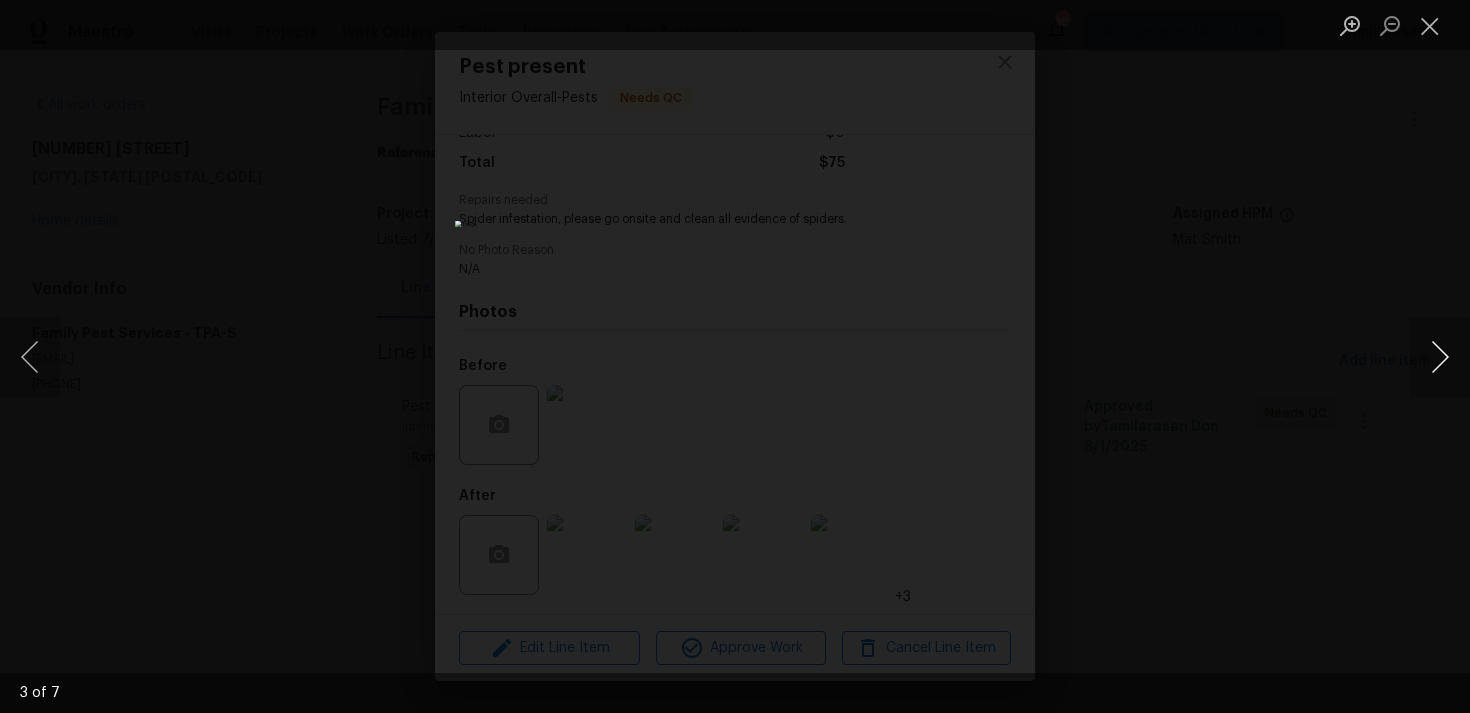 click at bounding box center (1440, 357) 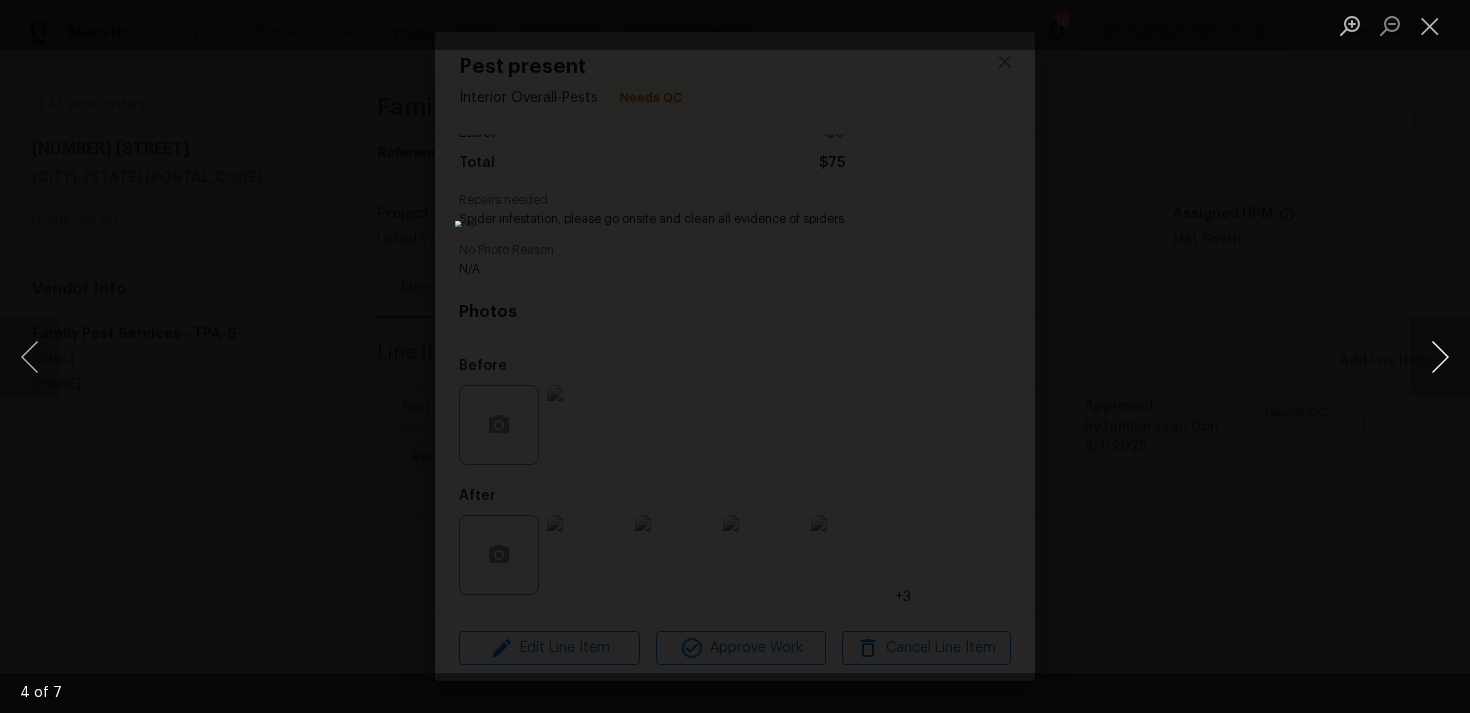 click at bounding box center (1440, 357) 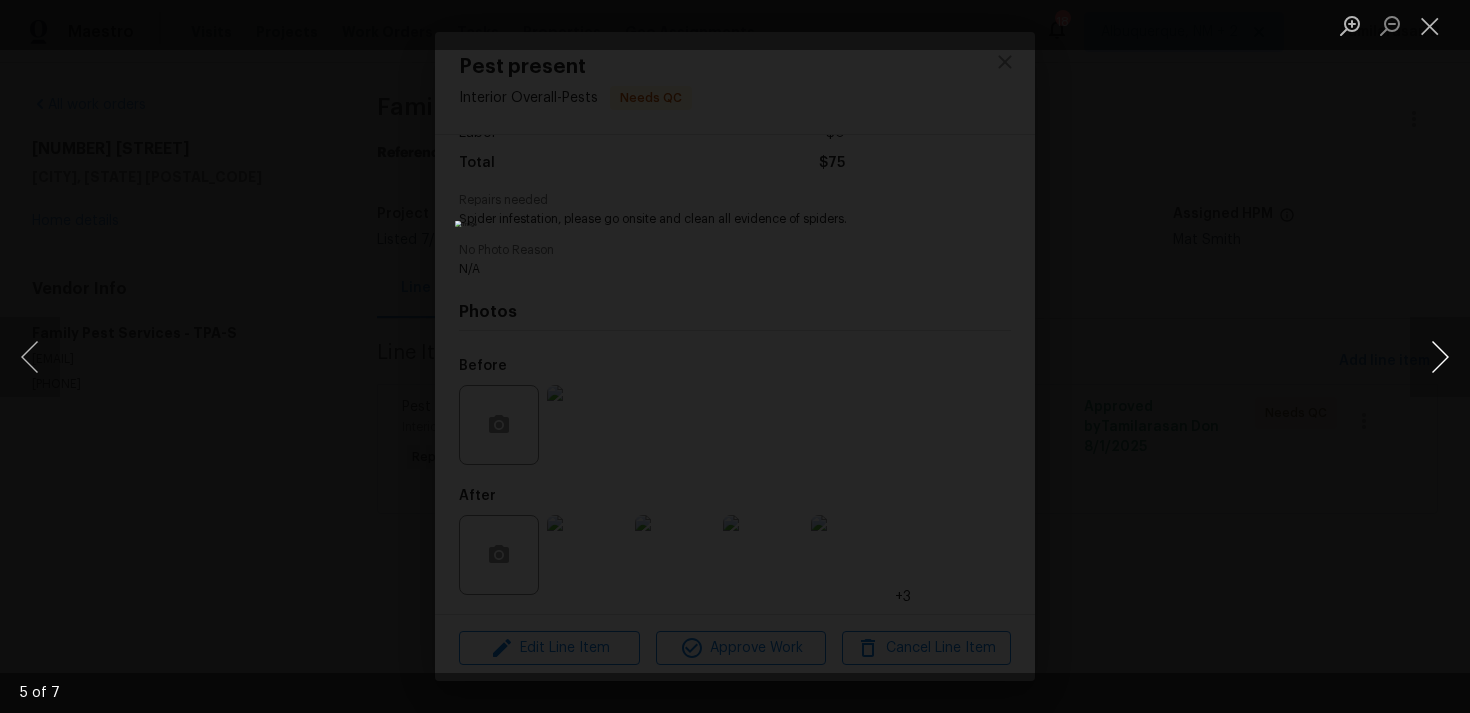 click at bounding box center (1440, 357) 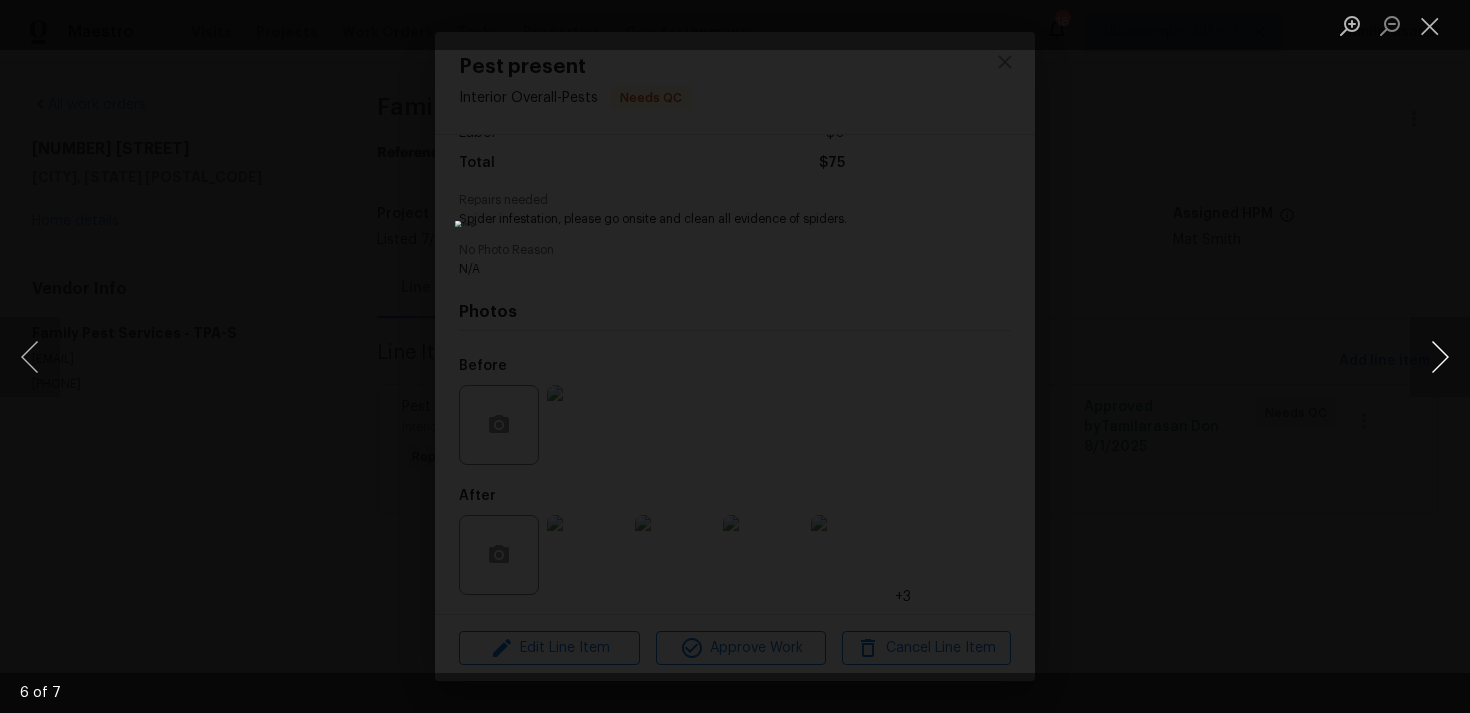 click at bounding box center [1440, 357] 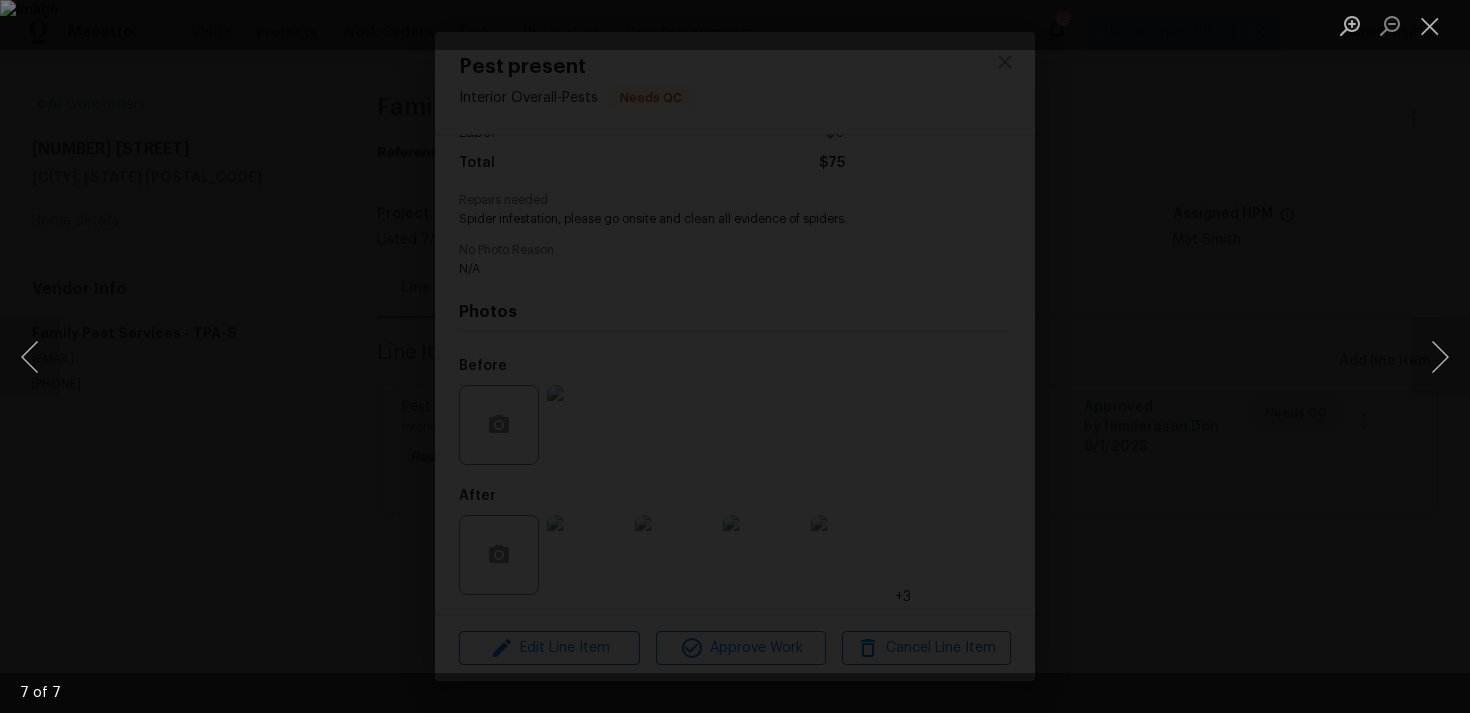 click at bounding box center [735, 356] 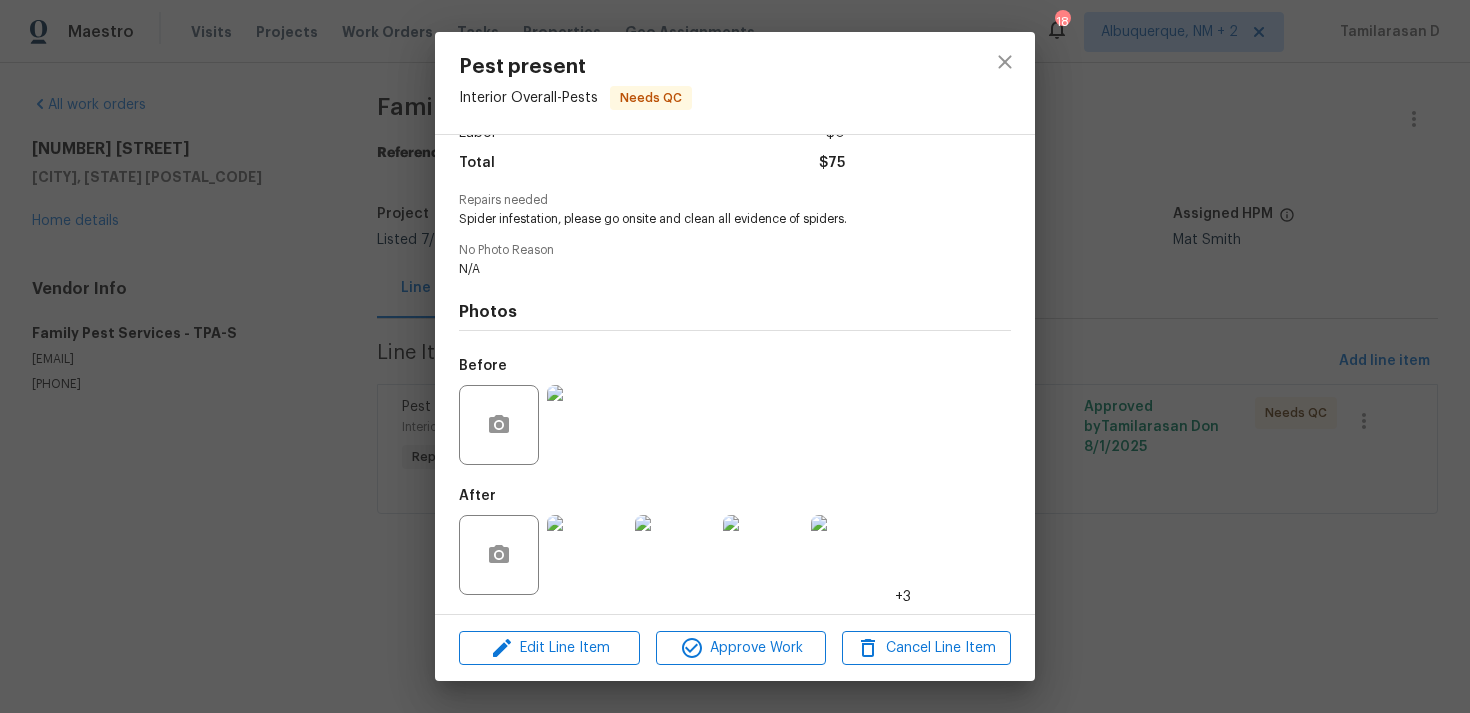 click on "Pest present Interior Overall  -  Pests Needs QC Vendor Family Pest Services Account Category Repairs Cost $75 x 1 count $75 Labor $0 Total $75 Repairs needed Spider infestation, please go onsite and clean all evidence of spiders. No Photo Reason N/A Photos Before After  +3  Edit Line Item  Approve Work  Cancel Line Item" at bounding box center [735, 356] 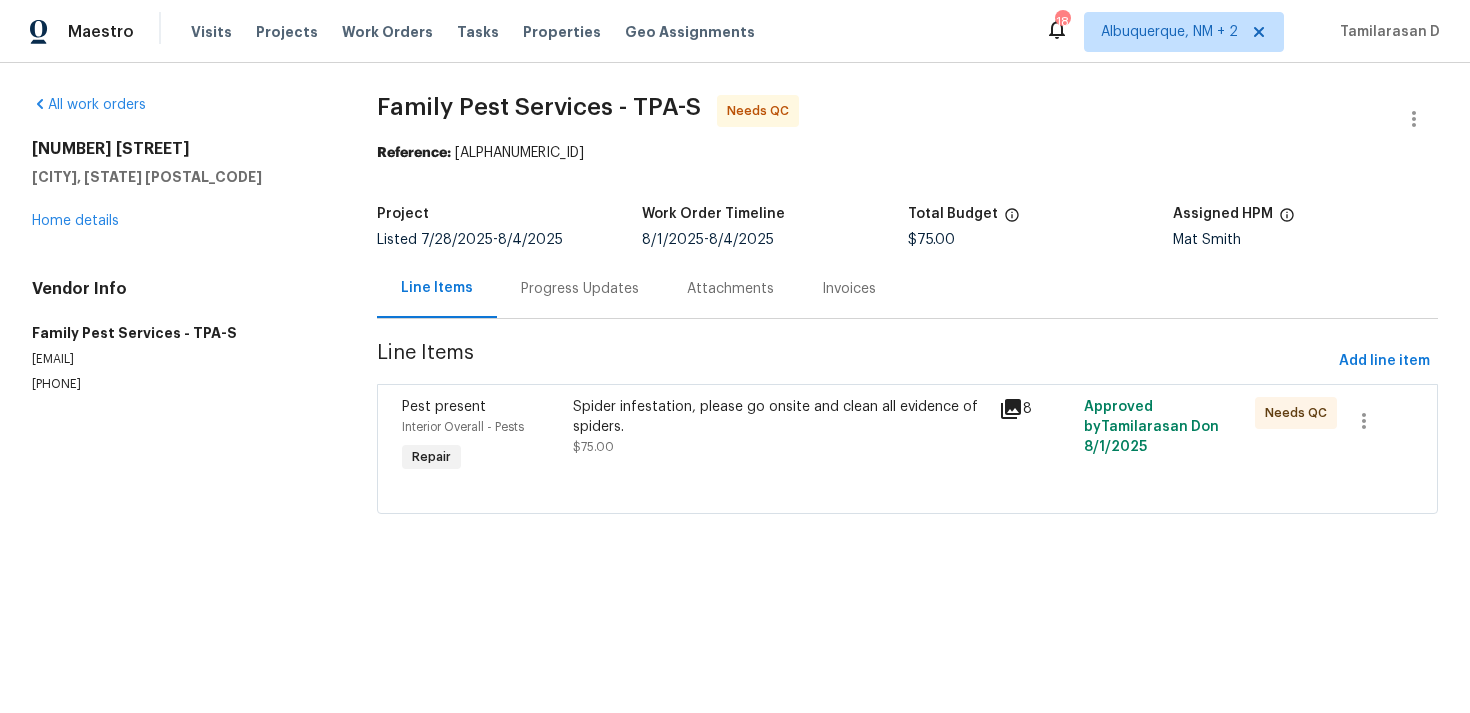 click on "Progress Updates" at bounding box center (580, 288) 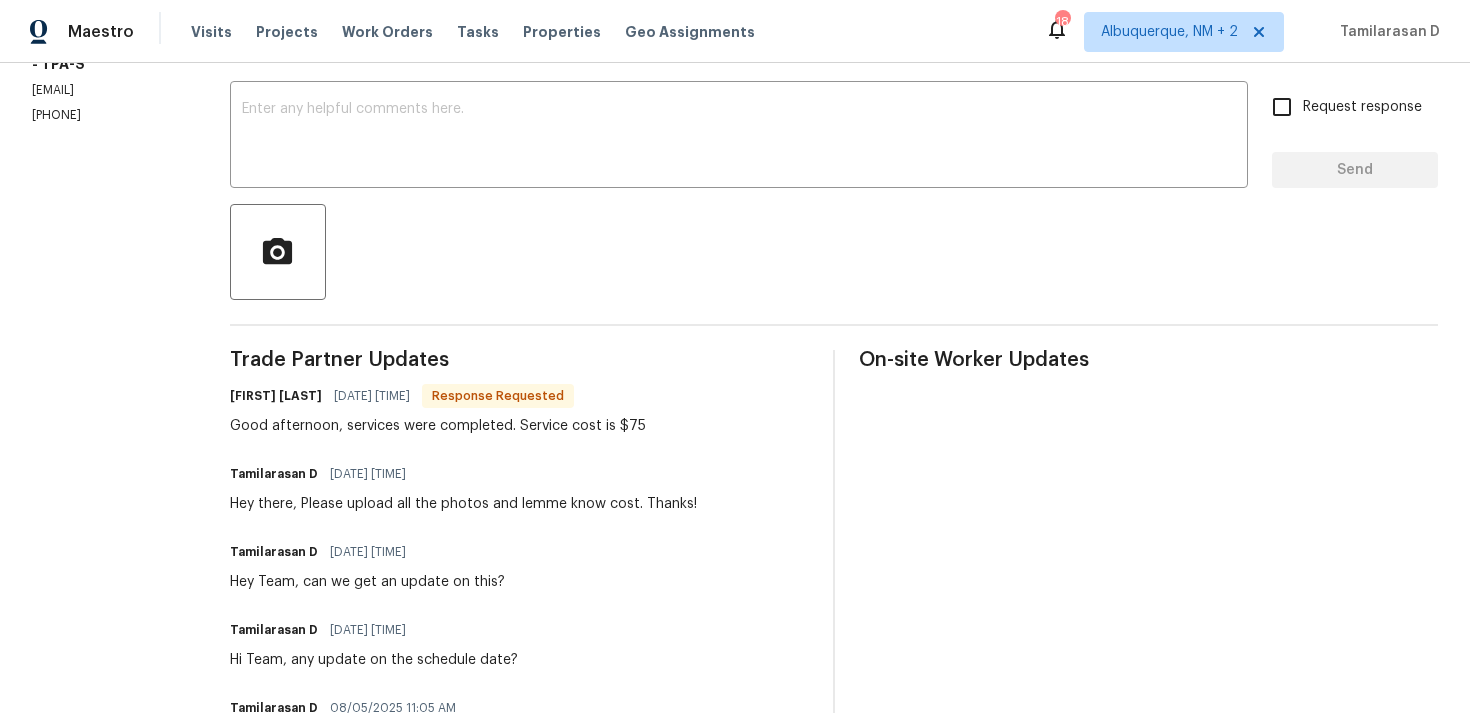 scroll, scrollTop: 297, scrollLeft: 0, axis: vertical 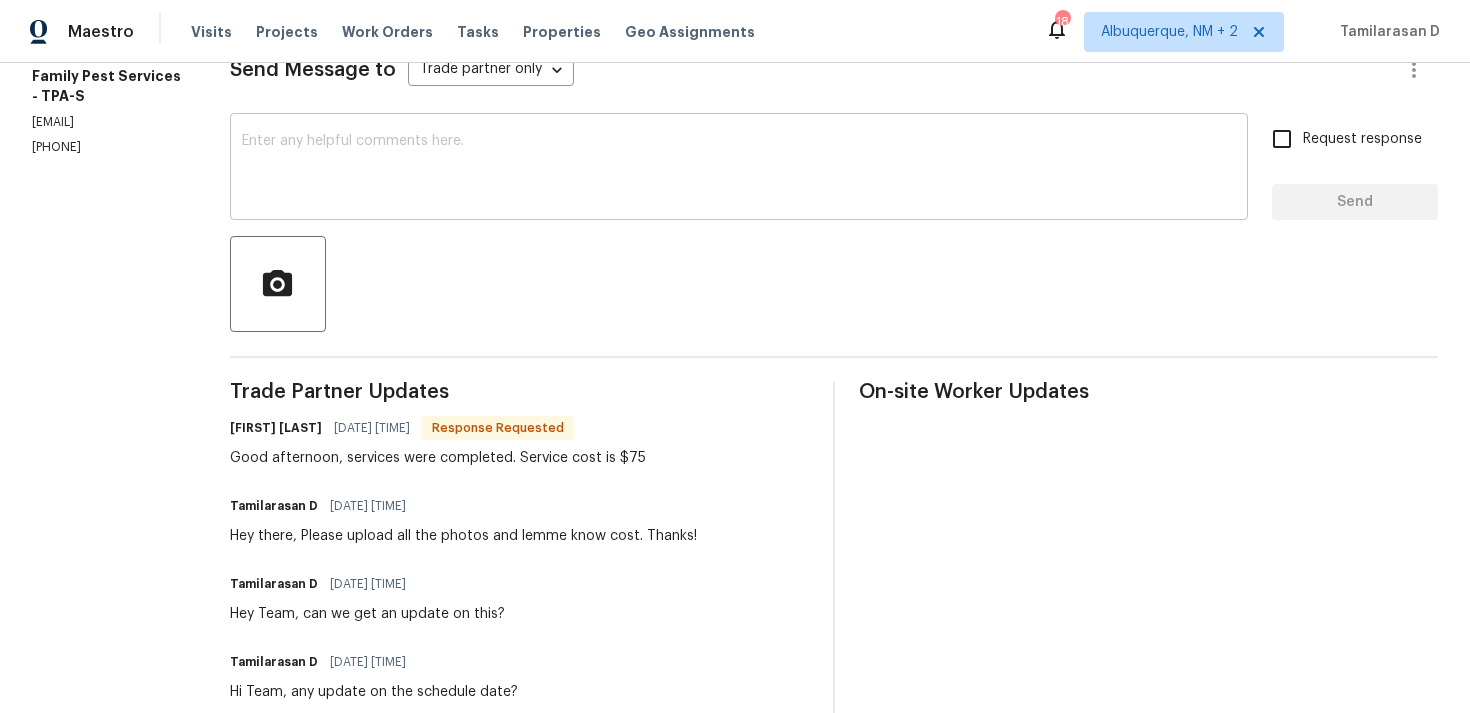 click at bounding box center (739, 169) 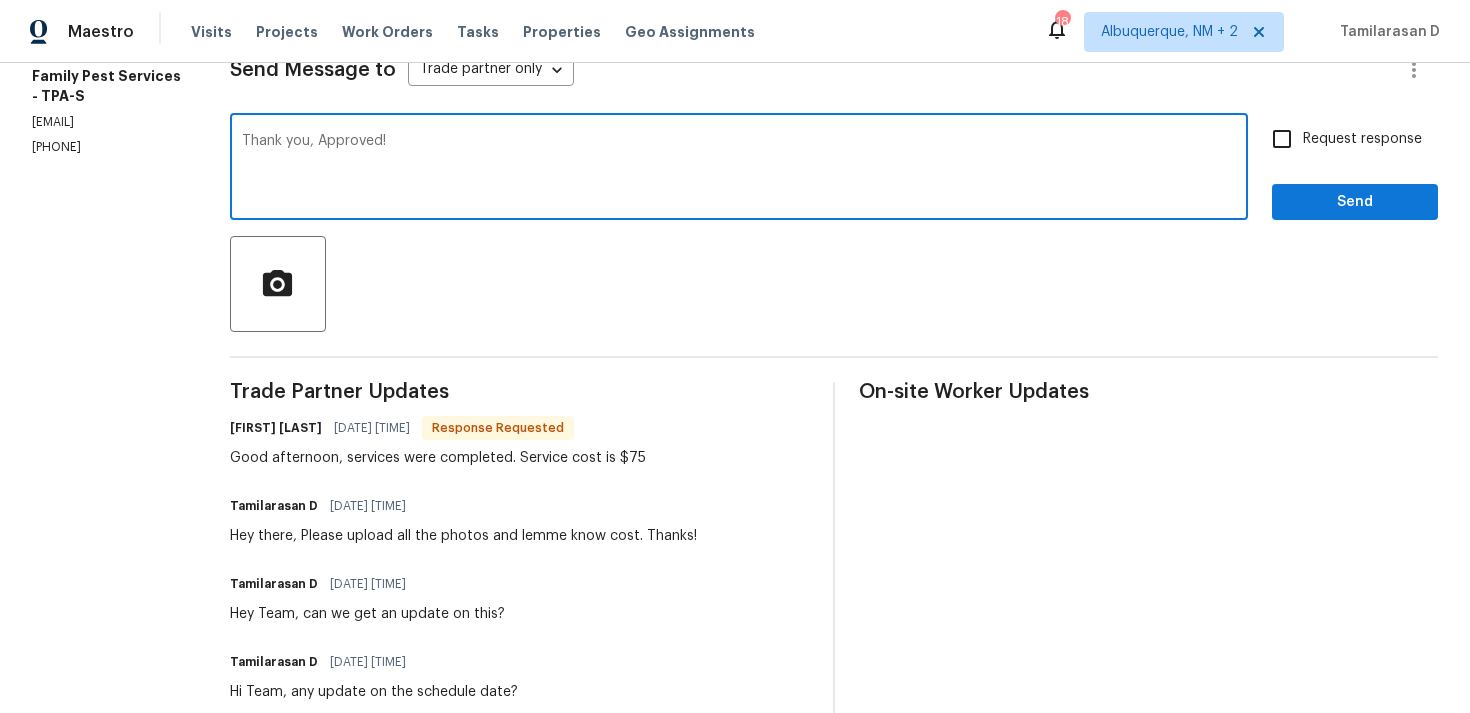 type on "Thank you, Approved!" 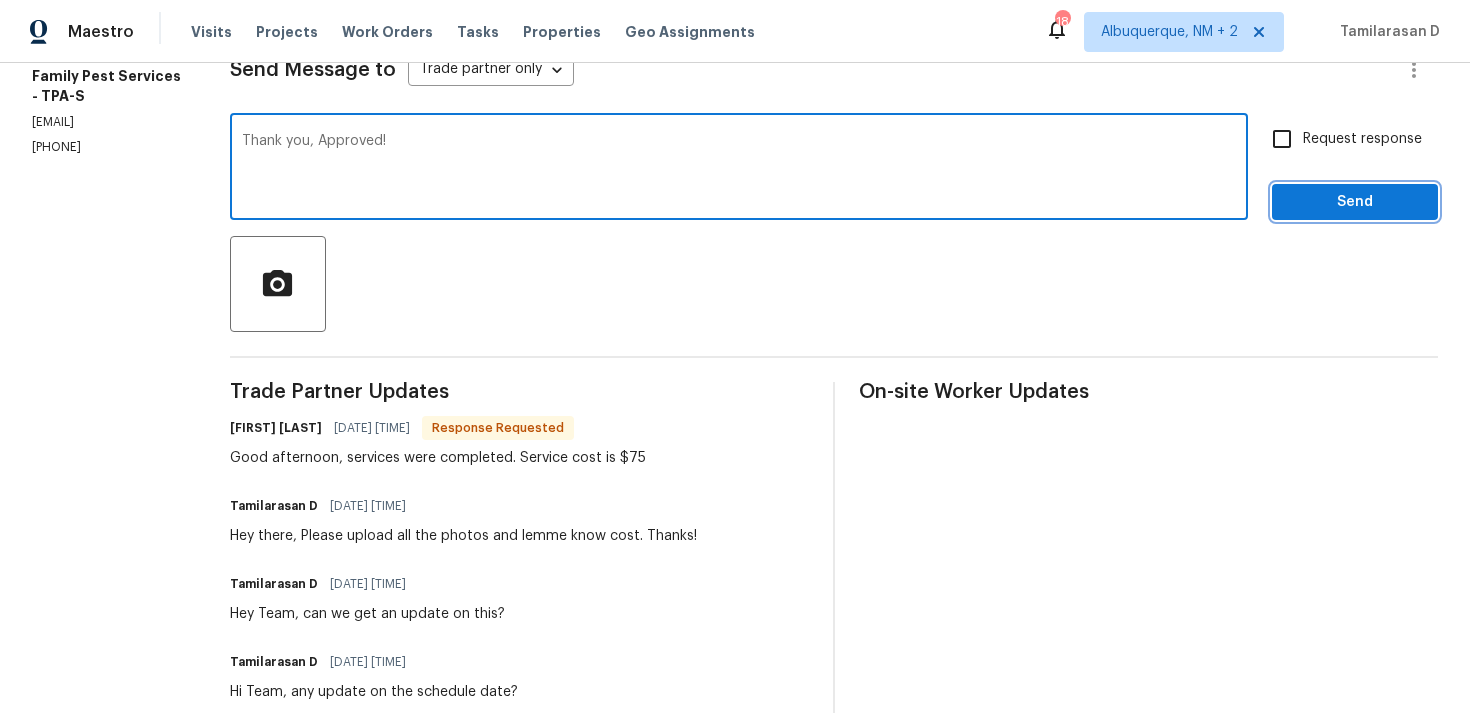 click on "Send" at bounding box center (1355, 202) 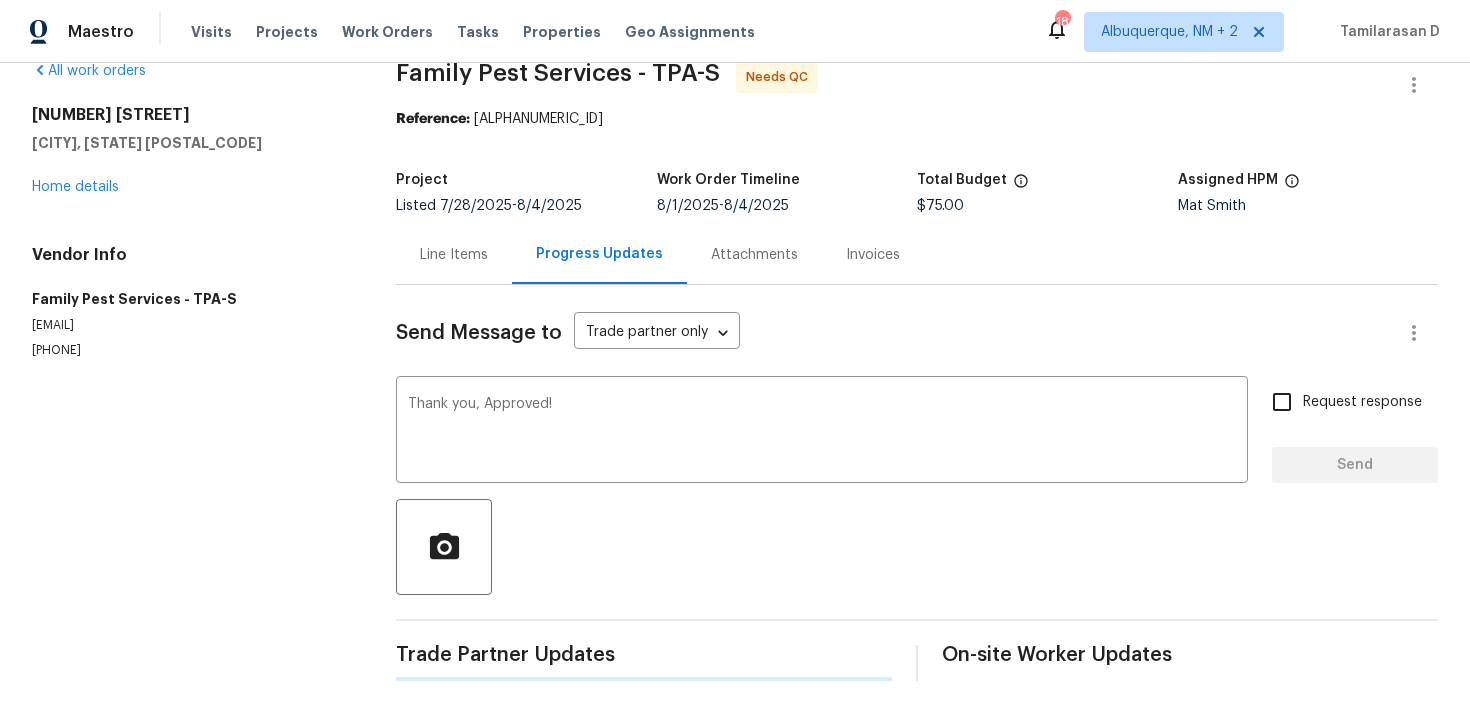 scroll, scrollTop: 34, scrollLeft: 0, axis: vertical 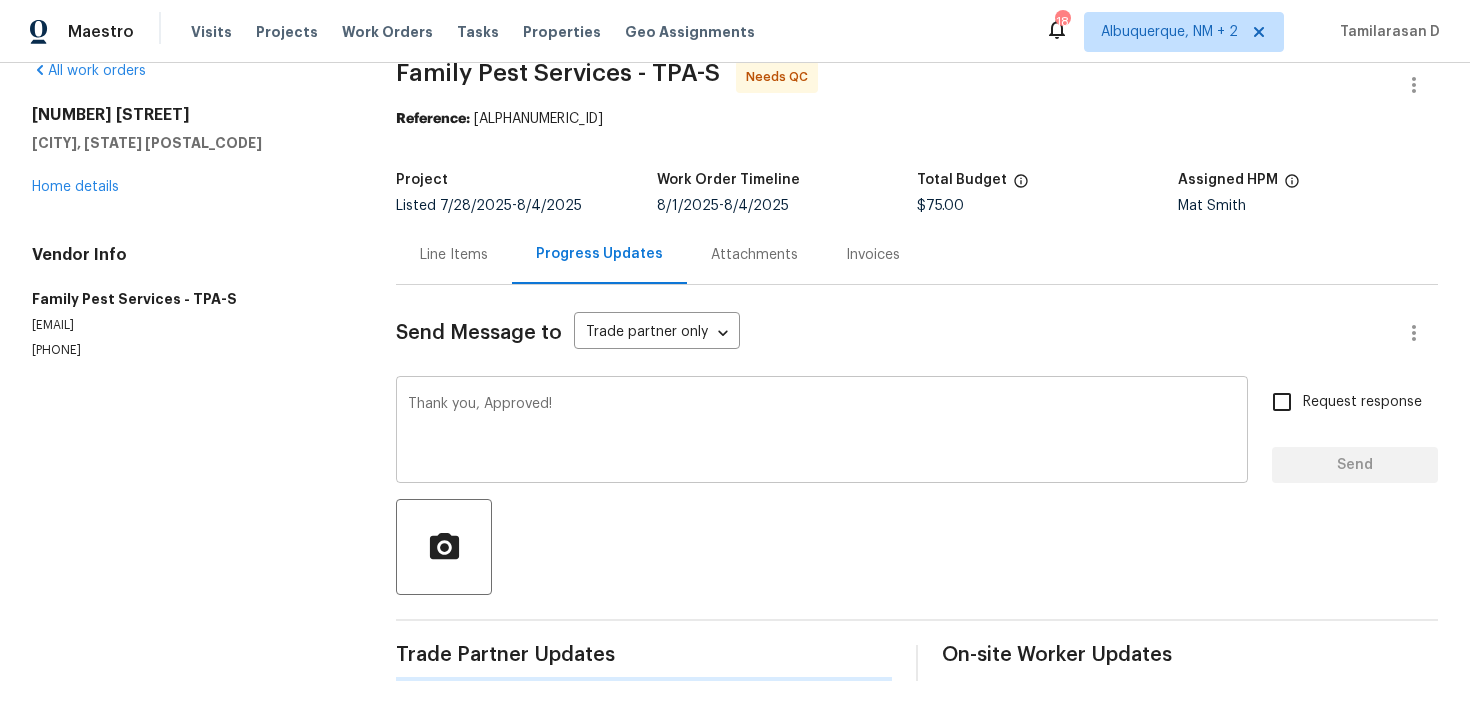 type 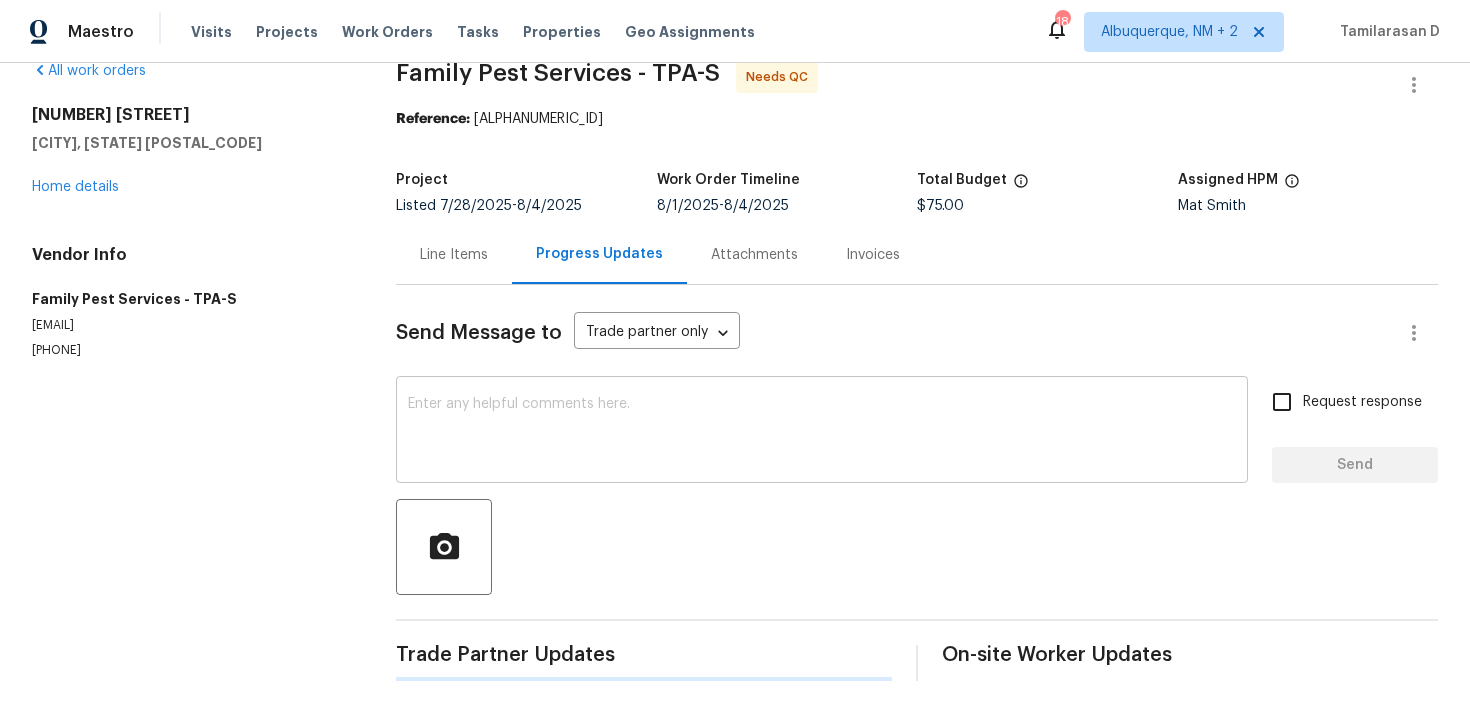 scroll, scrollTop: 0, scrollLeft: 0, axis: both 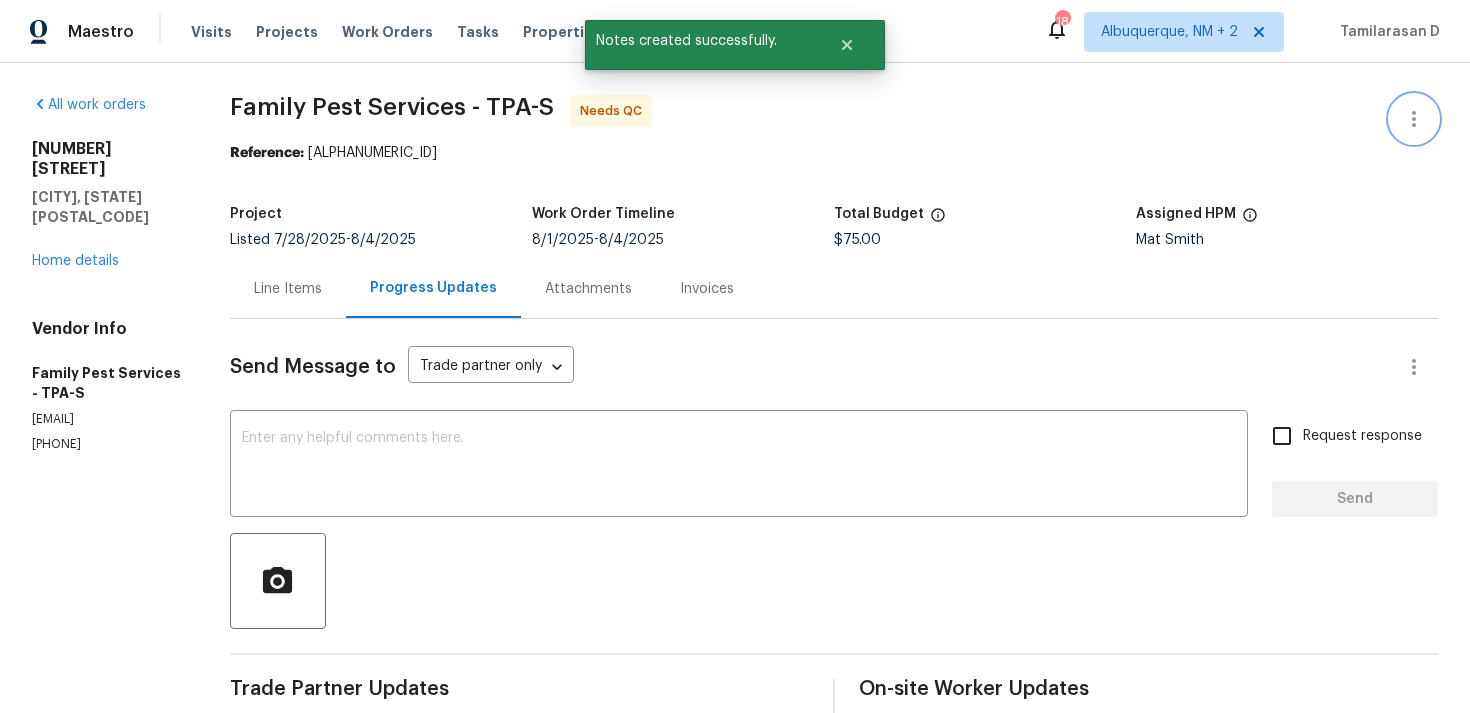 click at bounding box center (1414, 119) 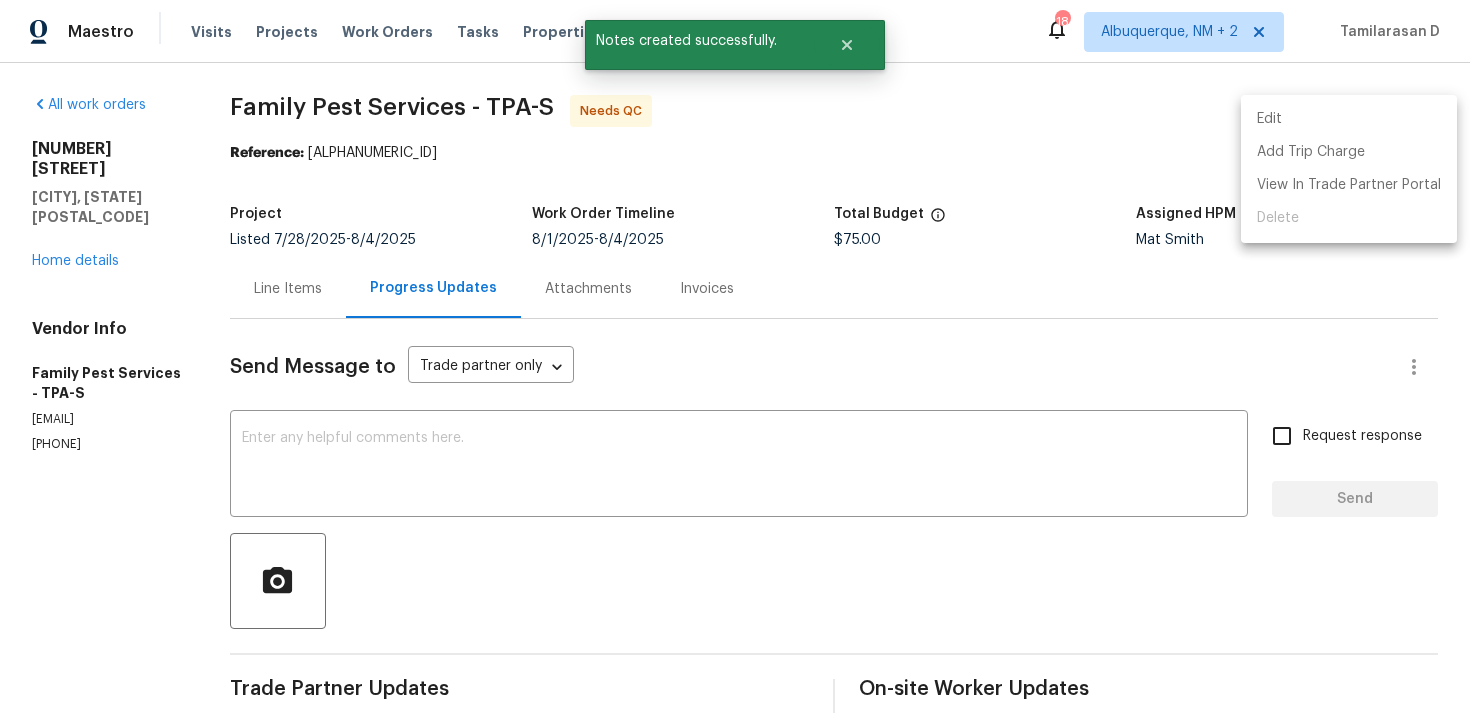 click on "Edit" at bounding box center [1349, 119] 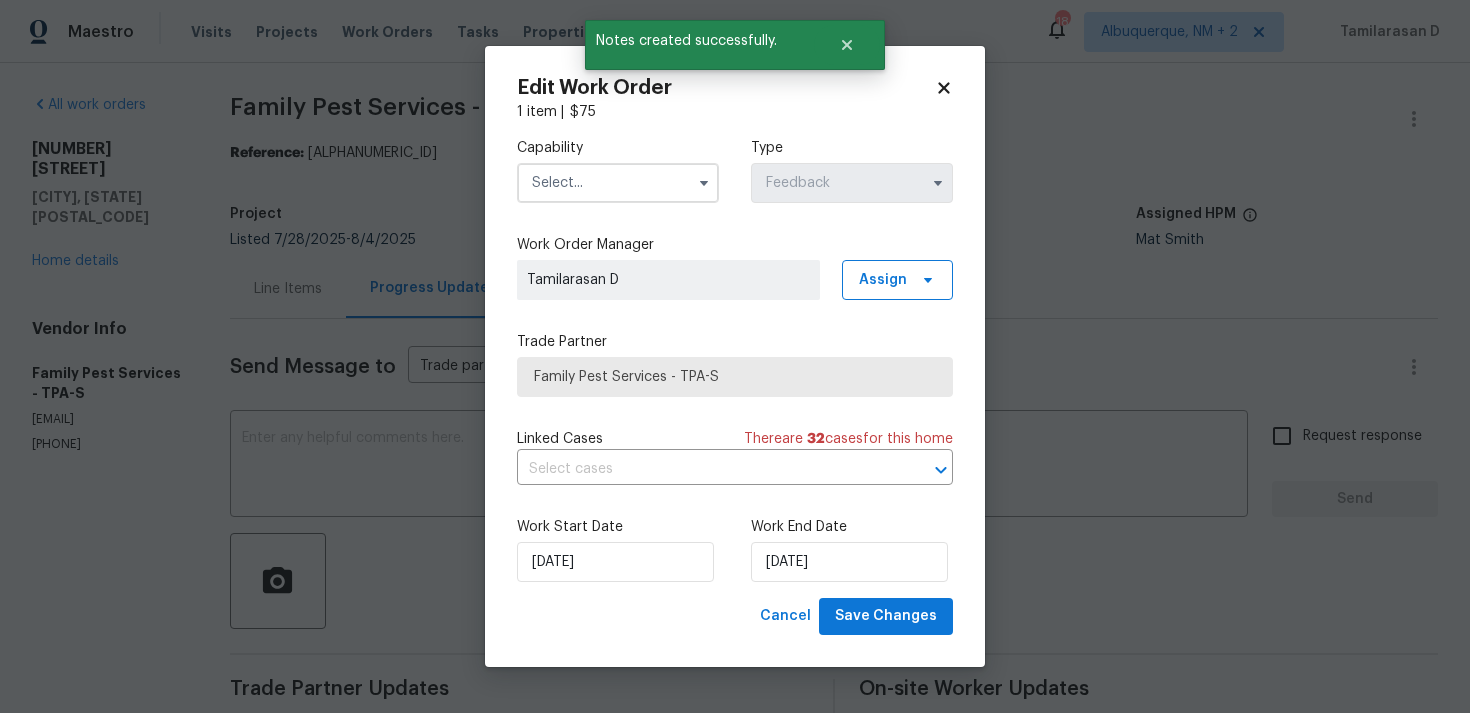 click at bounding box center (618, 183) 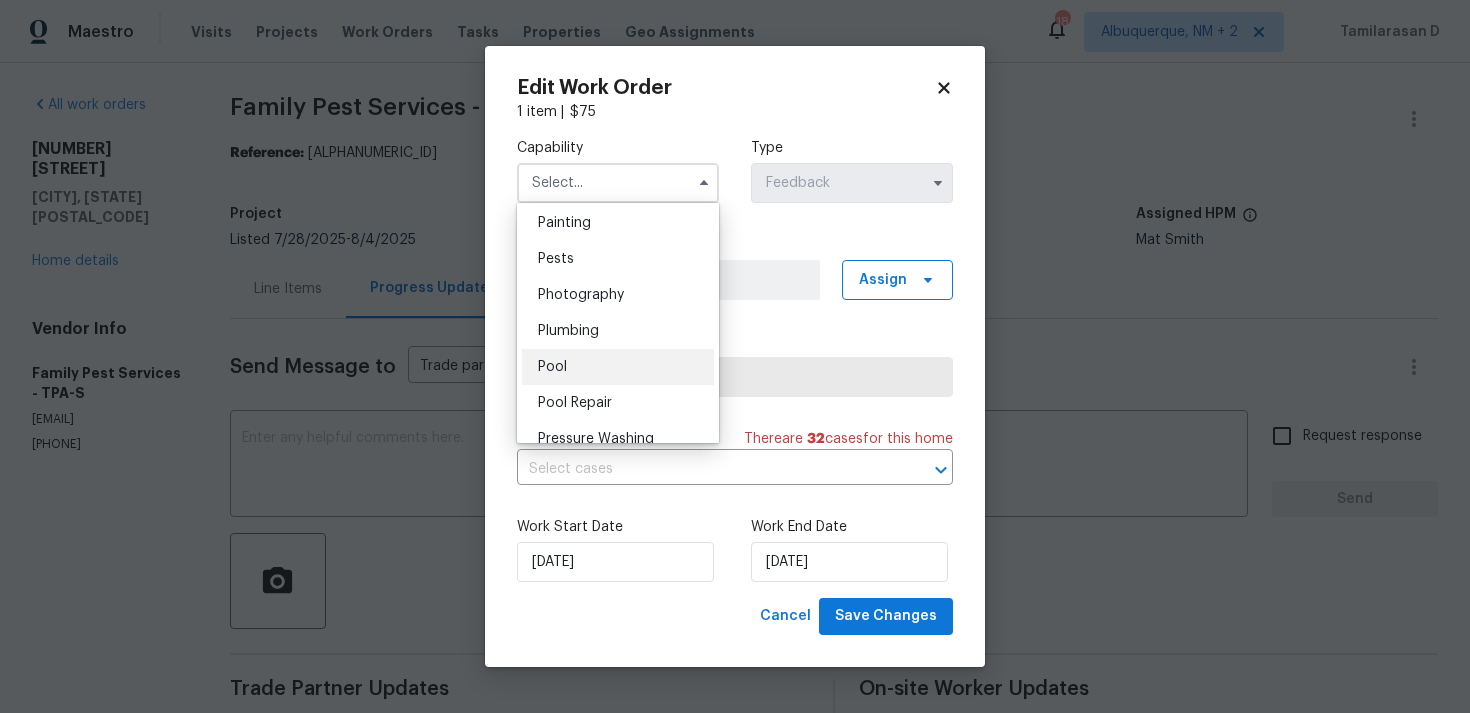 scroll, scrollTop: 1657, scrollLeft: 0, axis: vertical 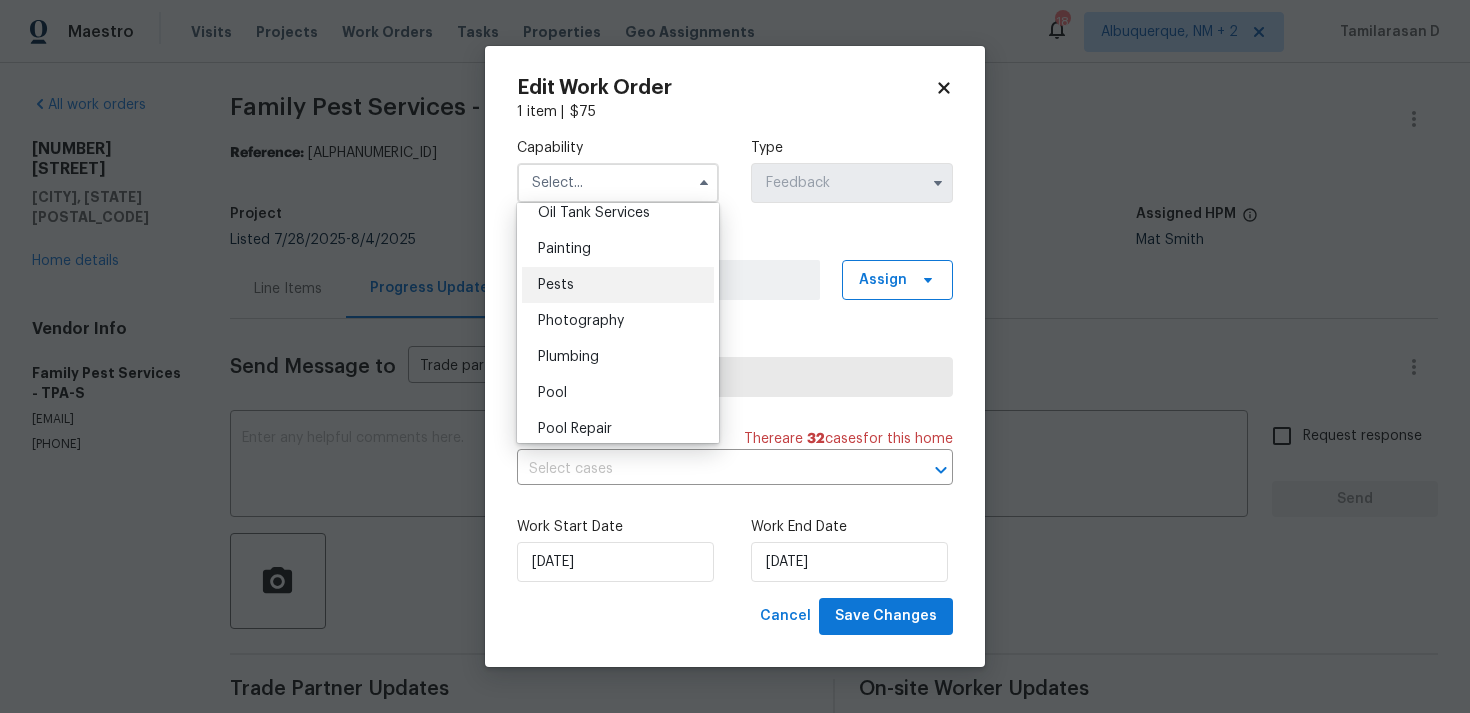 click on "Pests" at bounding box center [556, 285] 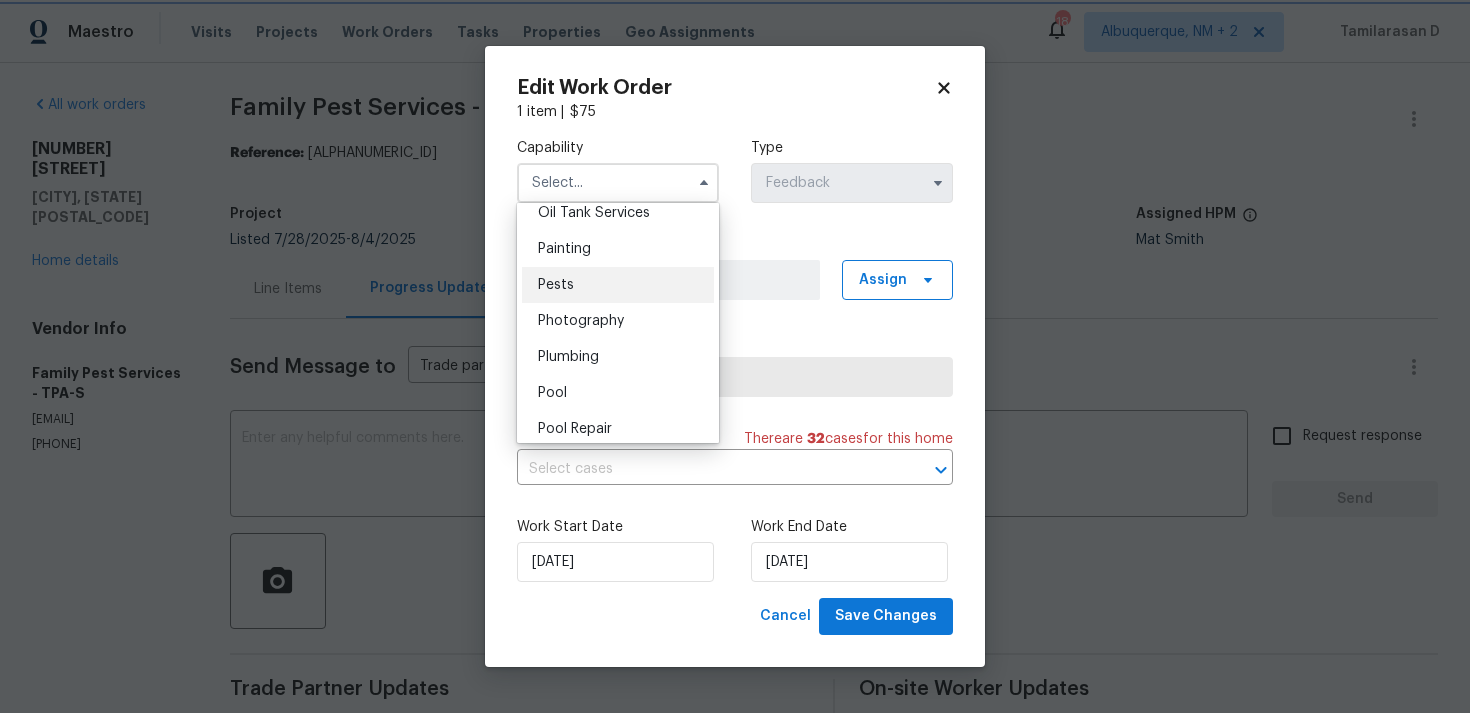 type on "Pests" 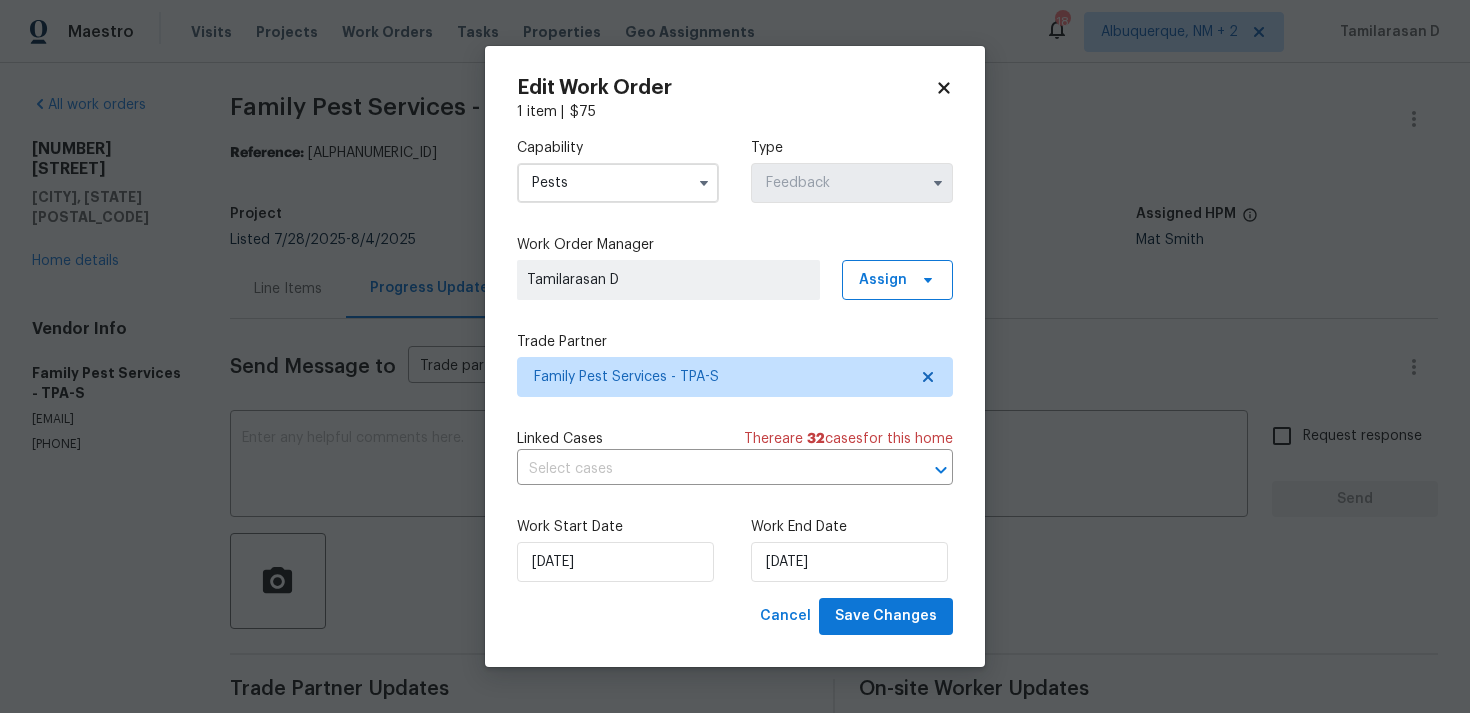 click on "Work Start Date   01/08/2025" at bounding box center (618, 549) 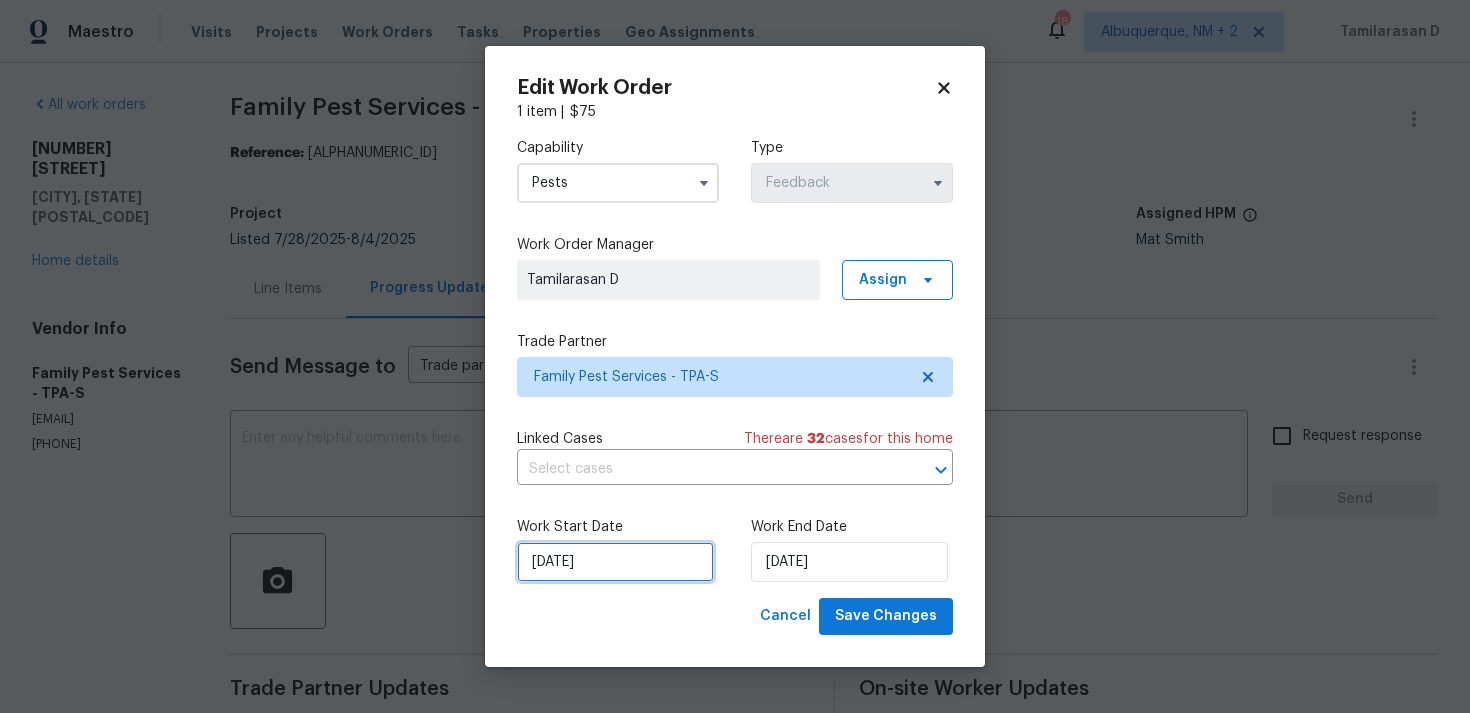 click on "01/08/2025" at bounding box center [615, 562] 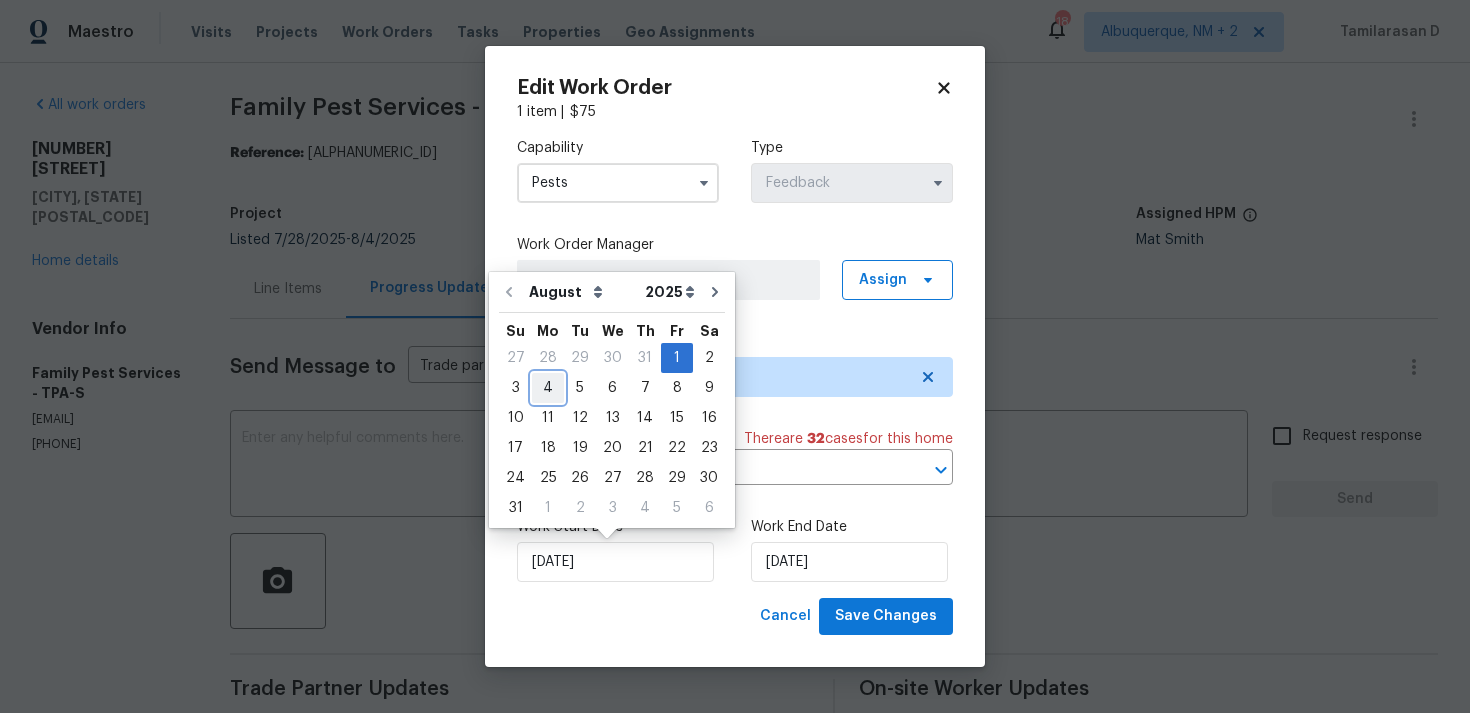 click on "4" at bounding box center (548, 388) 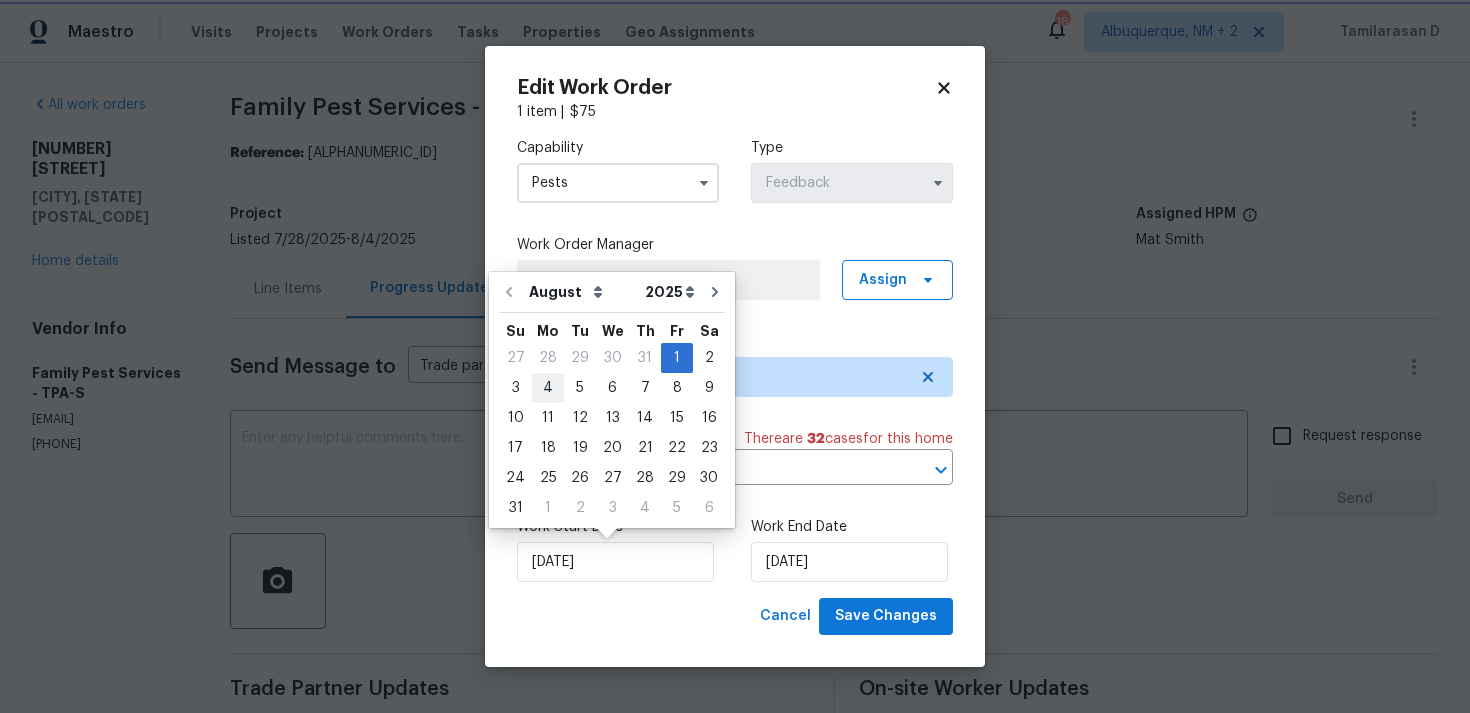 type on "04/08/2025" 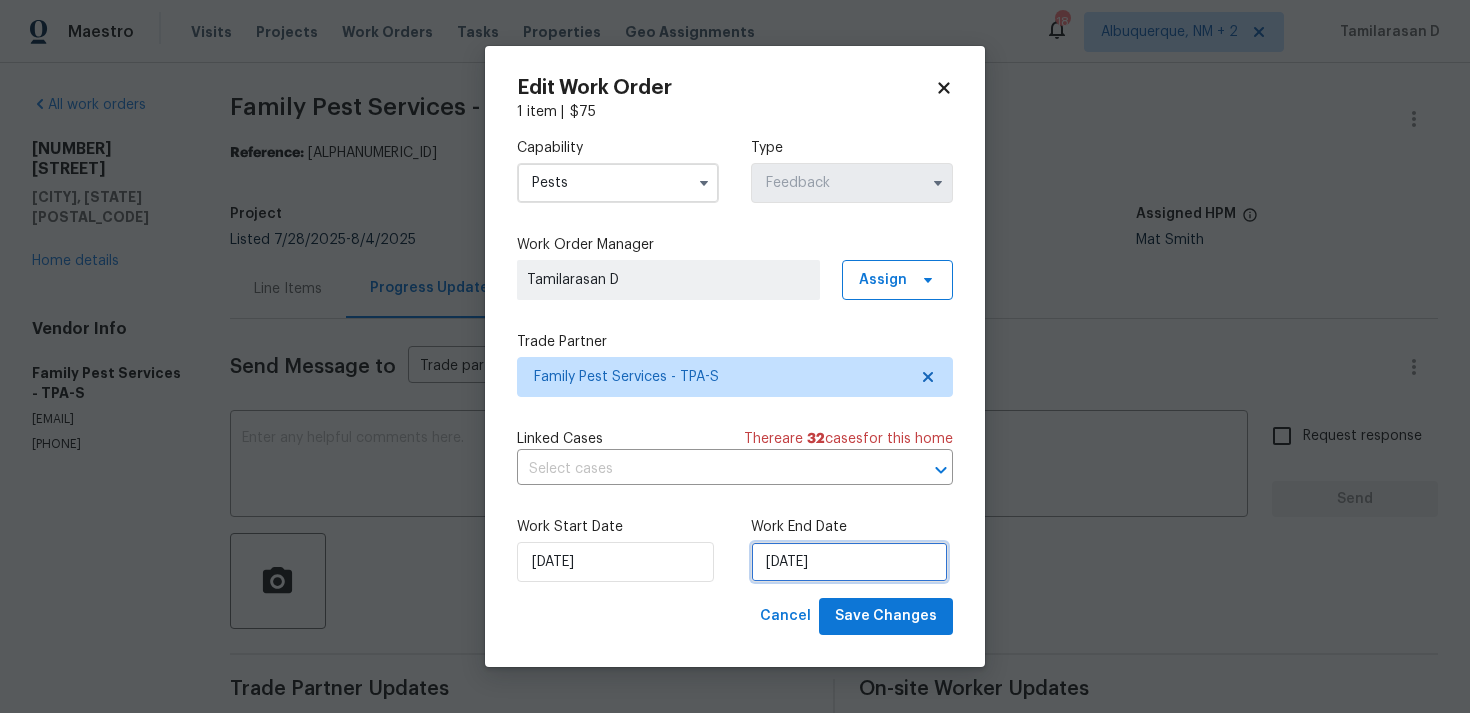 click on "04/08/2025" at bounding box center [849, 562] 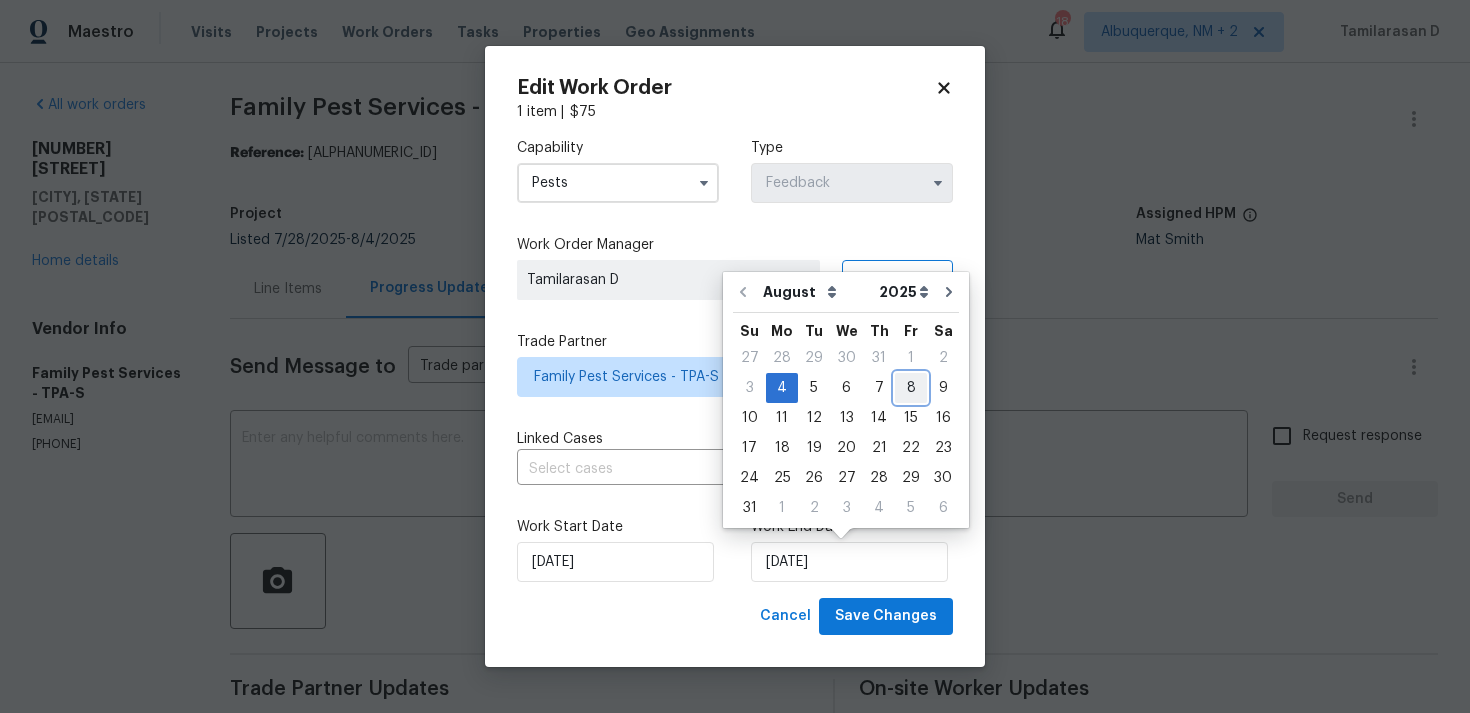 click on "8" at bounding box center [911, 388] 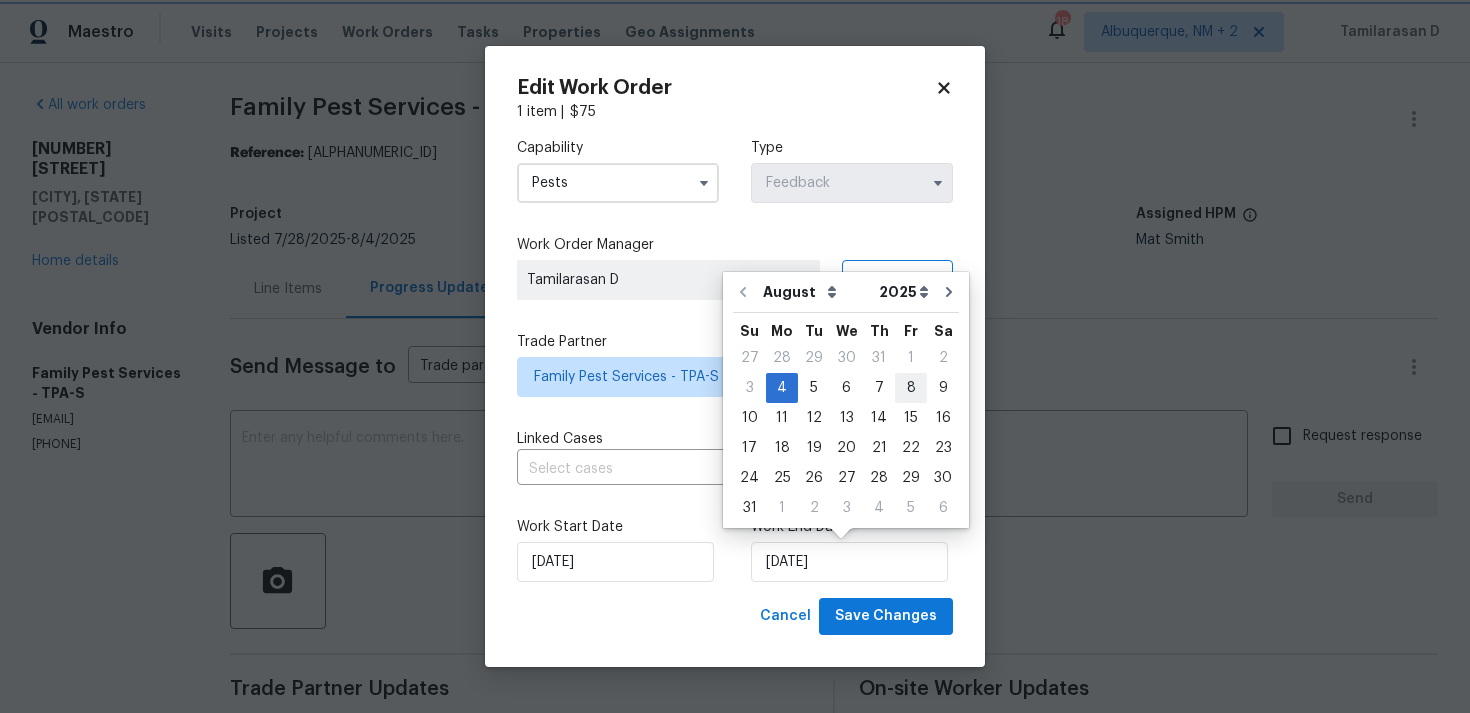 type on "08/08/2025" 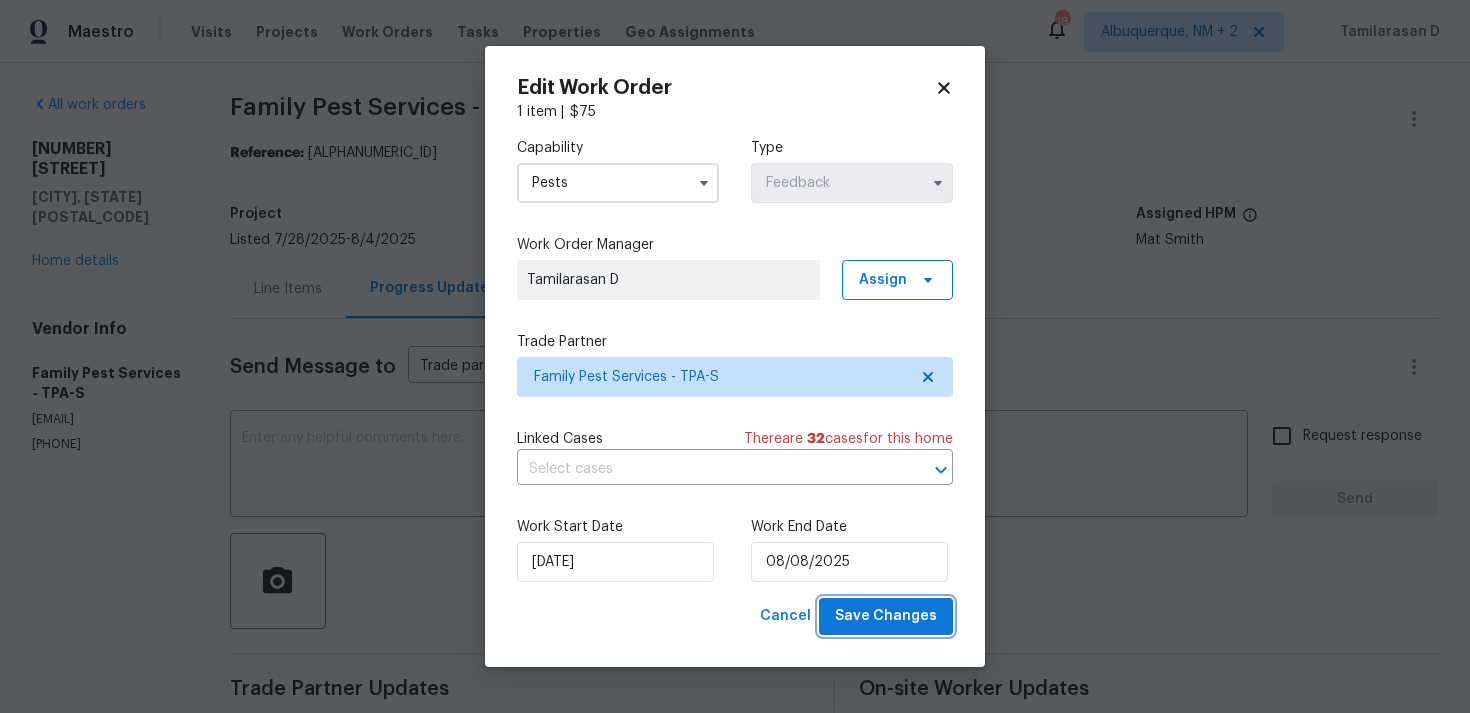 click on "Save Changes" at bounding box center (886, 616) 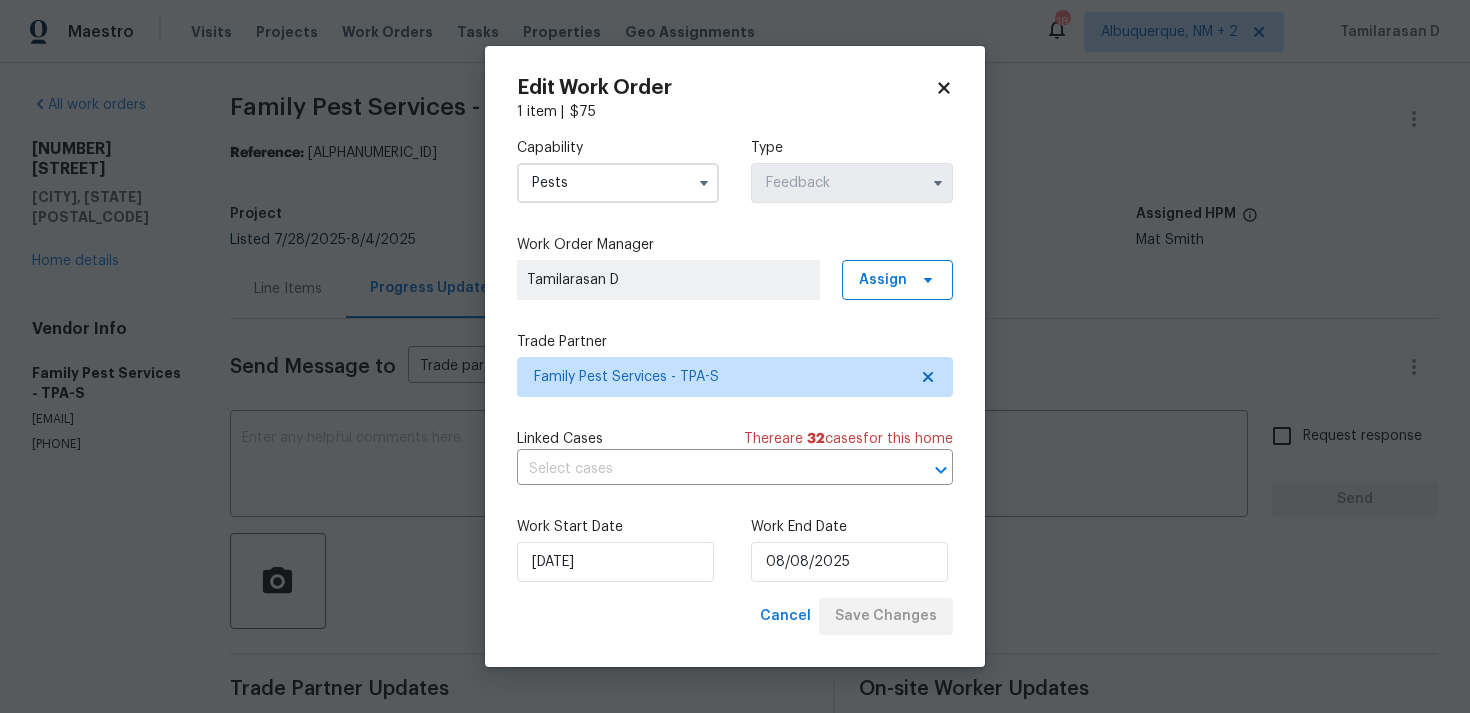 click on "Cancel Save Changes" at bounding box center (852, 616) 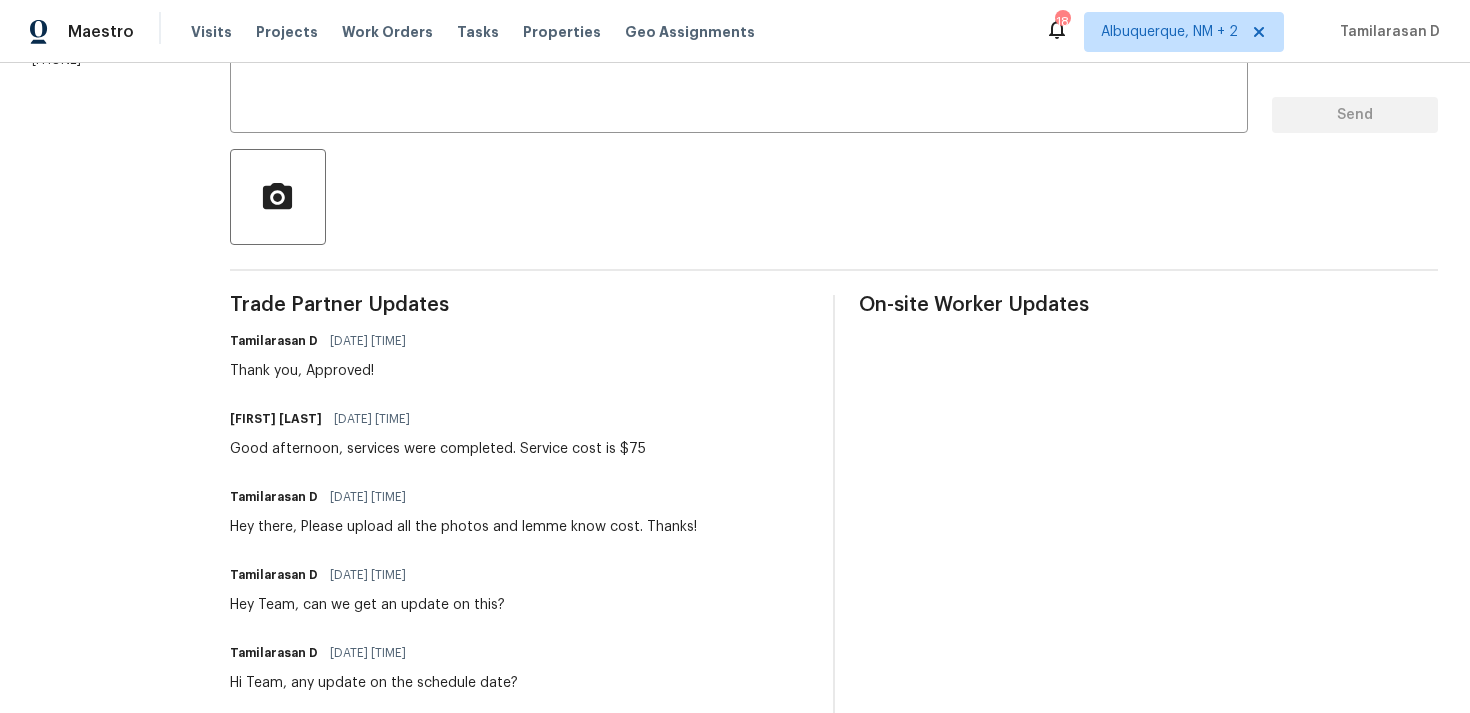 scroll, scrollTop: 0, scrollLeft: 0, axis: both 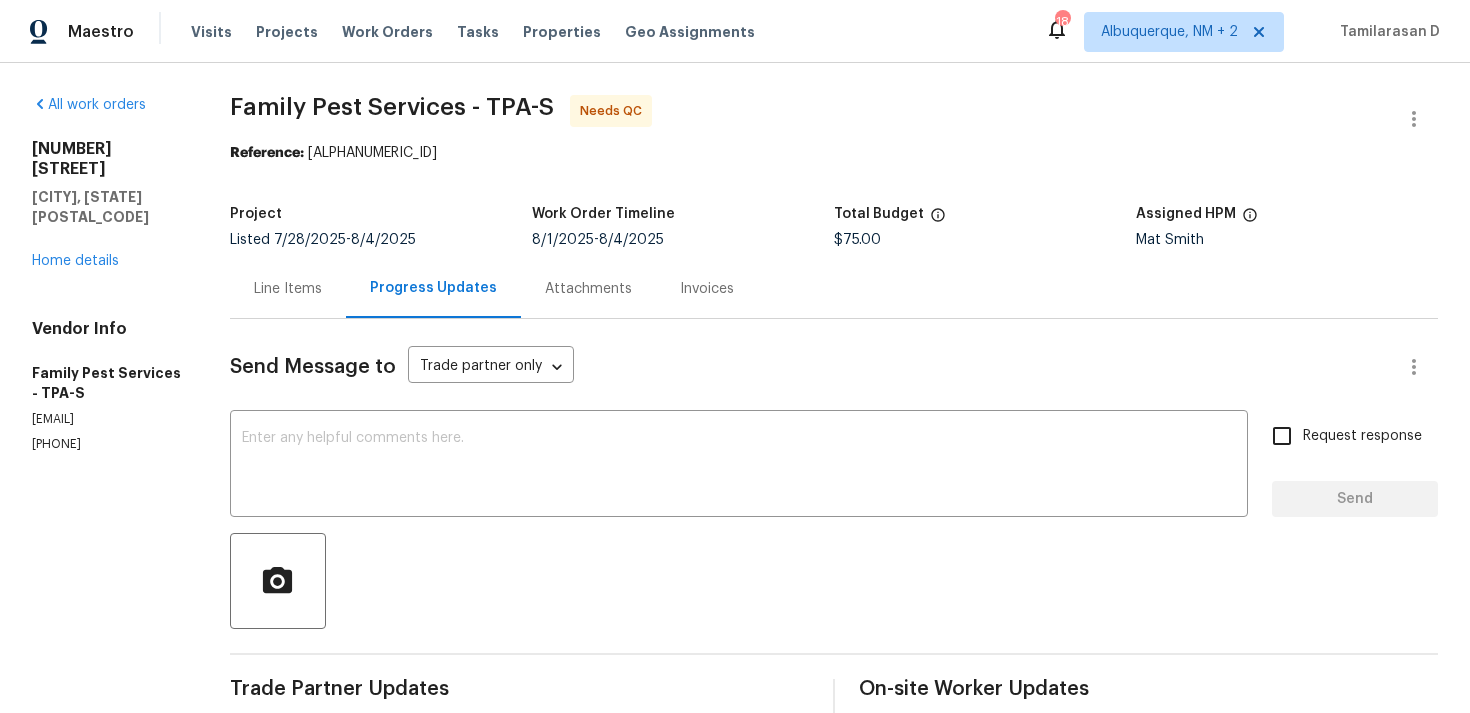 click on "Line Items" at bounding box center [288, 289] 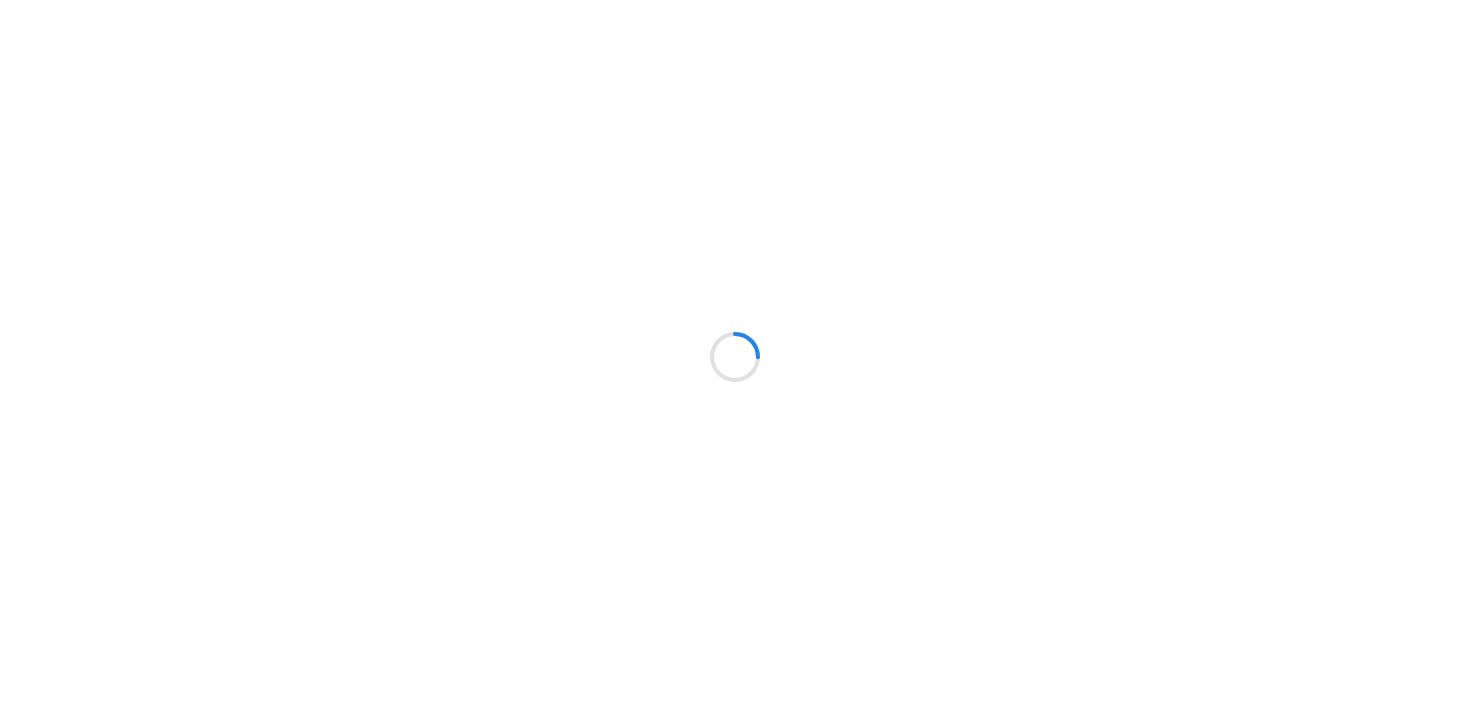 scroll, scrollTop: 0, scrollLeft: 0, axis: both 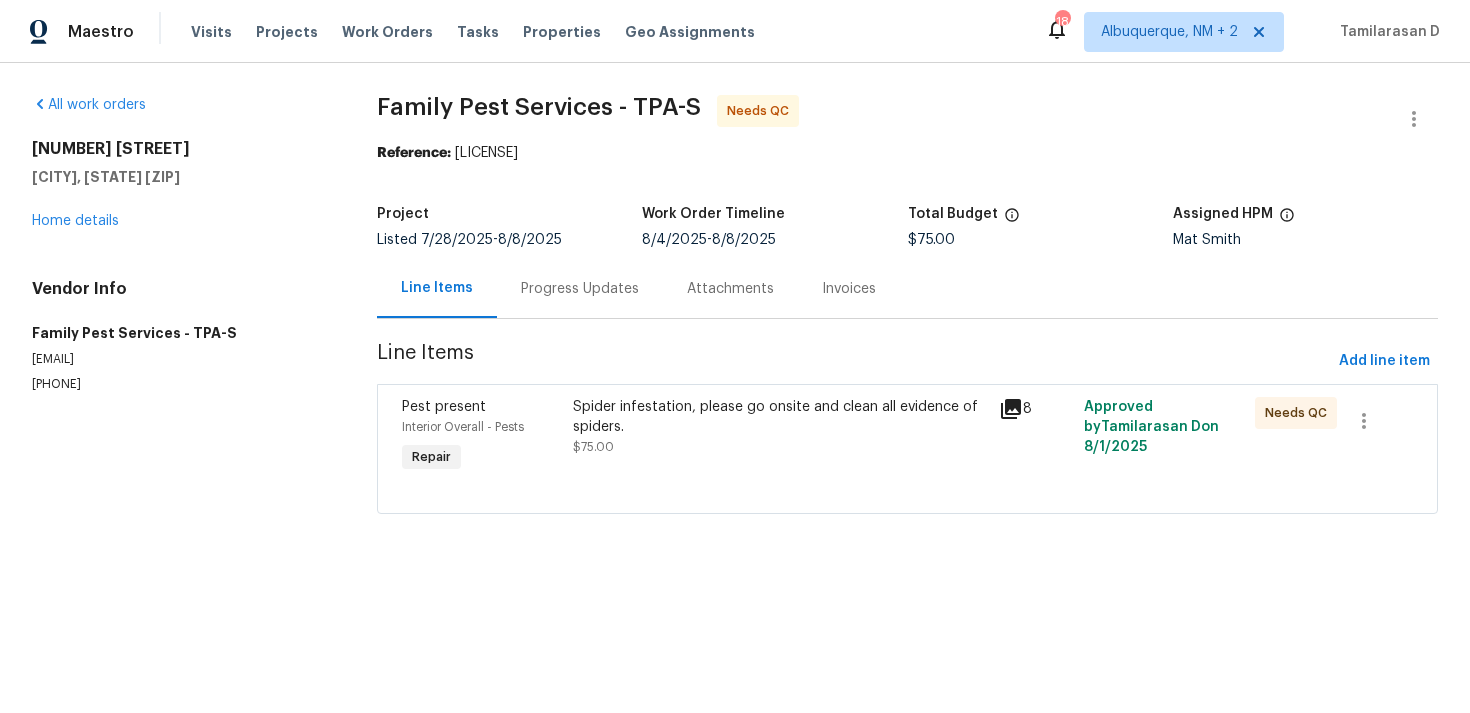 click on "Progress Updates" at bounding box center (580, 288) 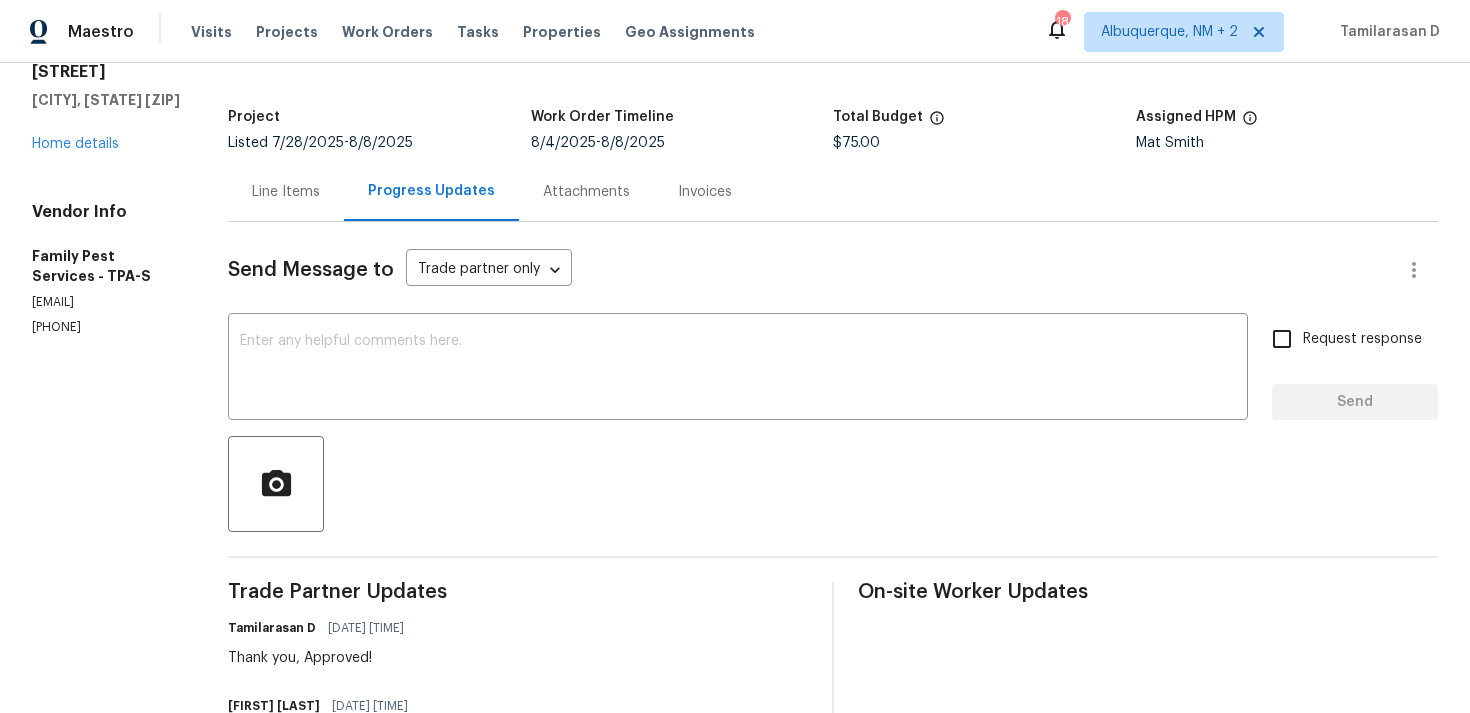 scroll, scrollTop: 212, scrollLeft: 0, axis: vertical 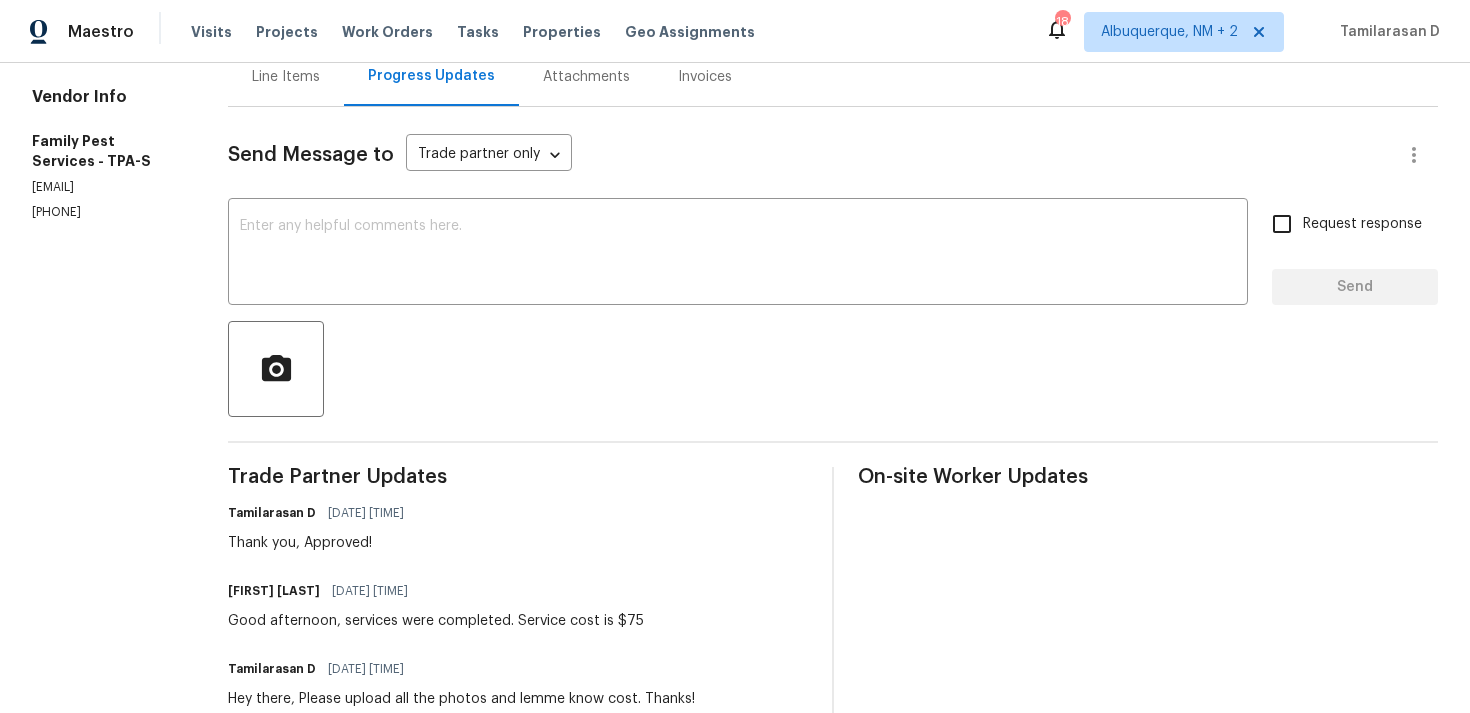 click on "Lina Rodriguez 08/08/2025 12:44 PM Good afternoon, services were completed. Service cost is $75" at bounding box center [436, 604] 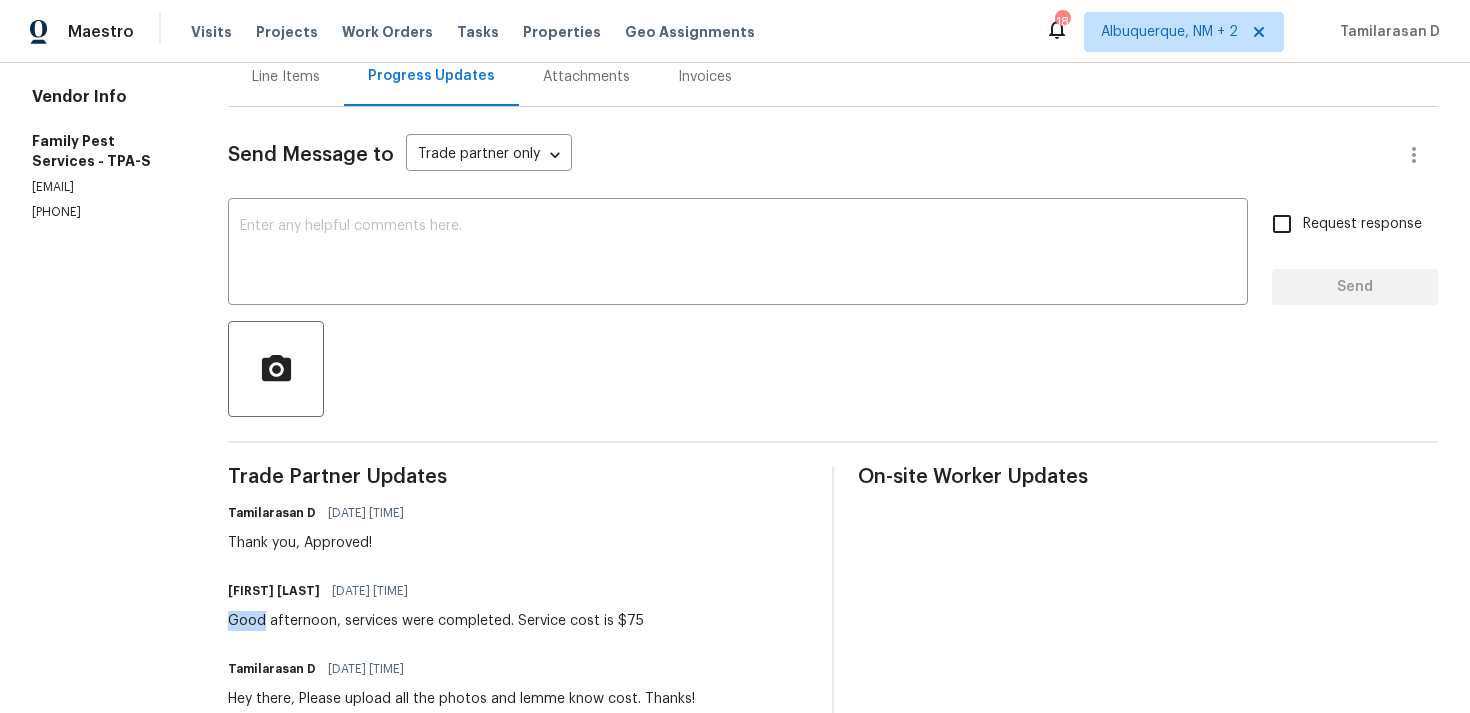 click on "Lina Rodriguez 08/08/2025 12:44 PM Good afternoon, services were completed. Service cost is $75" at bounding box center [436, 604] 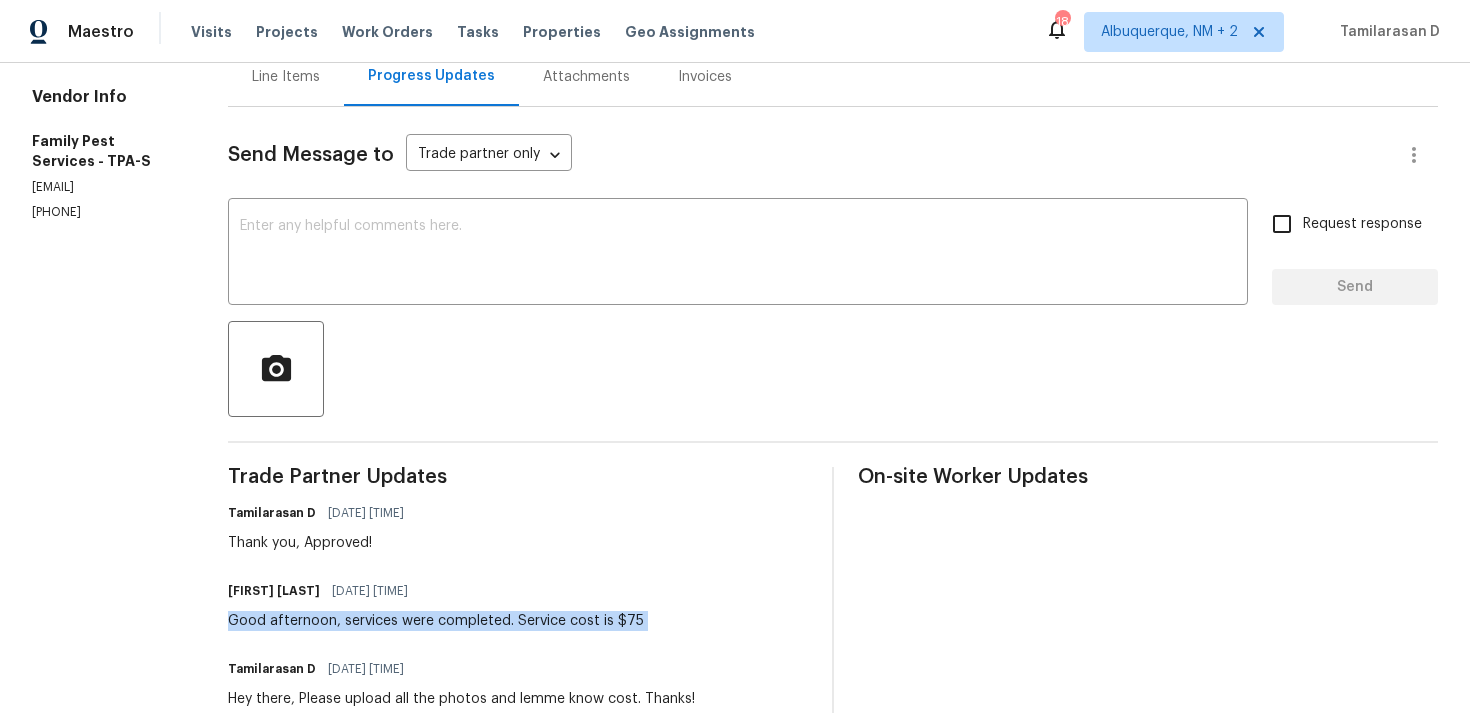 copy on "Good afternoon, services were completed. Service cost is $75" 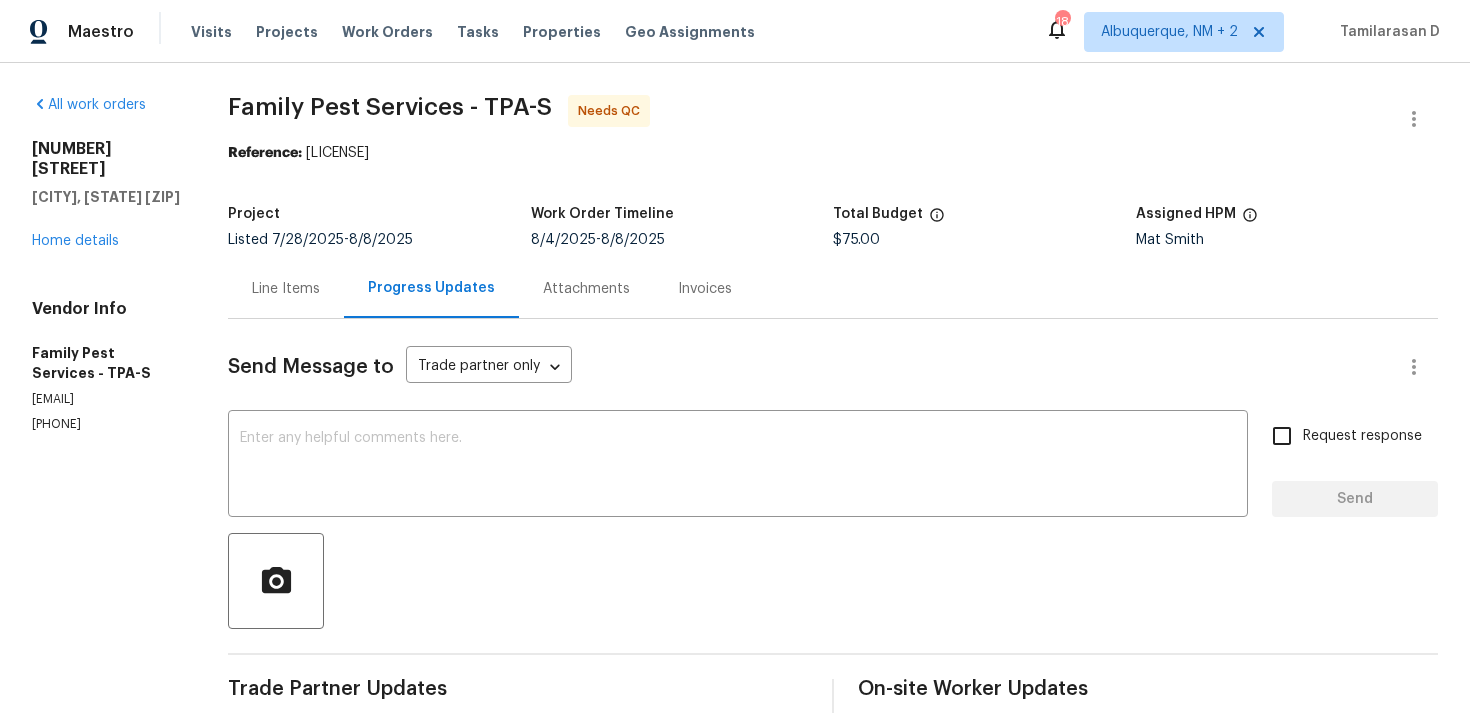 click on "Line Items" at bounding box center (286, 288) 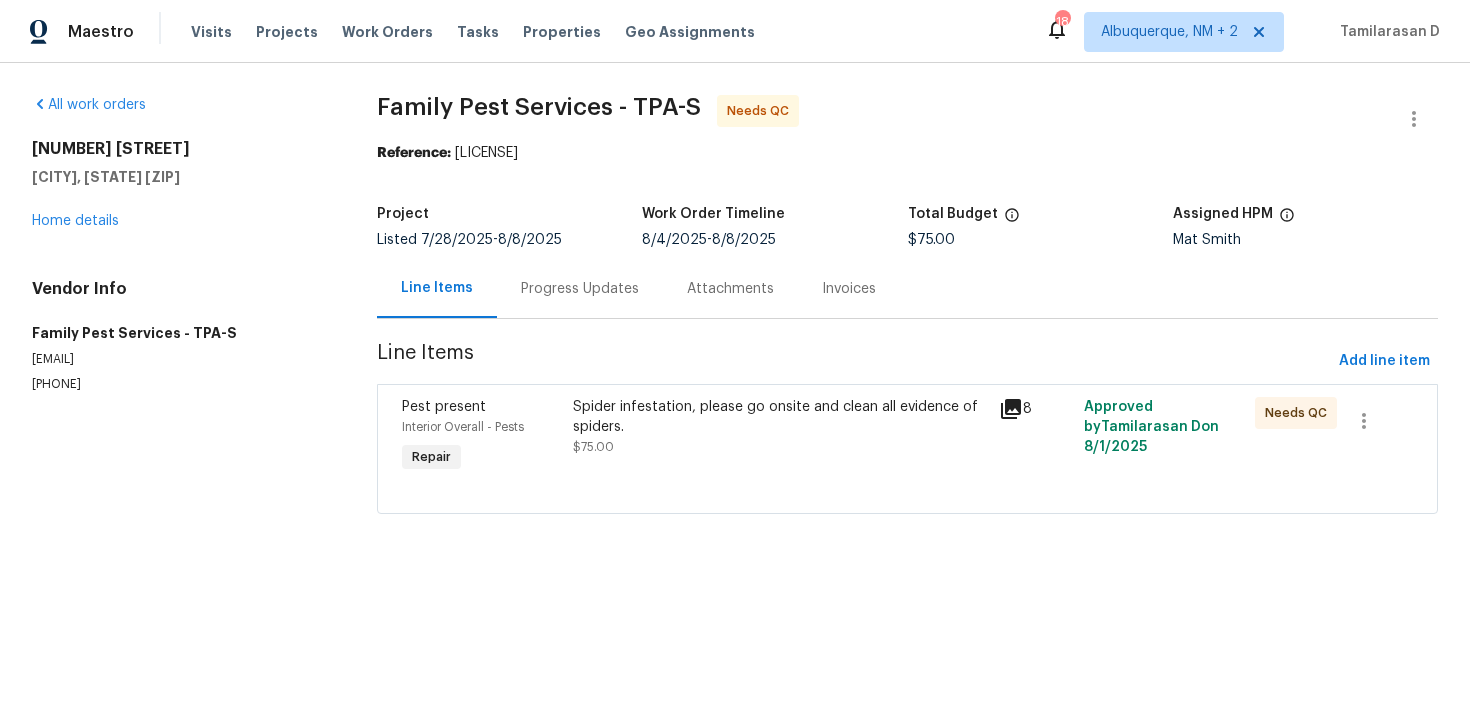 click on "Pest present Interior Overall - Pests Repair" at bounding box center (481, 437) 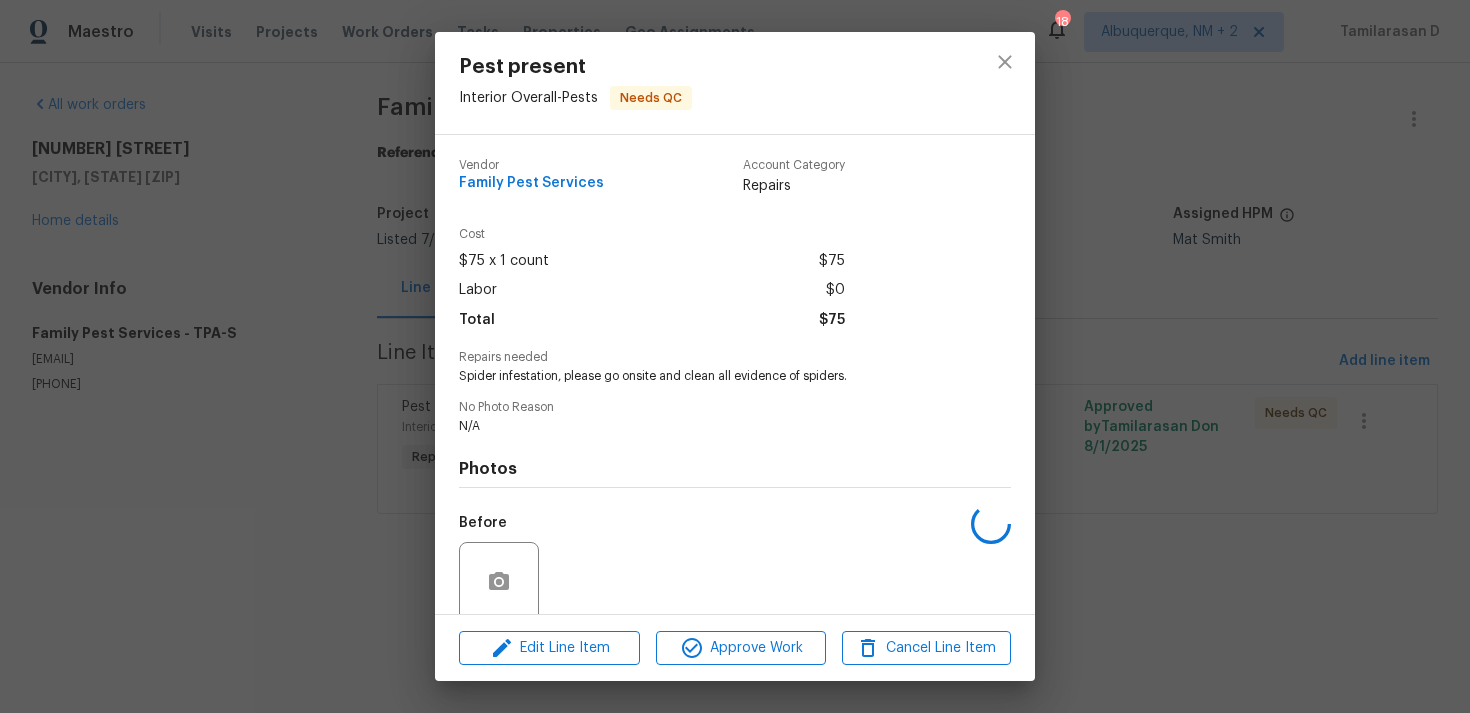 scroll, scrollTop: 157, scrollLeft: 0, axis: vertical 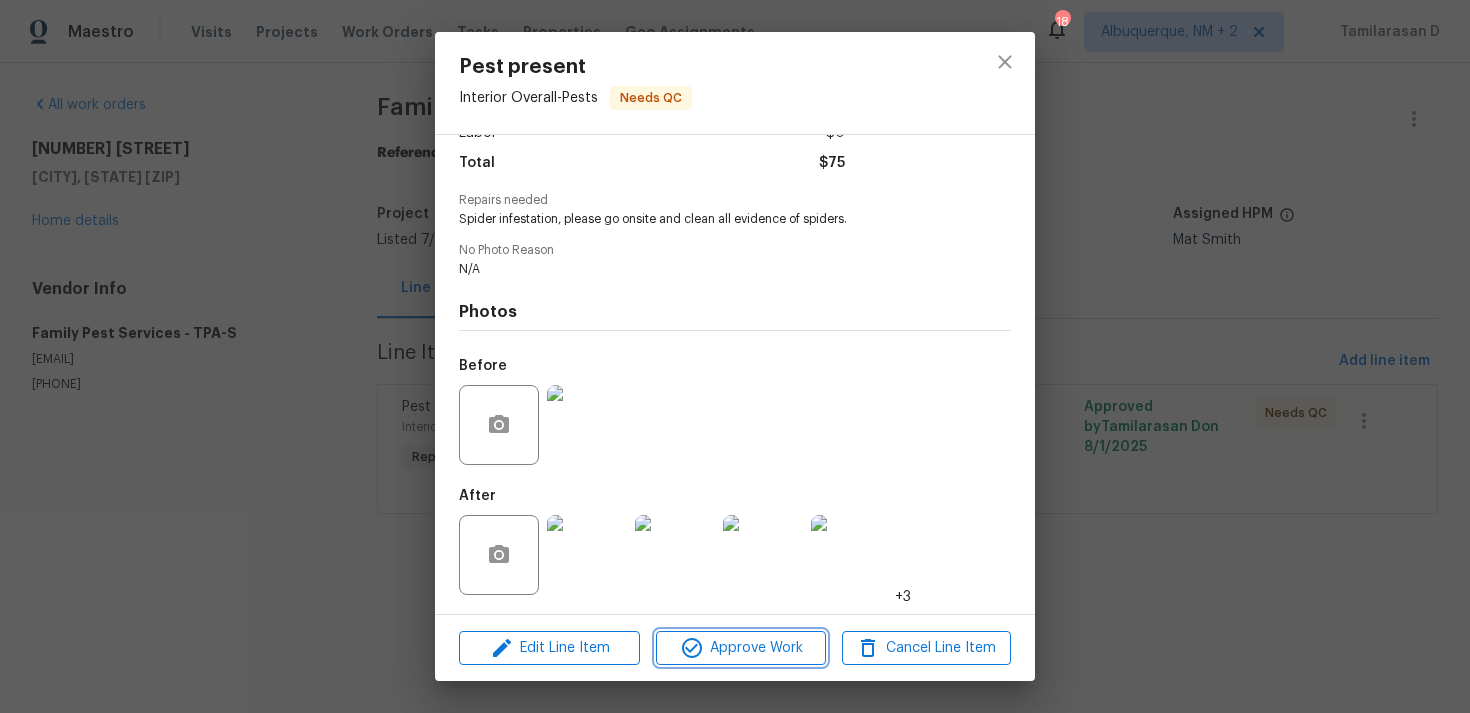 click on "Approve Work" at bounding box center [740, 648] 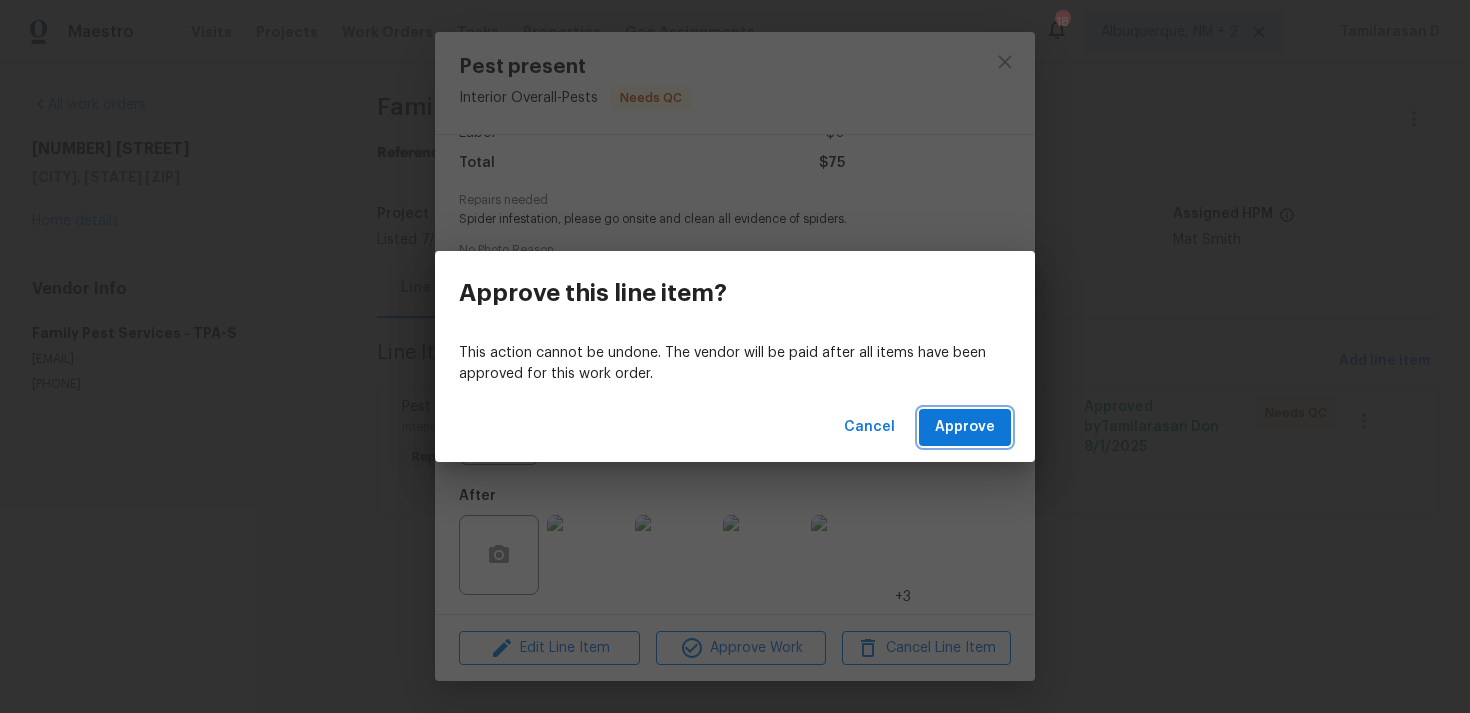 click on "Approve" at bounding box center (965, 427) 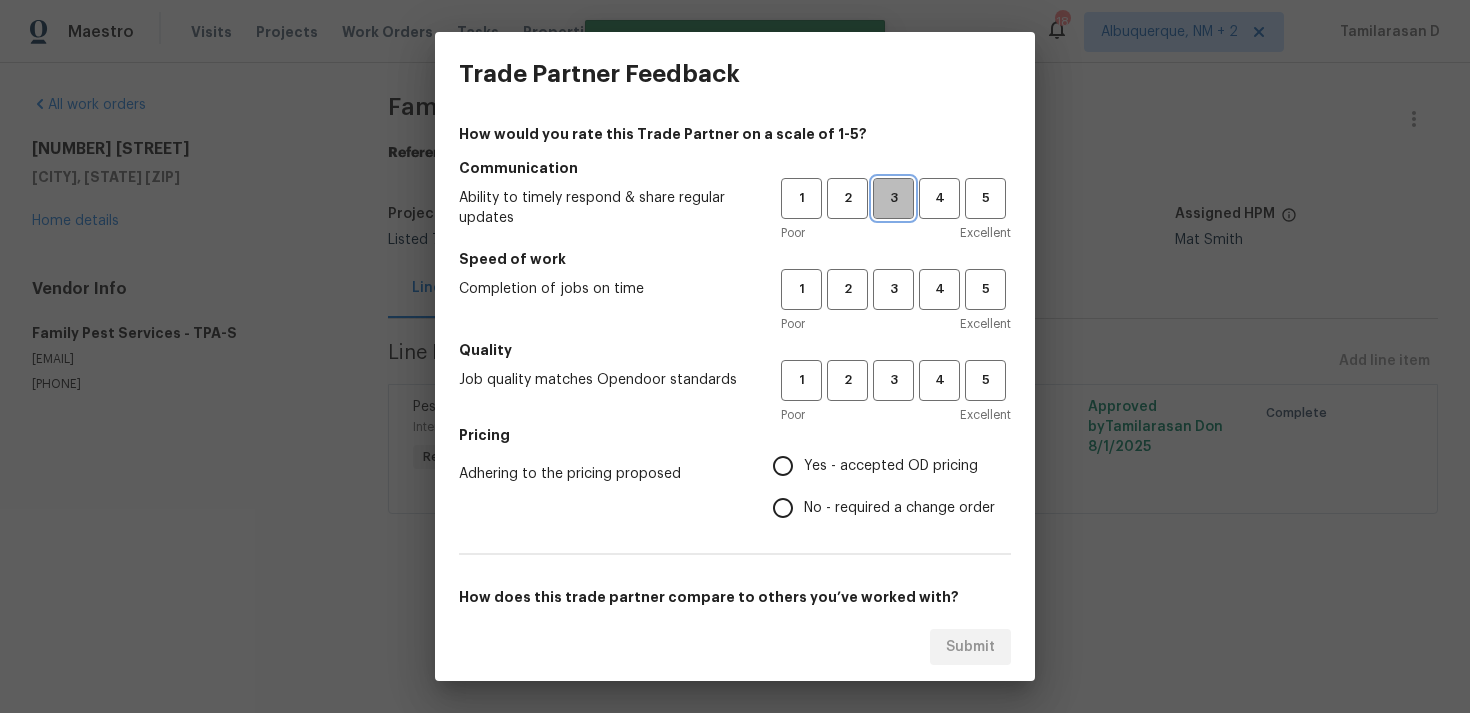 click on "3" at bounding box center (893, 198) 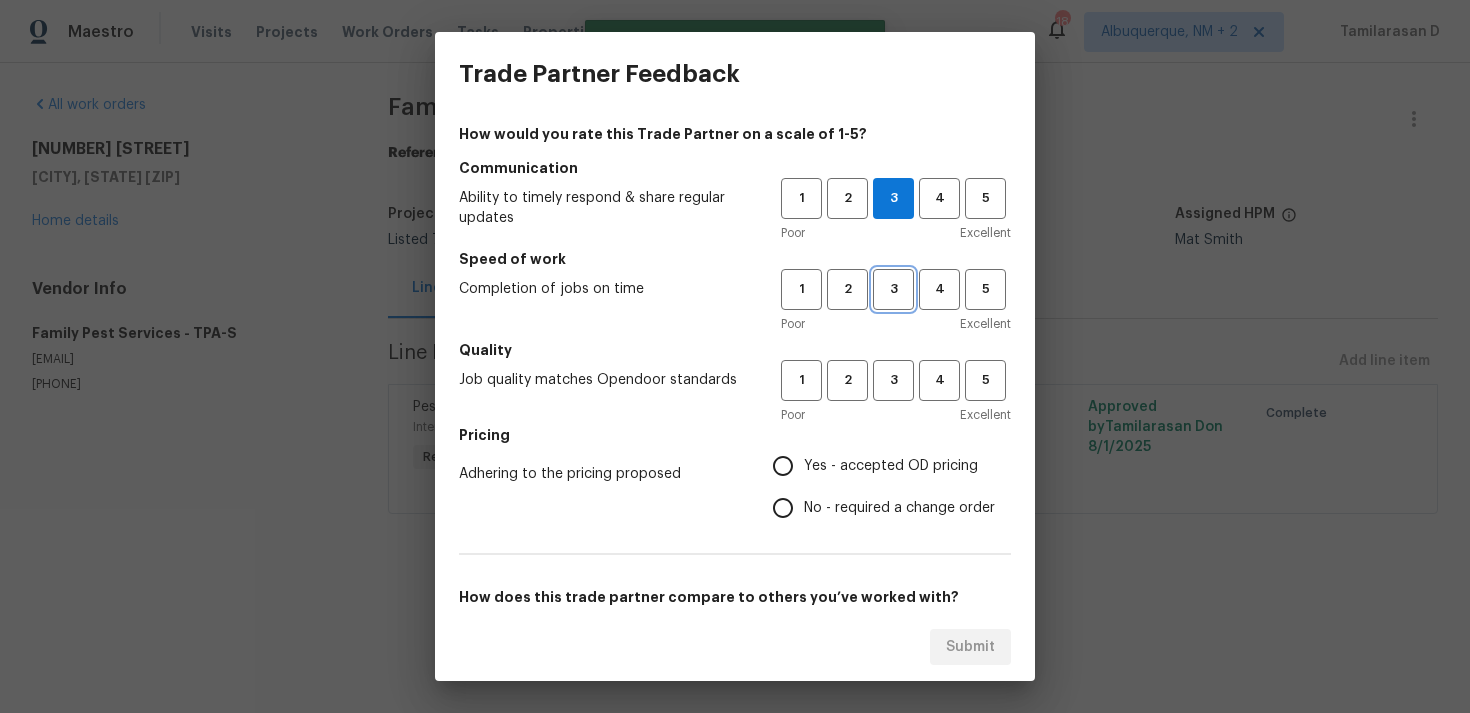 click on "3" at bounding box center [893, 289] 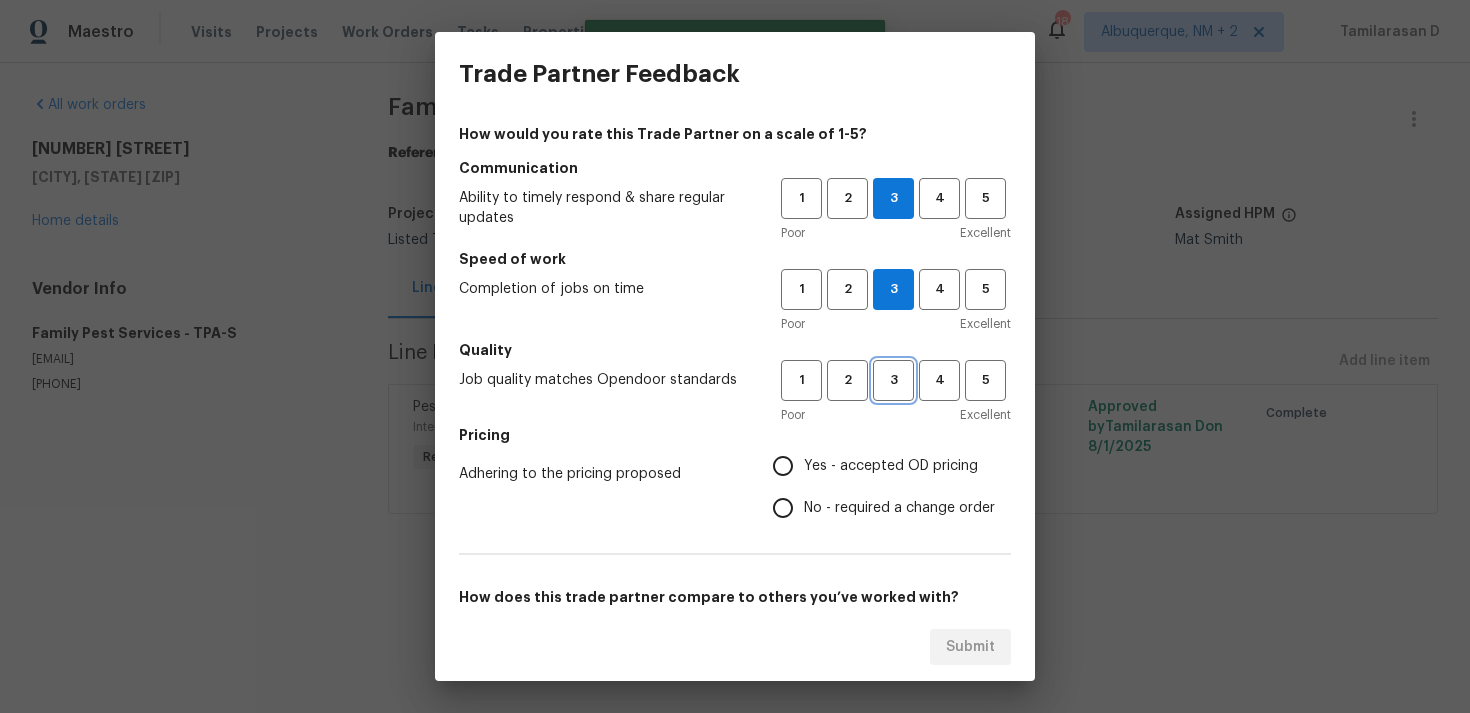 click on "3" at bounding box center (893, 380) 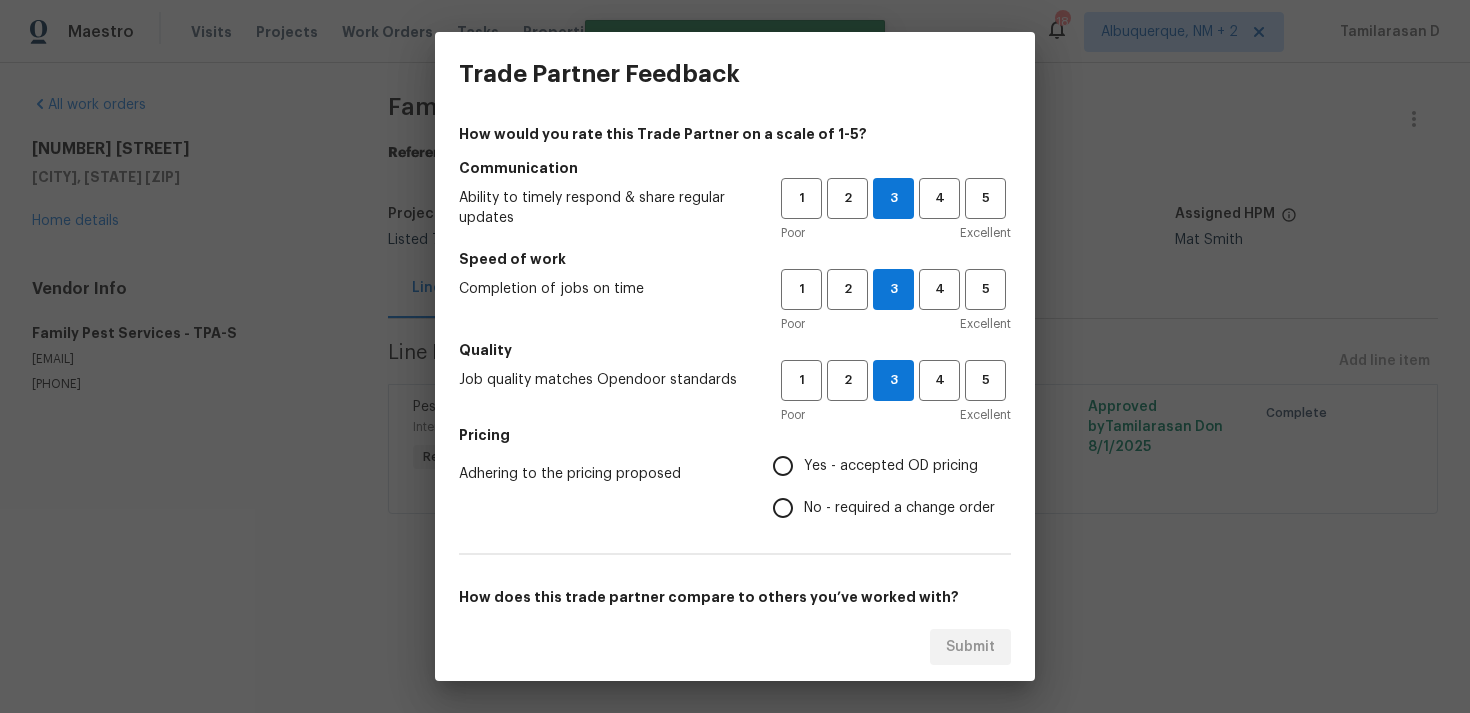 click on "Yes - accepted OD pricing" at bounding box center [783, 466] 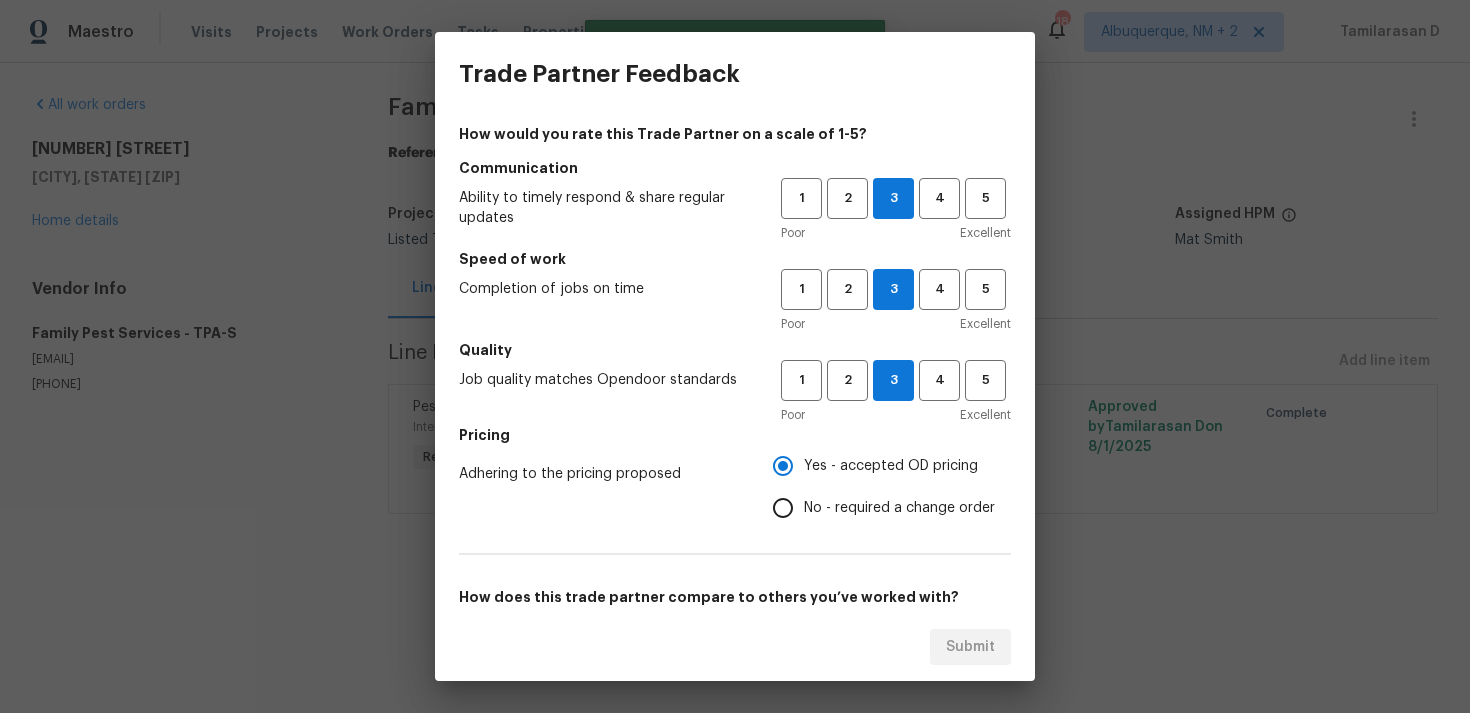 scroll, scrollTop: 302, scrollLeft: 0, axis: vertical 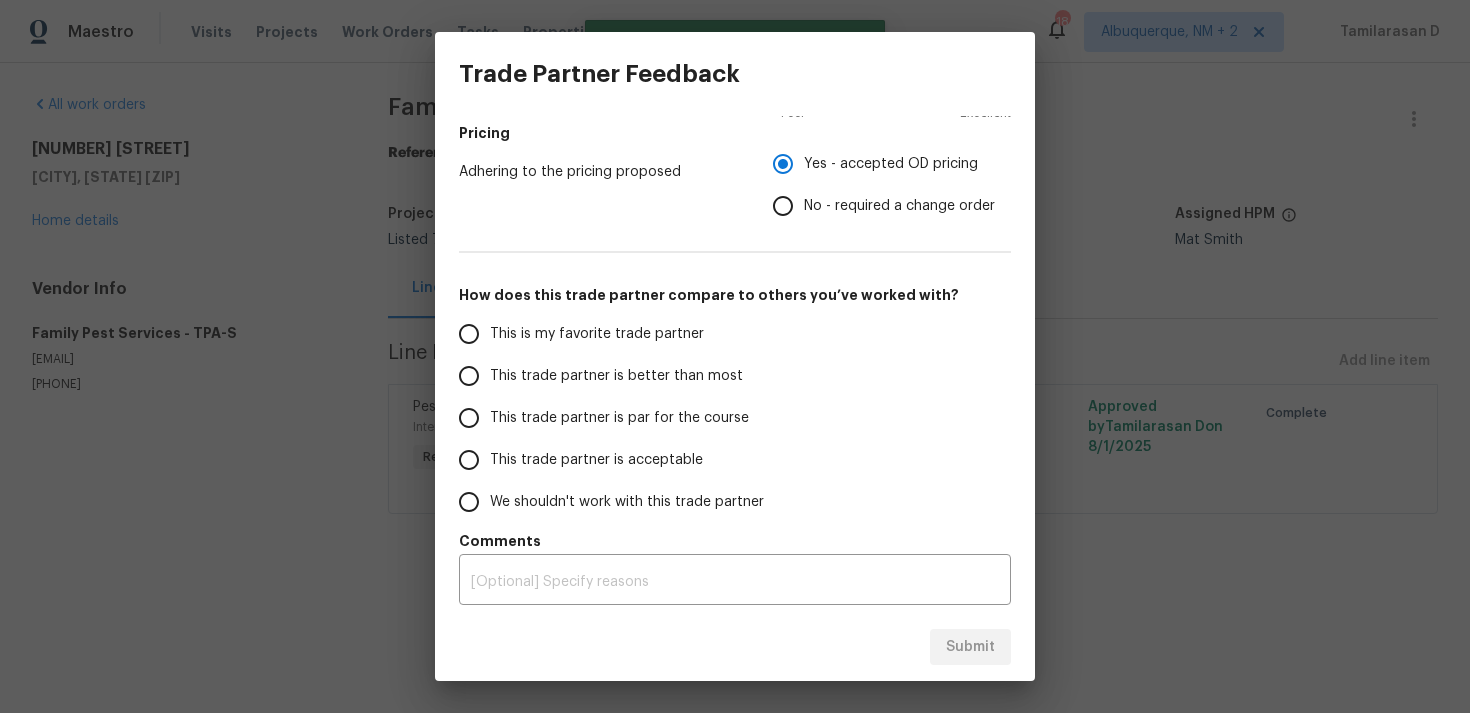 click on "This trade partner is better than most" at bounding box center (606, 376) 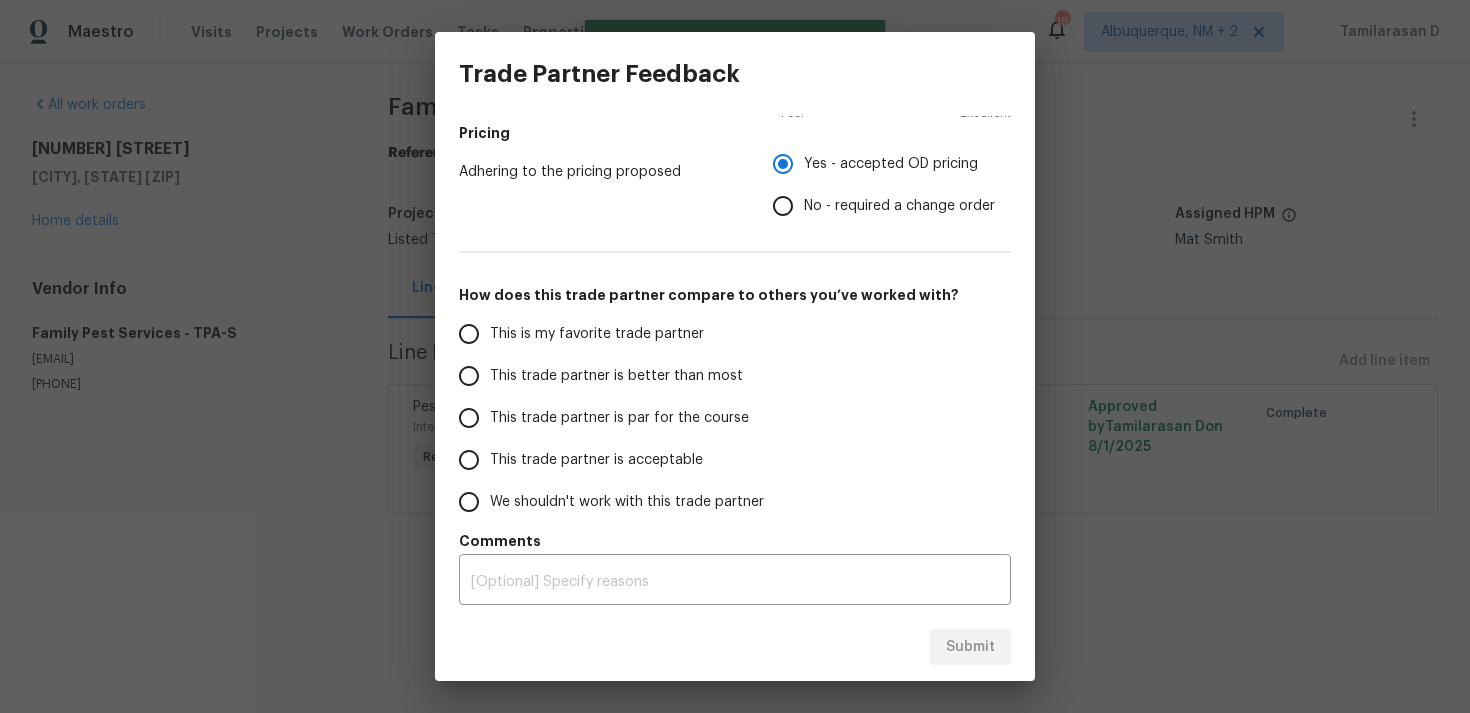 click on "This trade partner is better than most" at bounding box center [469, 376] 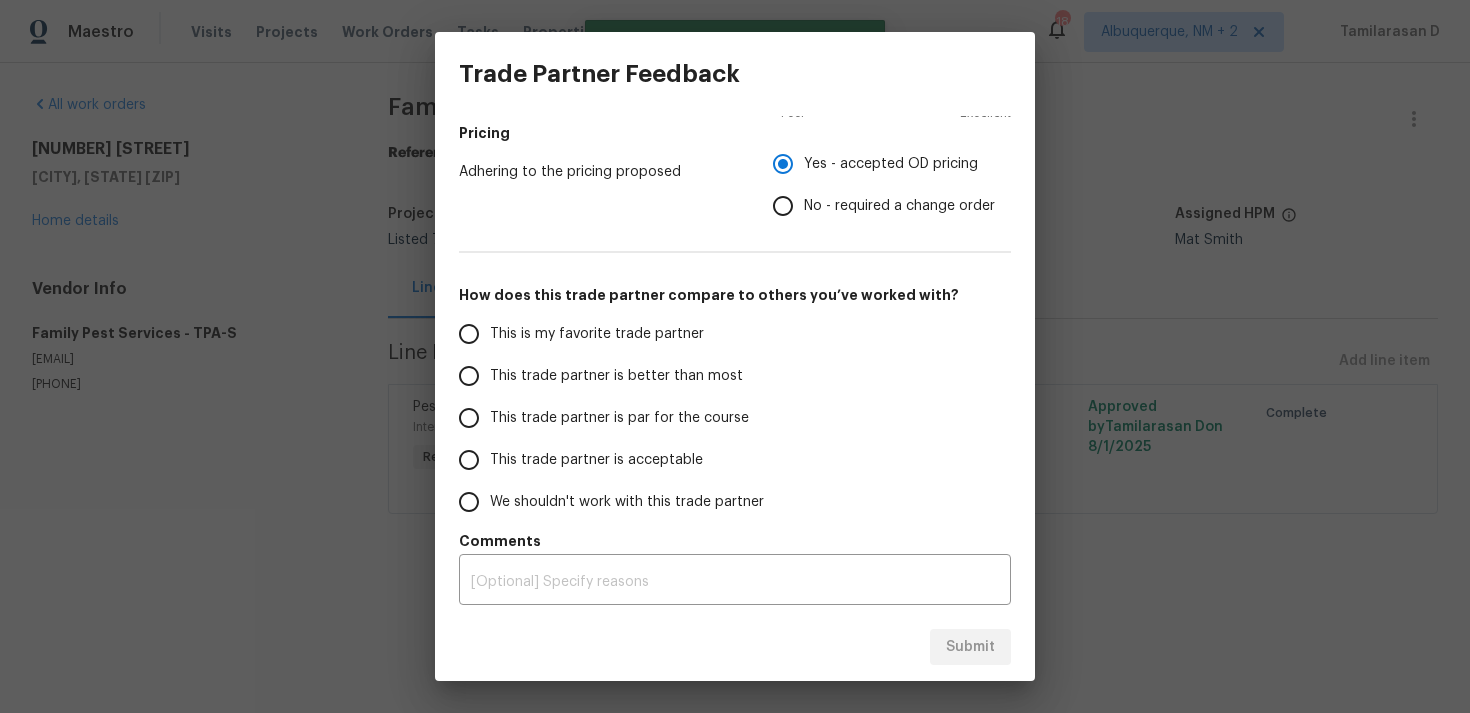 radio on "false" 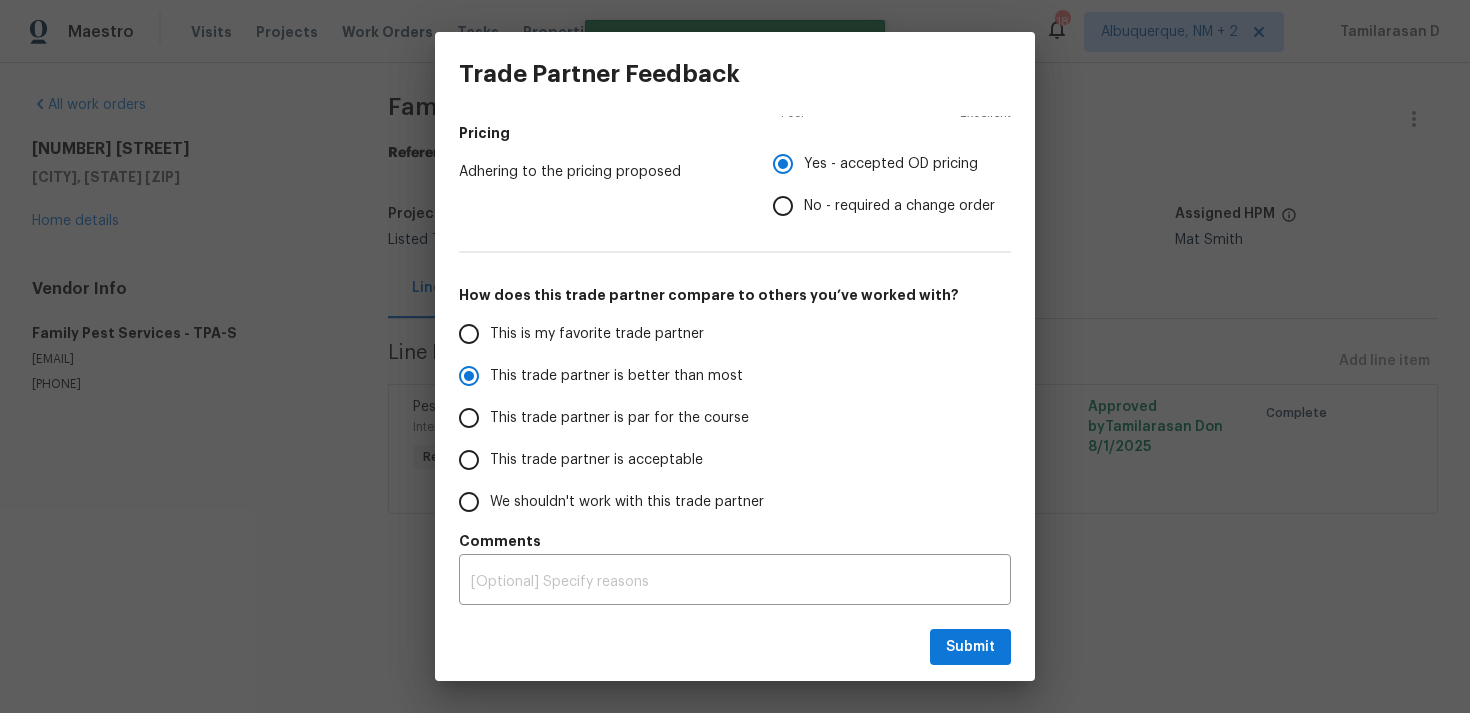 click on "This trade partner is par for the course" at bounding box center [469, 418] 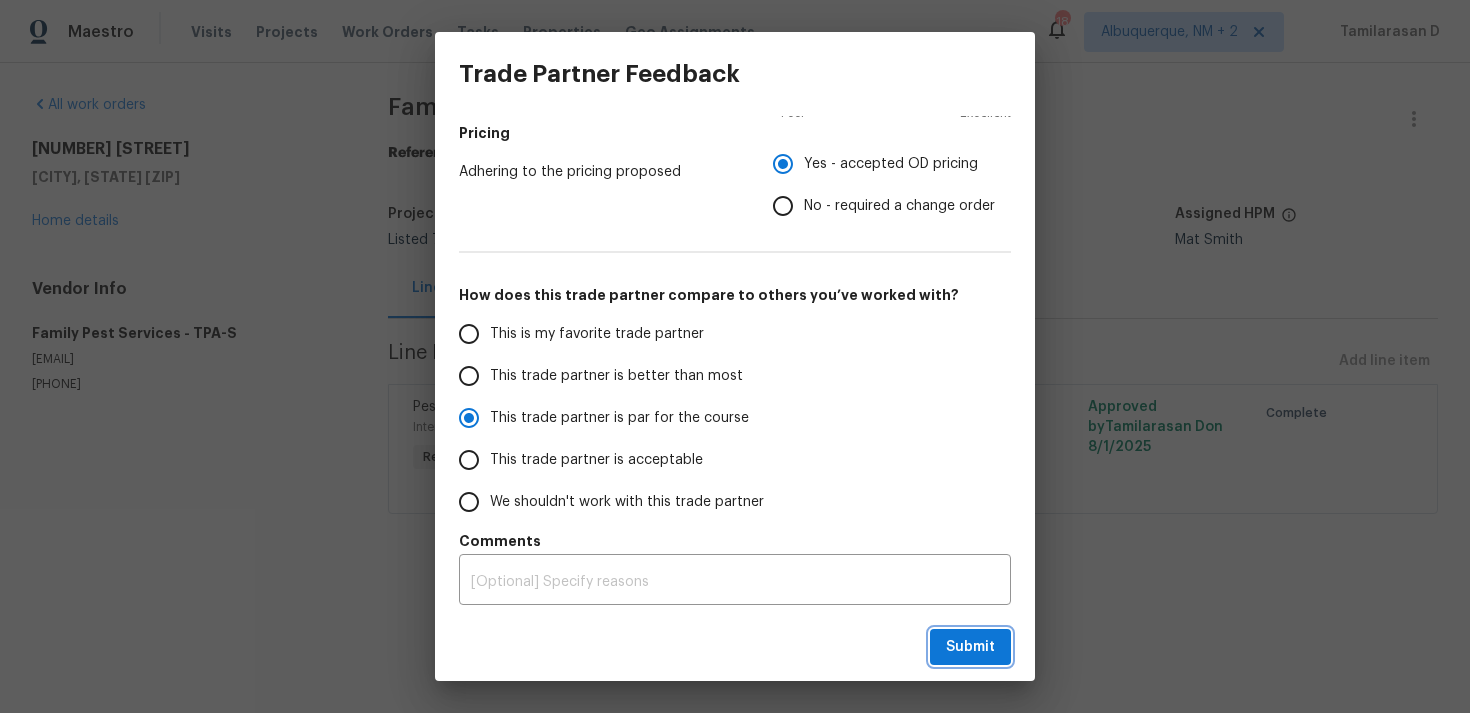 click on "Submit" at bounding box center [970, 647] 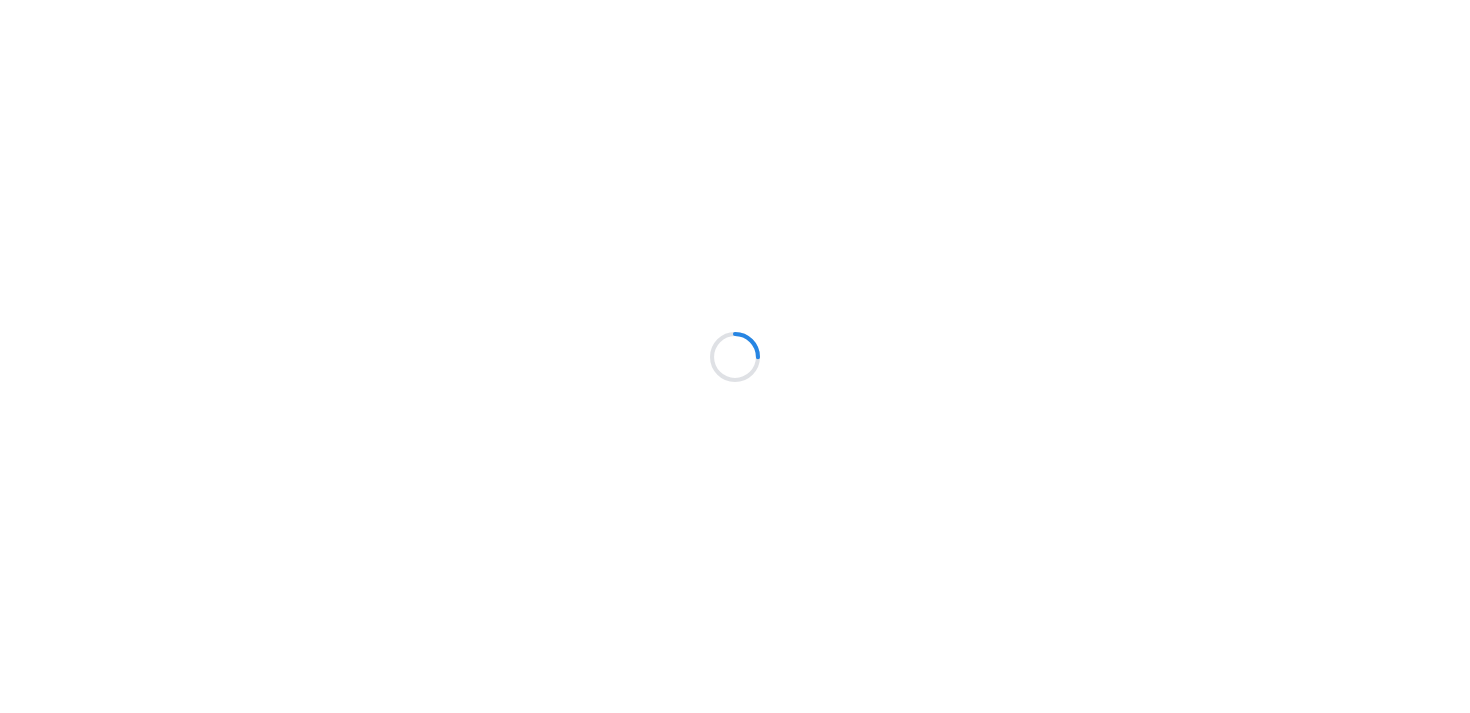 scroll, scrollTop: 0, scrollLeft: 0, axis: both 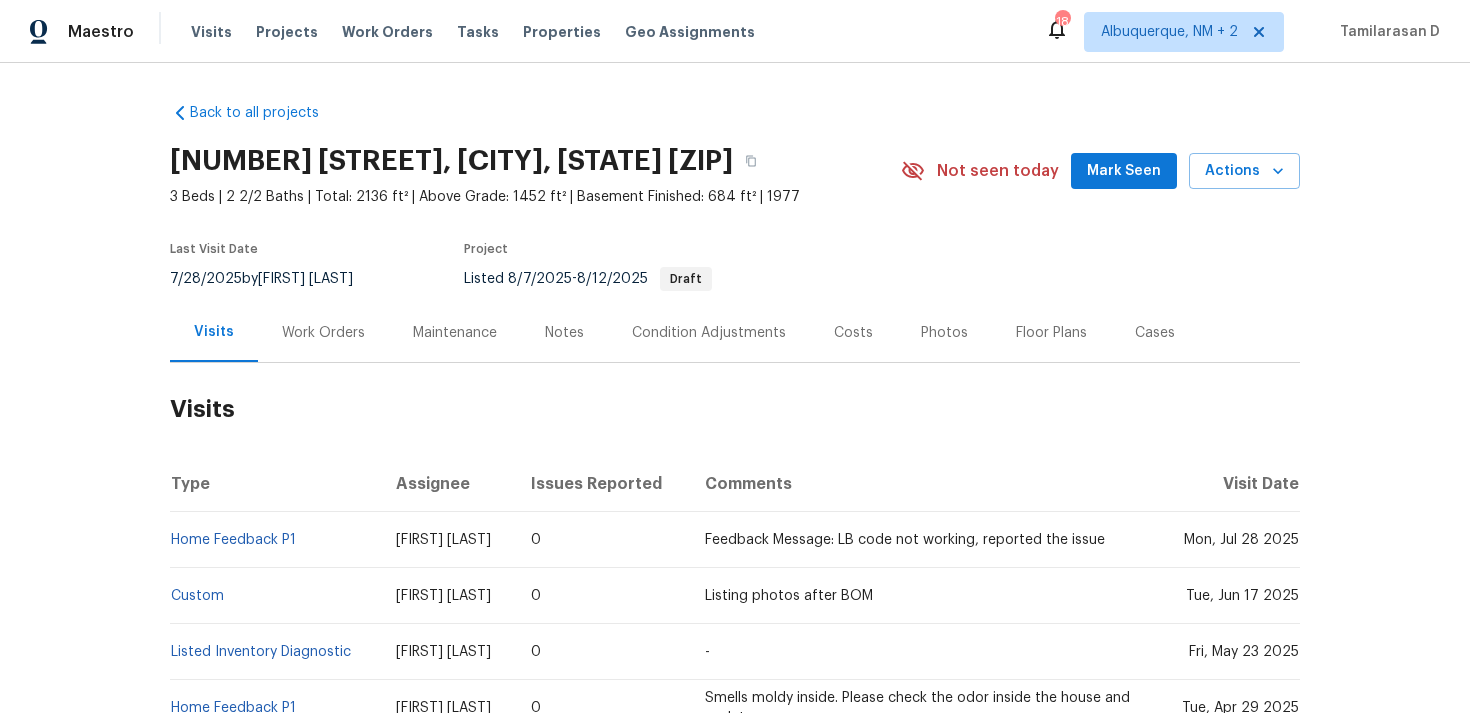 click on "Work Orders" at bounding box center (323, 332) 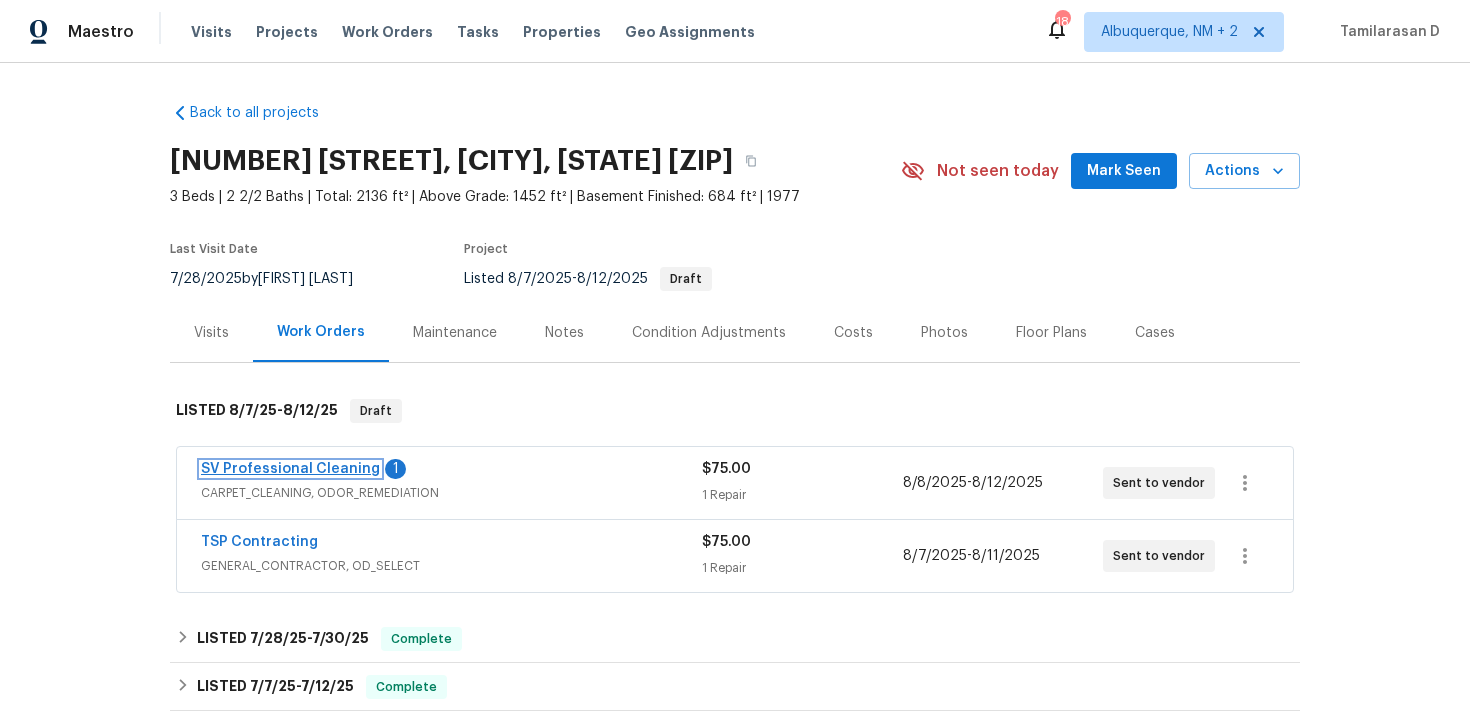 click on "SV Professional Cleaning" at bounding box center [290, 469] 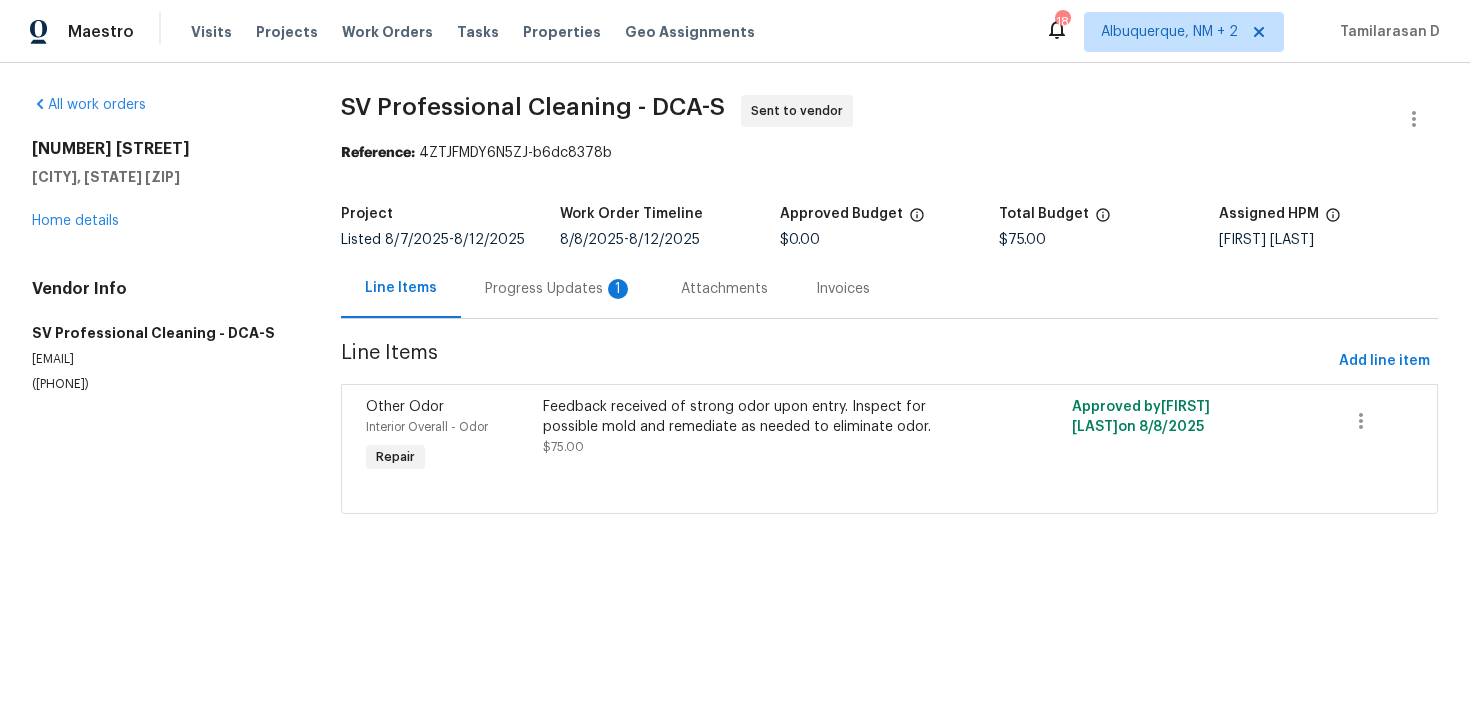 click on "Progress Updates 1" at bounding box center [559, 289] 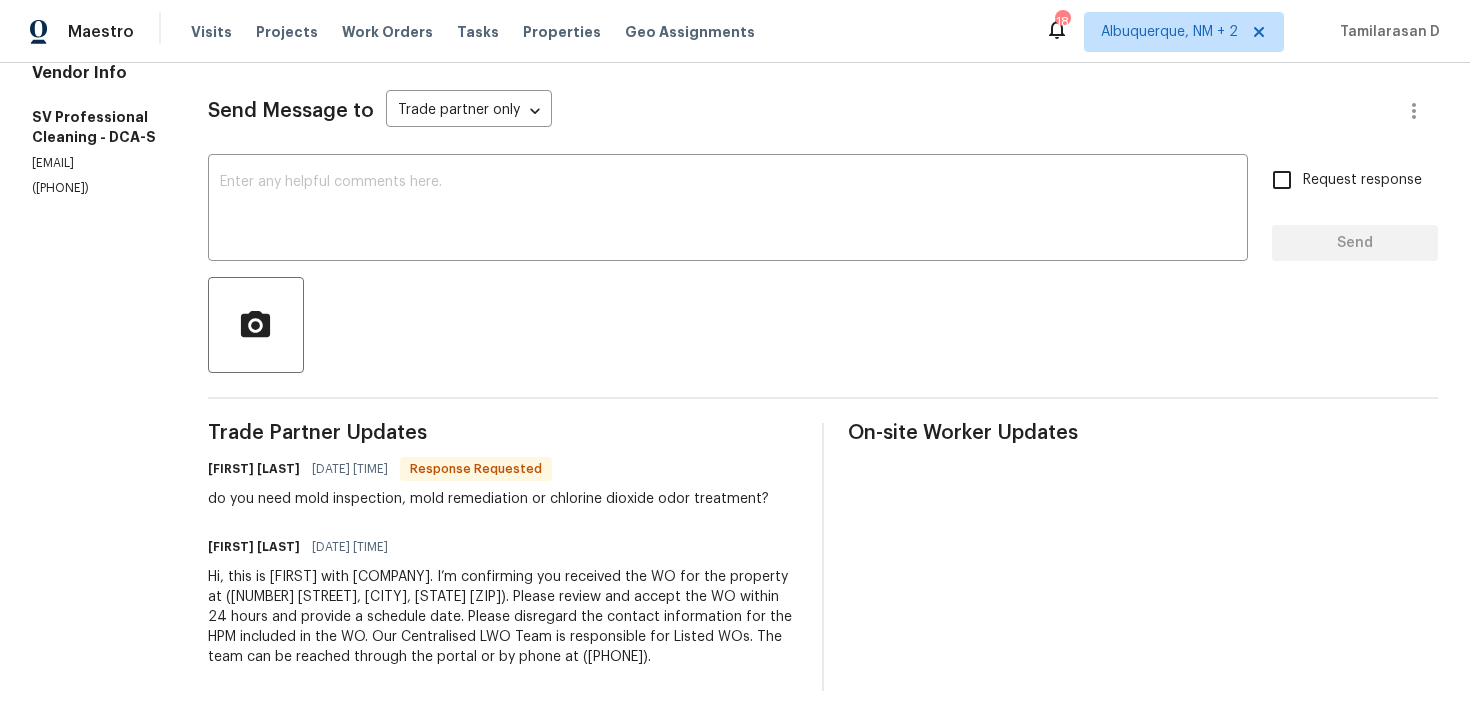 scroll, scrollTop: 0, scrollLeft: 0, axis: both 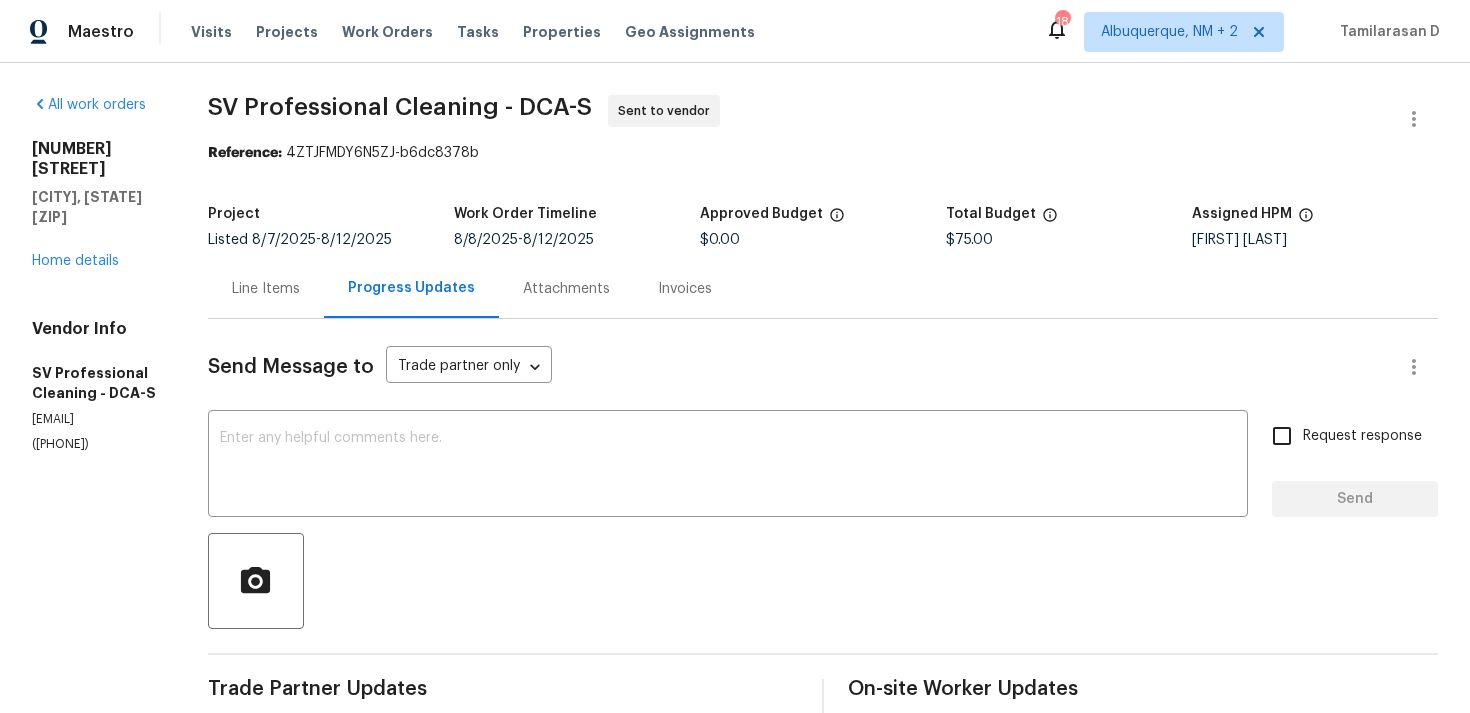 click on "Line Items" at bounding box center [266, 289] 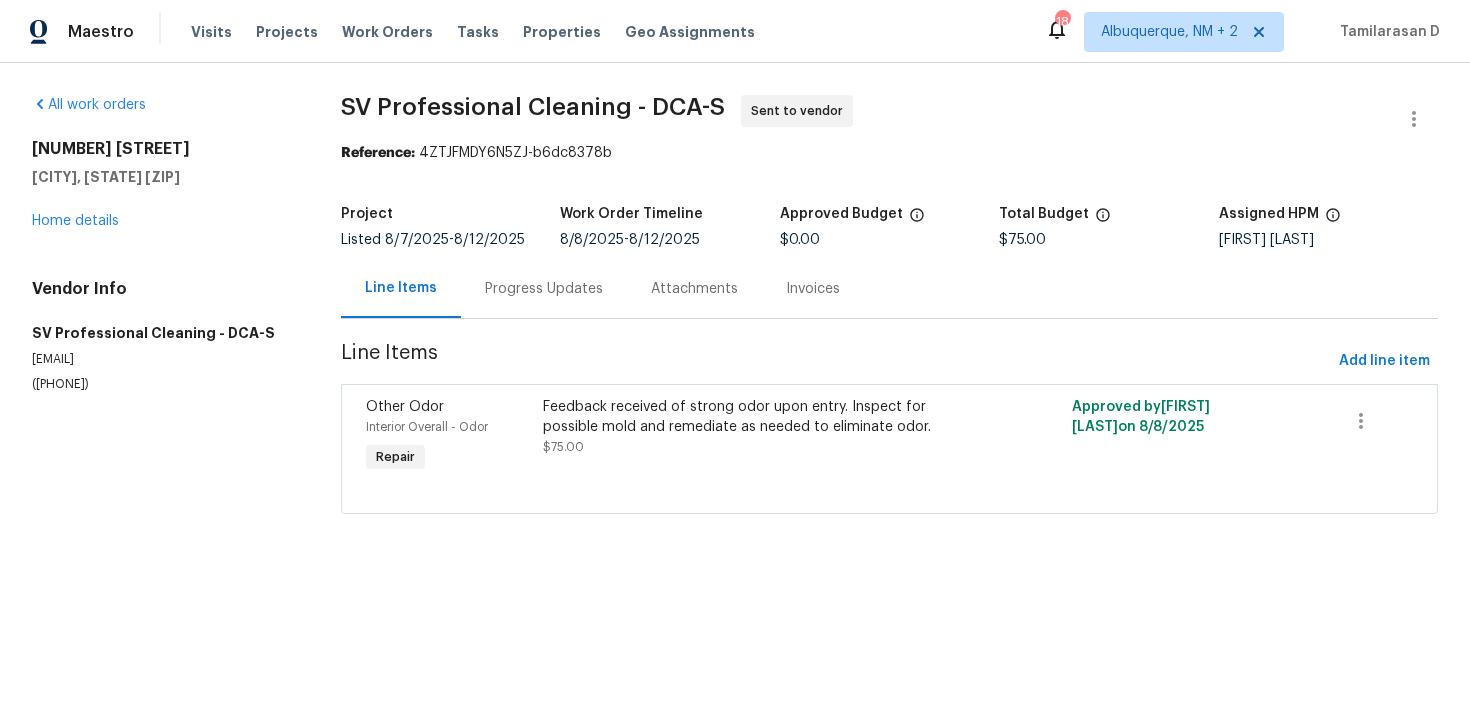 click on "Progress Updates" at bounding box center [544, 288] 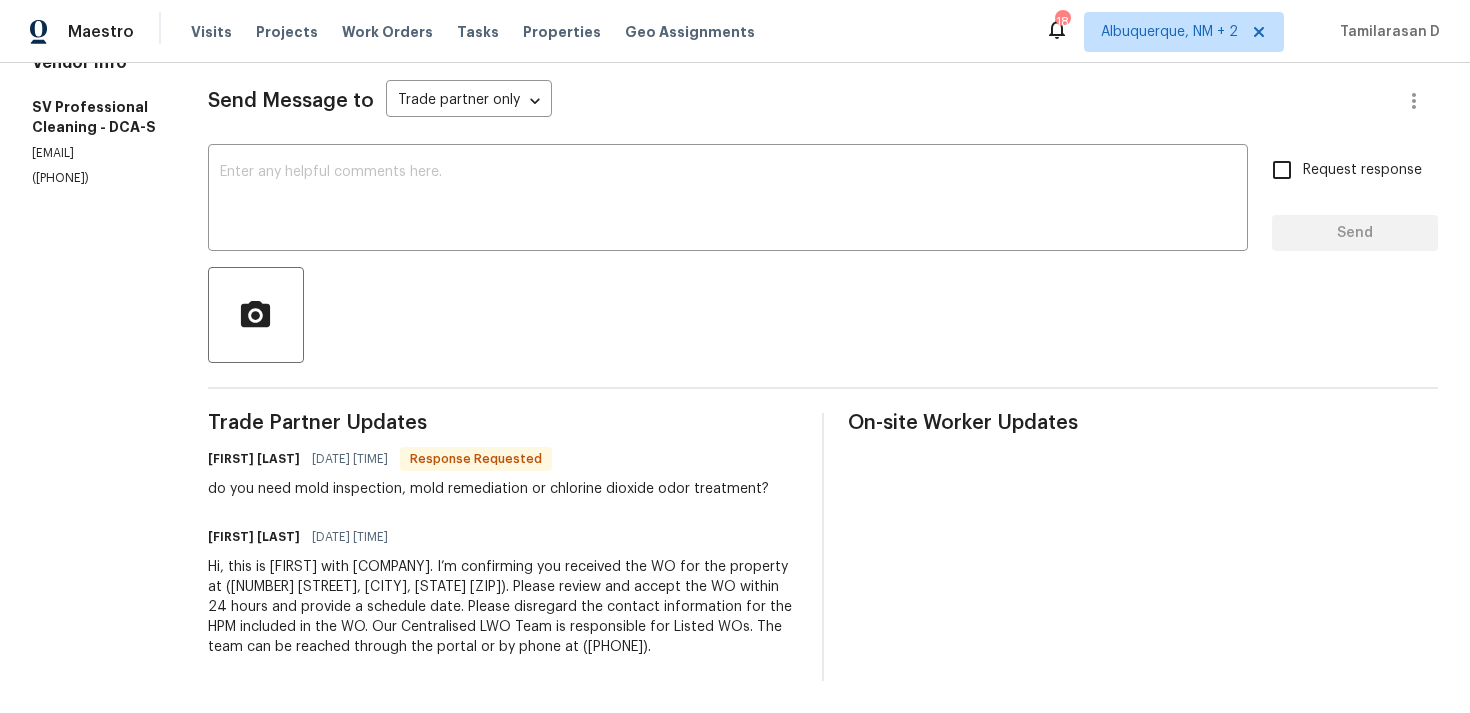 scroll, scrollTop: 0, scrollLeft: 0, axis: both 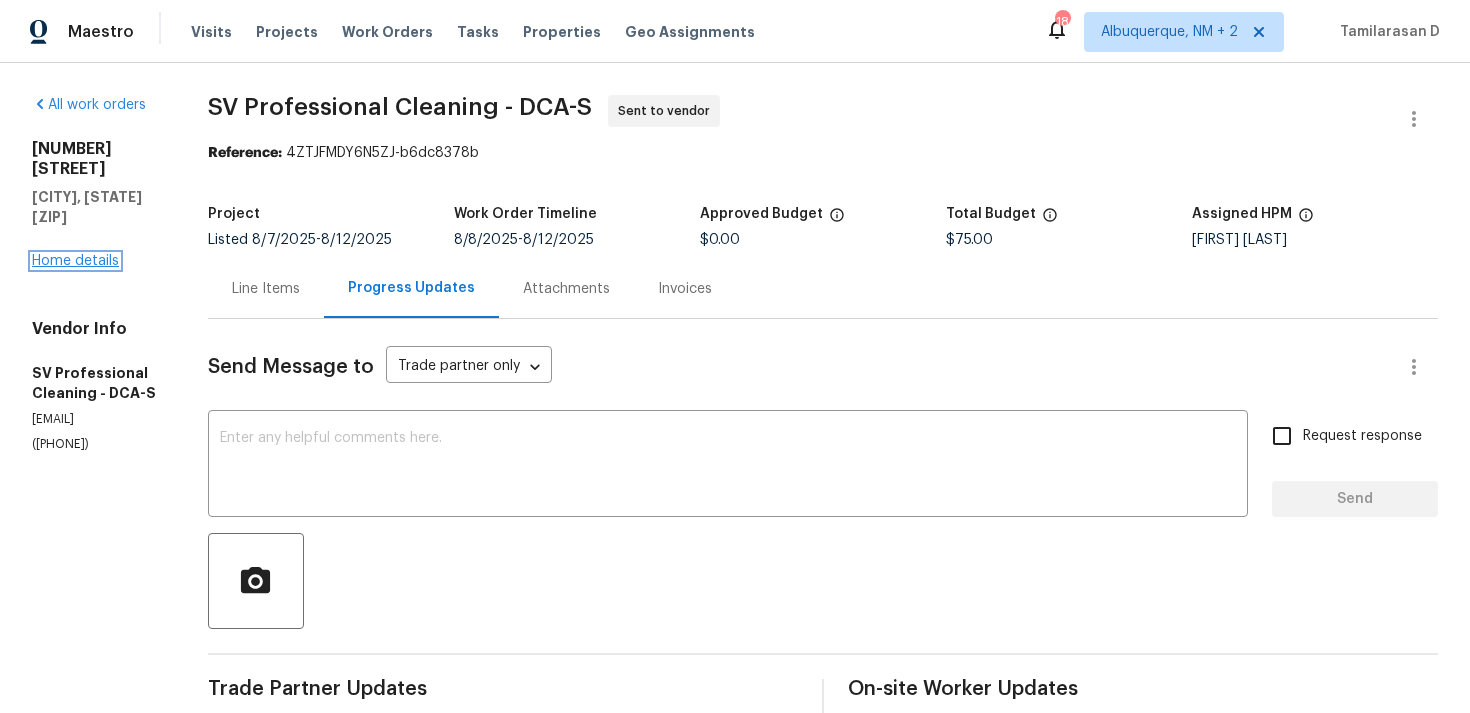 click on "Home details" at bounding box center (75, 261) 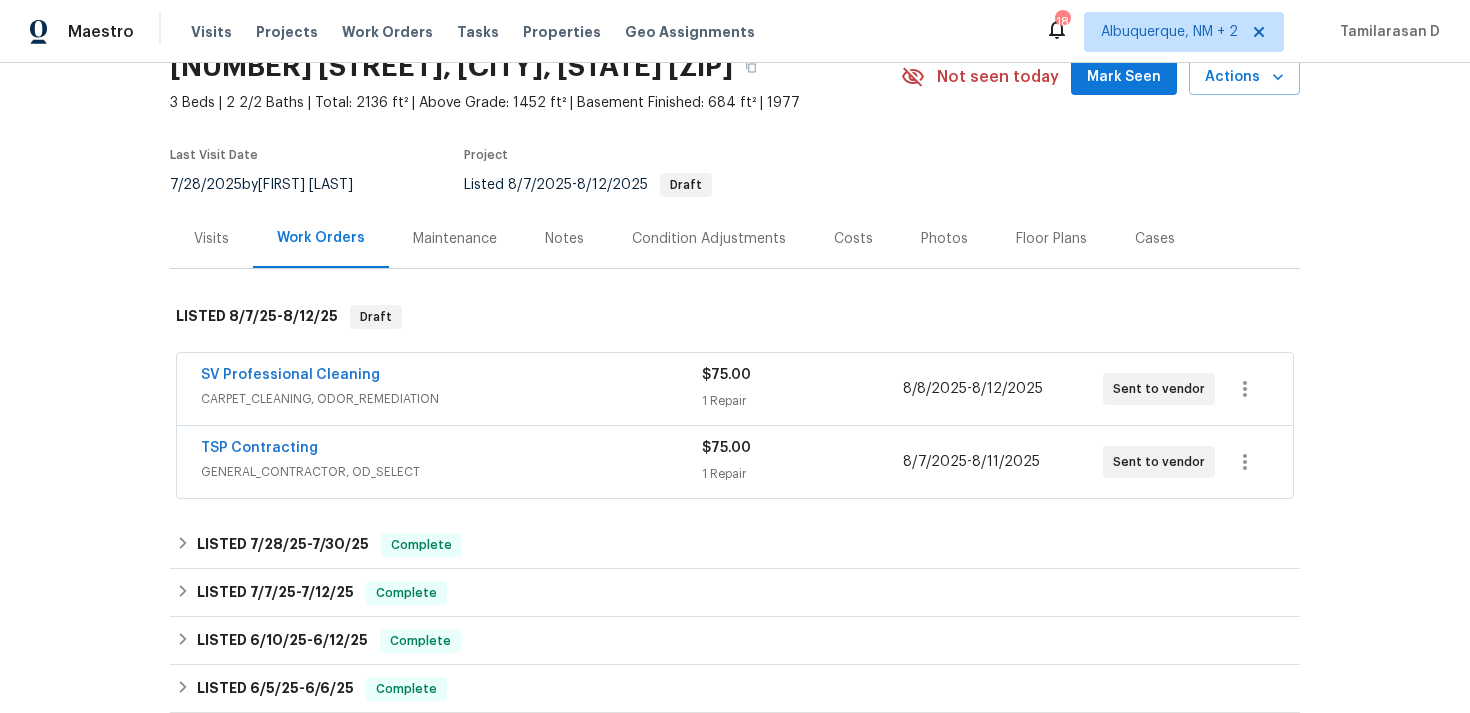 scroll, scrollTop: 101, scrollLeft: 0, axis: vertical 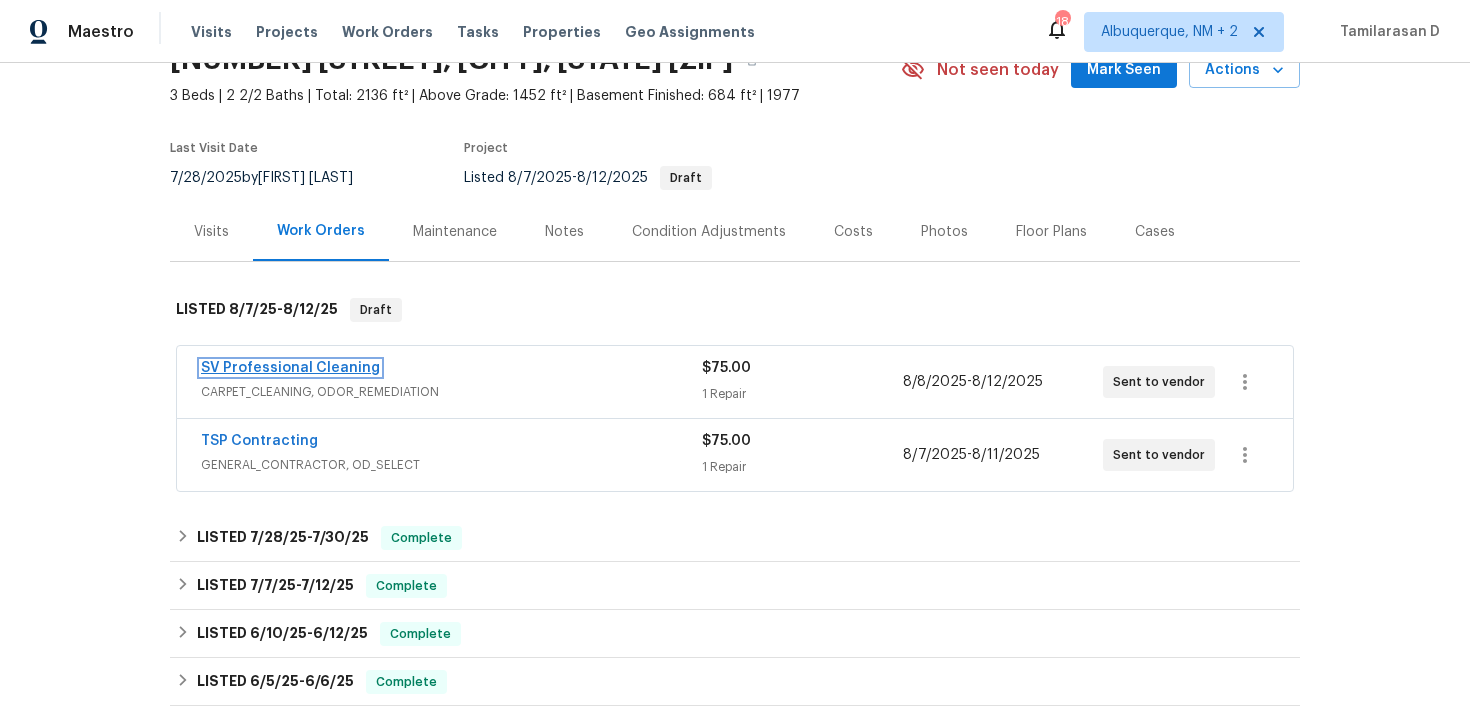 click on "SV Professional Cleaning" at bounding box center [290, 368] 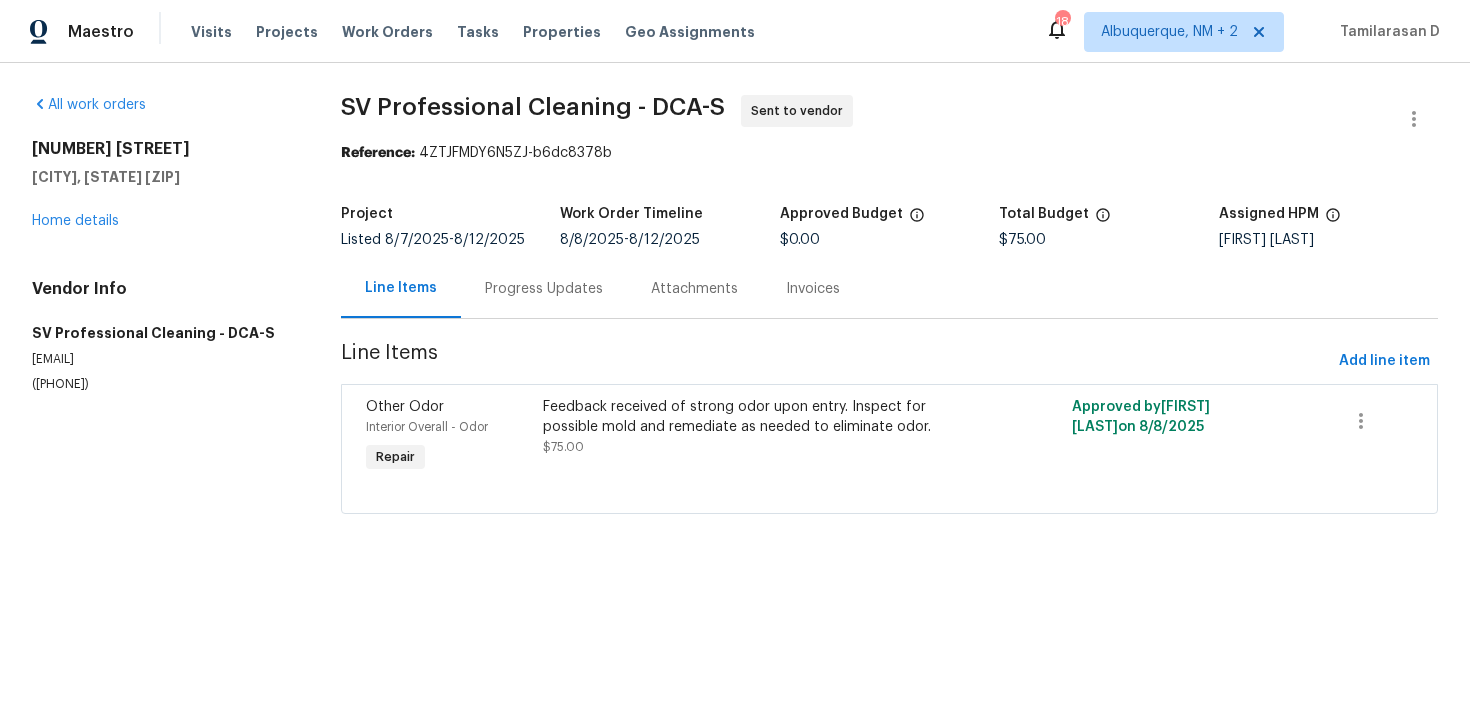 click on "Progress Updates" at bounding box center (544, 289) 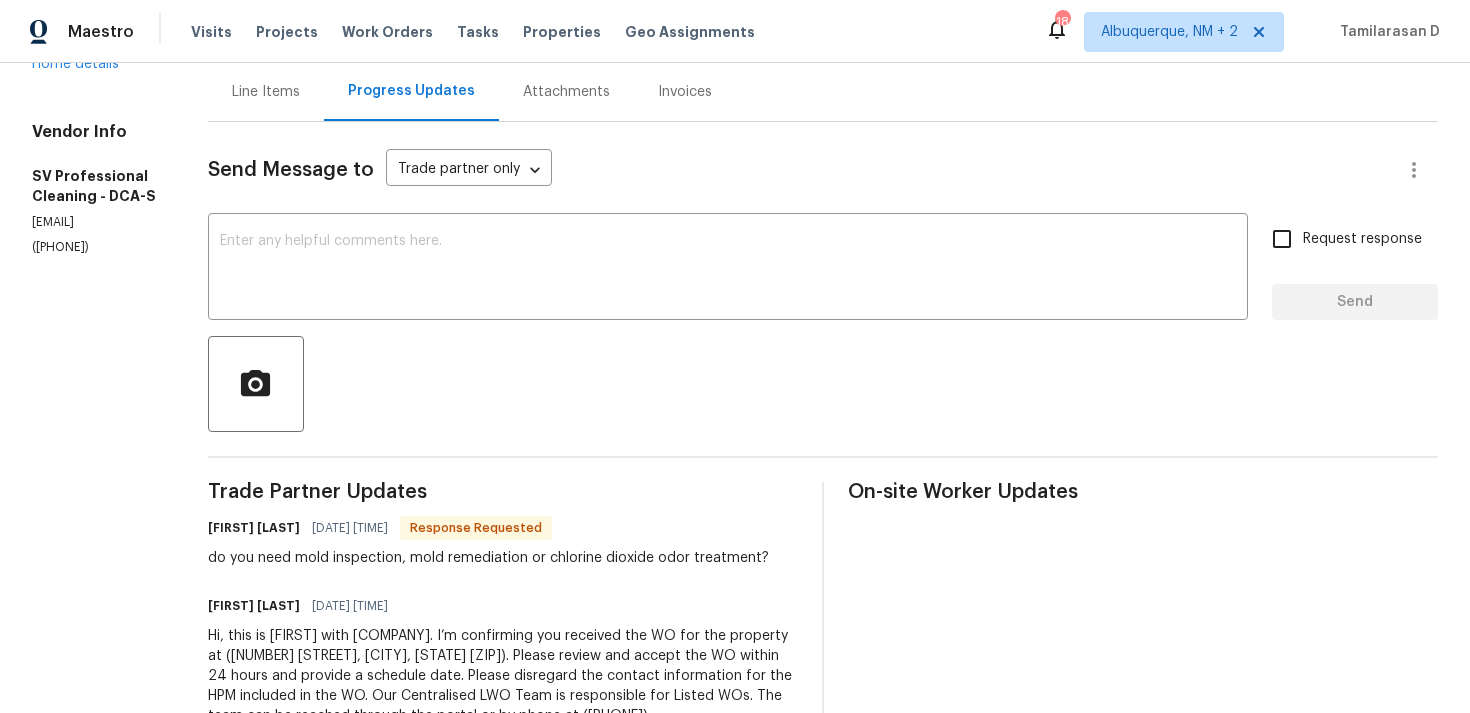 scroll, scrollTop: 119, scrollLeft: 0, axis: vertical 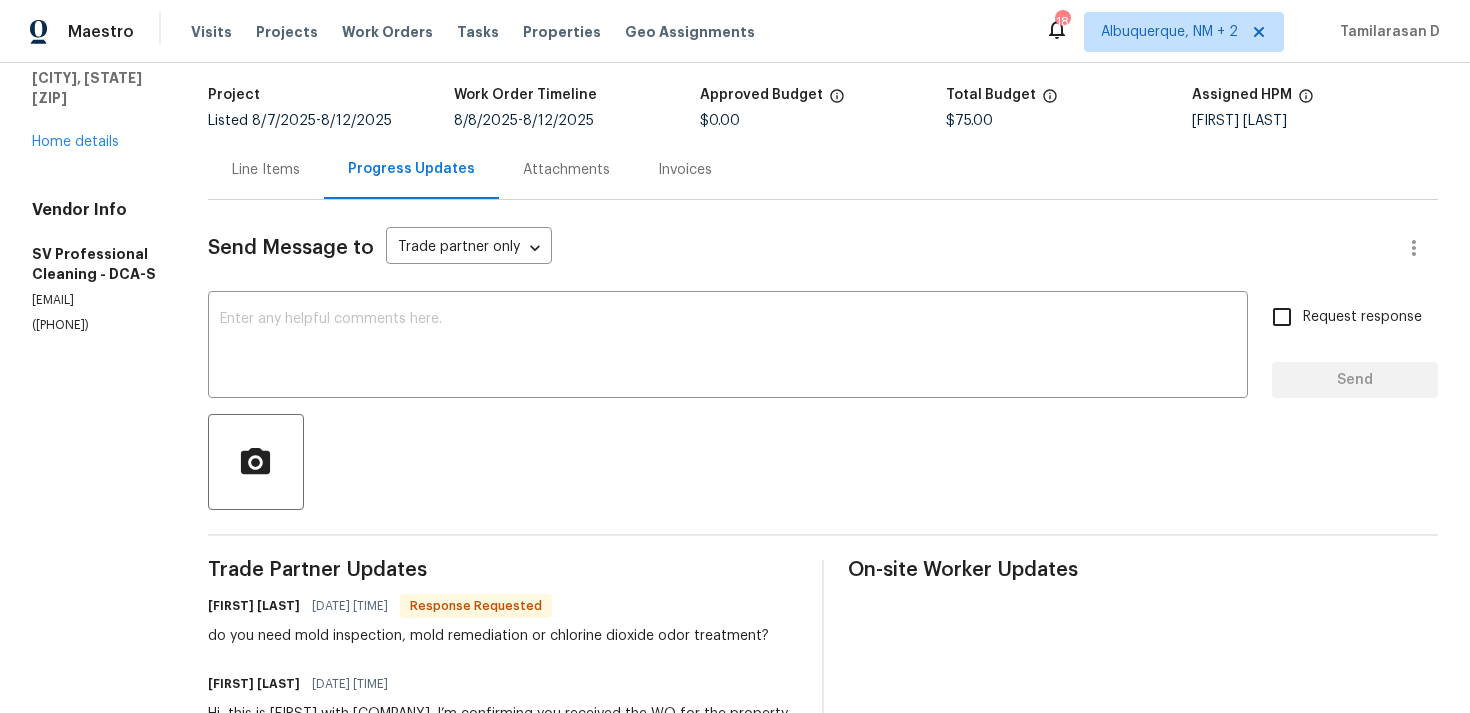 click on "Line Items" at bounding box center (266, 170) 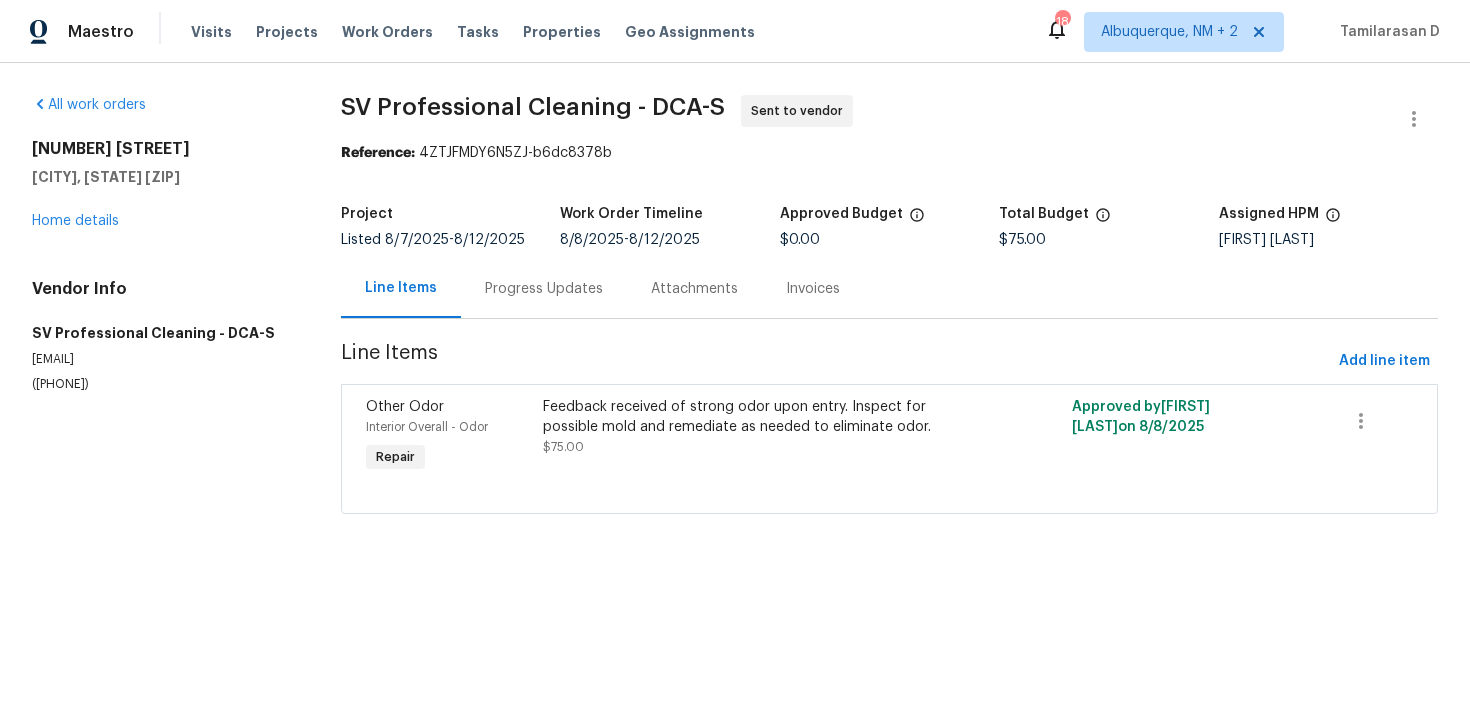 scroll, scrollTop: 0, scrollLeft: 0, axis: both 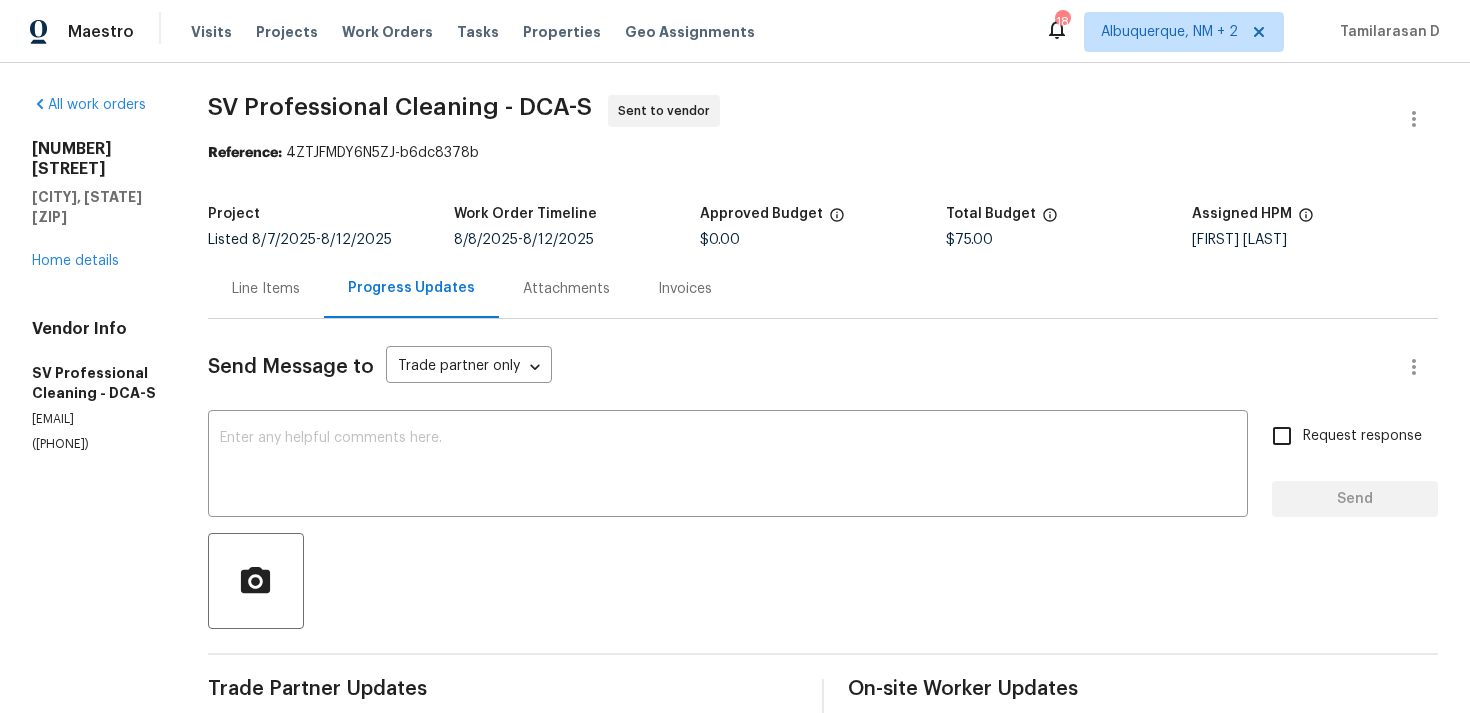 click on "Line Items" at bounding box center (266, 288) 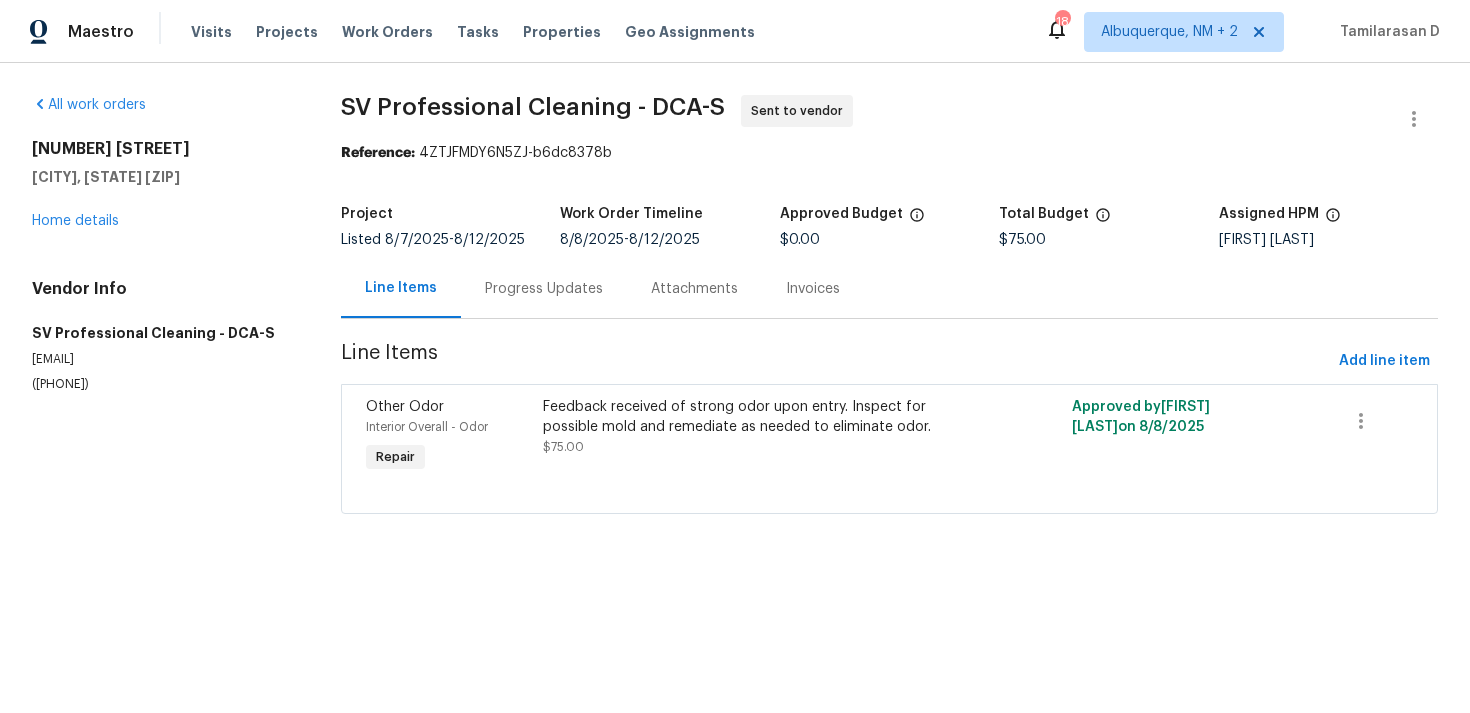 click on "Progress Updates" at bounding box center (544, 288) 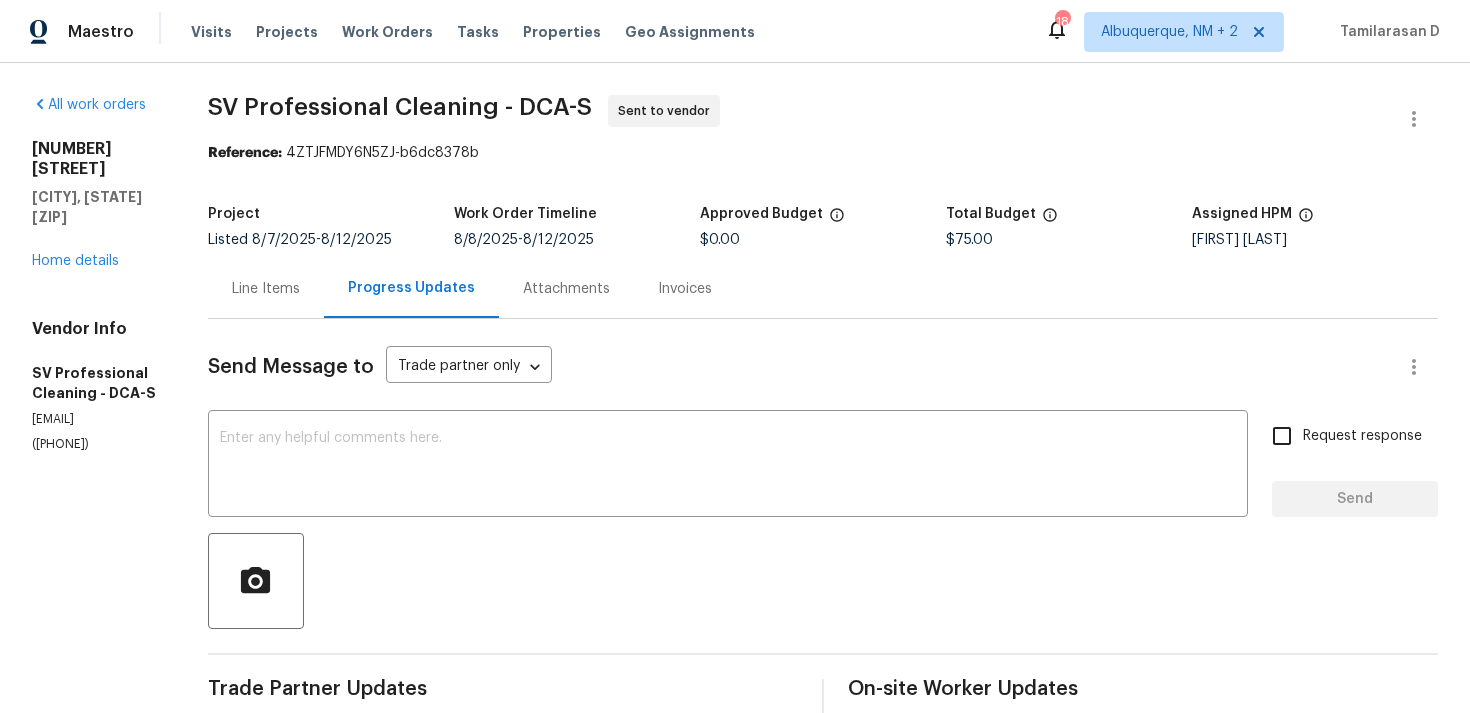 click on "Line Items" at bounding box center (266, 289) 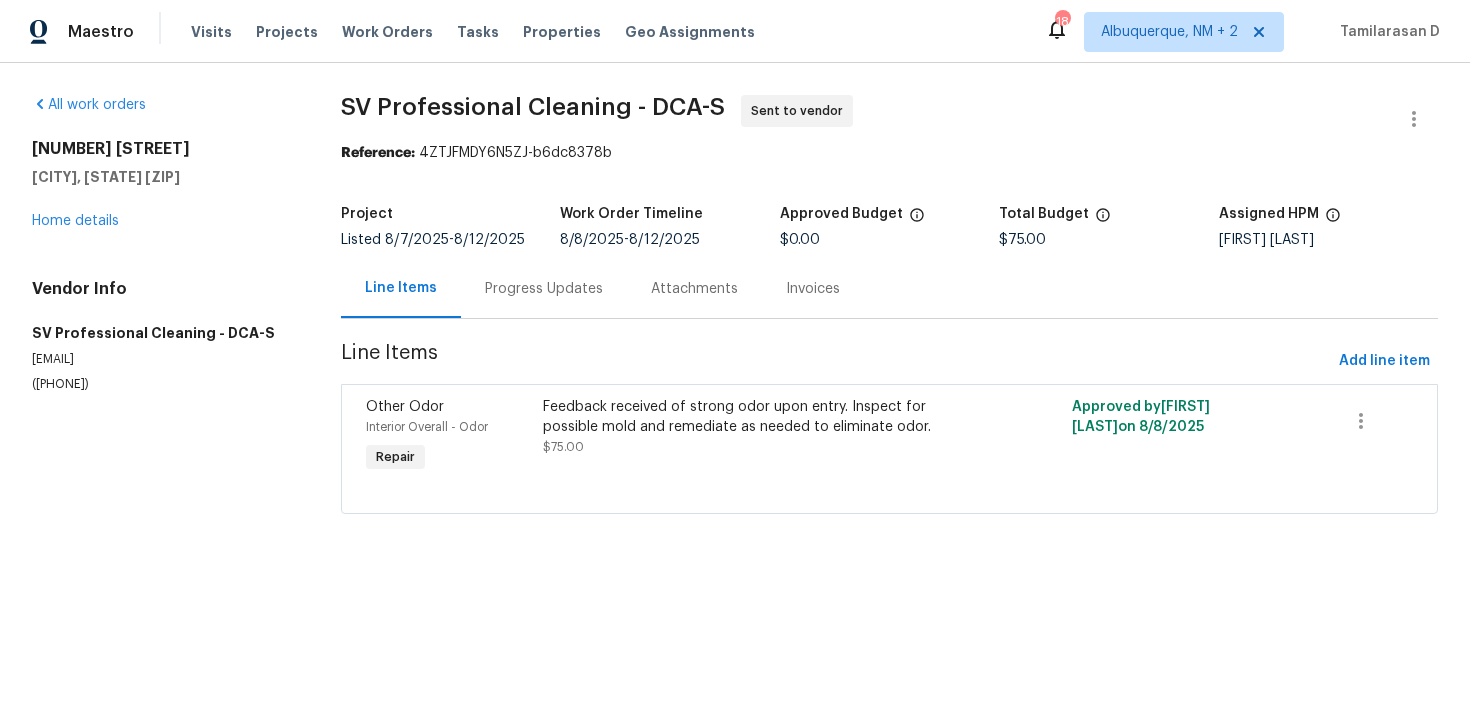 click on "Progress Updates" at bounding box center [544, 289] 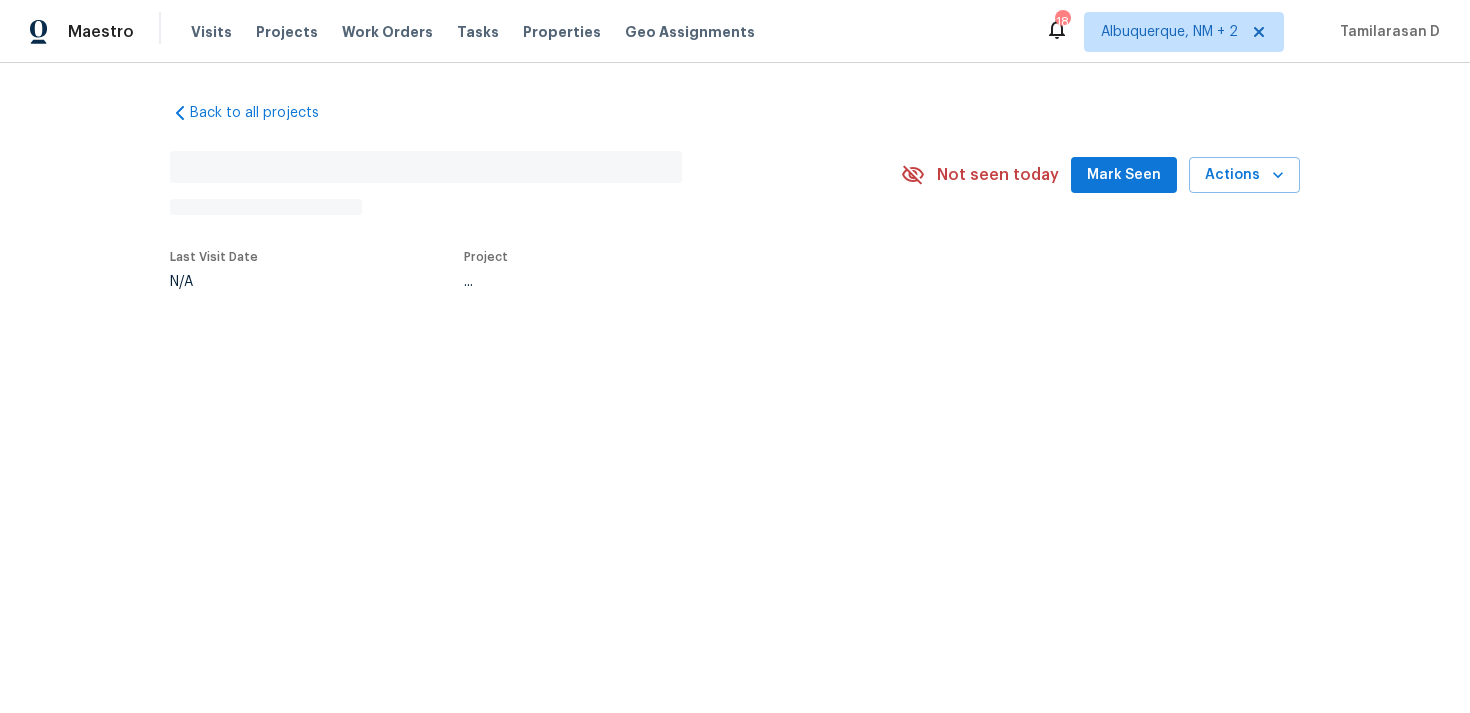 scroll, scrollTop: 0, scrollLeft: 0, axis: both 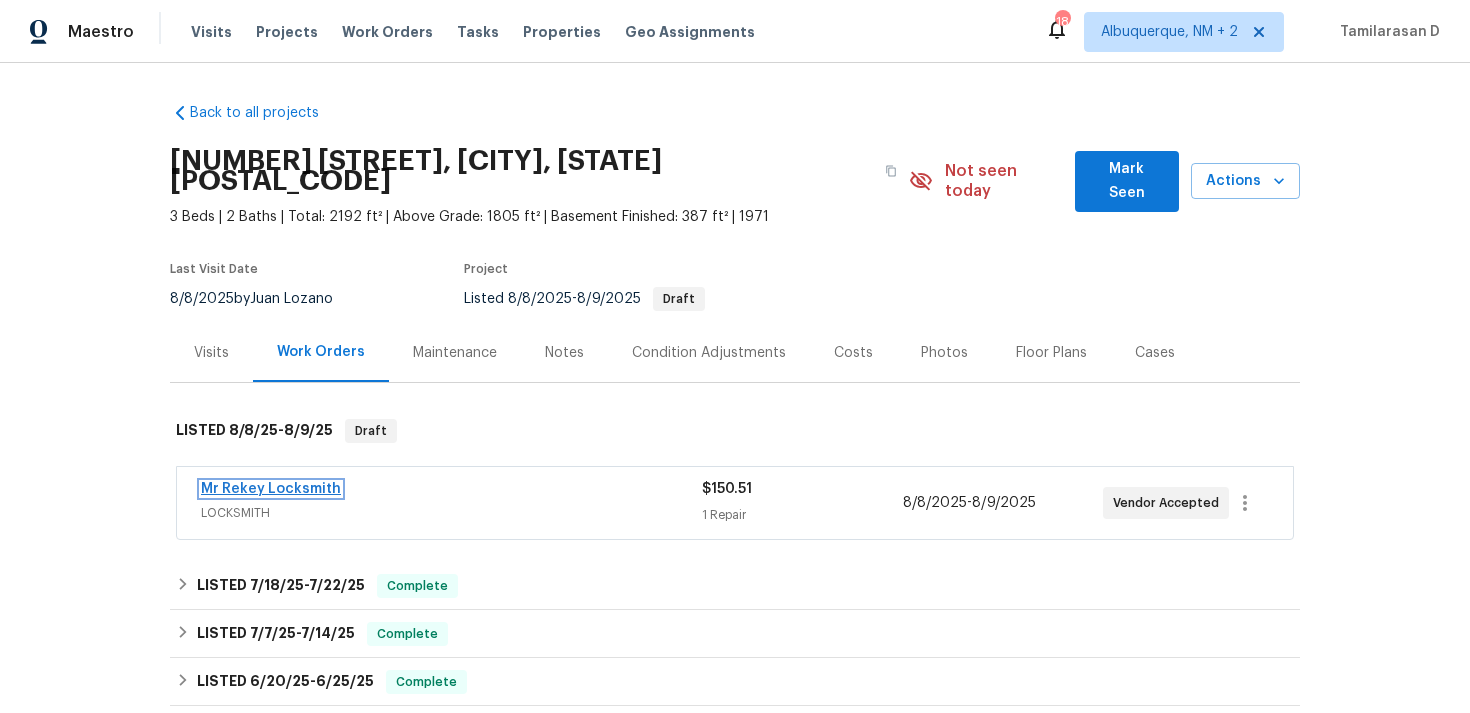 click on "Mr Rekey Locksmith" at bounding box center [271, 489] 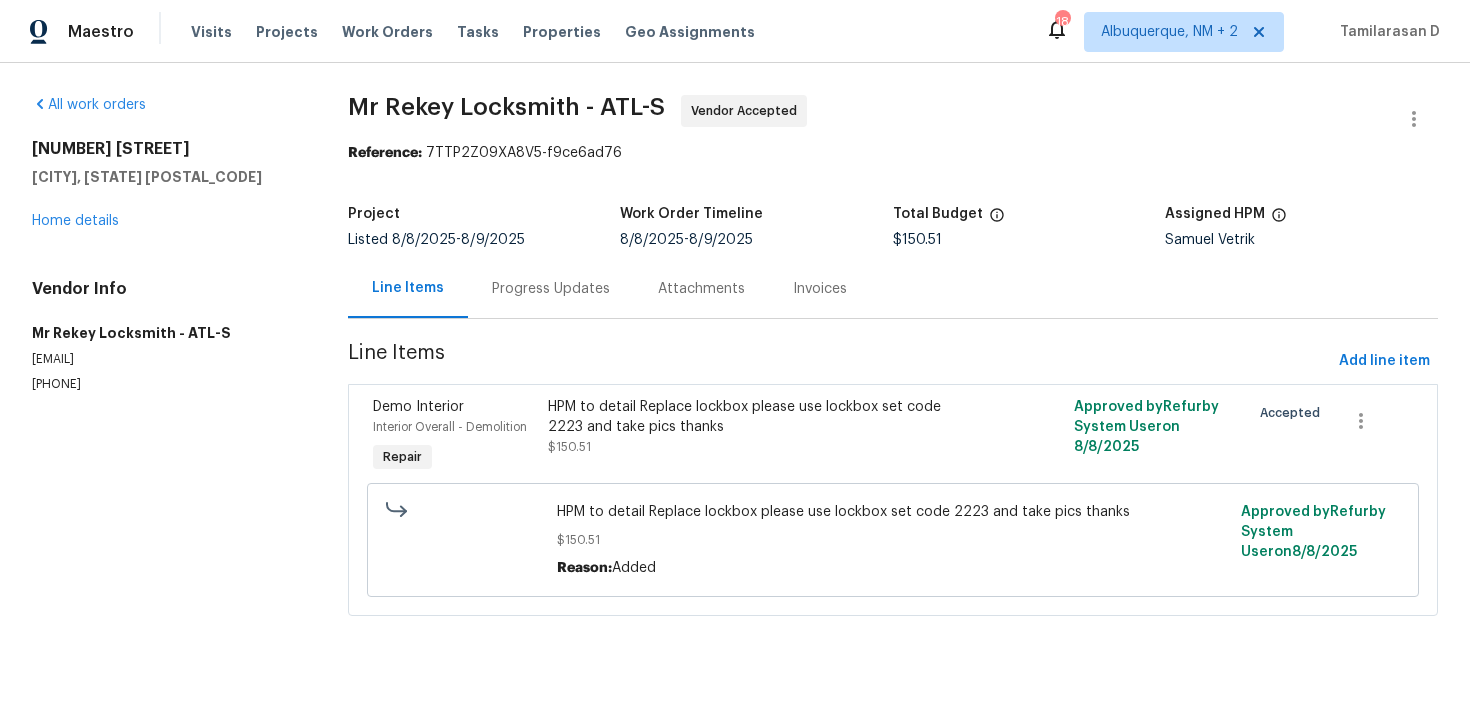 click on "Progress Updates" at bounding box center (551, 289) 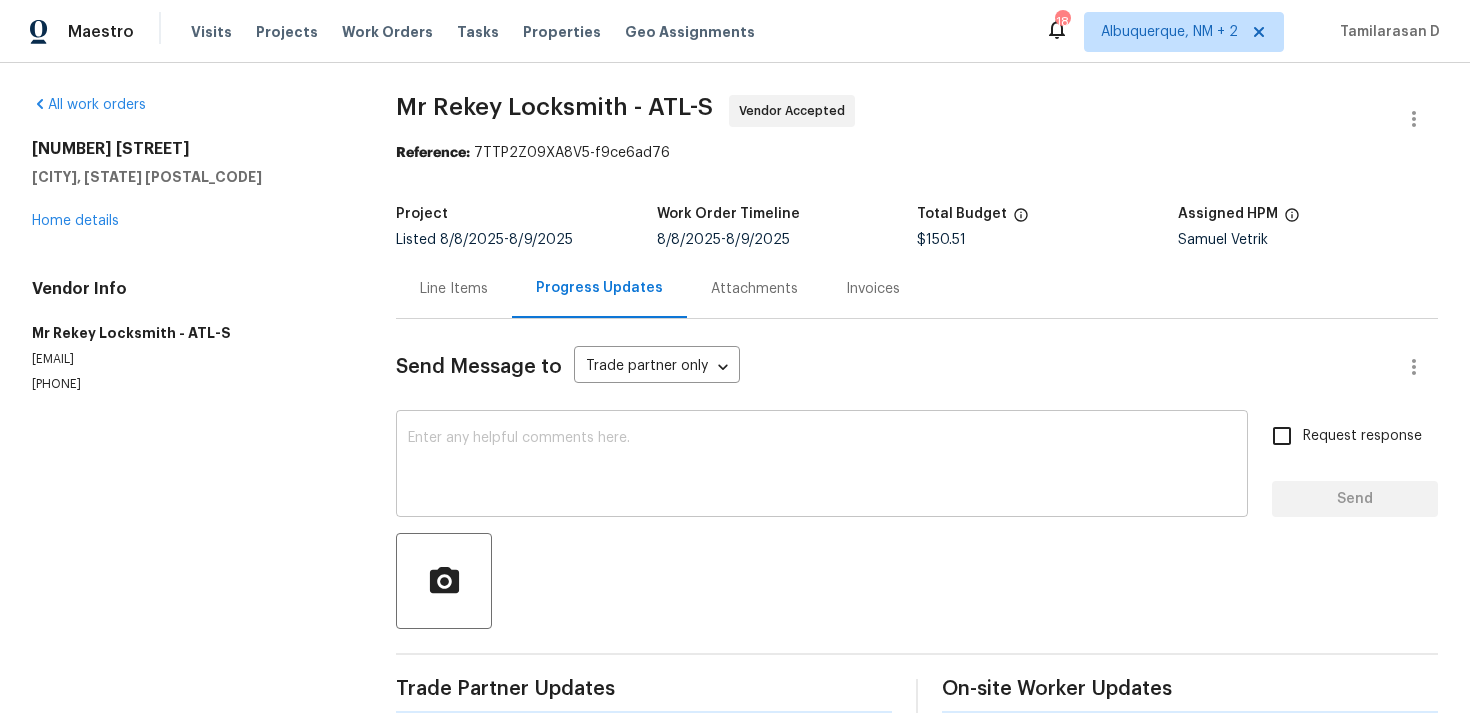 scroll, scrollTop: 30, scrollLeft: 0, axis: vertical 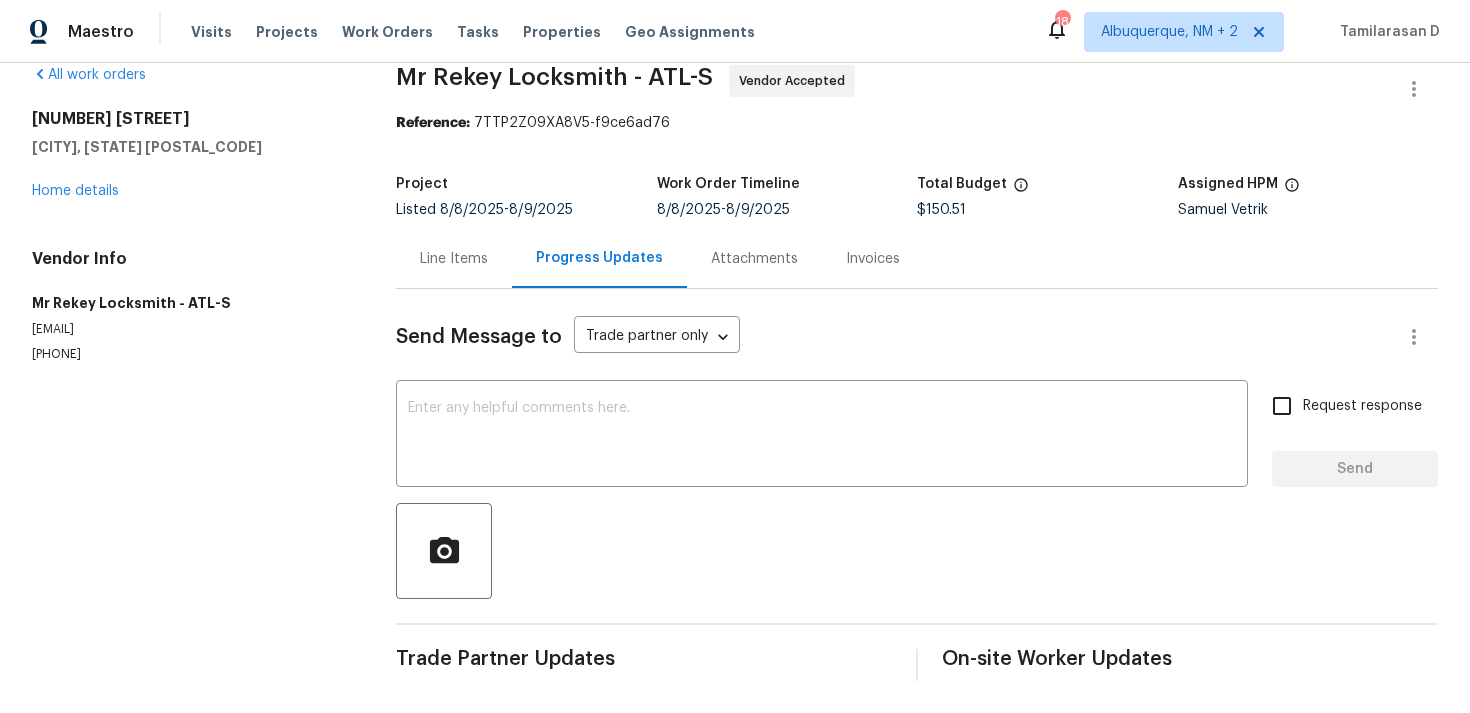 click on "Line Items" at bounding box center [454, 259] 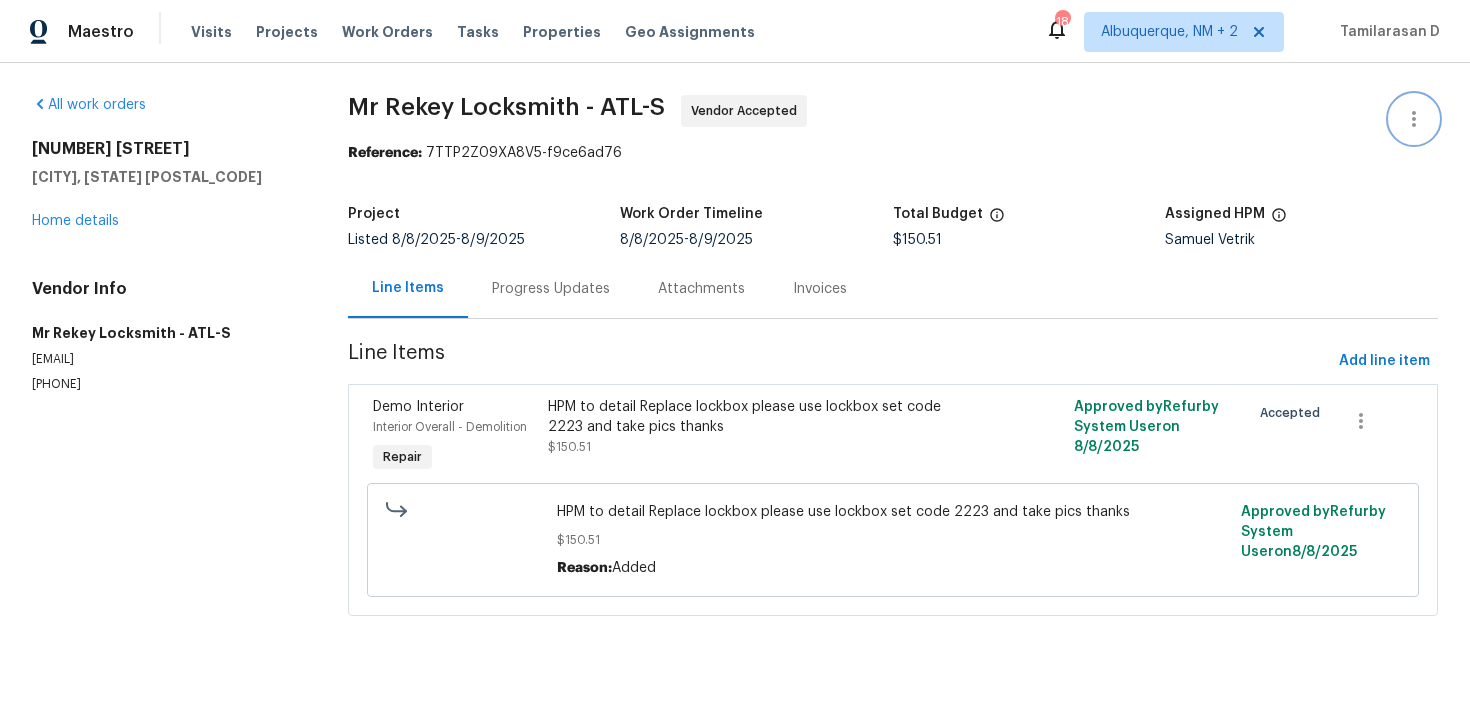 click 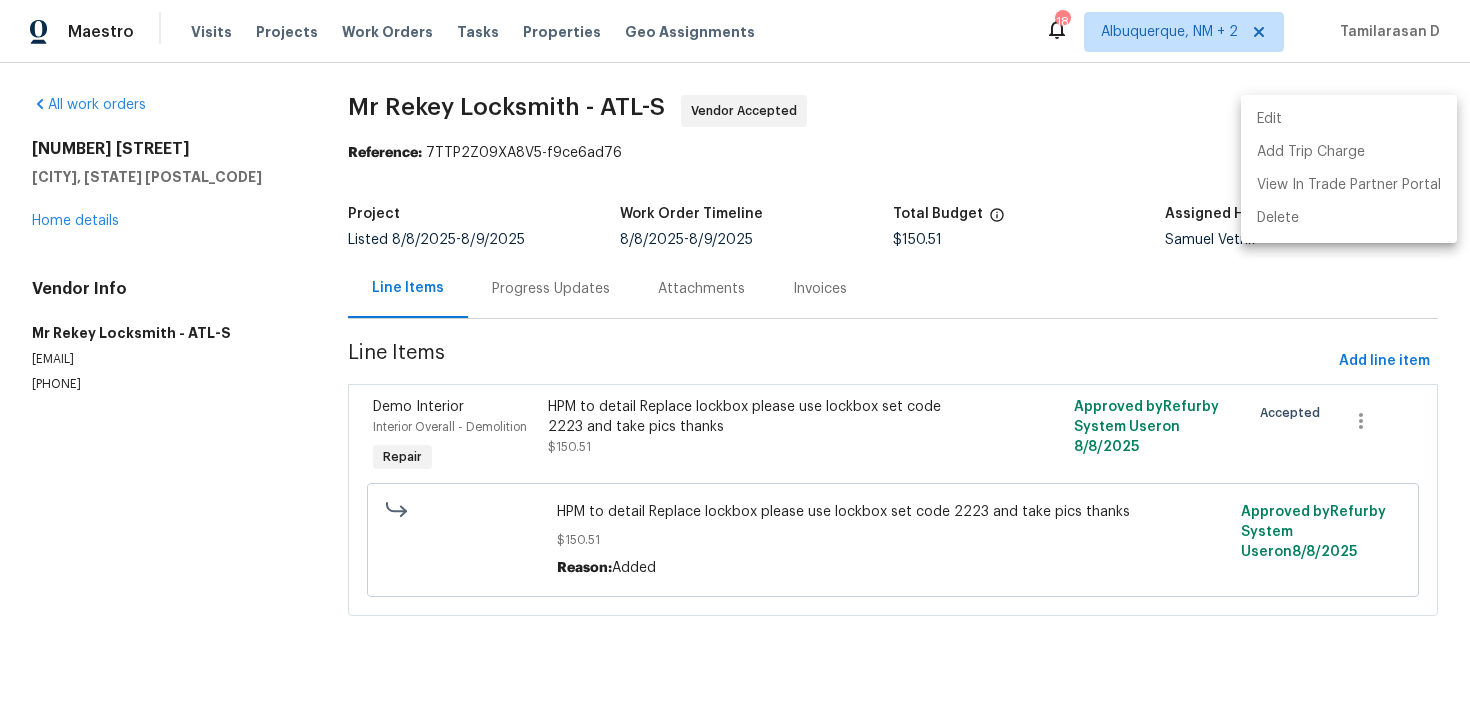 click on "Edit" at bounding box center [1349, 119] 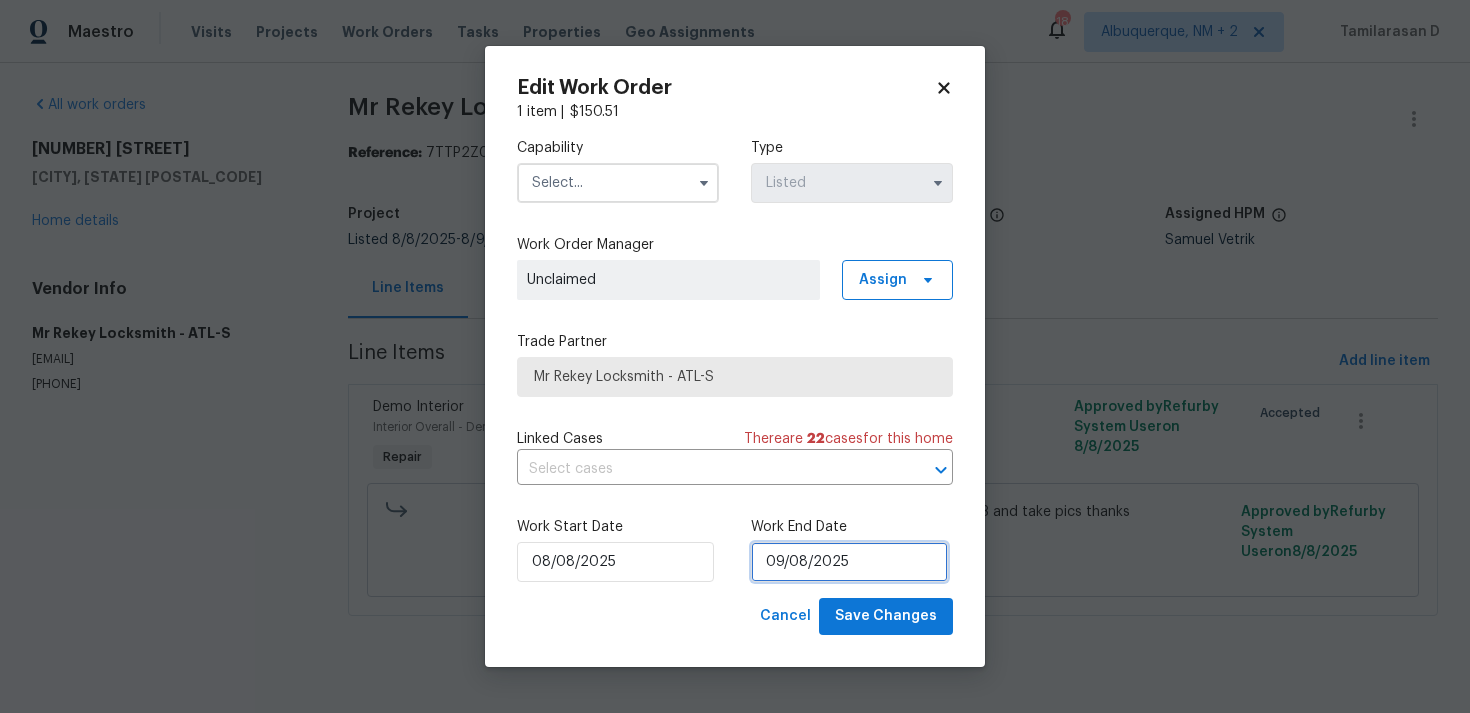 click on "09/08/2025" at bounding box center [849, 562] 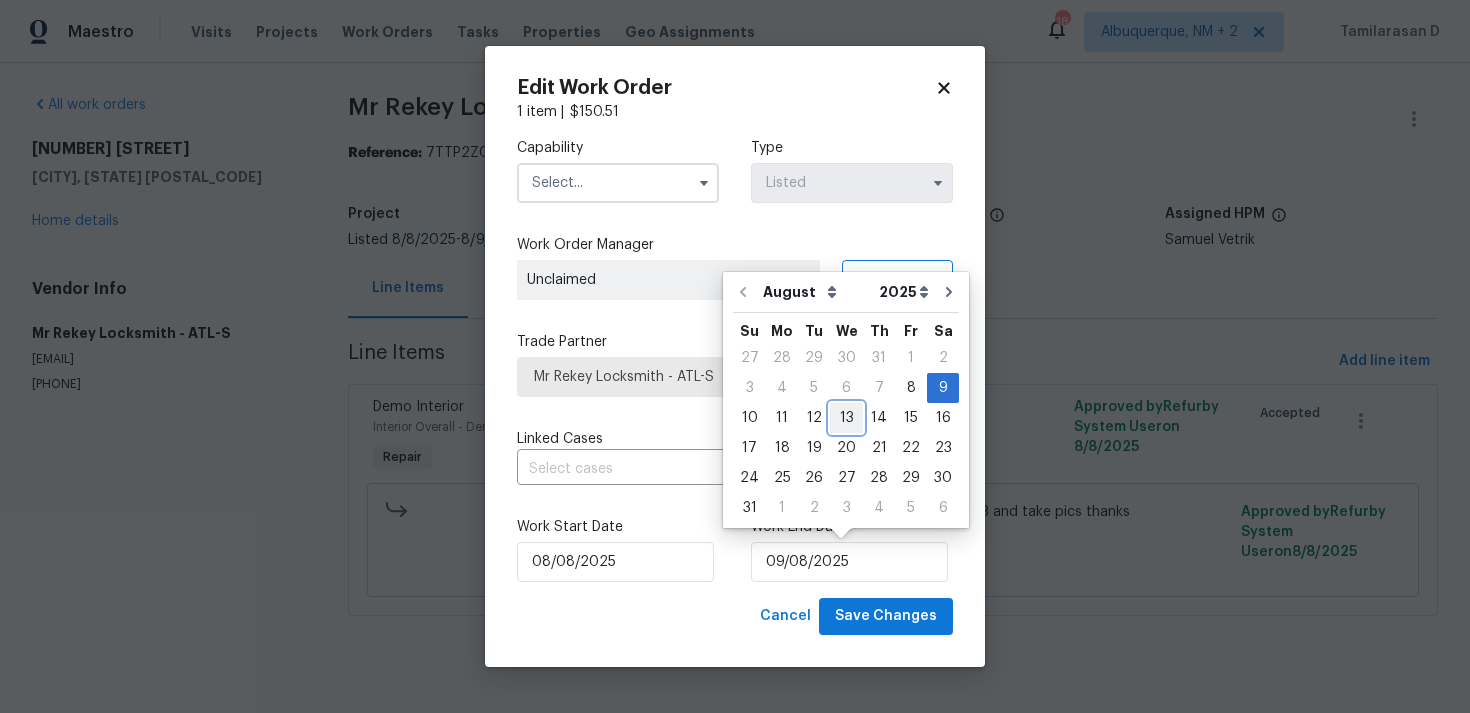 click on "13" at bounding box center (846, 418) 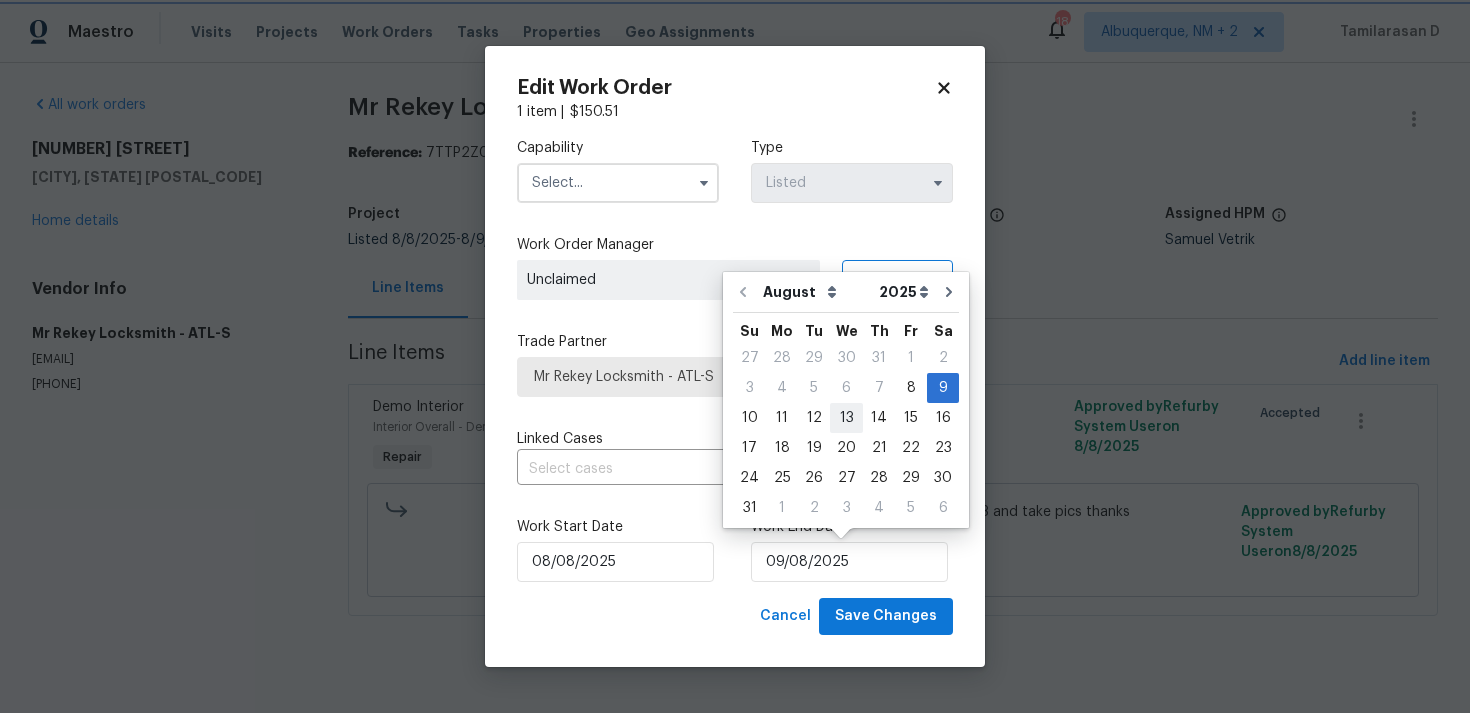 type on "13/08/2025" 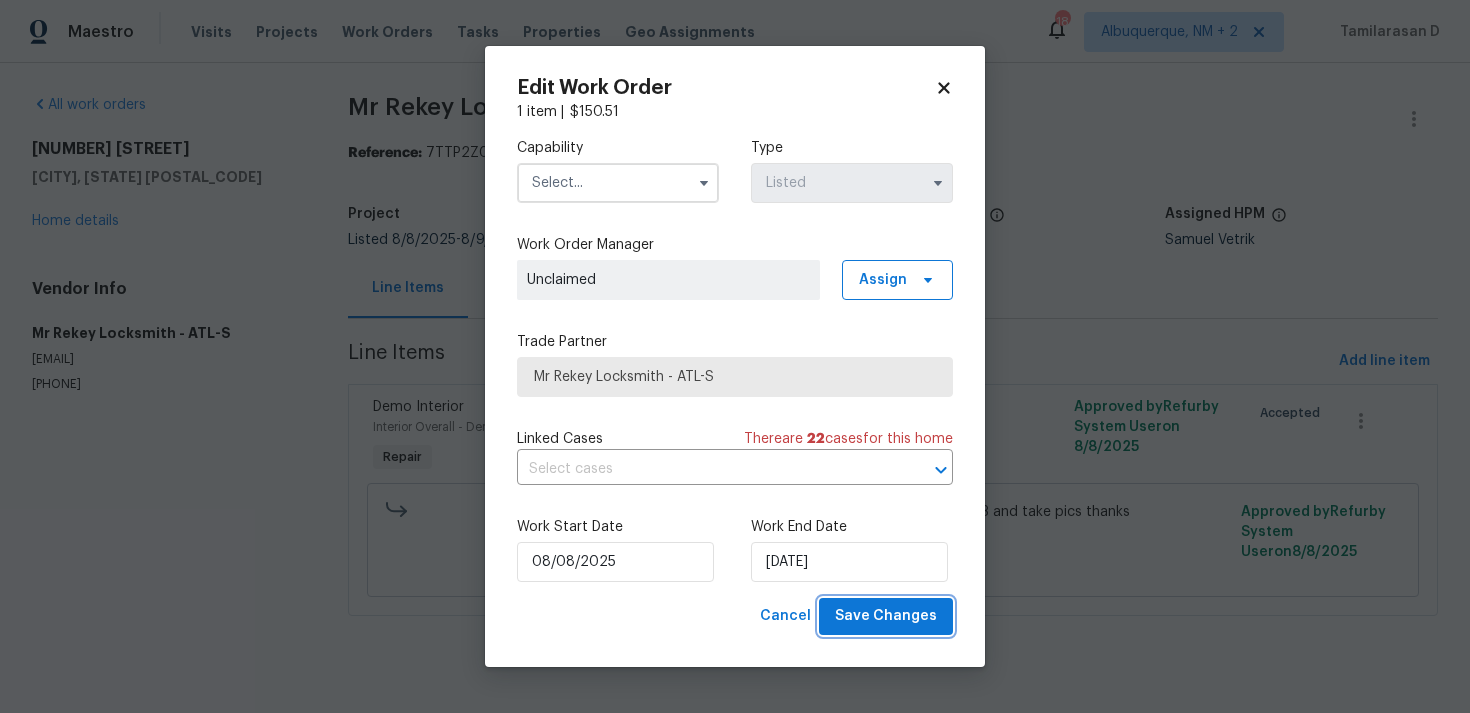 click on "Save Changes" at bounding box center [886, 616] 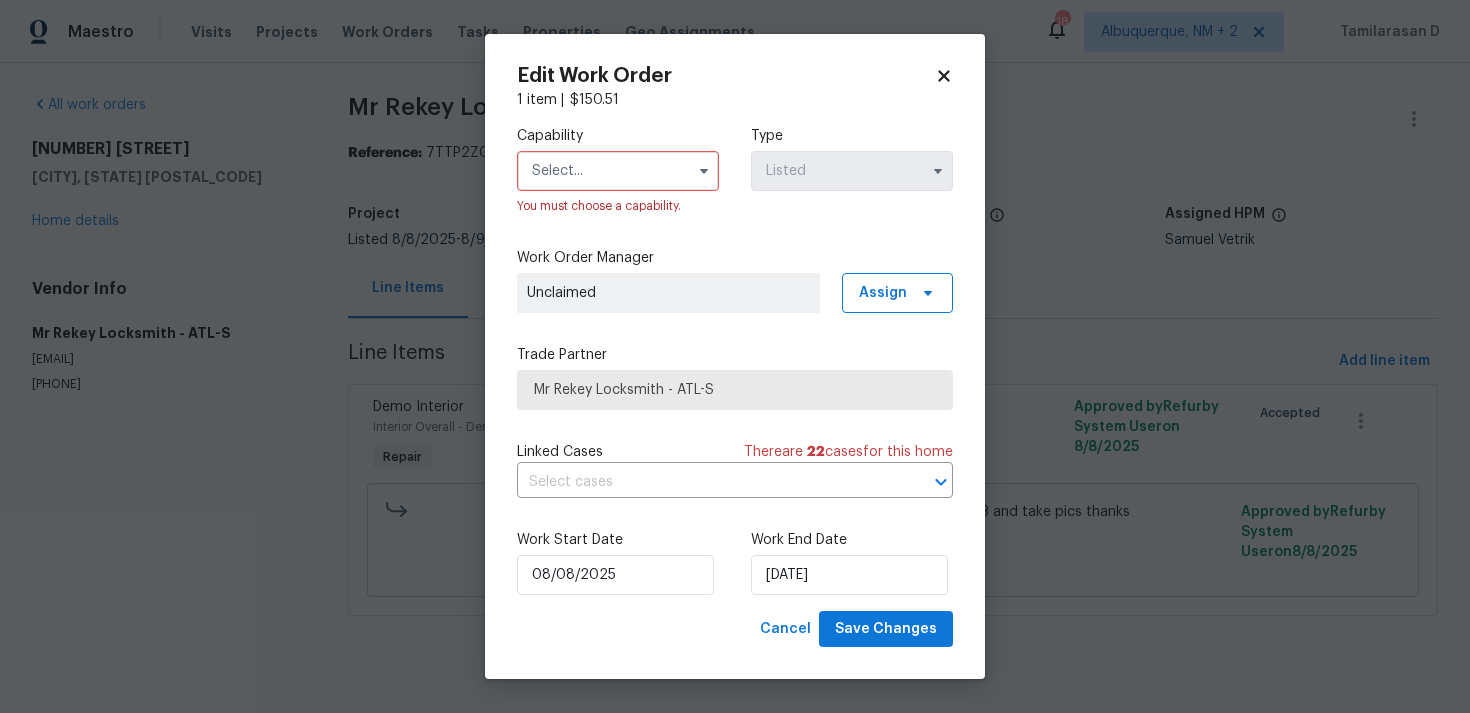 click at bounding box center (618, 171) 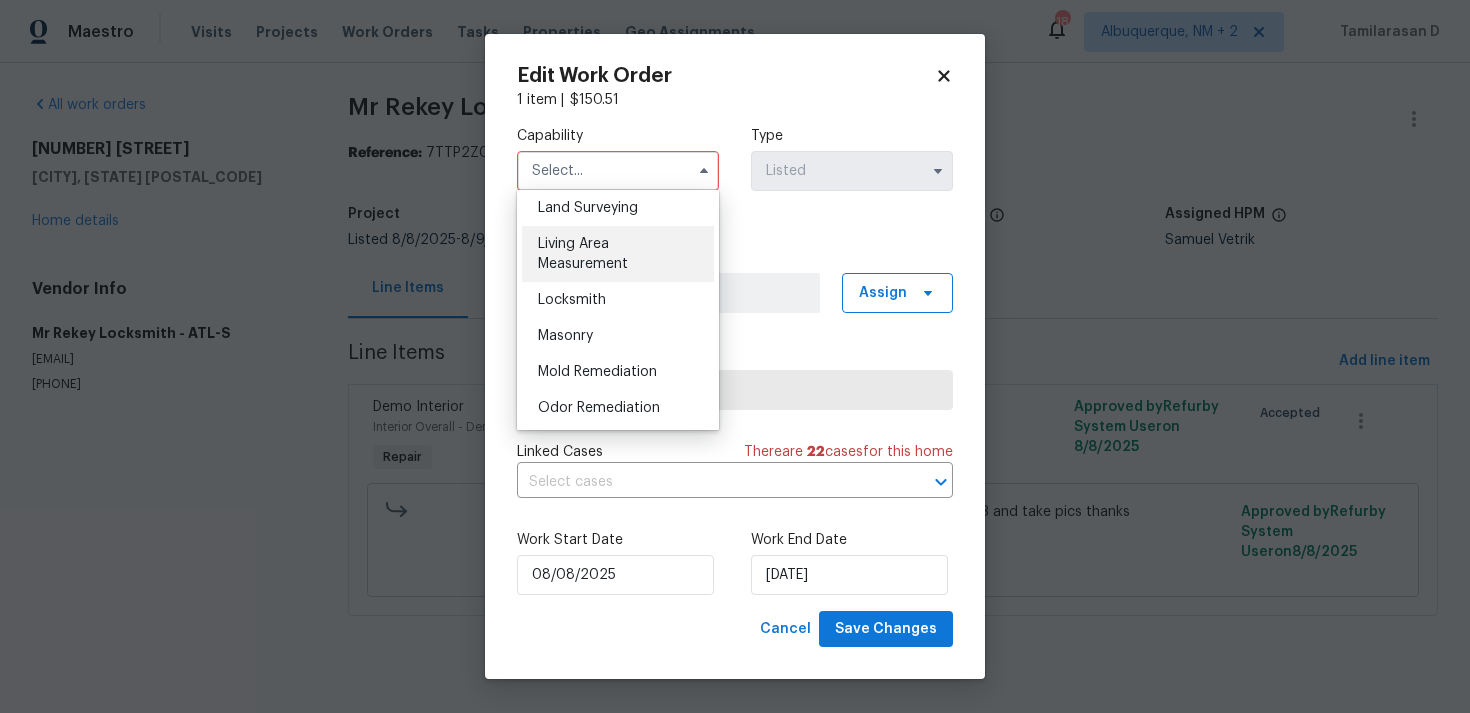 scroll, scrollTop: 1379, scrollLeft: 0, axis: vertical 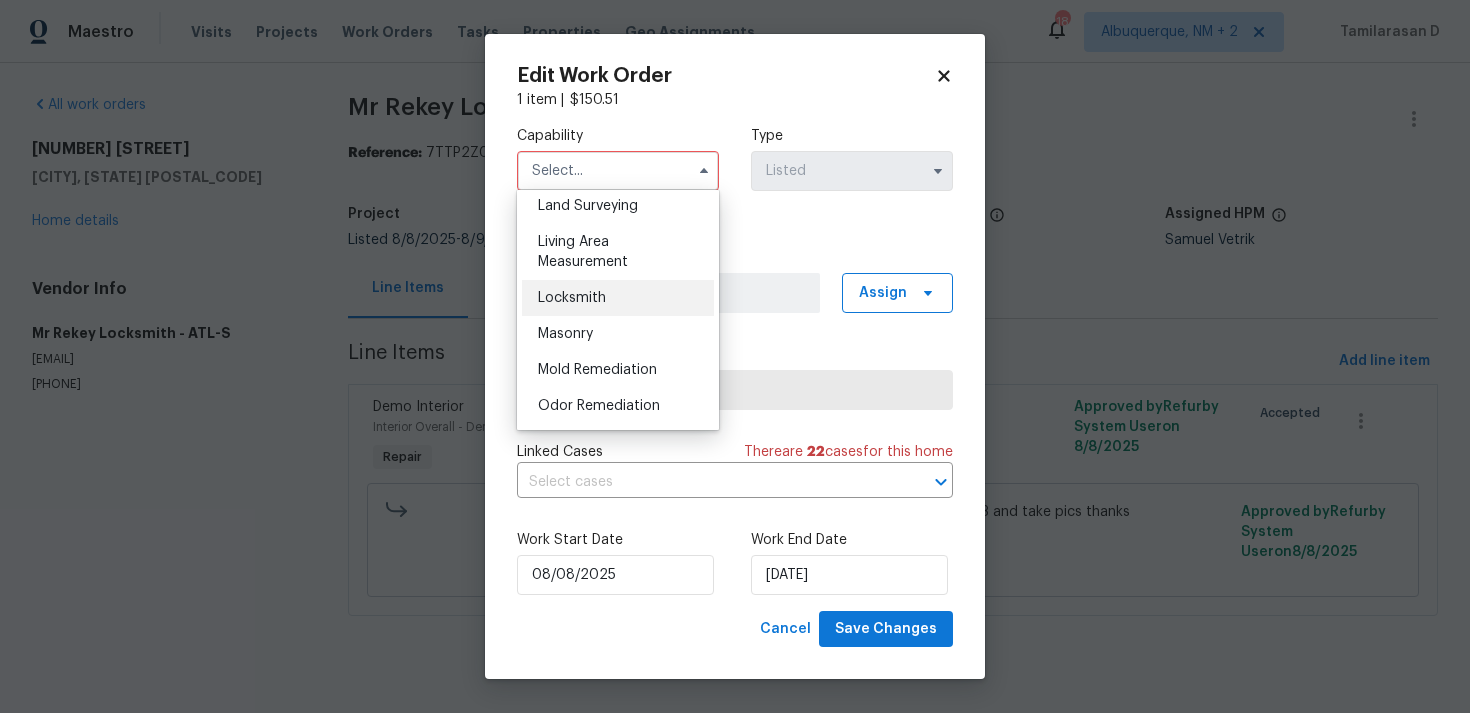 click on "Locksmith" at bounding box center (618, 298) 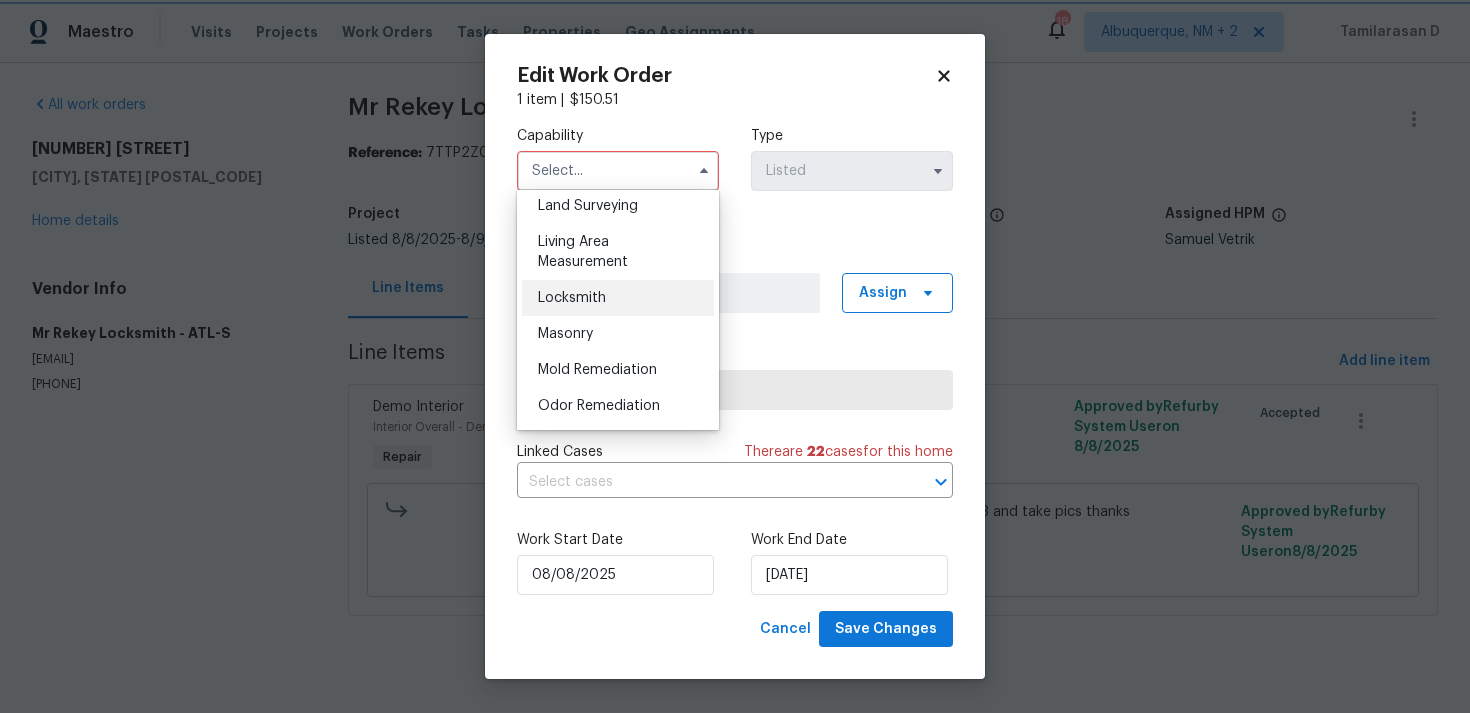 type on "Locksmith" 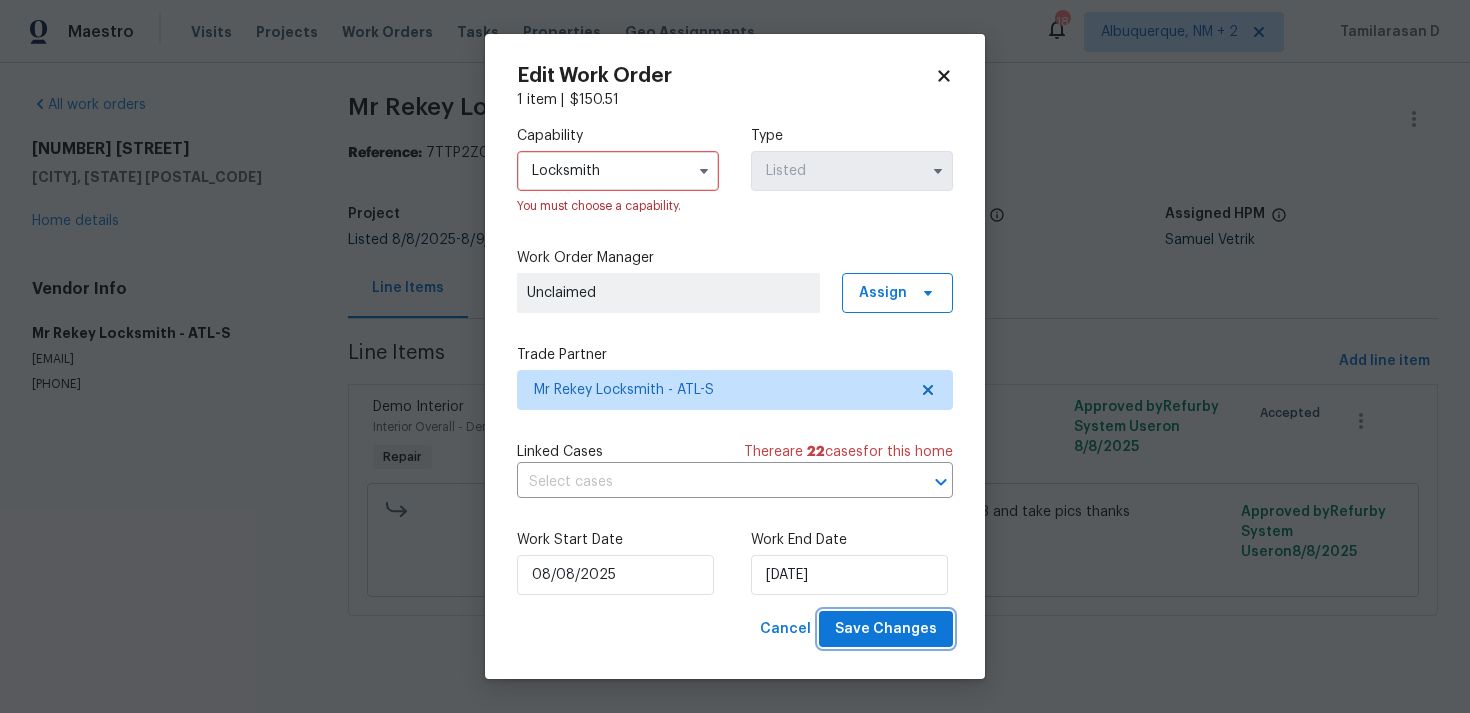 click on "Save Changes" at bounding box center (886, 629) 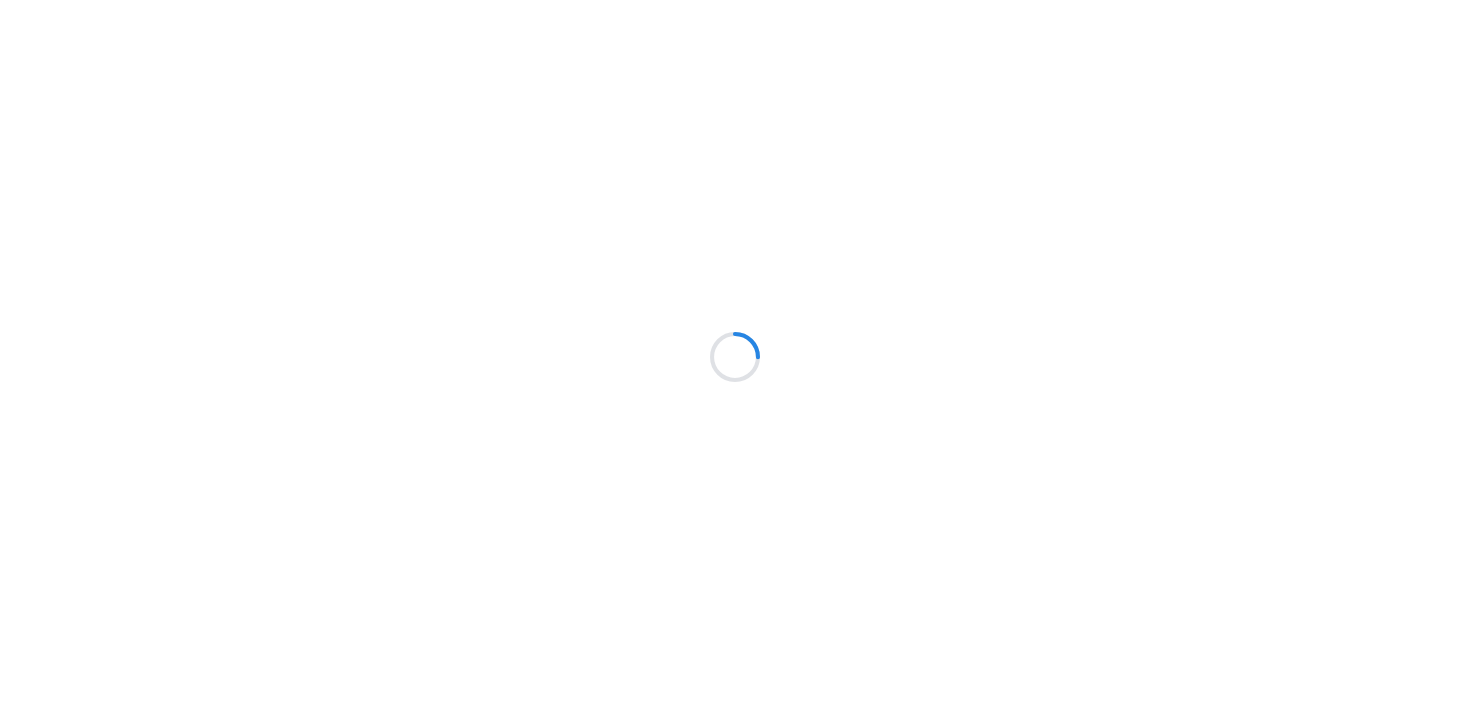 scroll, scrollTop: 0, scrollLeft: 0, axis: both 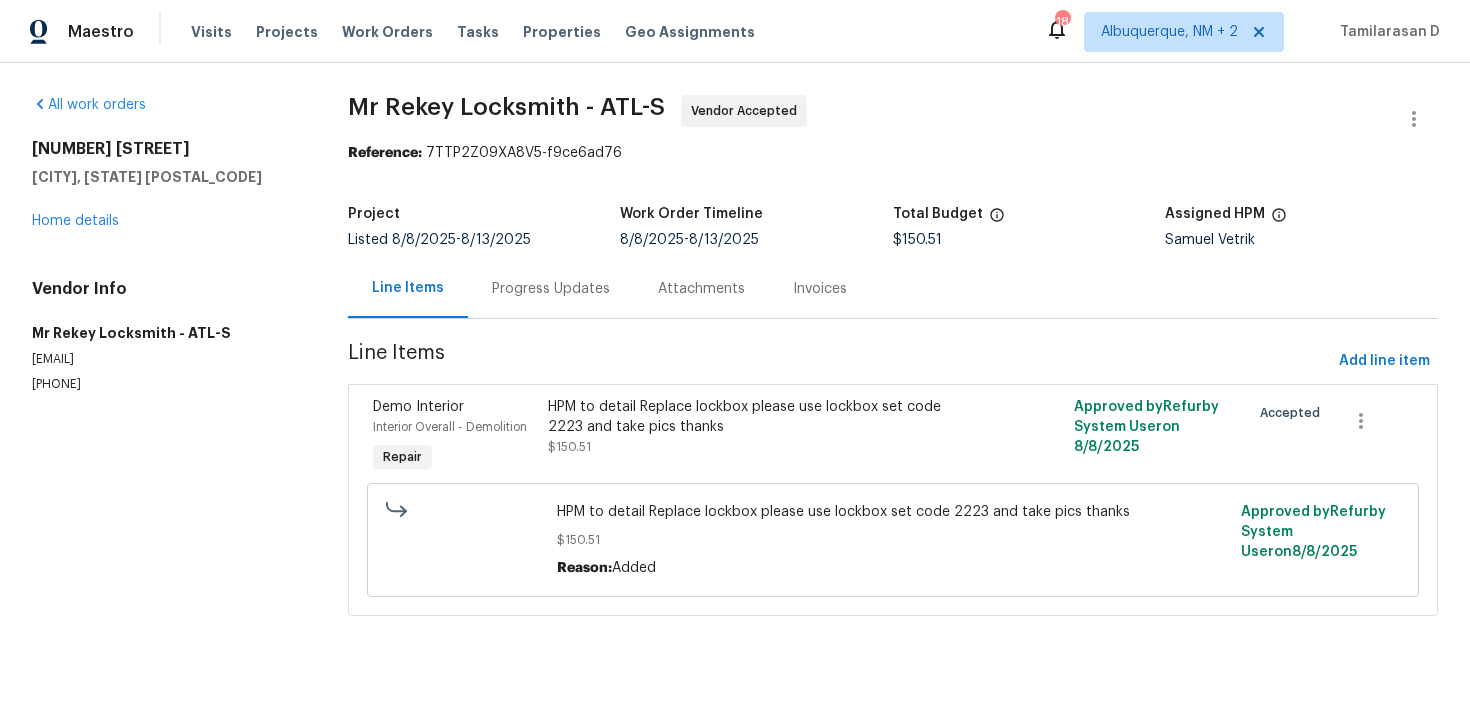 click on "Progress Updates" at bounding box center (551, 289) 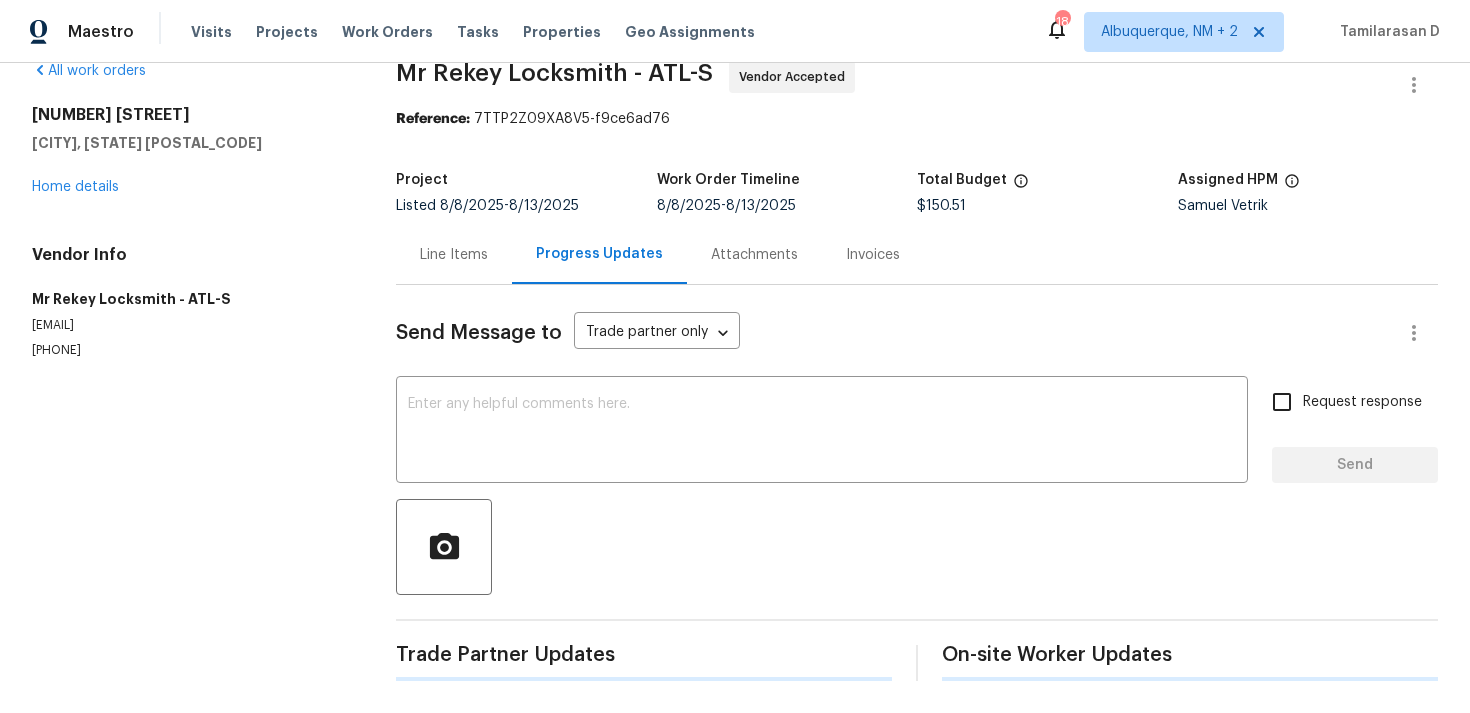 scroll, scrollTop: 30, scrollLeft: 0, axis: vertical 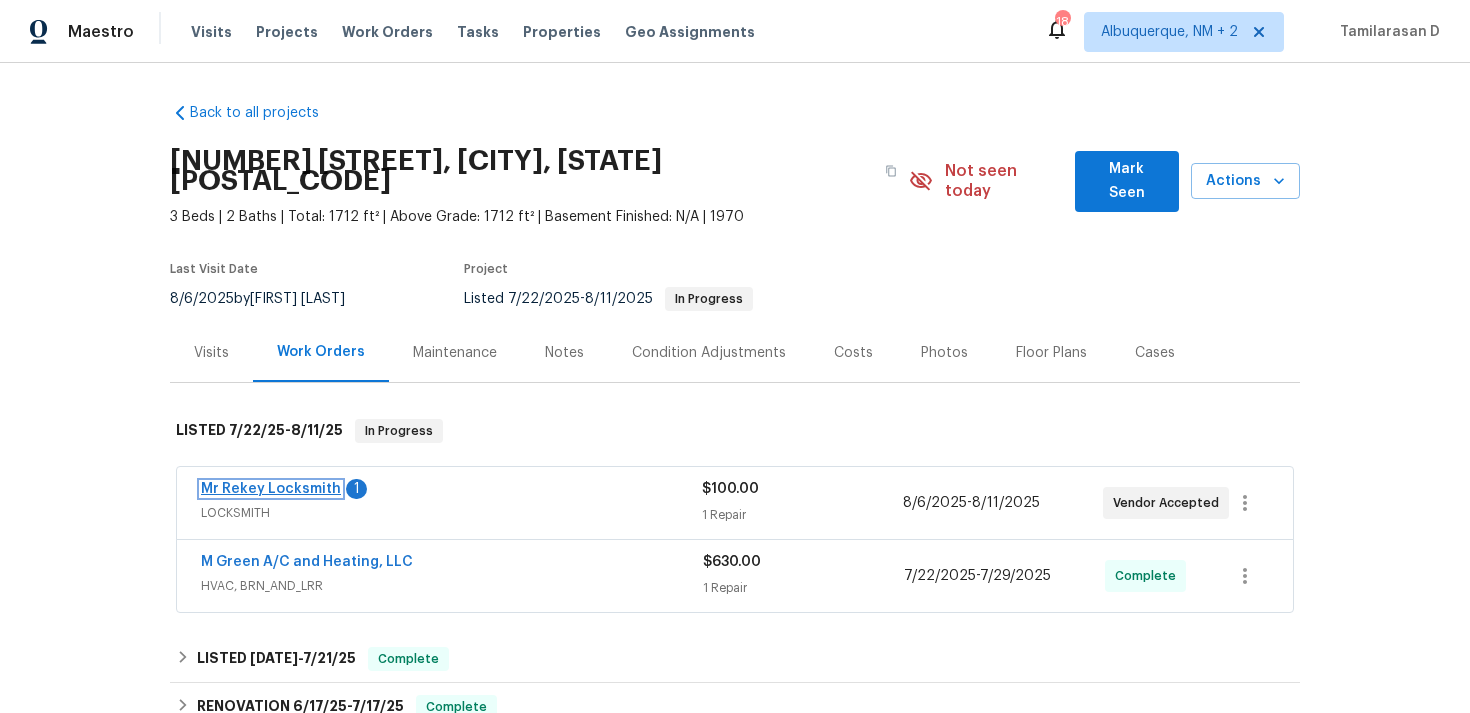 click on "Mr Rekey Locksmith" at bounding box center [271, 489] 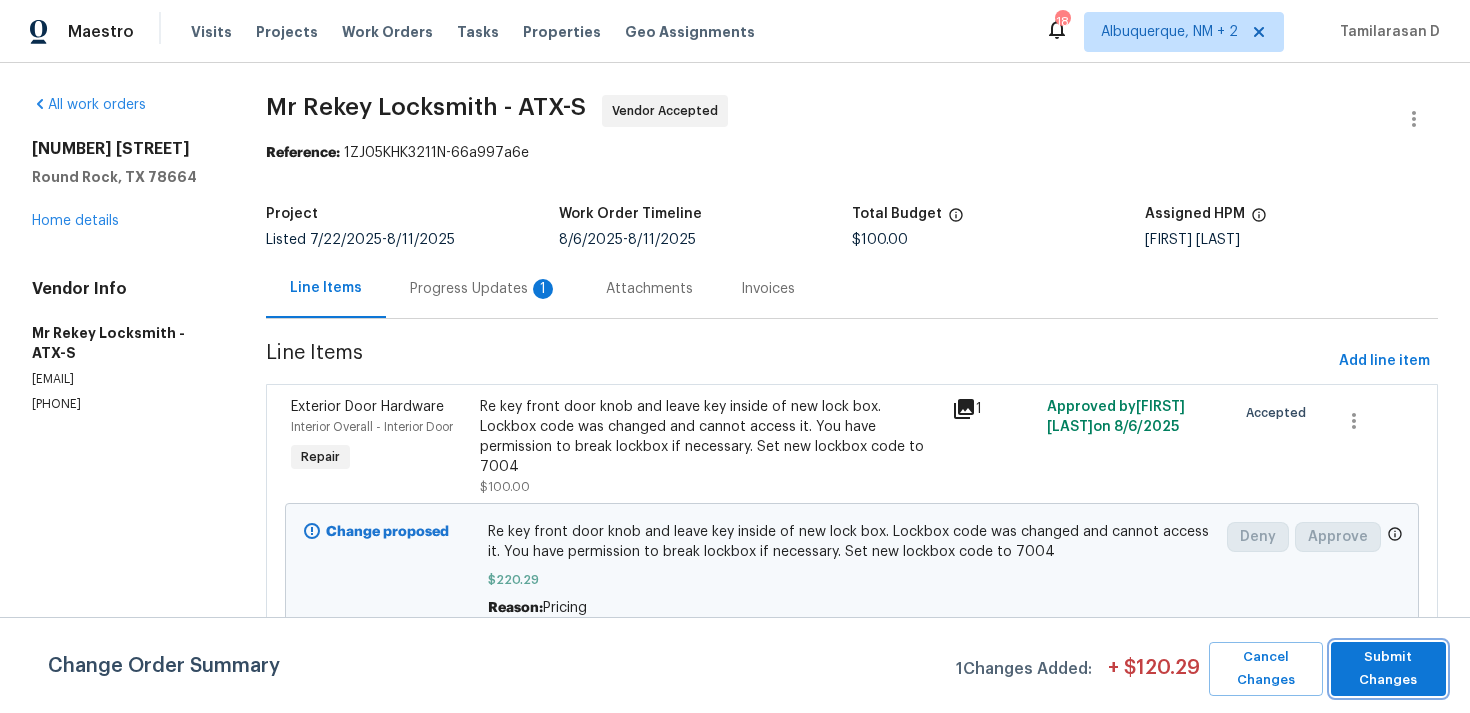 click on "Submit Changes" at bounding box center (1388, 669) 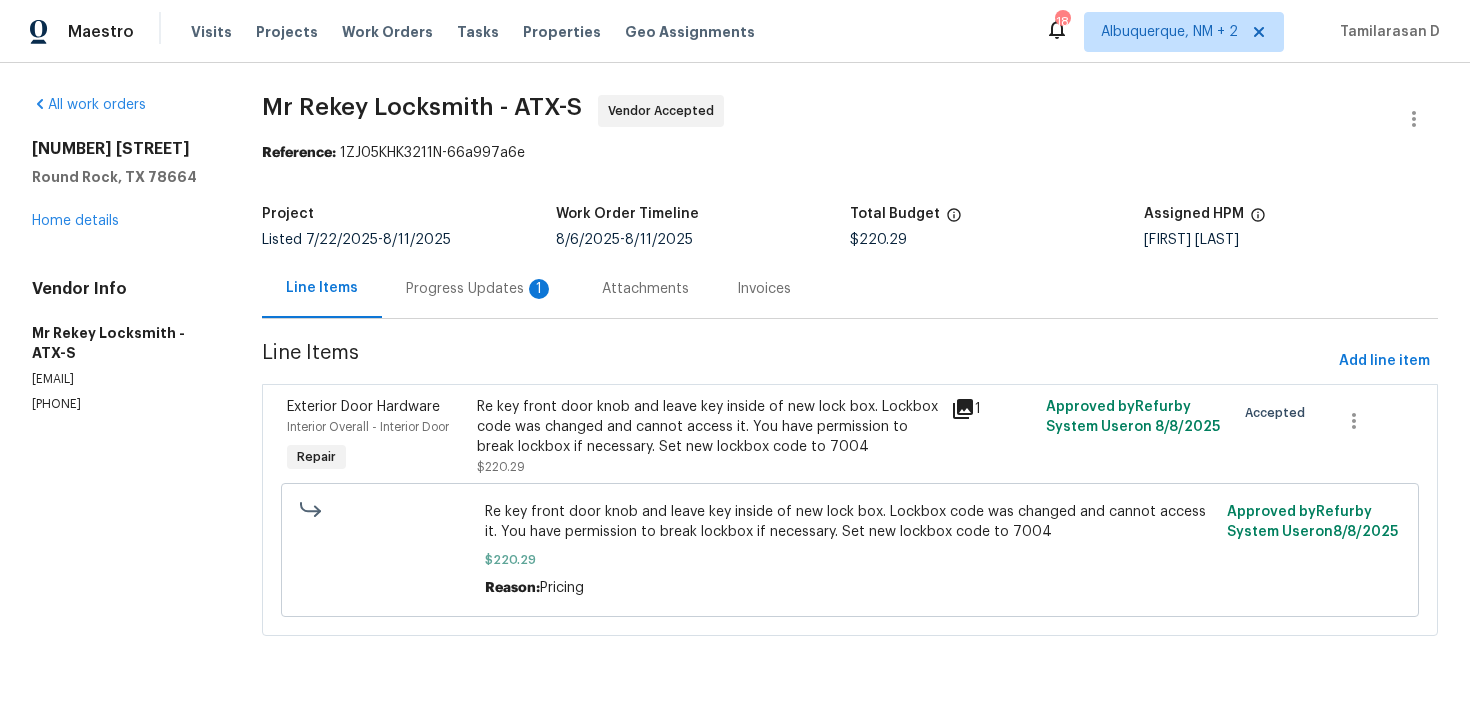 click on "Progress Updates 1" at bounding box center (480, 289) 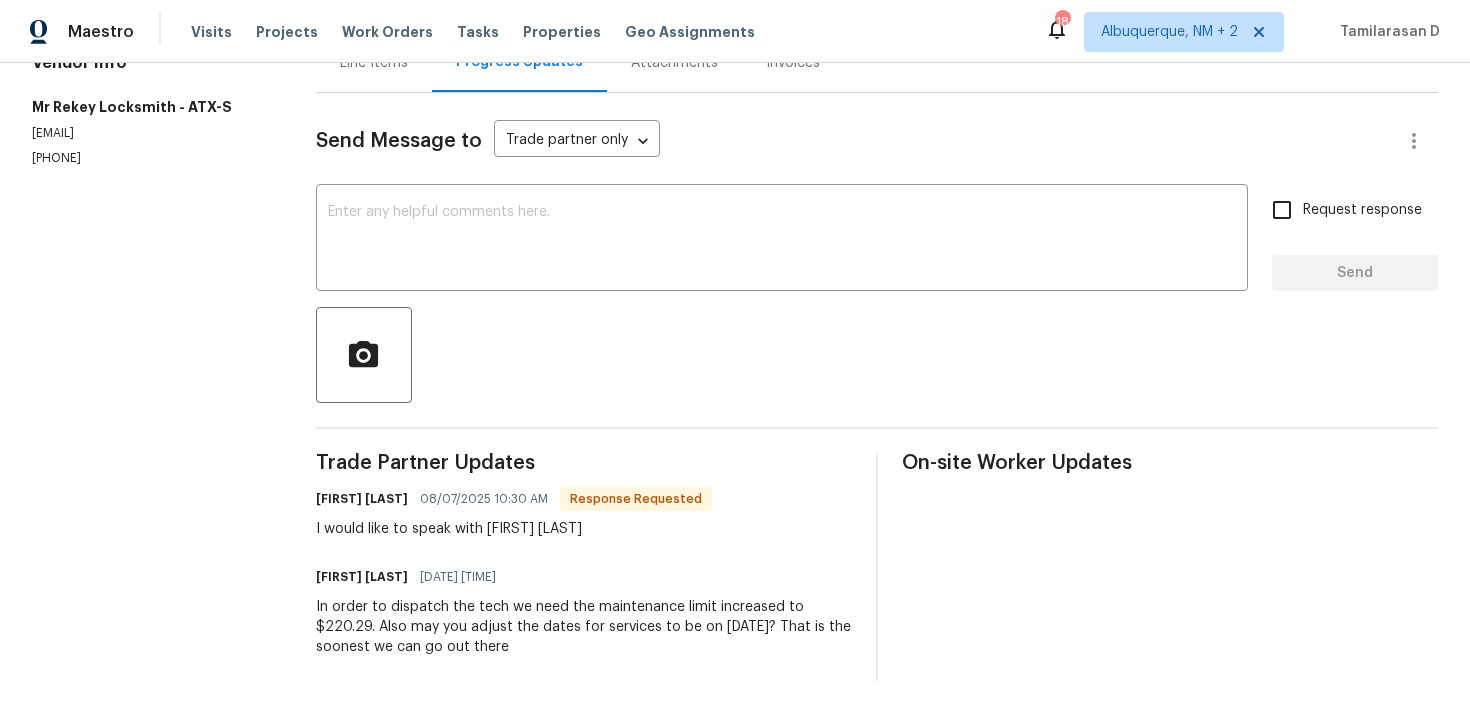 scroll, scrollTop: 0, scrollLeft: 0, axis: both 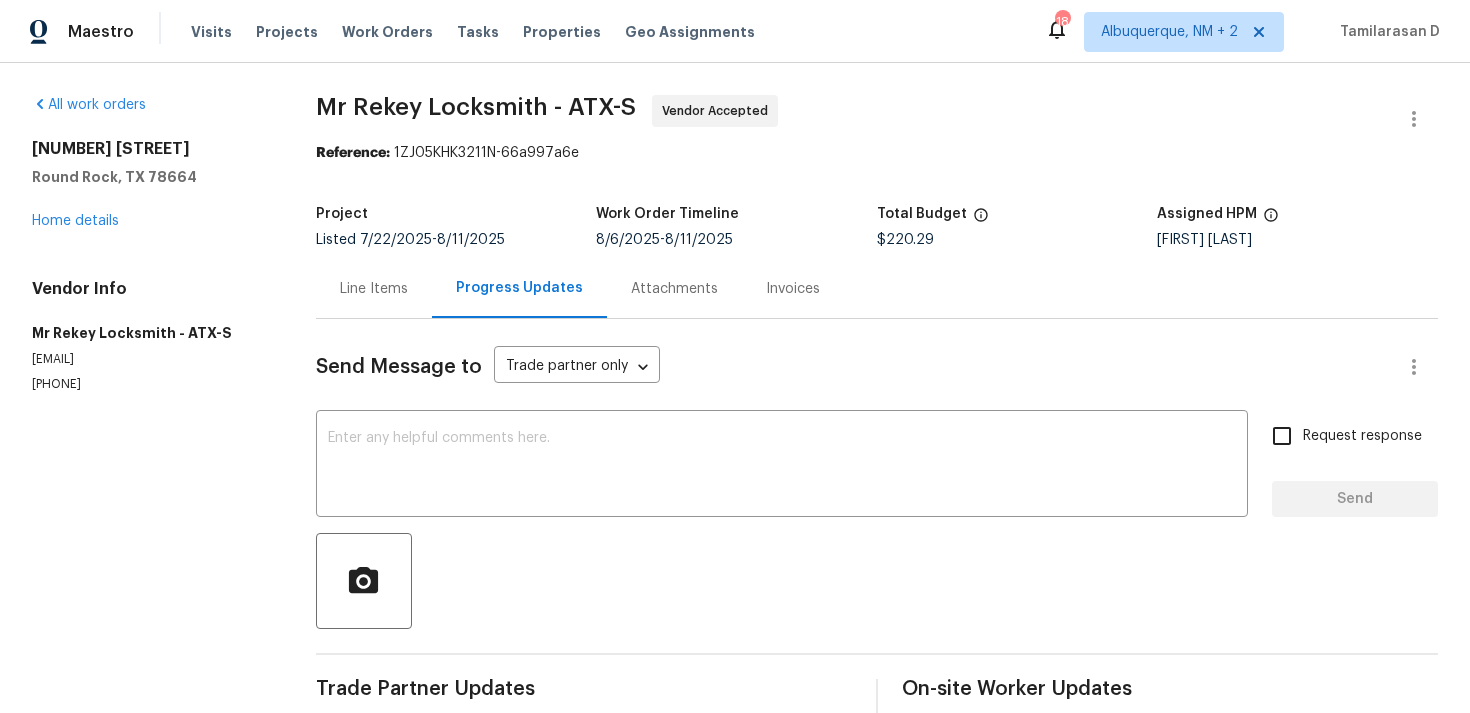 click on "Line Items" at bounding box center (374, 288) 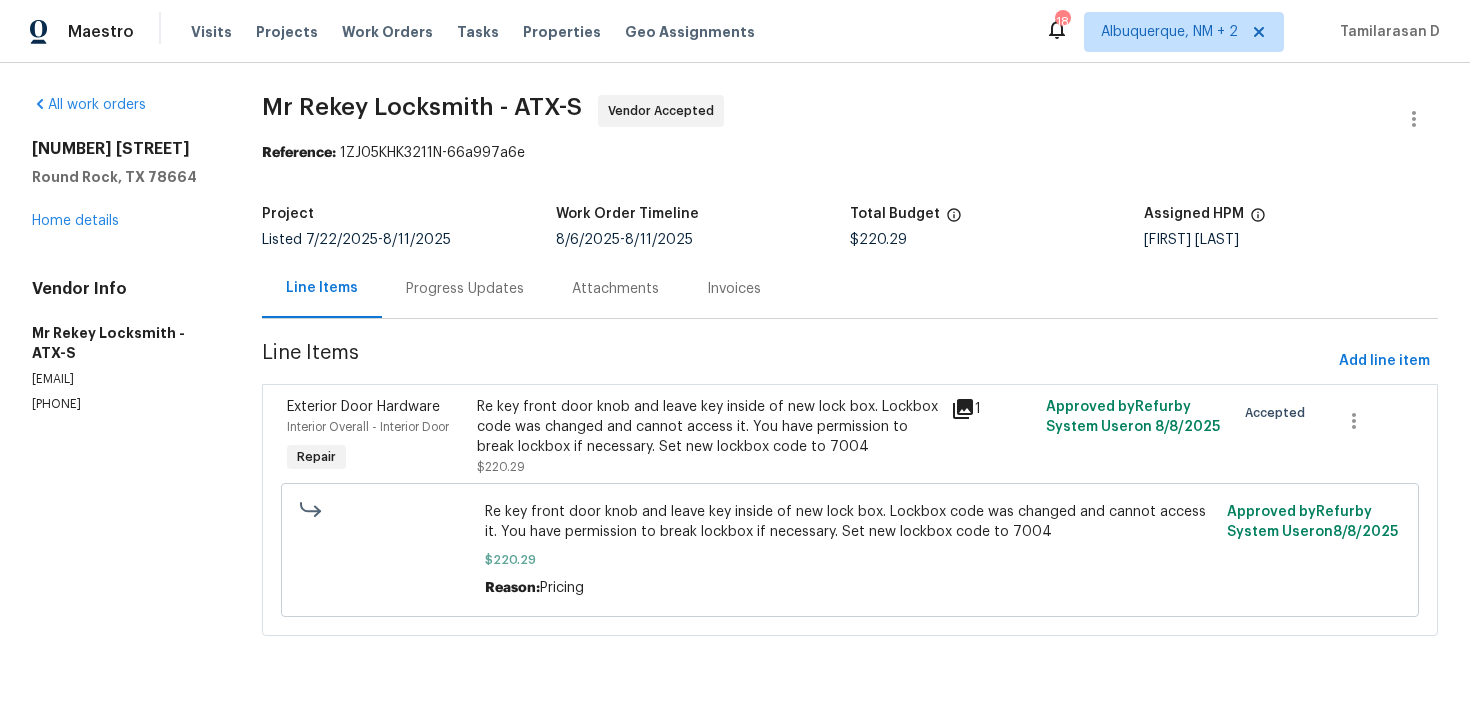 click on "Progress Updates" at bounding box center (465, 289) 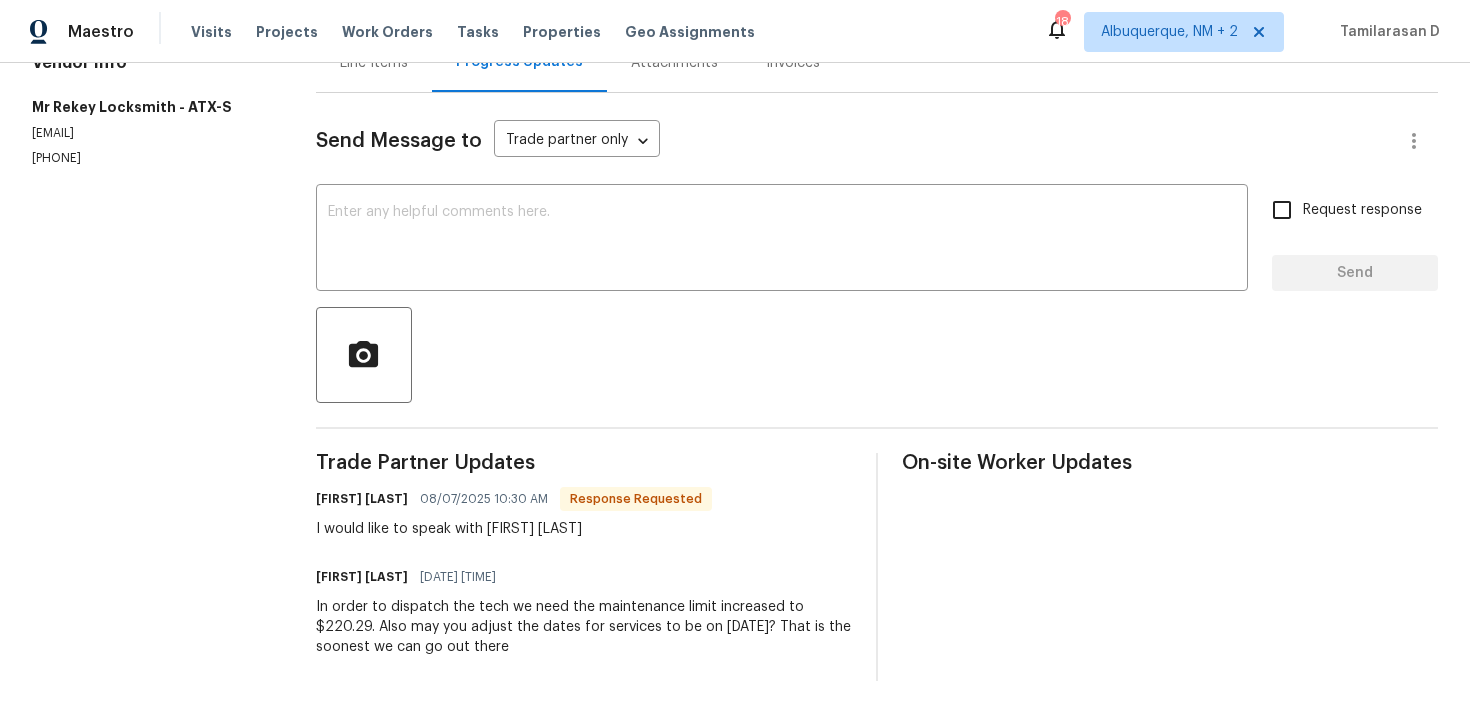 scroll, scrollTop: 0, scrollLeft: 0, axis: both 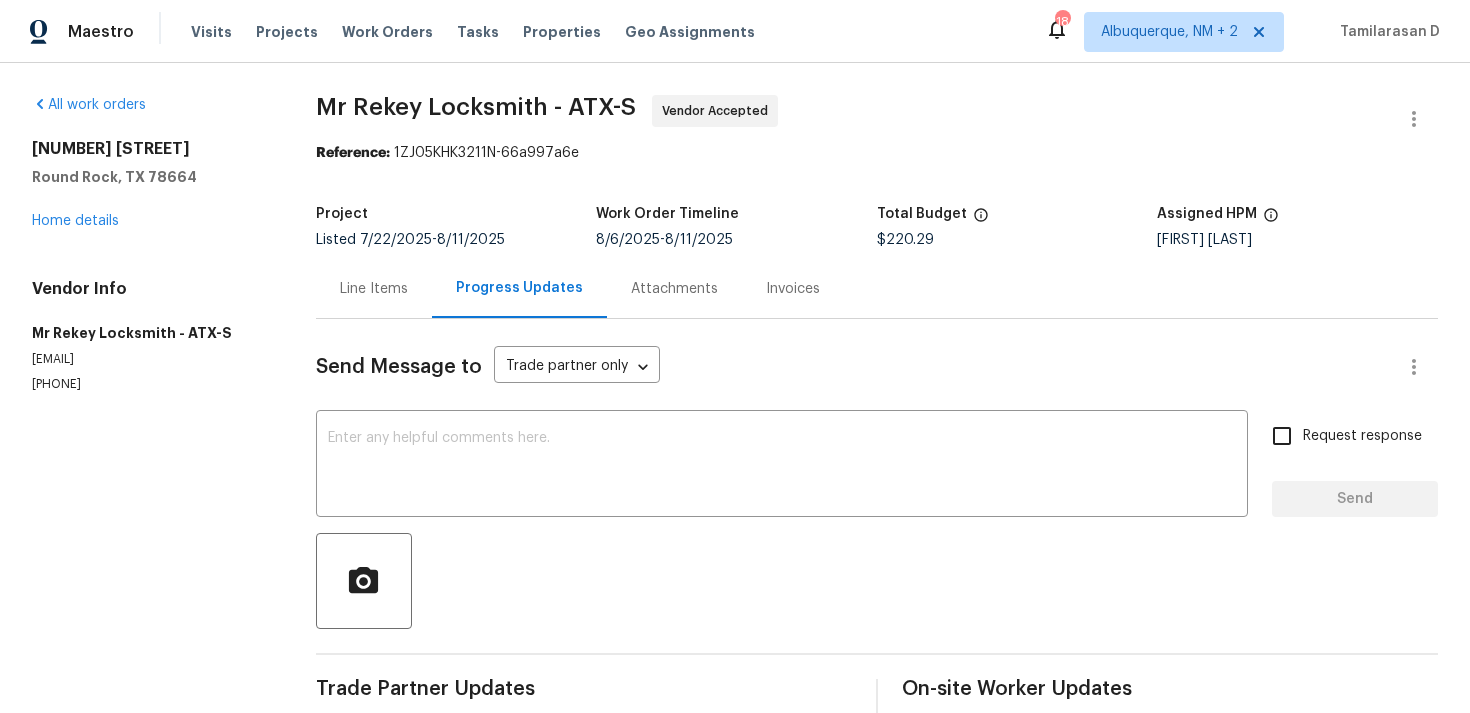 click on "Line Items" at bounding box center [374, 288] 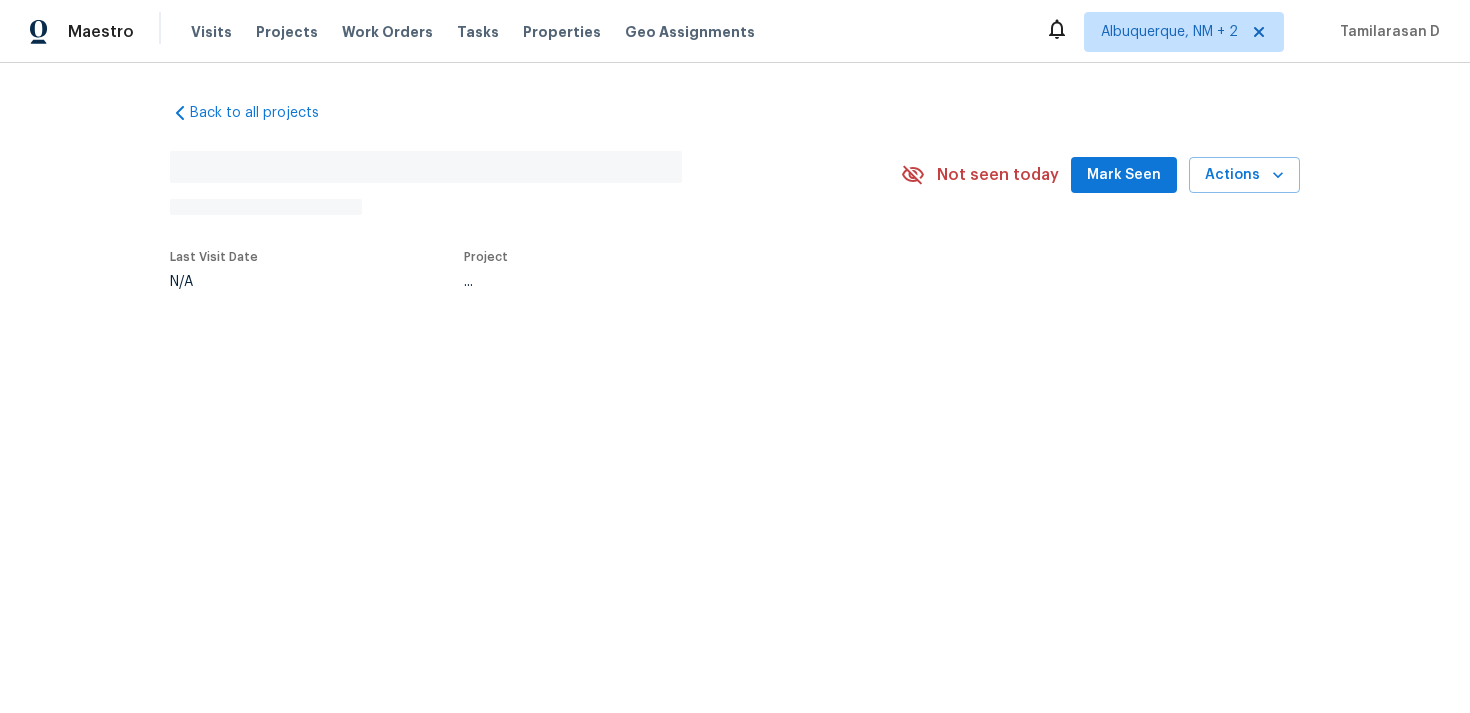 scroll, scrollTop: 0, scrollLeft: 0, axis: both 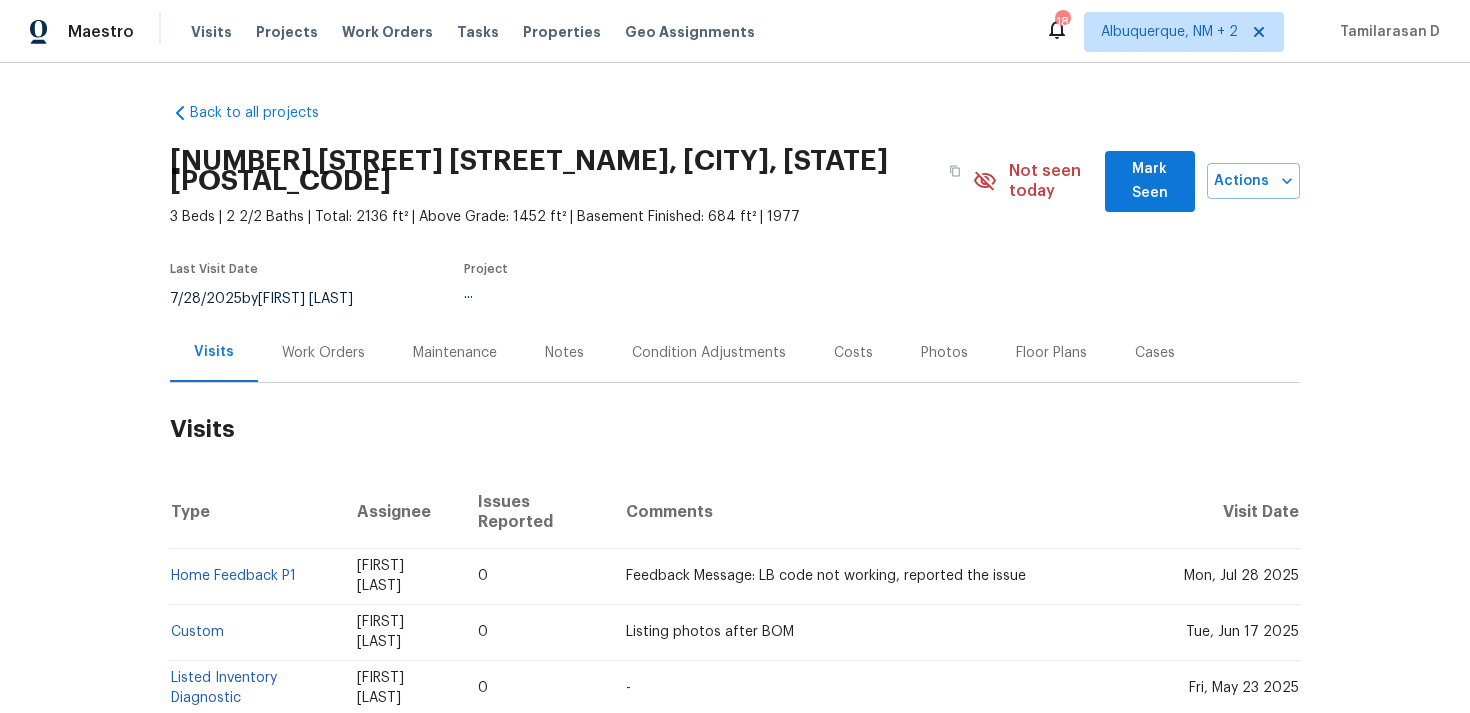click on "Work Orders" at bounding box center [323, 353] 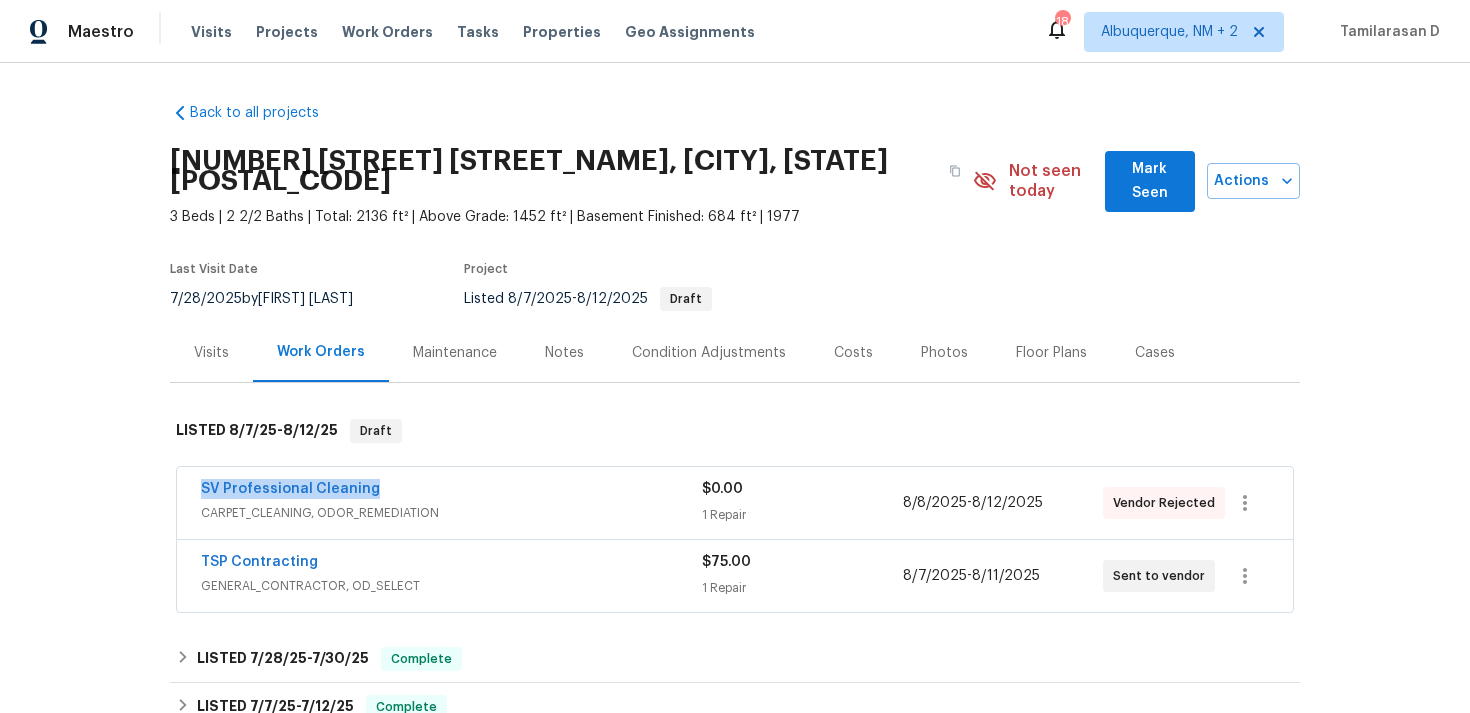 drag, startPoint x: 374, startPoint y: 472, endPoint x: 180, endPoint y: 465, distance: 194.12625 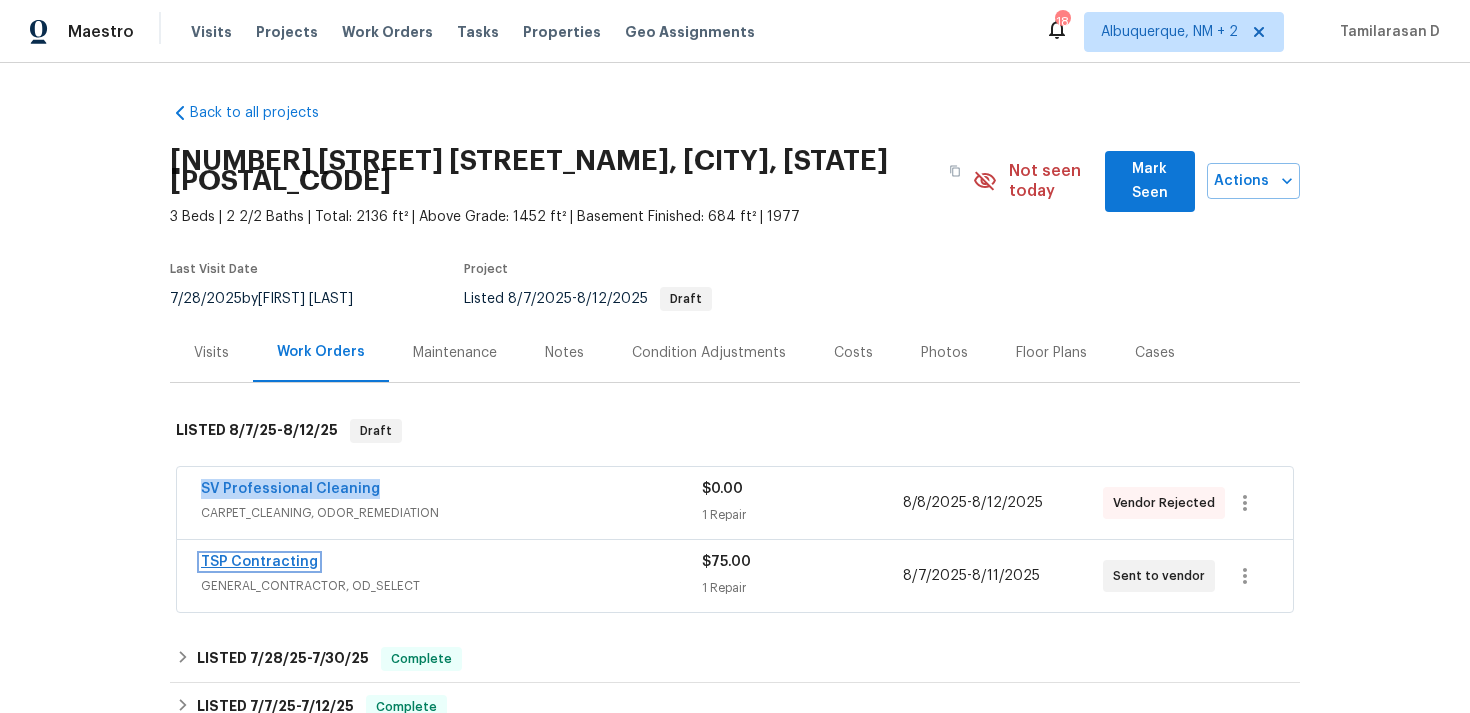 click on "TSP Contracting" at bounding box center [259, 562] 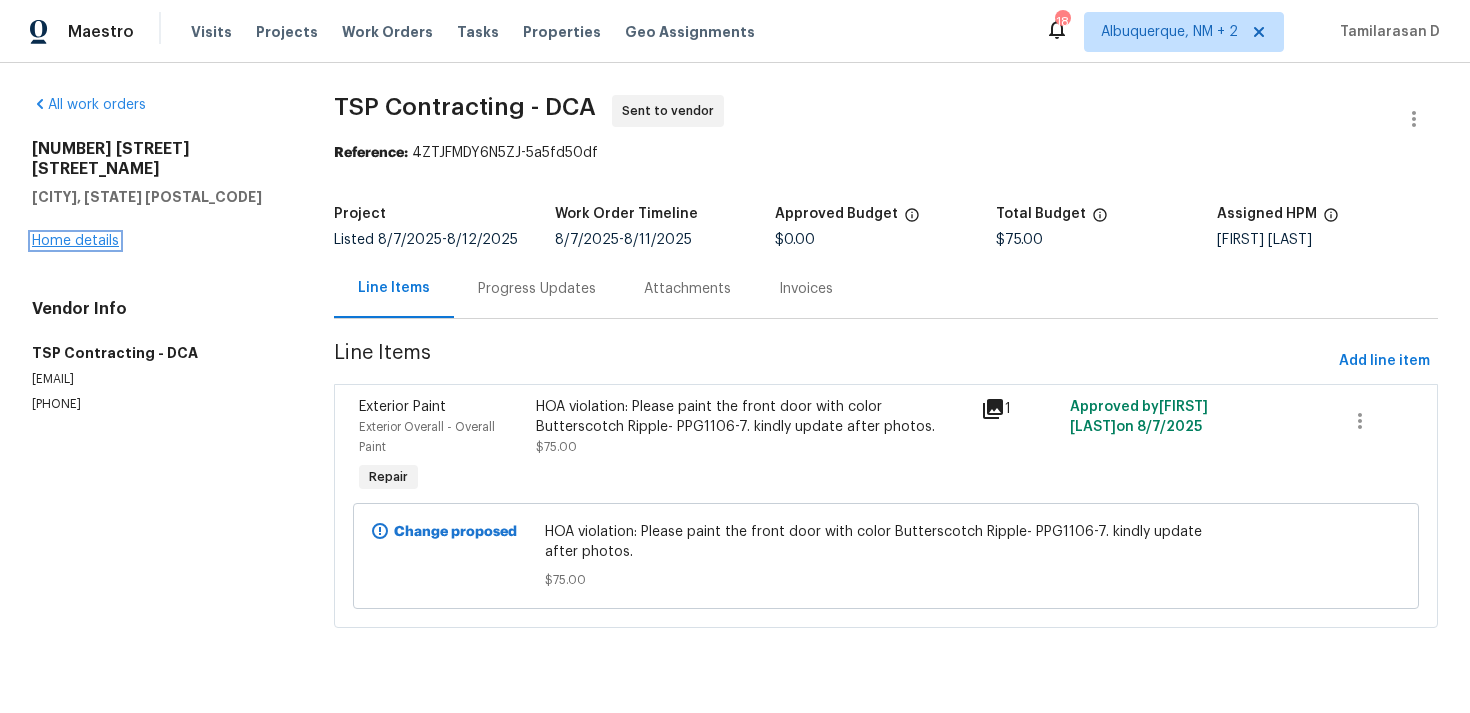 click on "Home details" at bounding box center [75, 241] 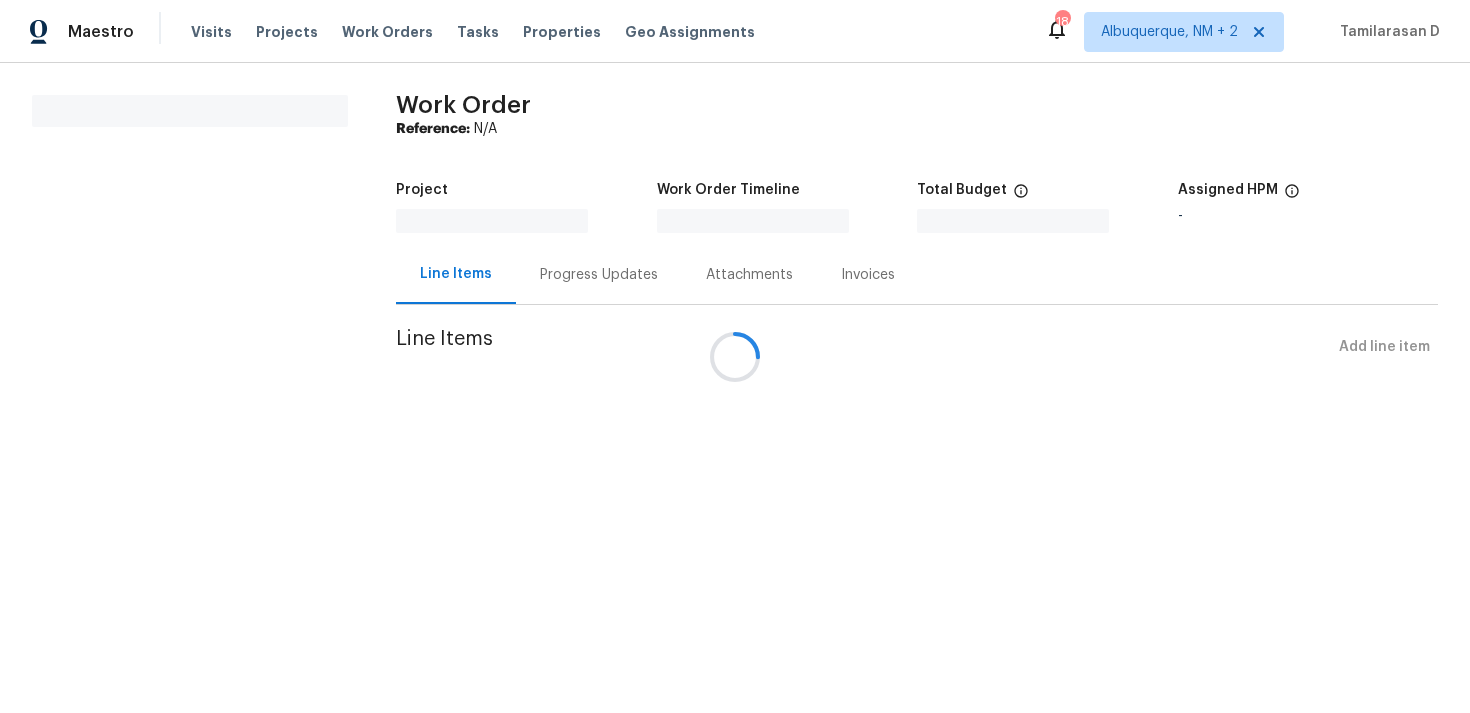 scroll, scrollTop: 0, scrollLeft: 0, axis: both 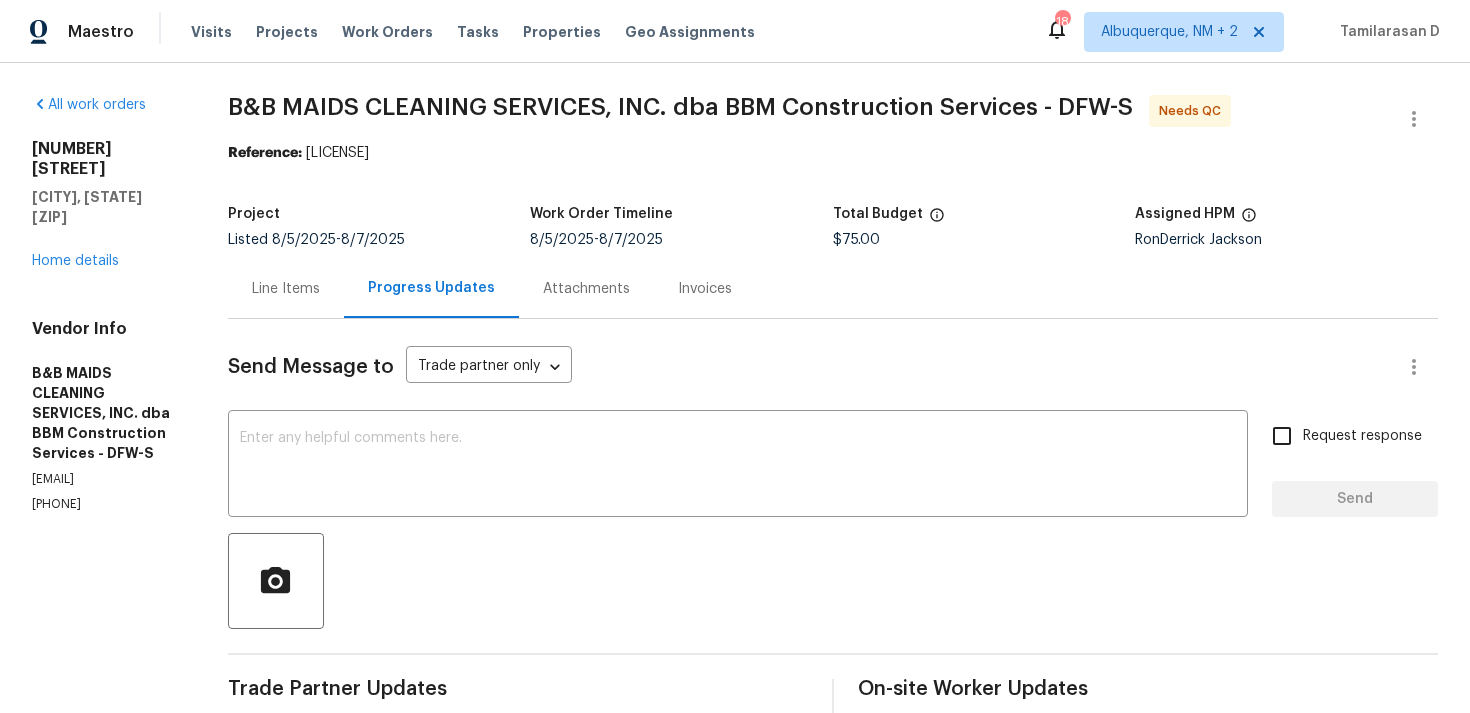 click on "Line Items" at bounding box center [286, 289] 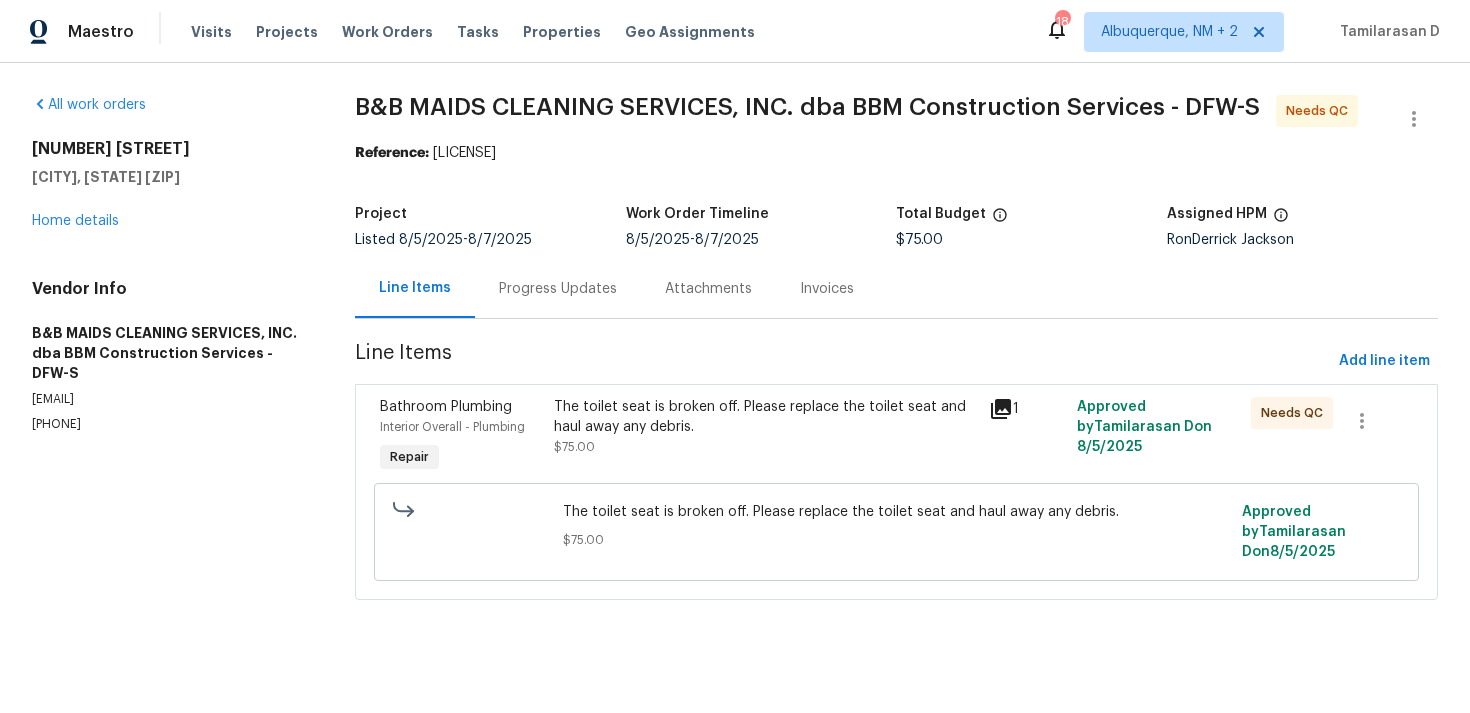 click on "[PHONE]" at bounding box center [169, 424] 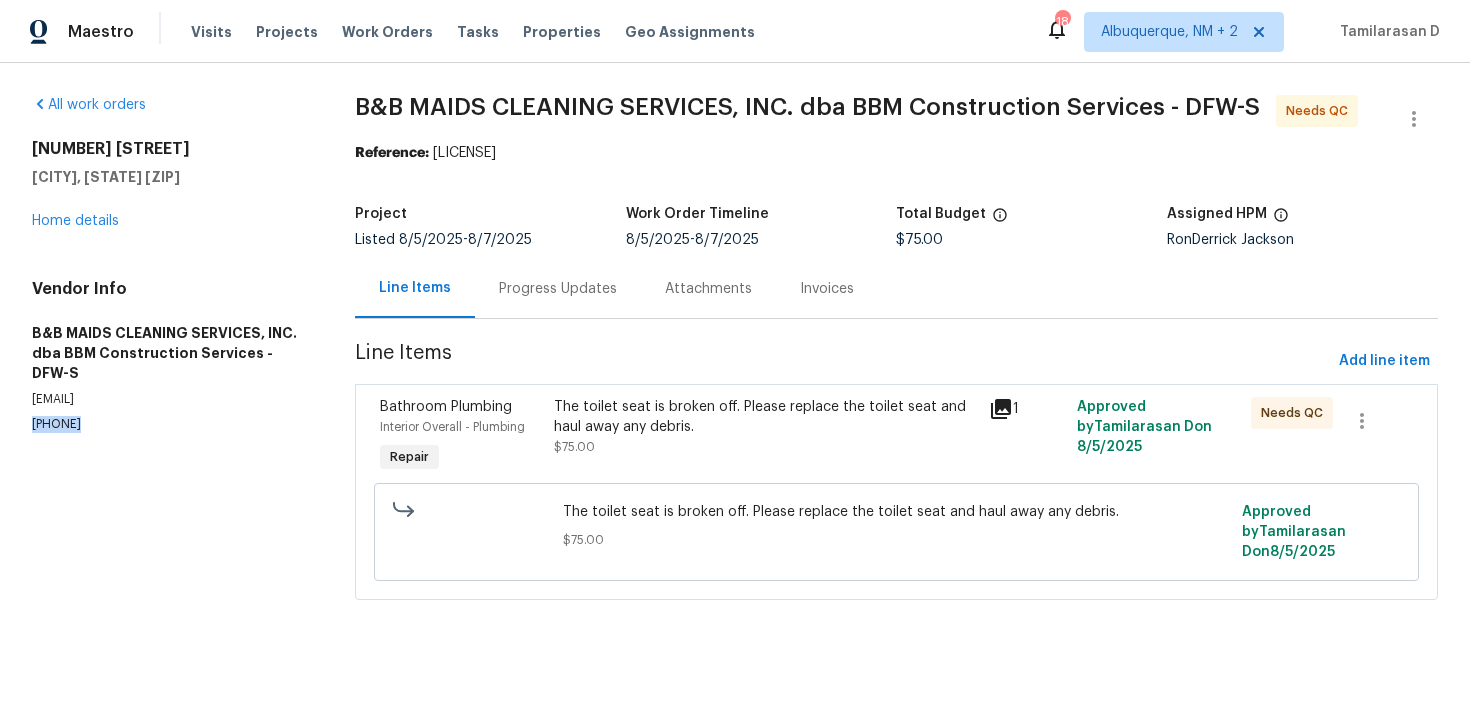 copy on "[PHONE]" 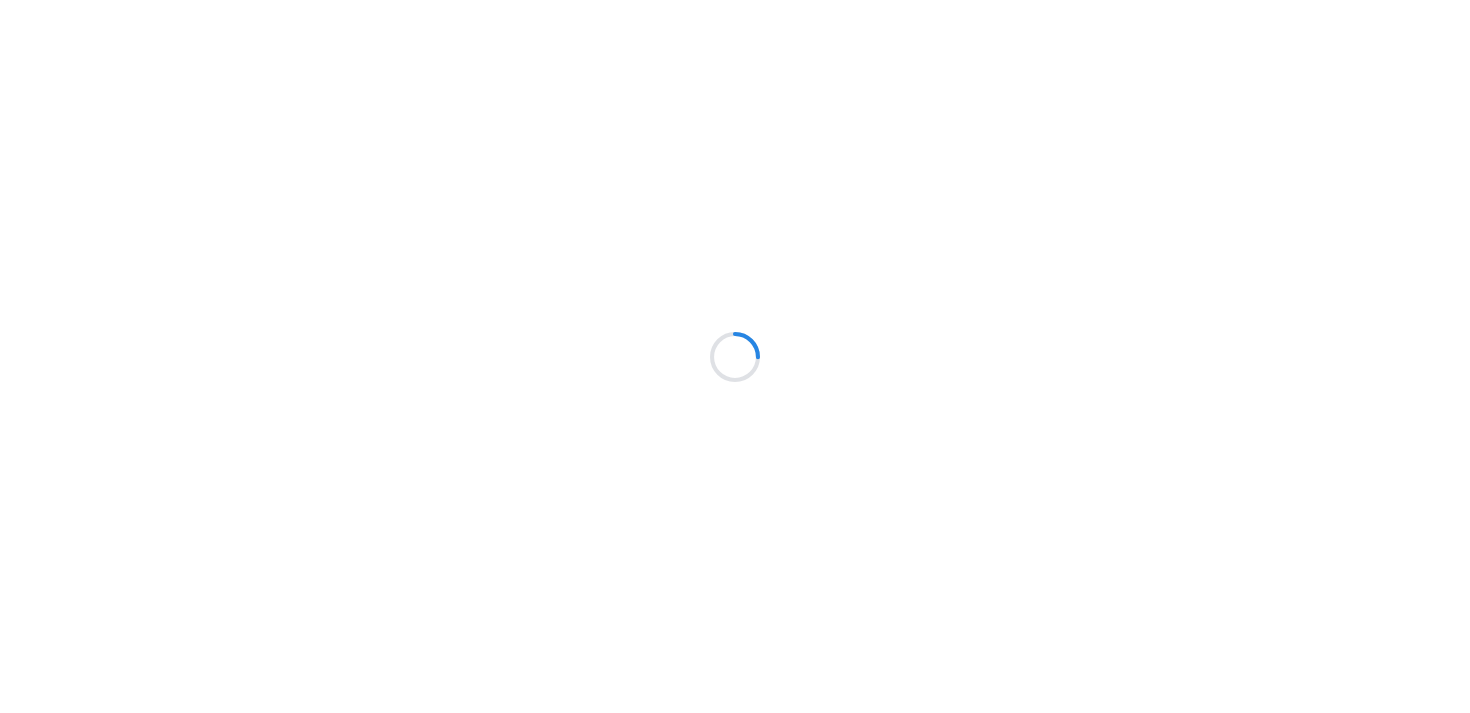 scroll, scrollTop: 0, scrollLeft: 0, axis: both 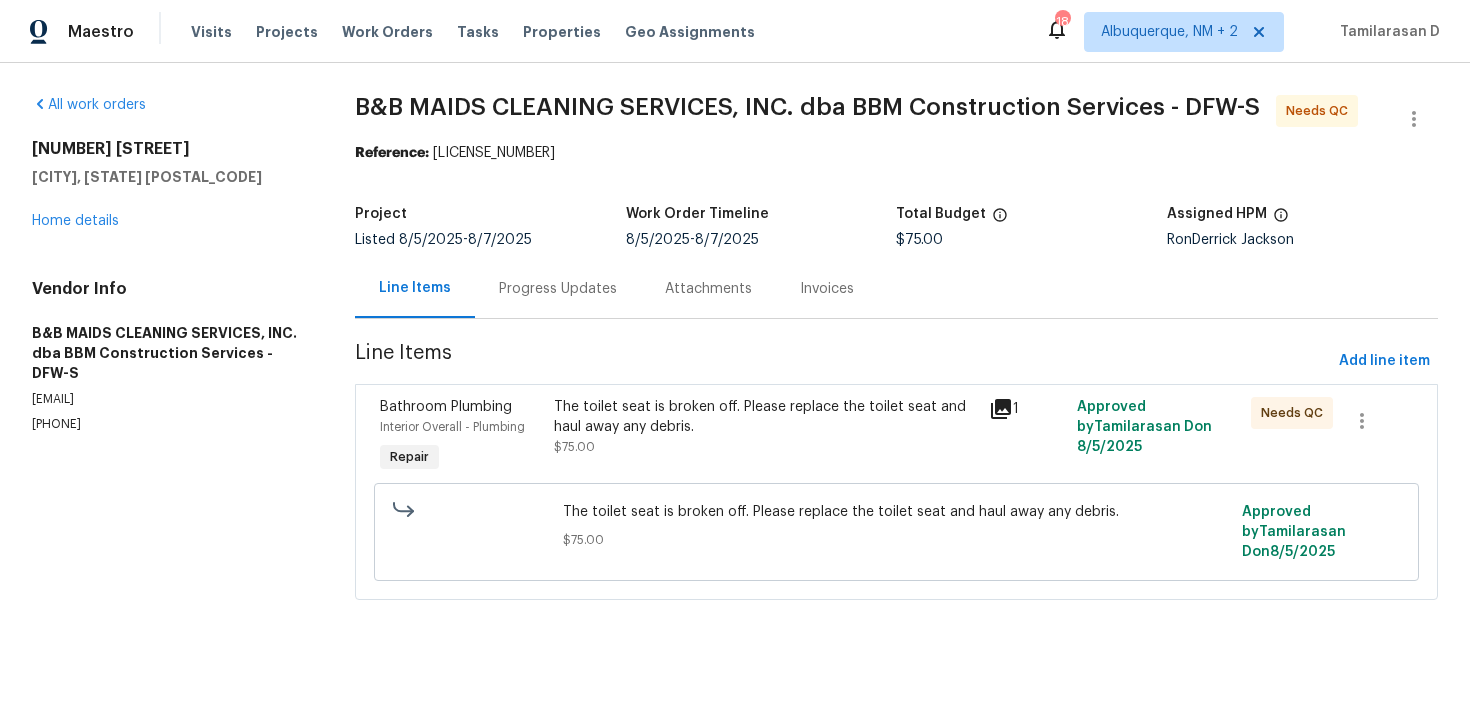 click on "The toilet seat is broken off. Please replace the toilet seat and haul away any debris." at bounding box center [766, 417] 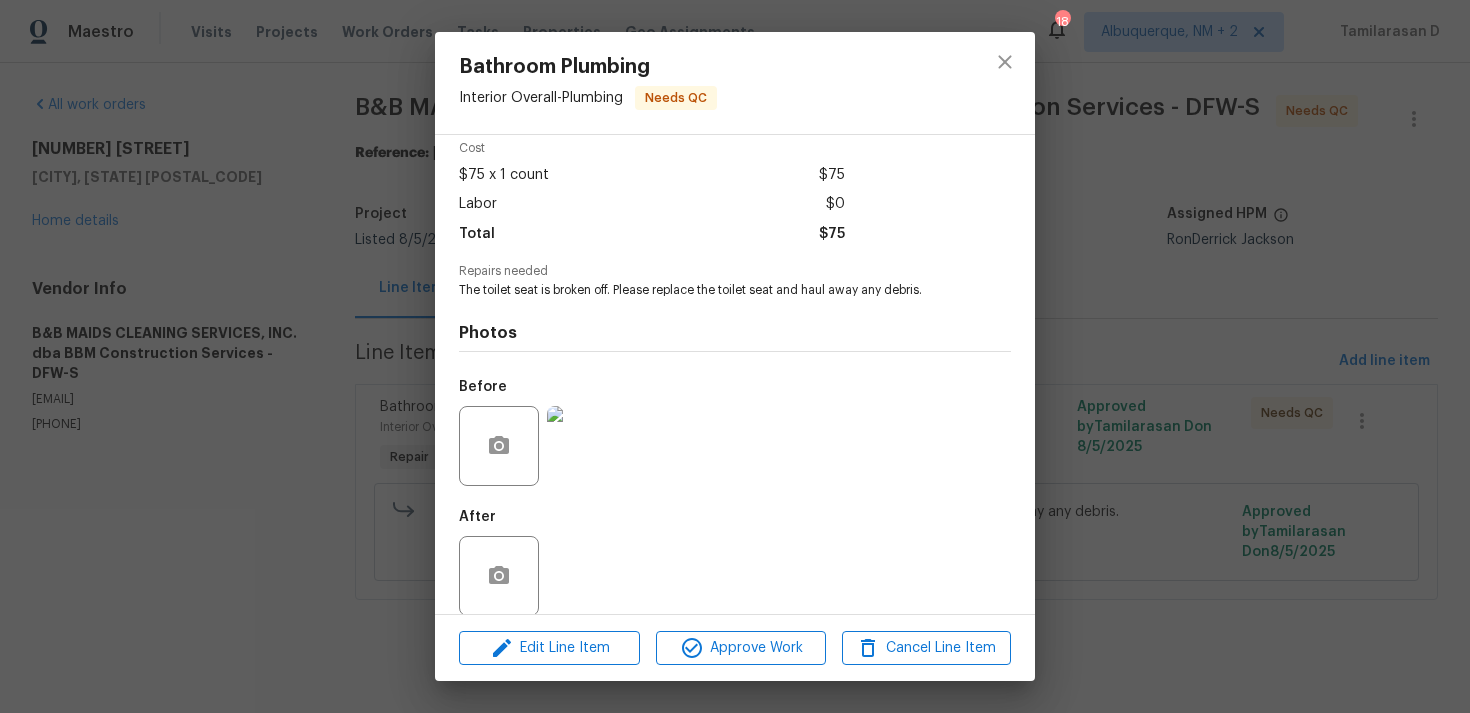 scroll, scrollTop: 121, scrollLeft: 0, axis: vertical 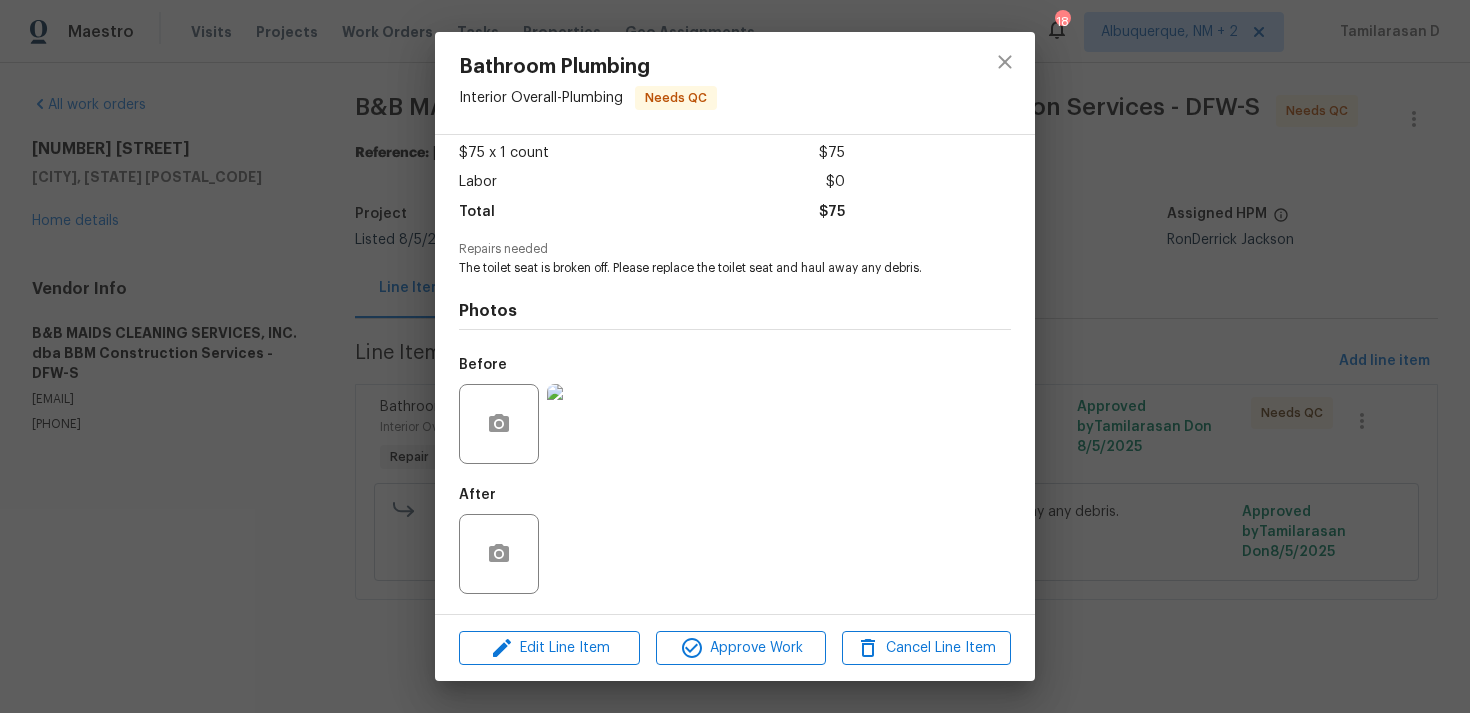 click at bounding box center (587, 424) 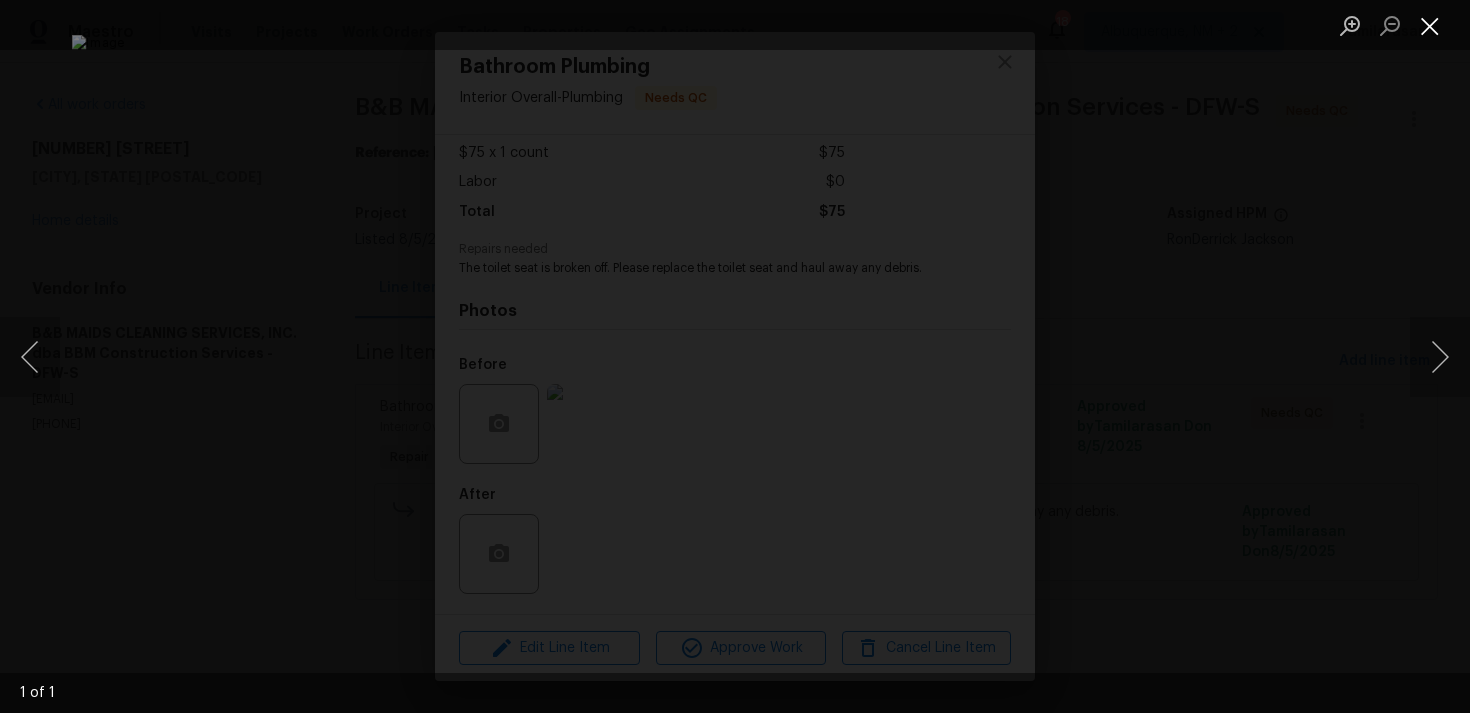 click at bounding box center [1430, 25] 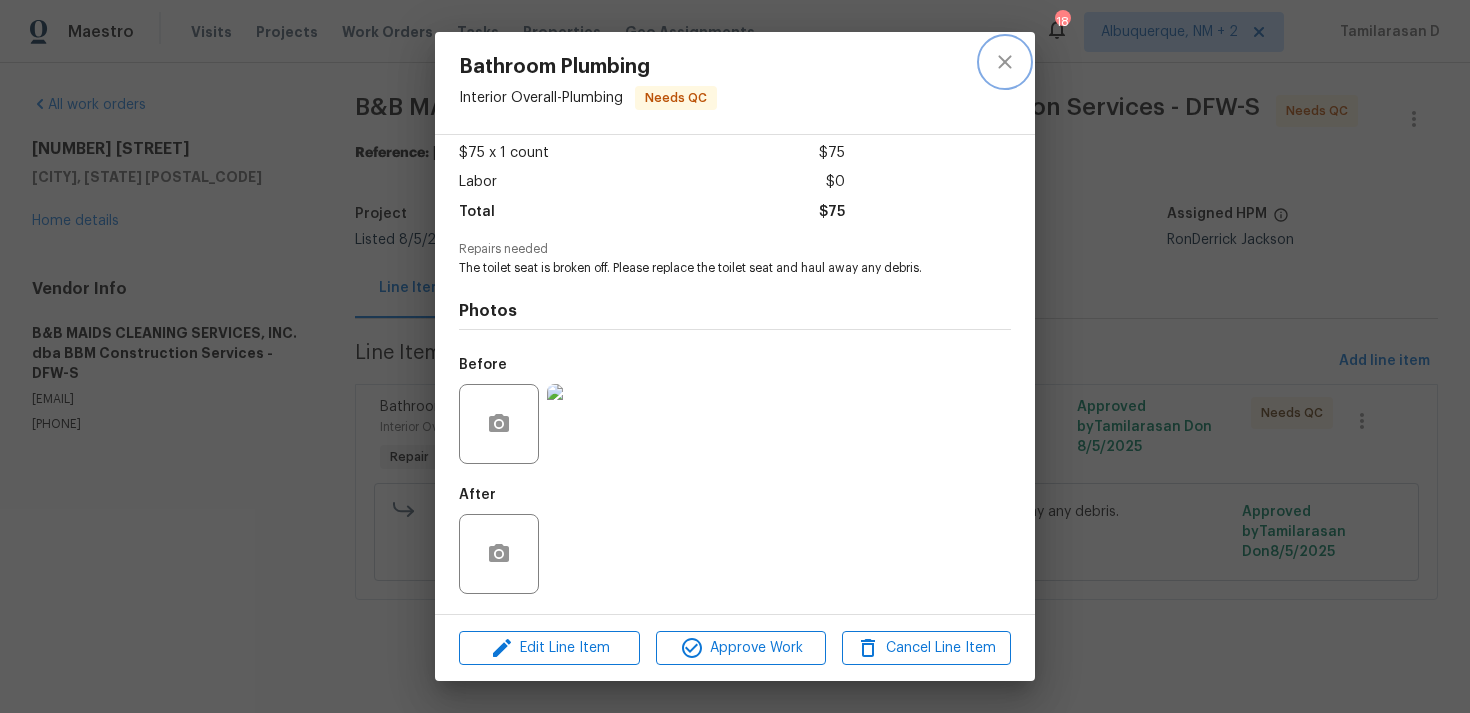 click 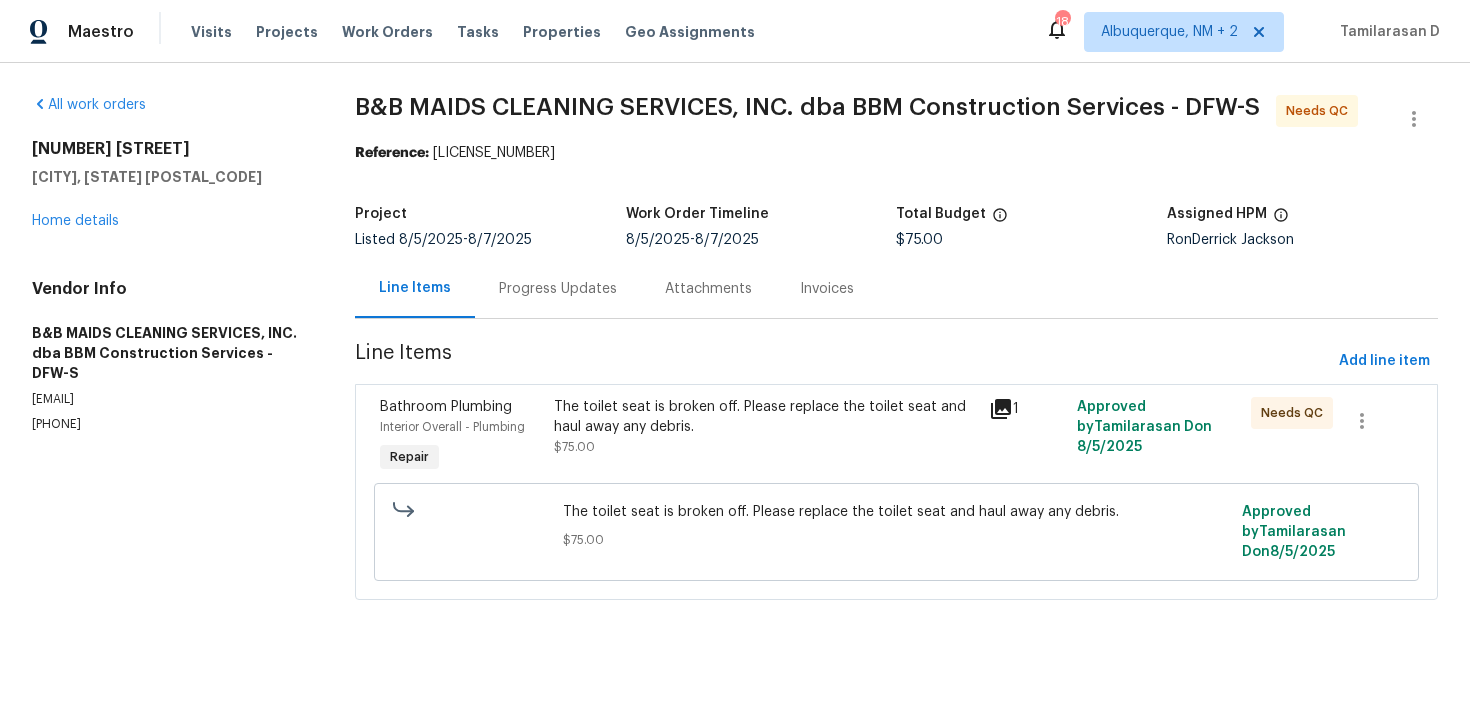 click on "Progress Updates" at bounding box center [558, 288] 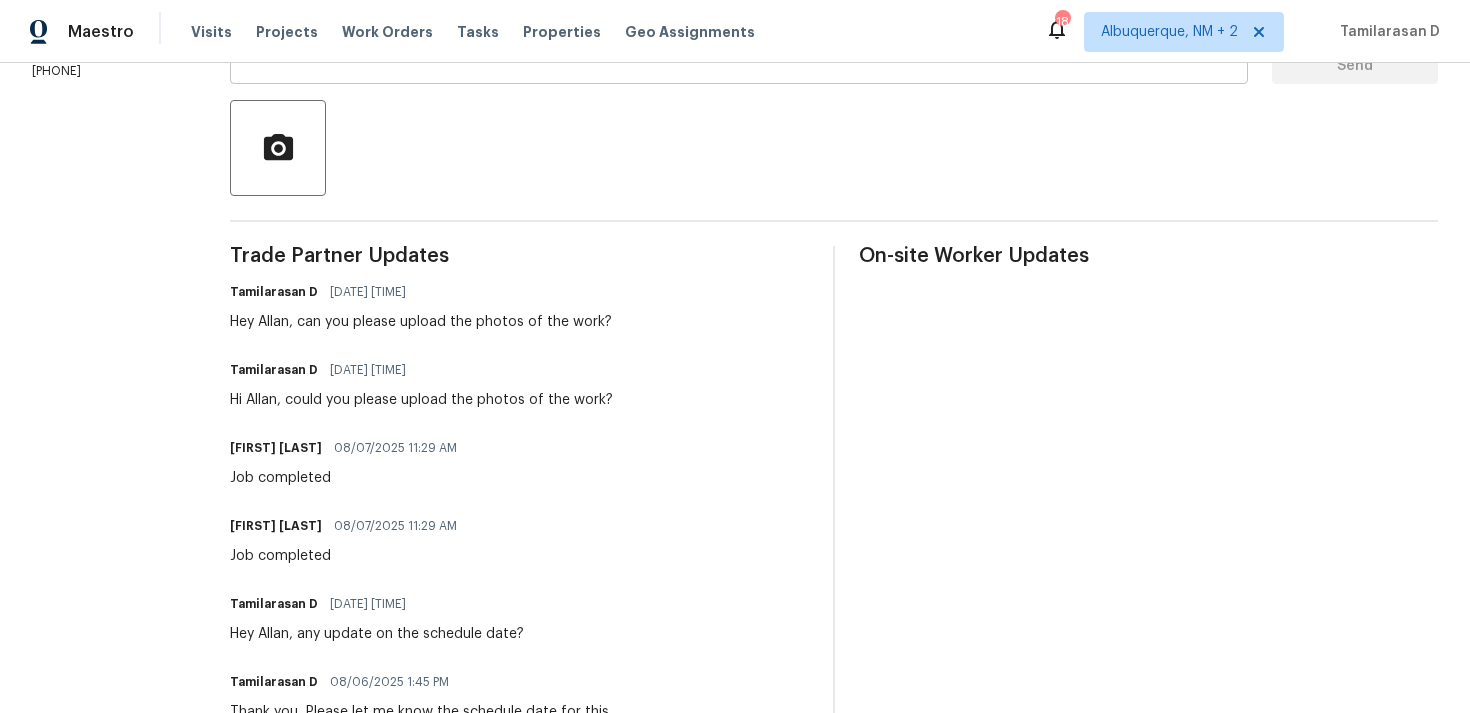 scroll, scrollTop: 0, scrollLeft: 0, axis: both 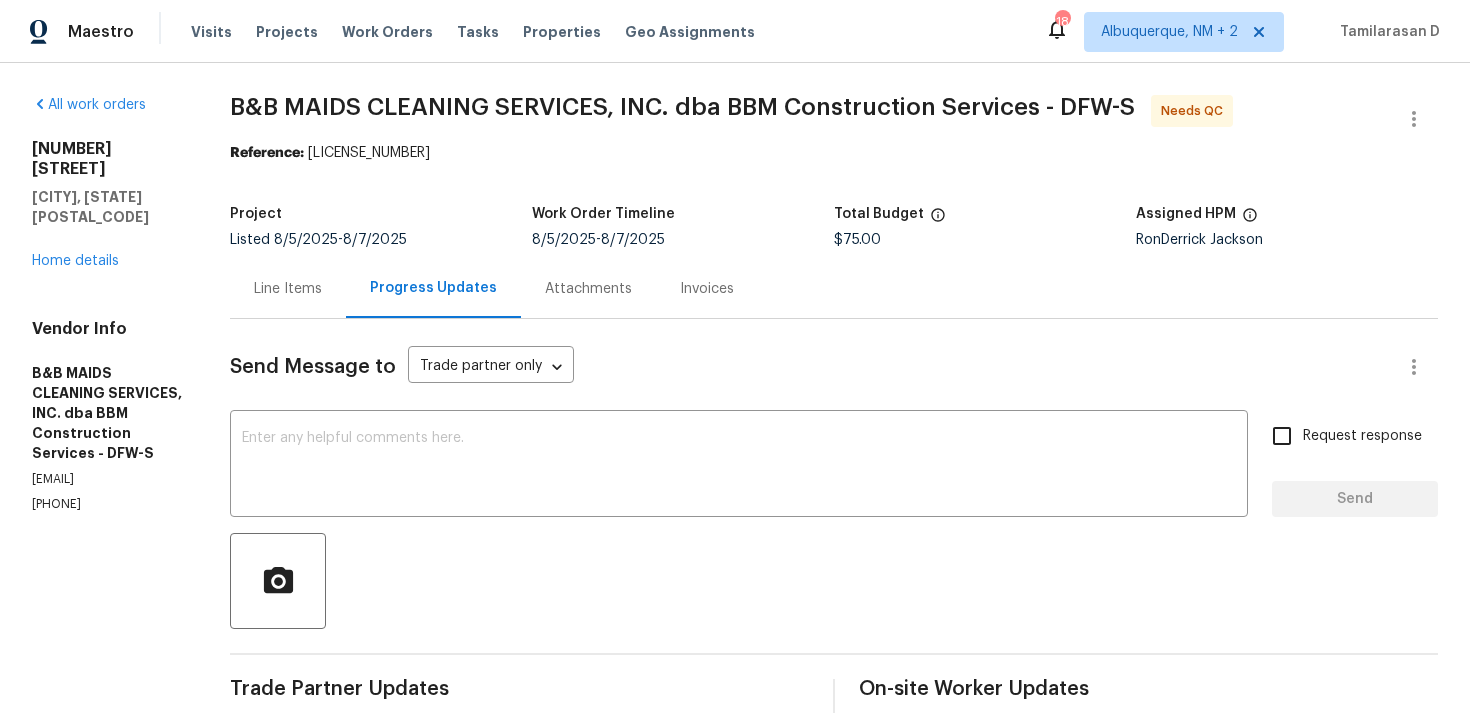 click on "Line Items" at bounding box center (288, 289) 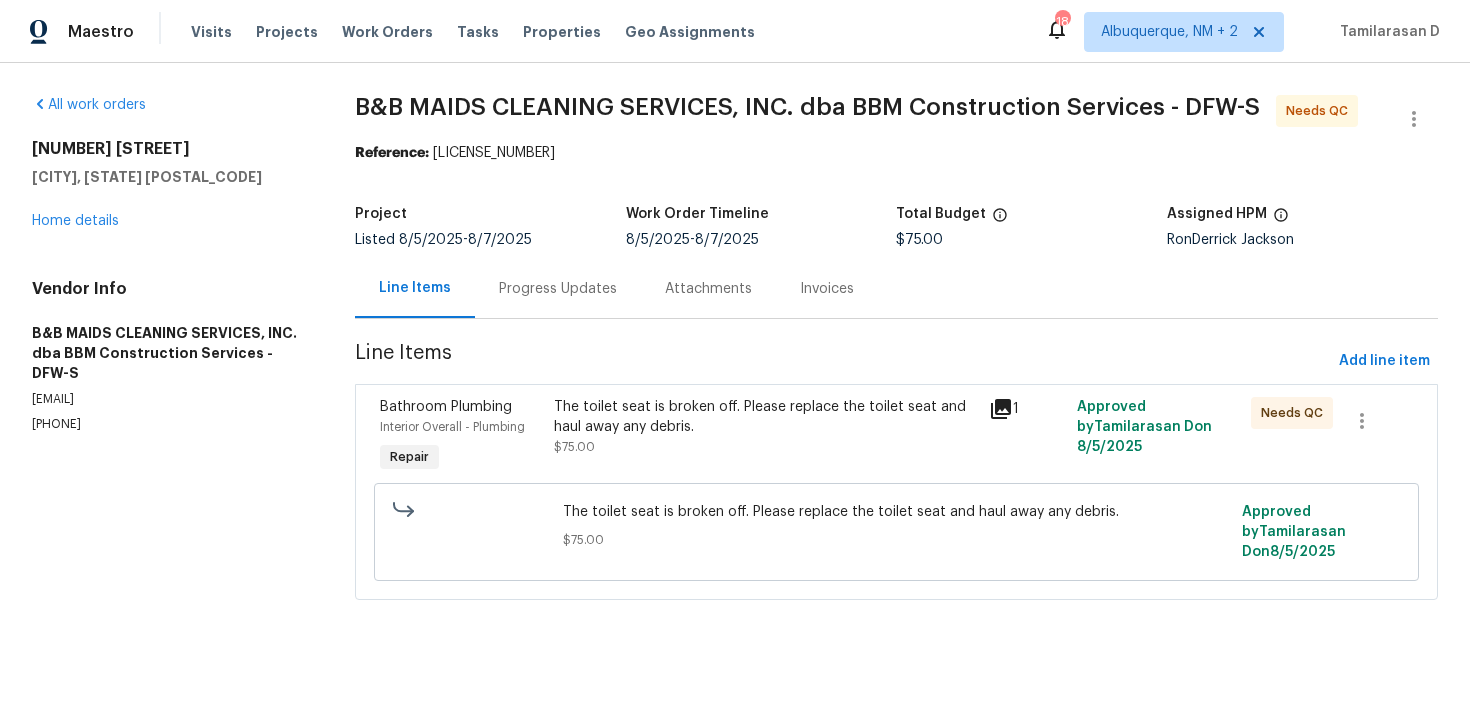 click on "The toilet seat is broken off. Please replace the toilet seat and haul away any debris." at bounding box center (766, 417) 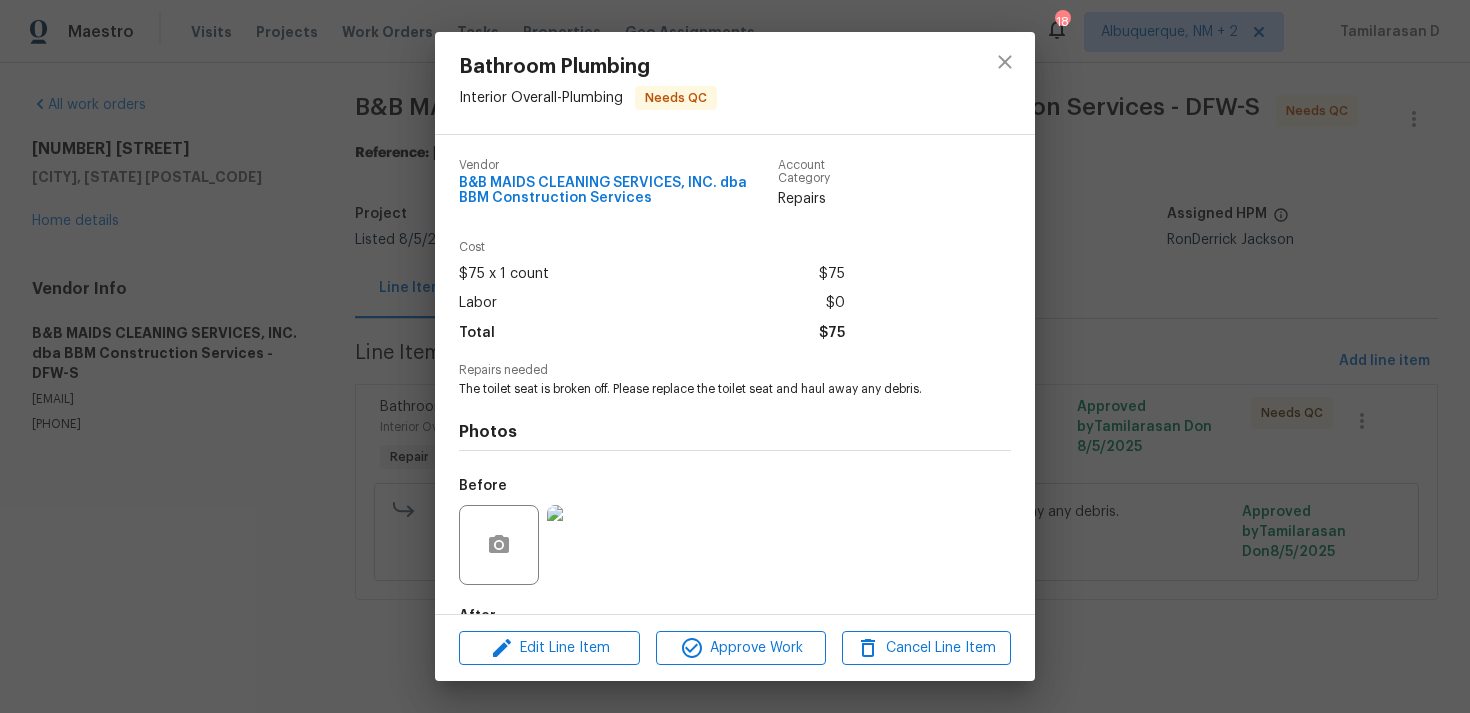 scroll, scrollTop: 71, scrollLeft: 0, axis: vertical 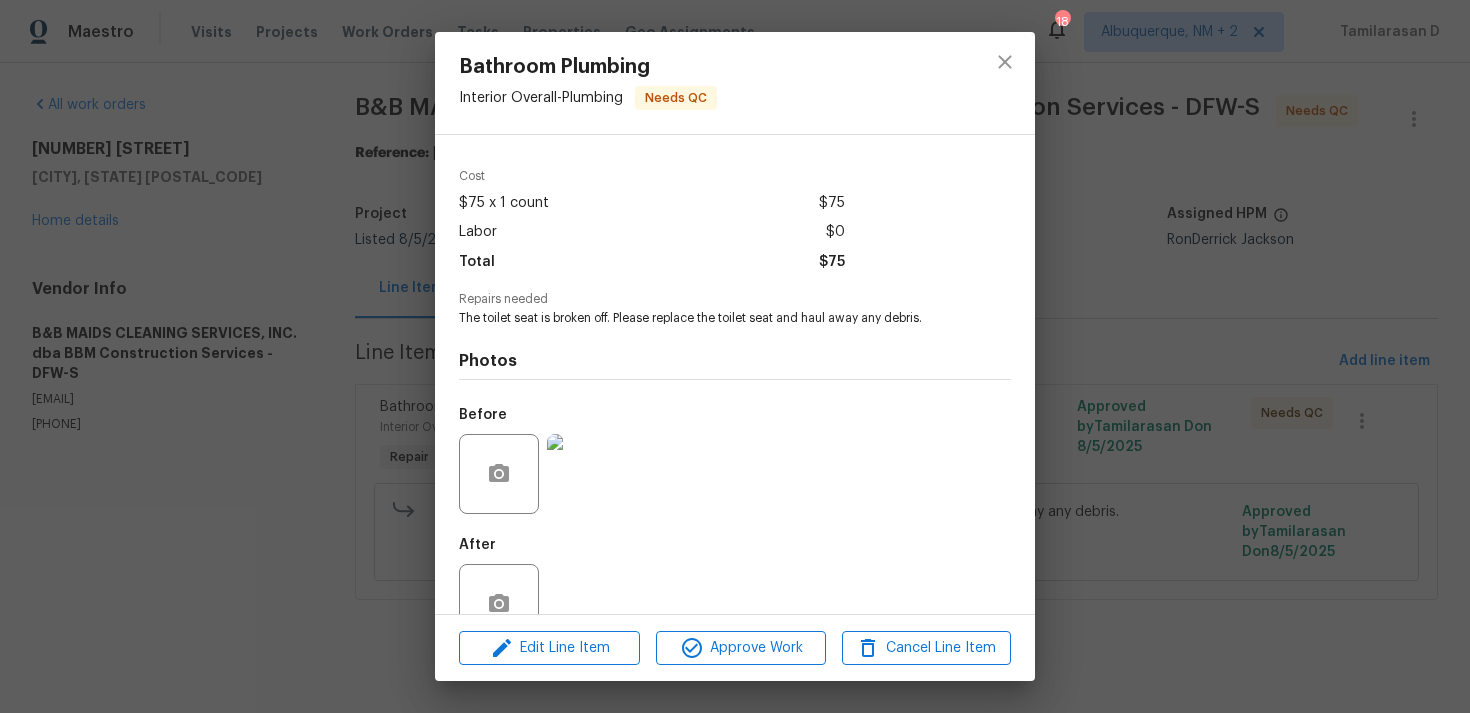 click on "Bathroom Plumbing Interior Overall  -  Plumbing Needs QC Vendor B&B MAIDS CLEANING SERVICES, INC. dba BBM Construction Services Account Category Repairs Cost $75 x 1 count $75 Labor $0 Total $75 Repairs needed The toilet seat is broken off. Please replace the toilet seat and haul away any debris. Photos Before After  Edit Line Item  Approve Work  Cancel Line Item" at bounding box center [735, 356] 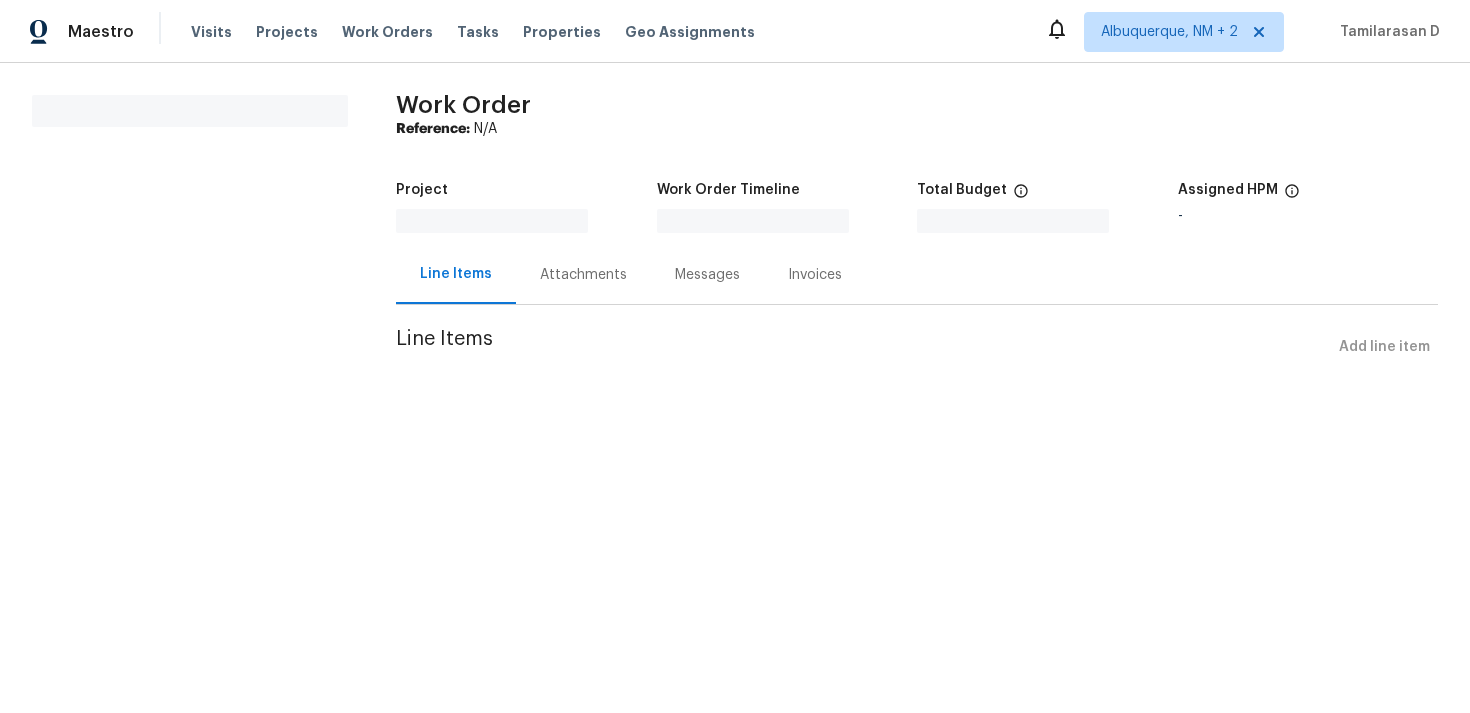 scroll, scrollTop: 0, scrollLeft: 0, axis: both 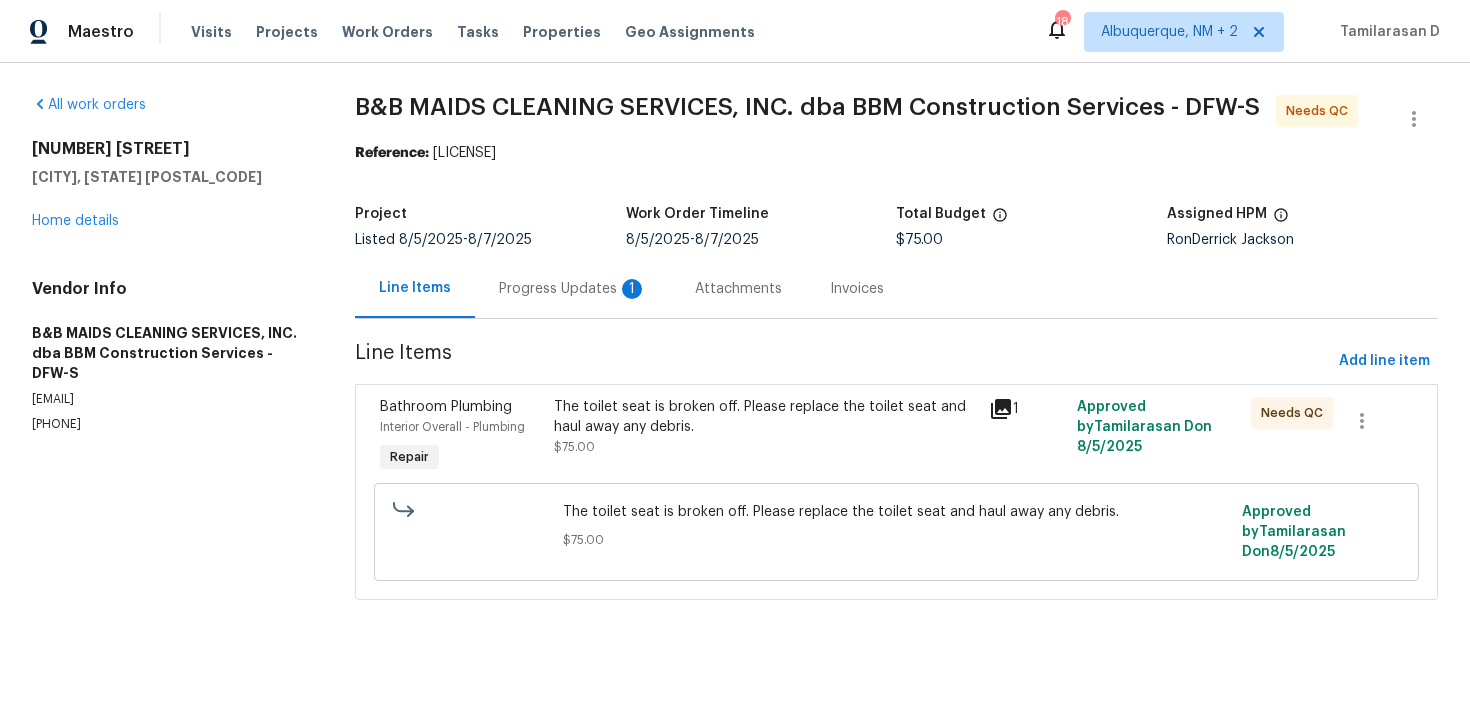 click on "Progress Updates 1" at bounding box center (573, 288) 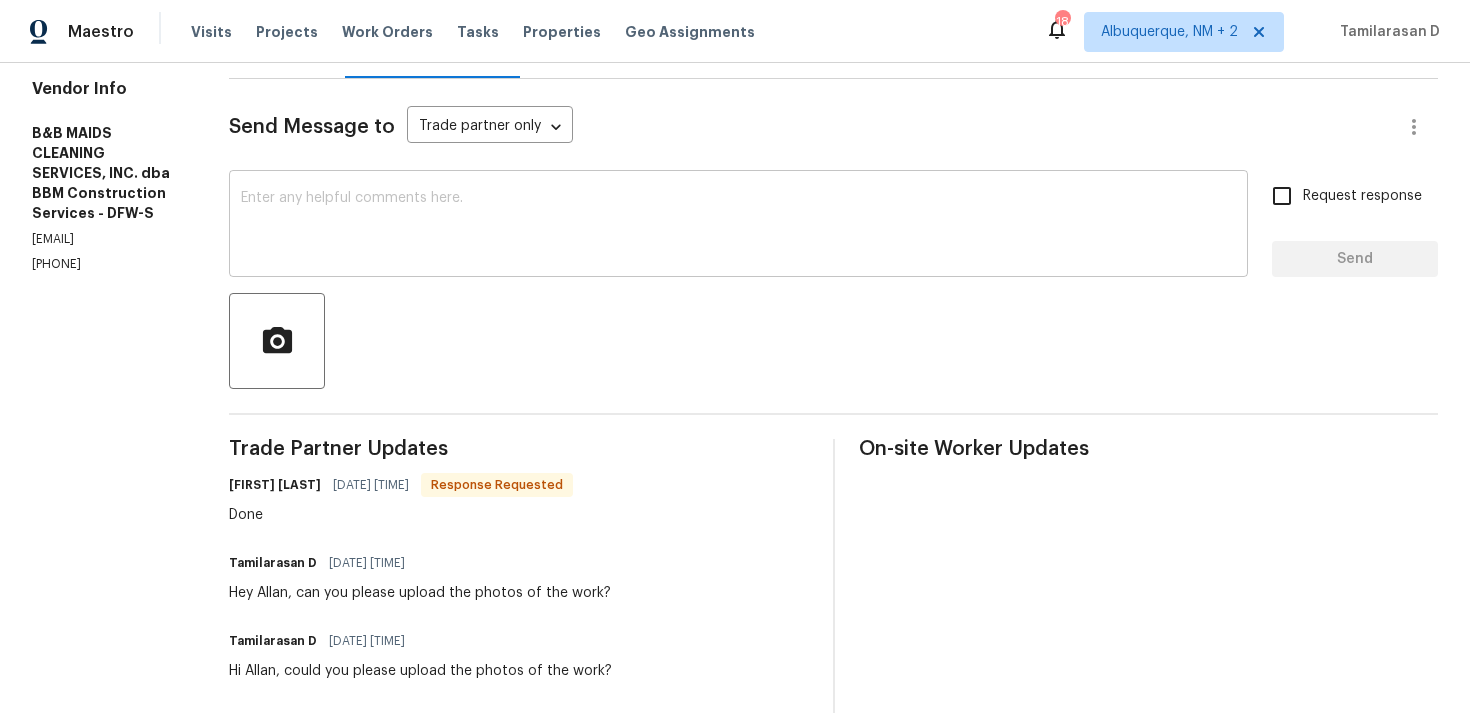 scroll, scrollTop: 0, scrollLeft: 0, axis: both 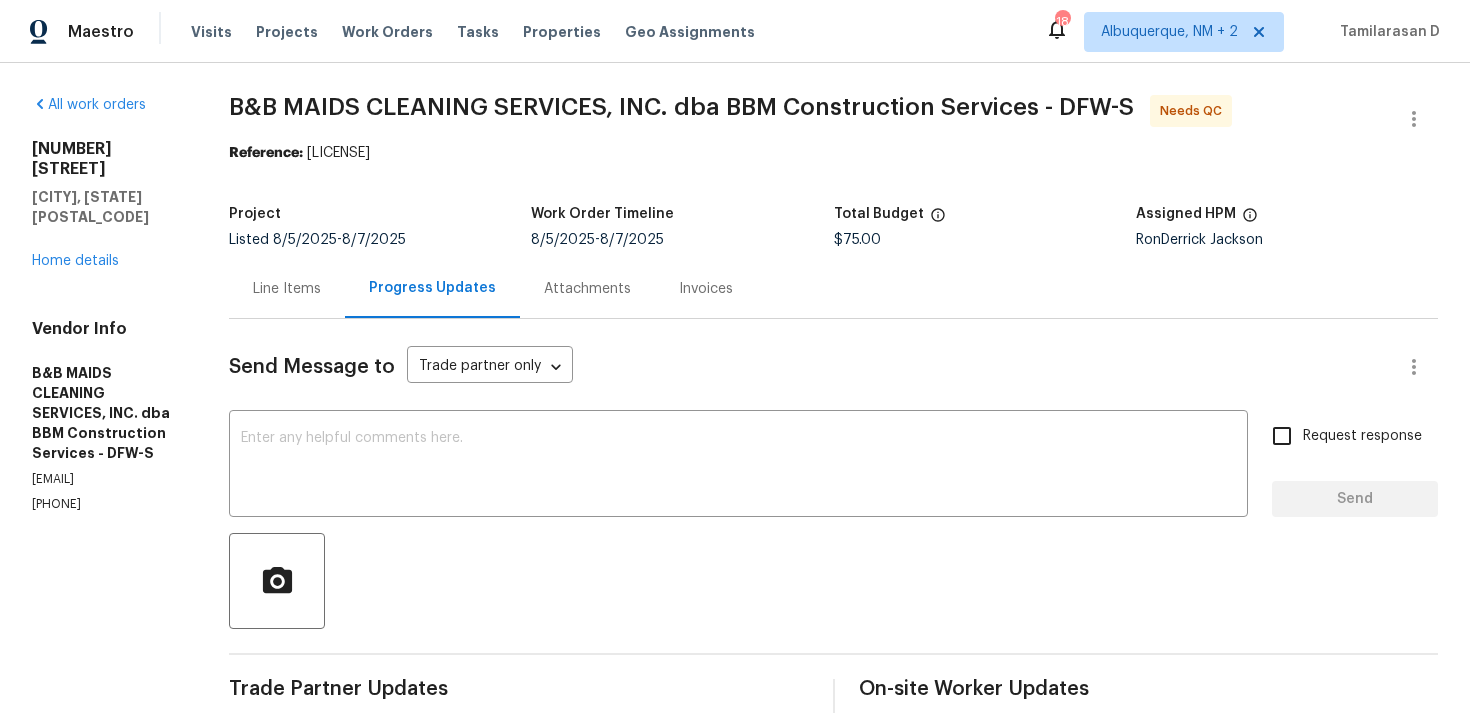 click on "Line Items" at bounding box center [287, 289] 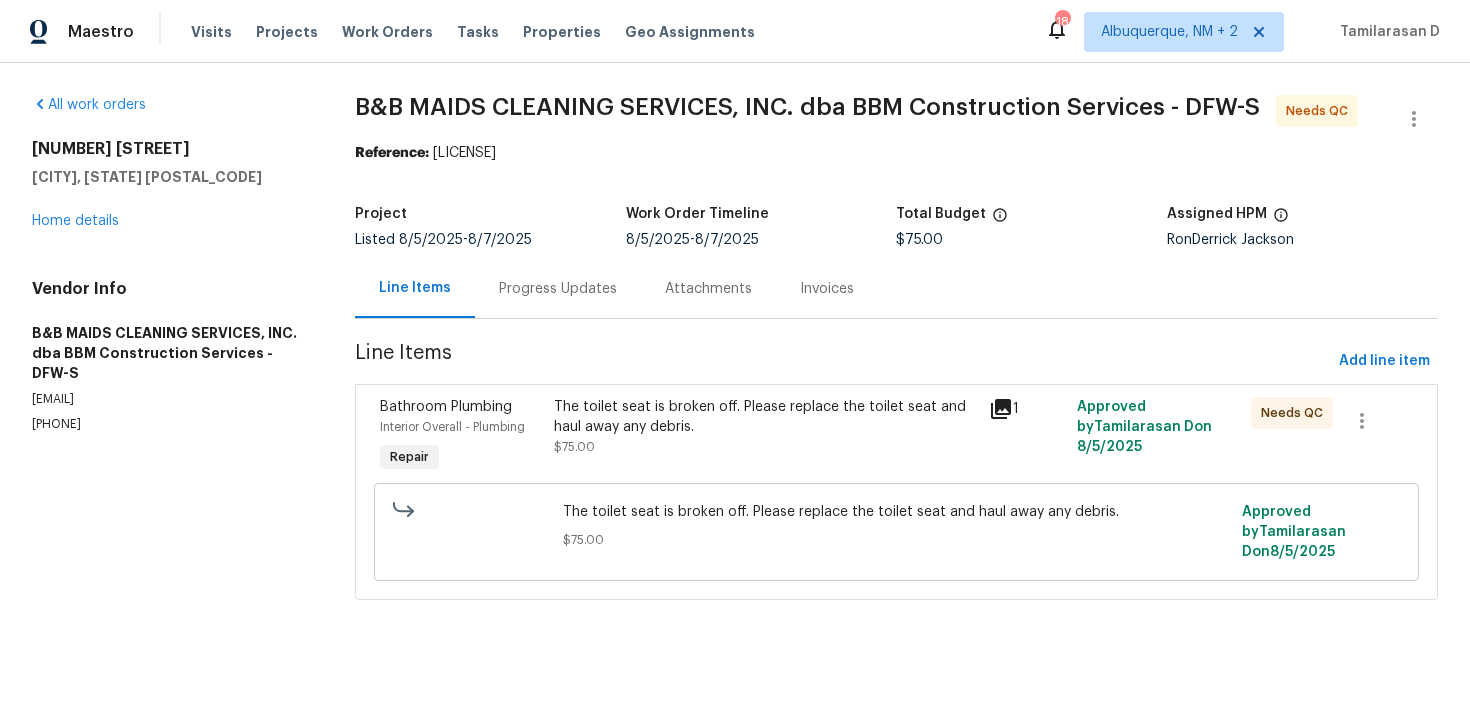 click on "The toilet seat is broken off. Please replace the toilet seat and haul away any debris." at bounding box center (766, 417) 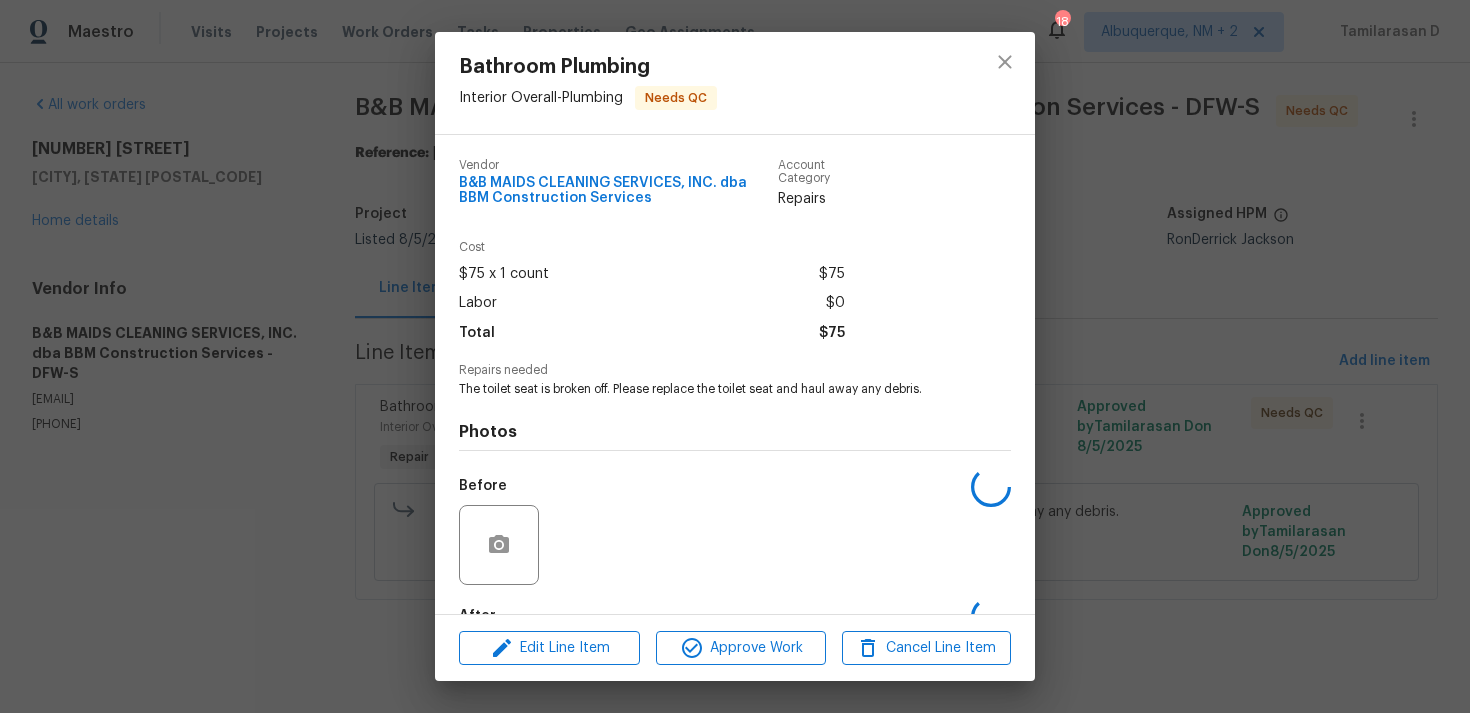 scroll, scrollTop: 121, scrollLeft: 0, axis: vertical 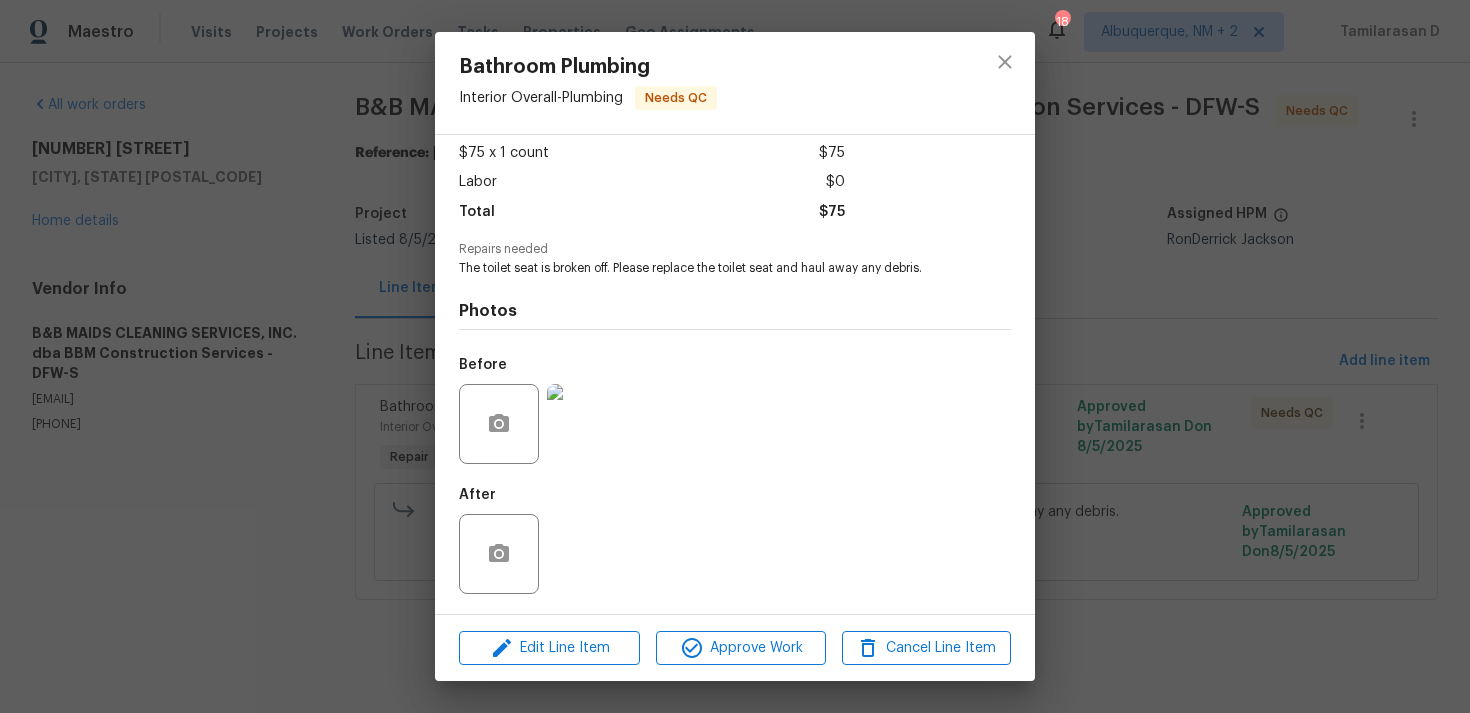 click at bounding box center (501, 554) 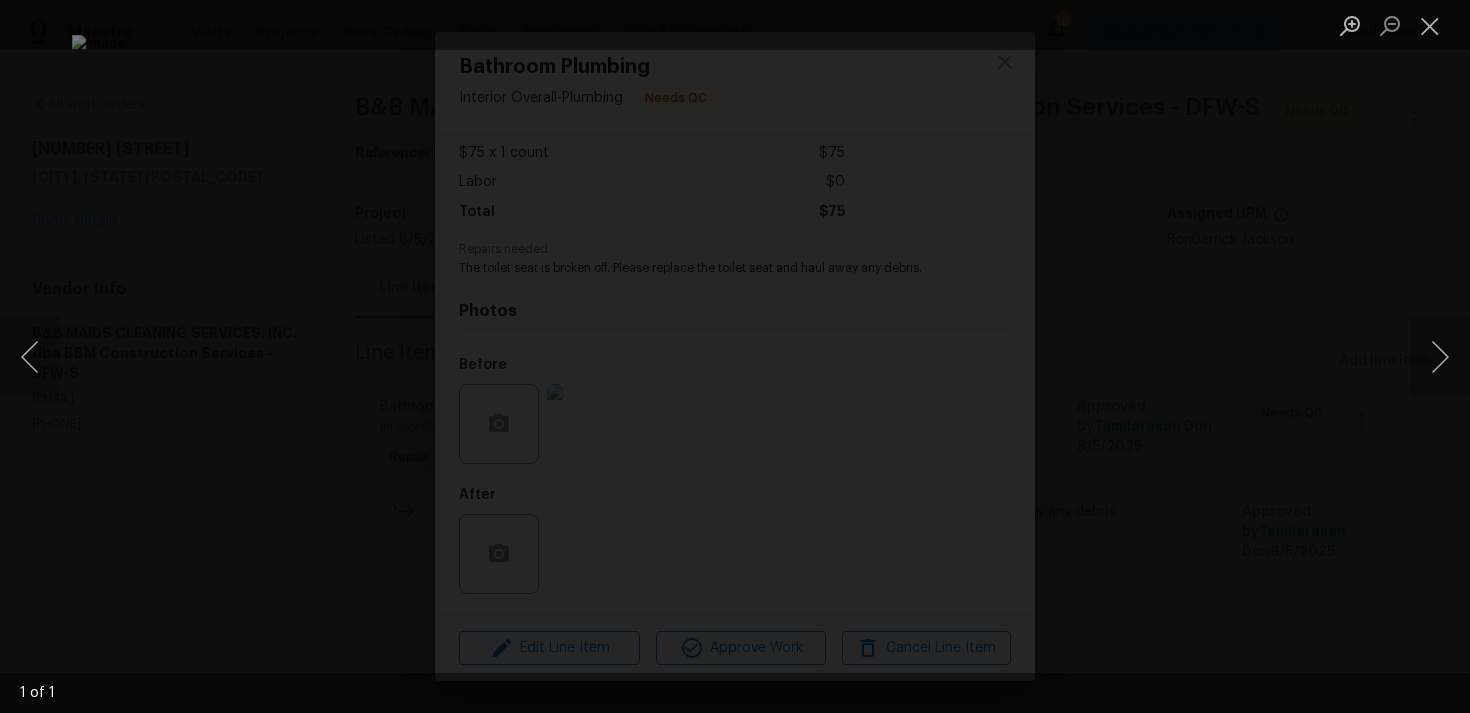 click at bounding box center (735, 356) 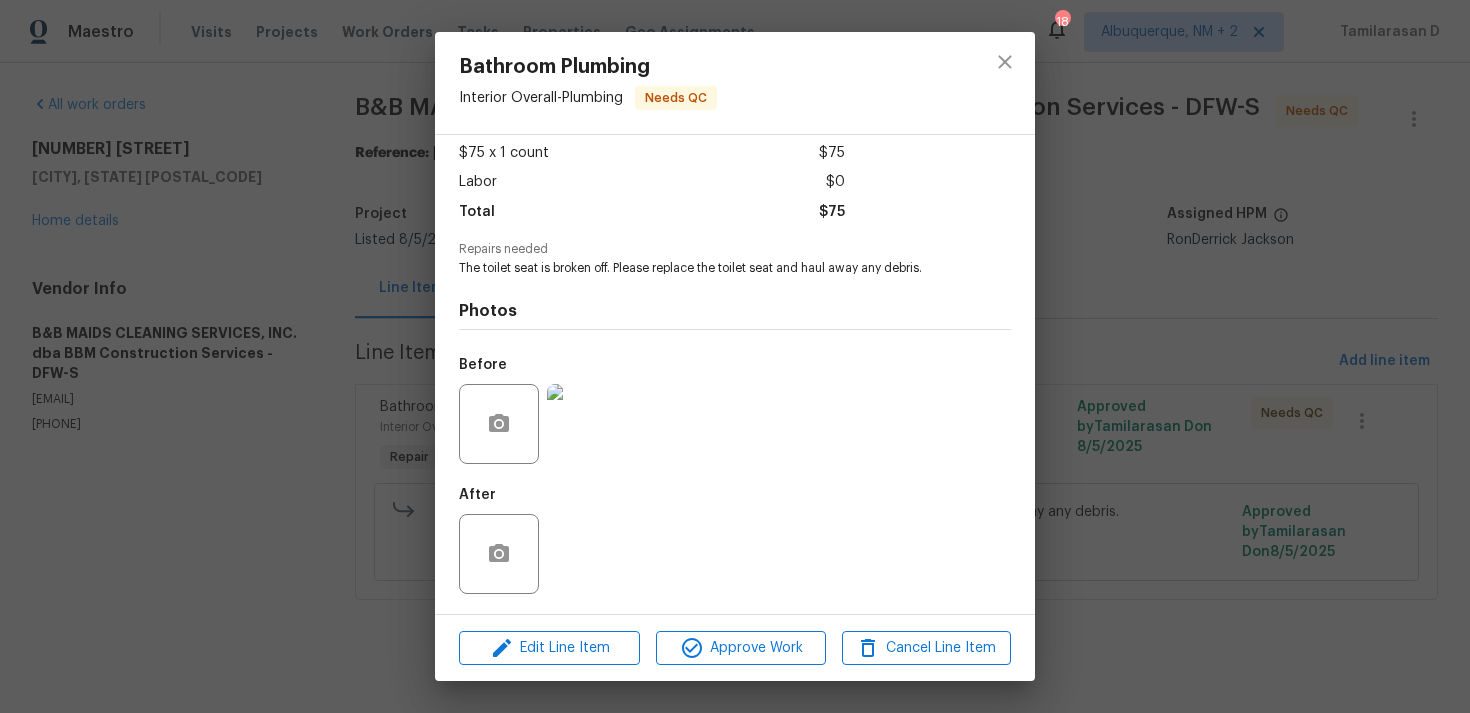 click on "Bathroom Plumbing Interior Overall  -  Plumbing Needs QC Vendor B&B MAIDS CLEANING SERVICES, INC. dba BBM Construction Services Account Category Repairs Cost $75 x 1 count $75 Labor $0 Total $75 Repairs needed The toilet seat is broken off. Please replace the toilet seat and haul away any debris. Photos Before After  Edit Line Item  Approve Work  Cancel Line Item" at bounding box center [735, 356] 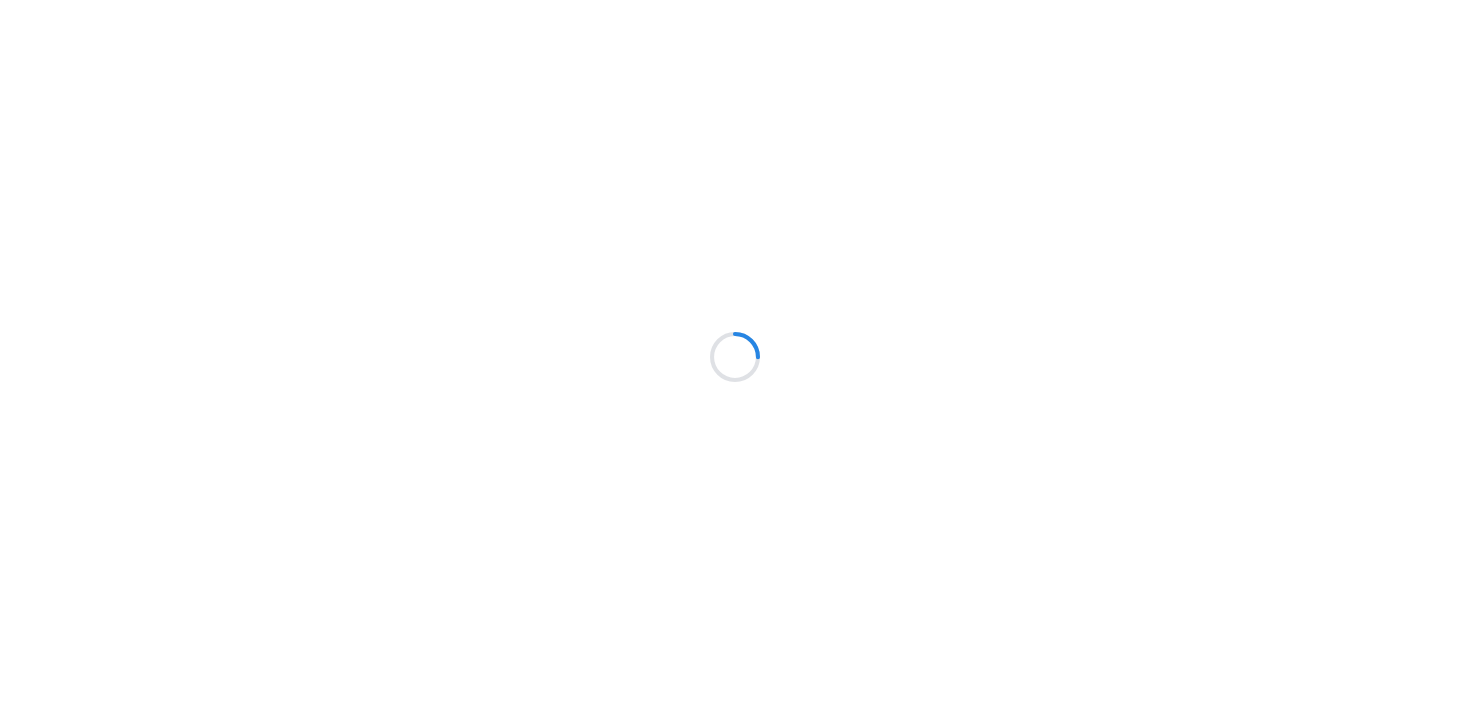 scroll, scrollTop: 0, scrollLeft: 0, axis: both 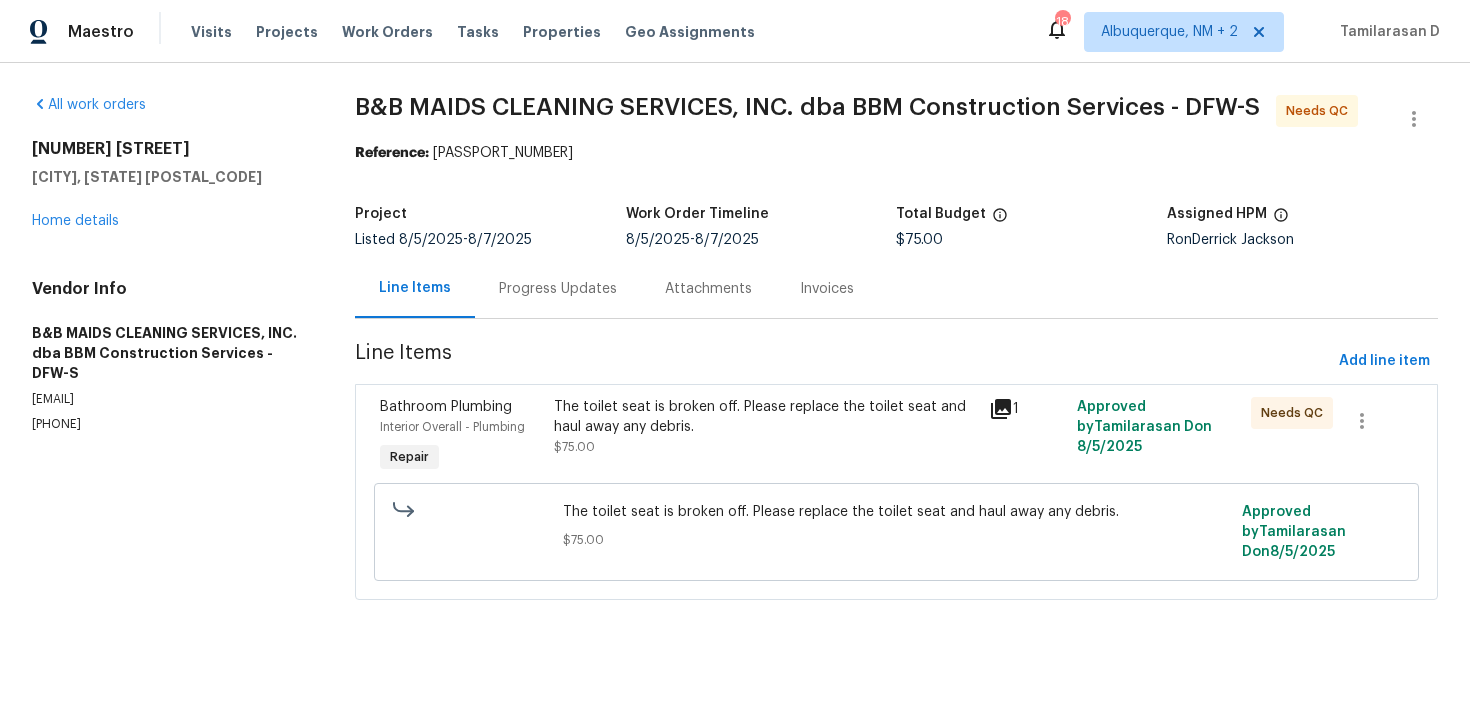 click on "Progress Updates" at bounding box center (558, 288) 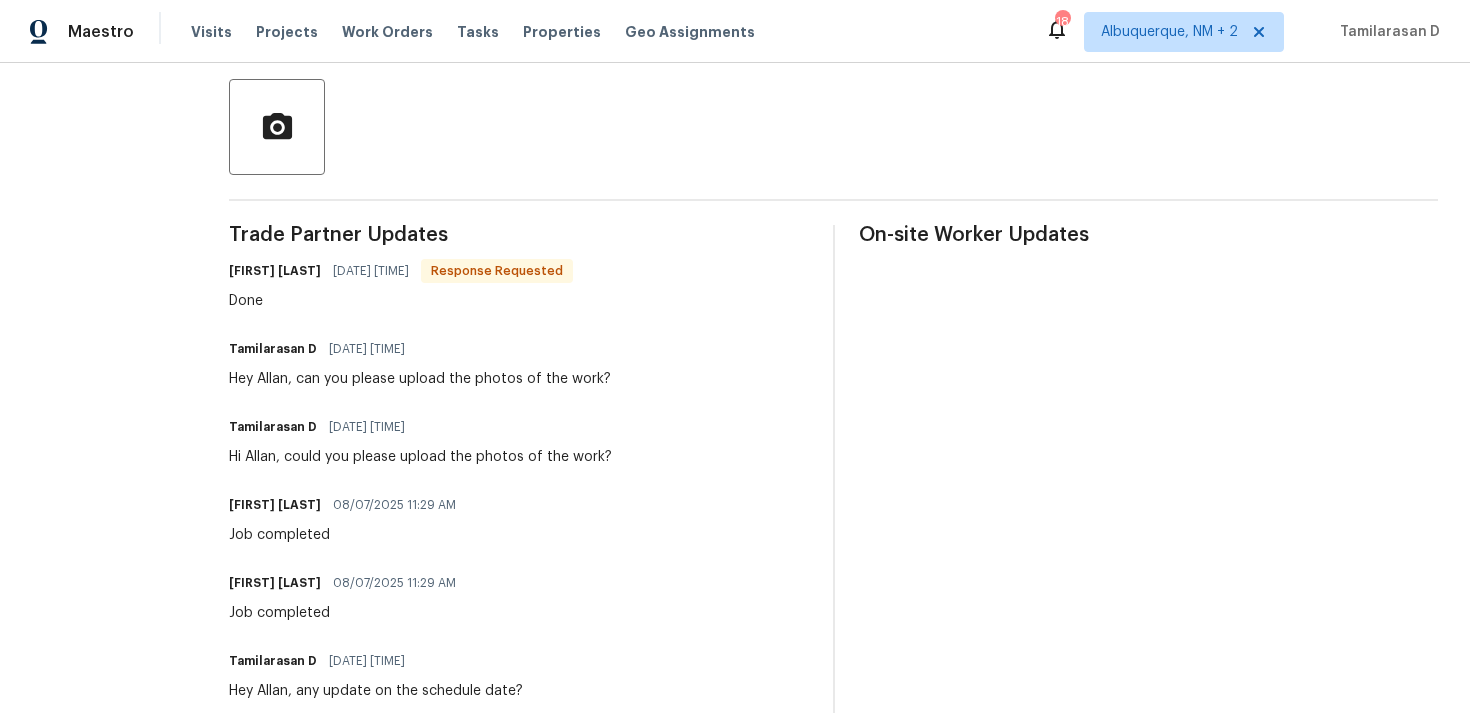 scroll, scrollTop: 0, scrollLeft: 0, axis: both 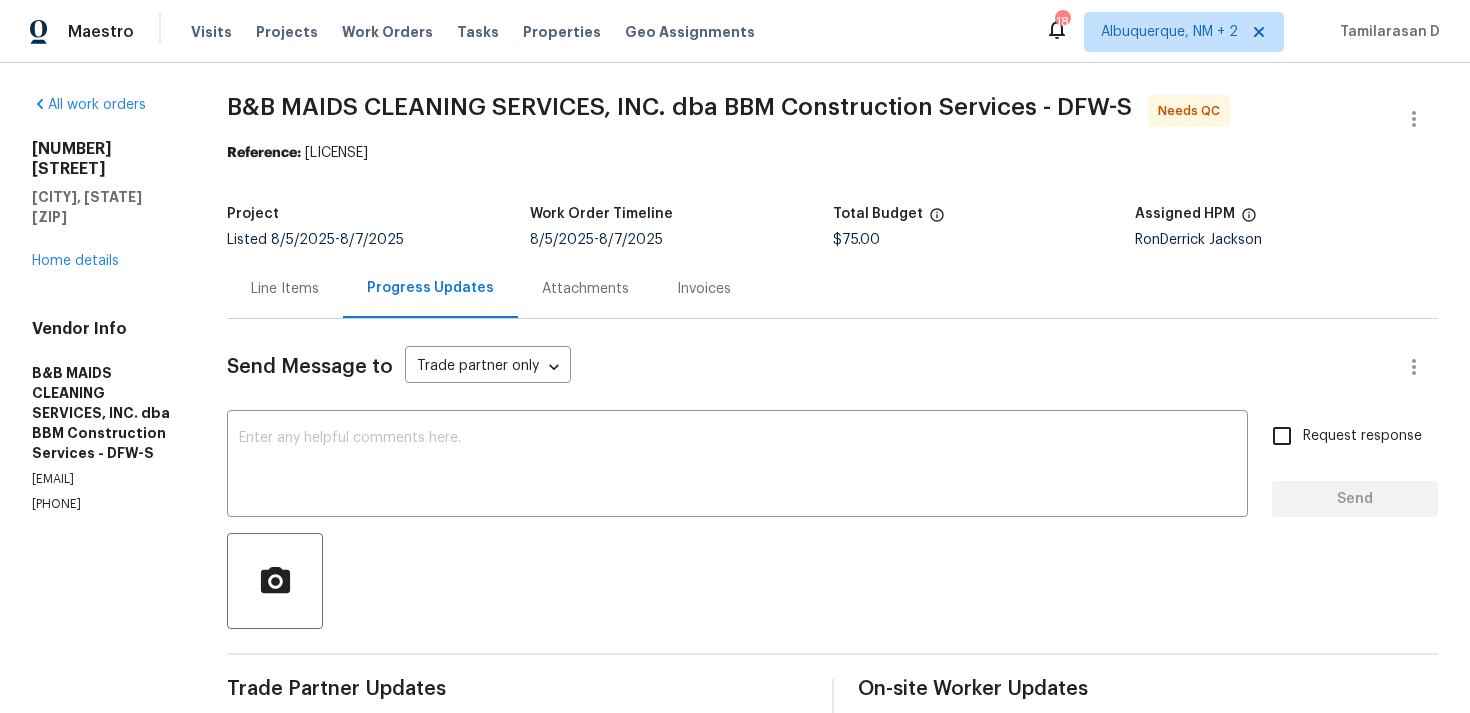 click on "Line Items" at bounding box center (285, 289) 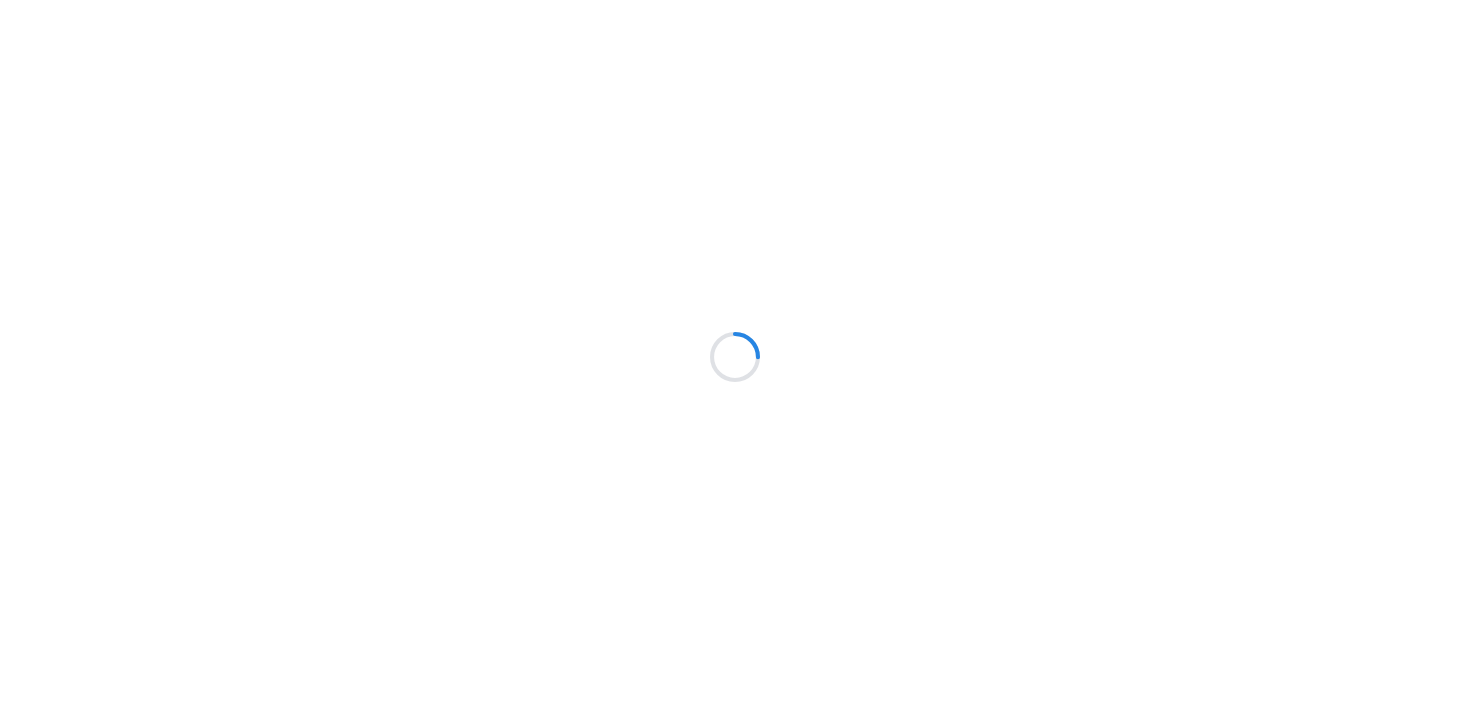 scroll, scrollTop: 0, scrollLeft: 0, axis: both 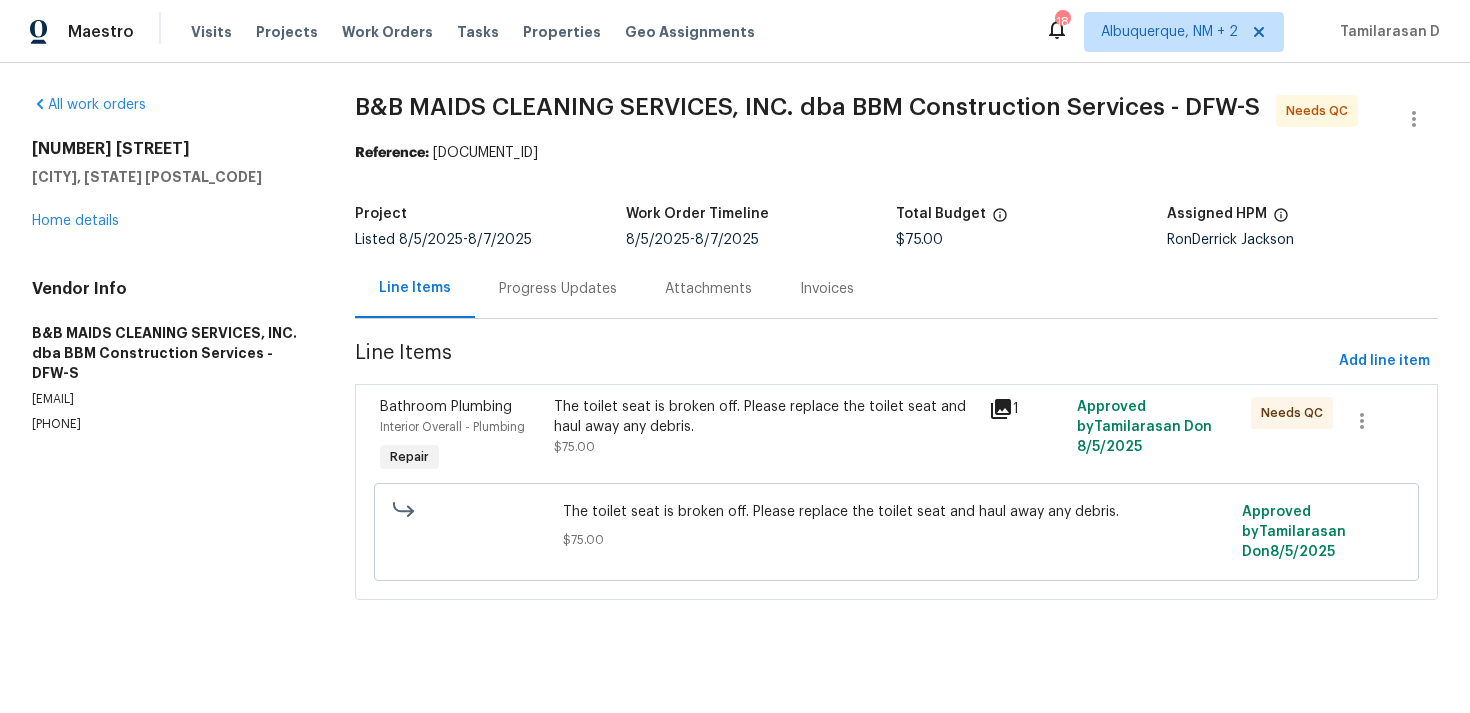 click on "Progress Updates" at bounding box center (558, 289) 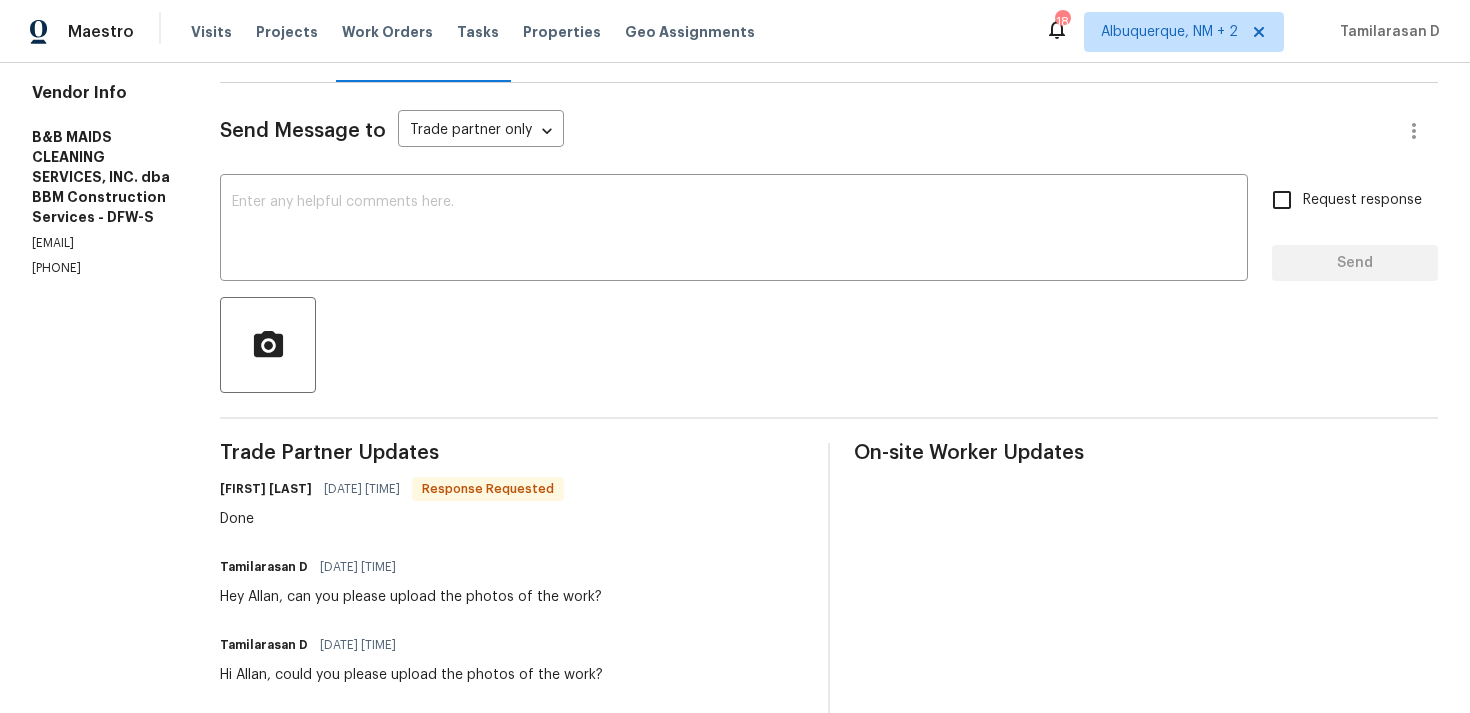 scroll, scrollTop: 0, scrollLeft: 0, axis: both 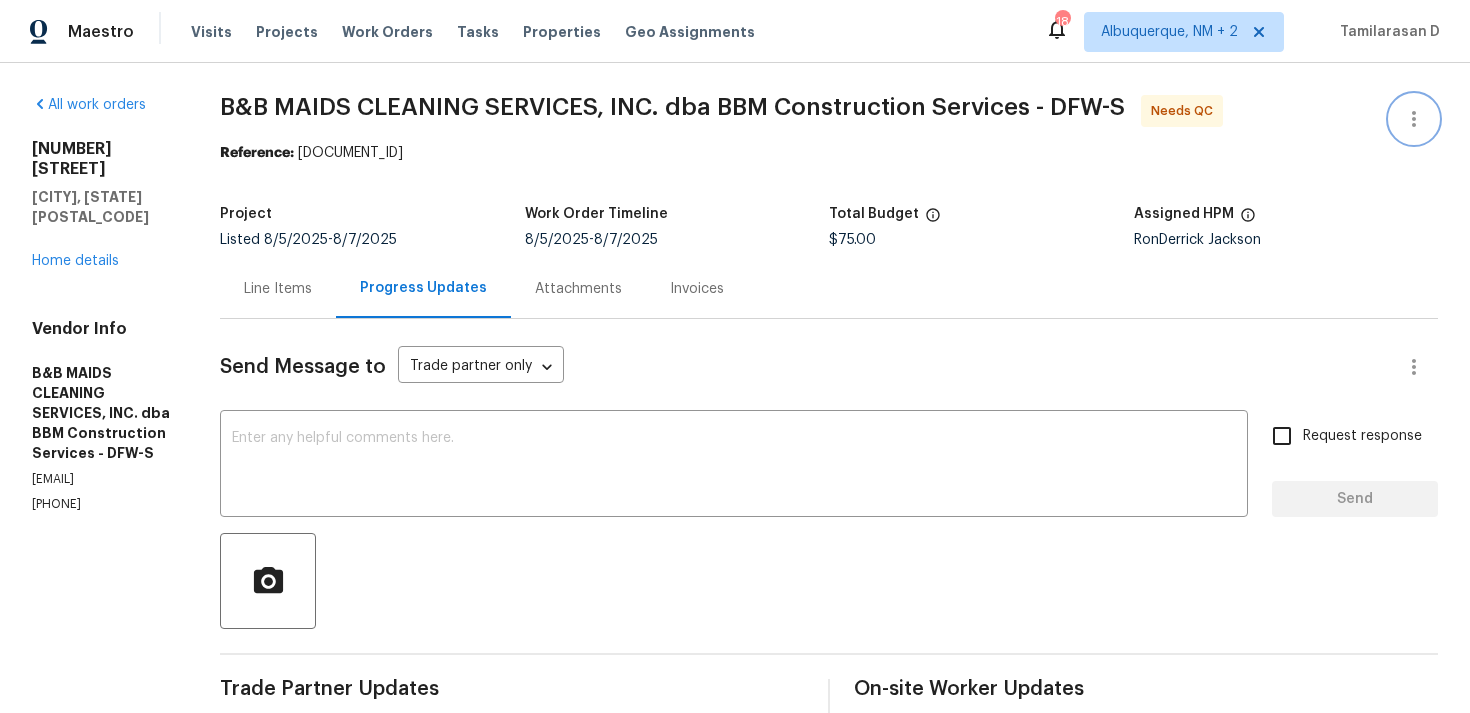 click 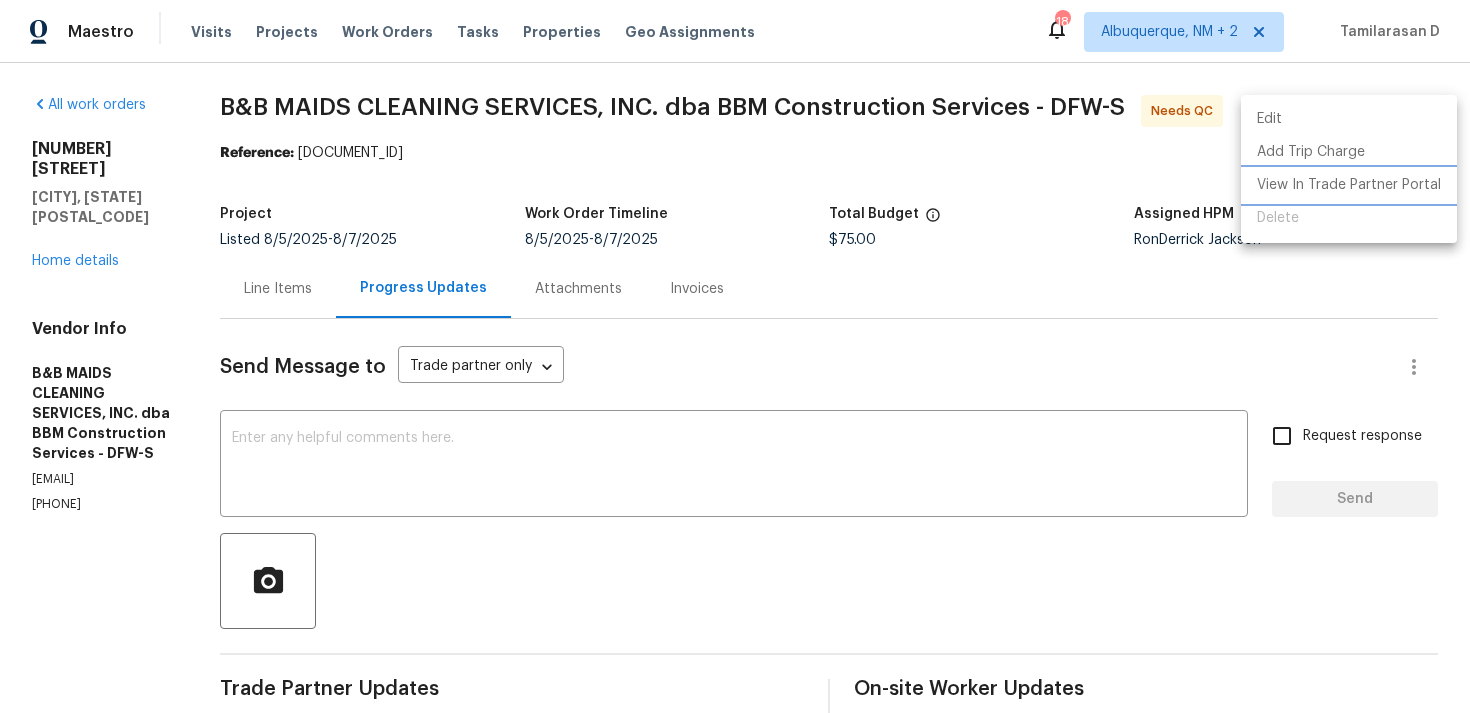 click on "View In Trade Partner Portal" at bounding box center [1349, 185] 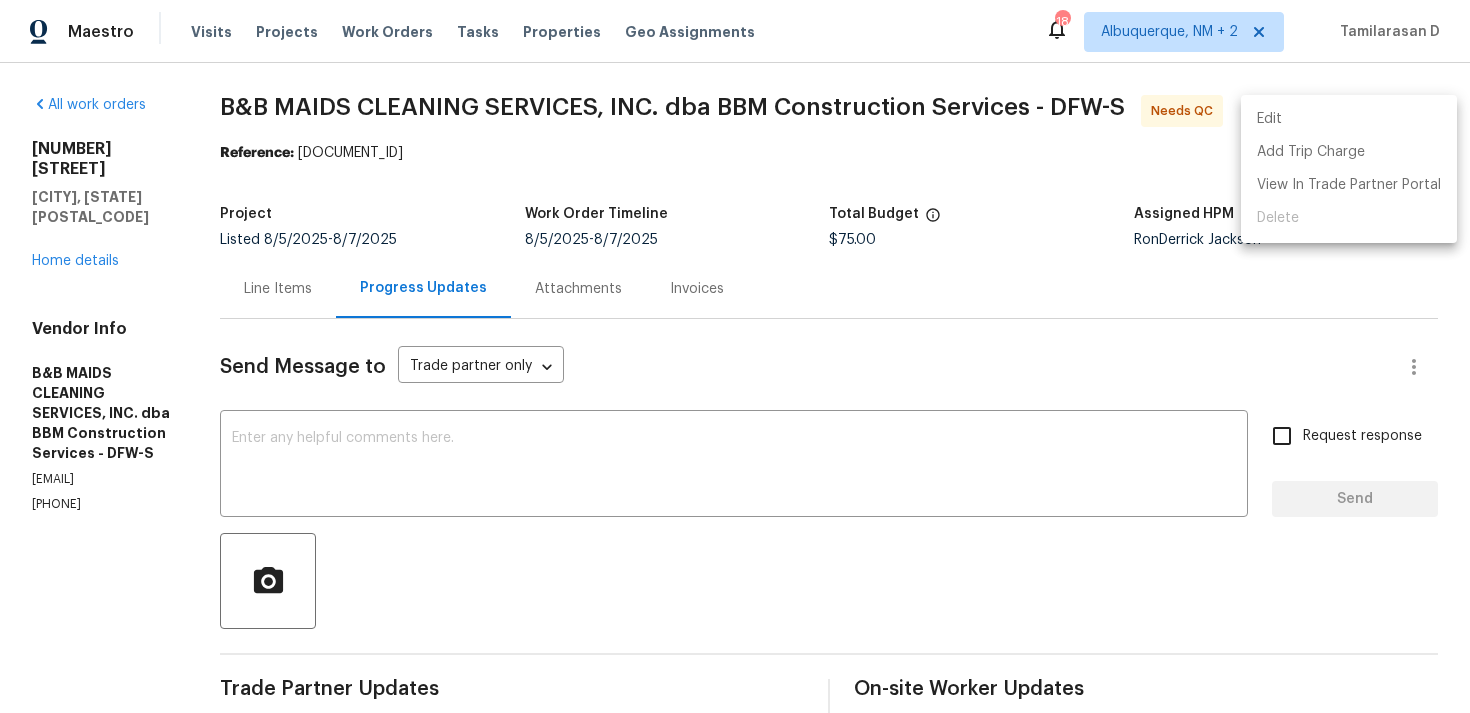 click at bounding box center (735, 356) 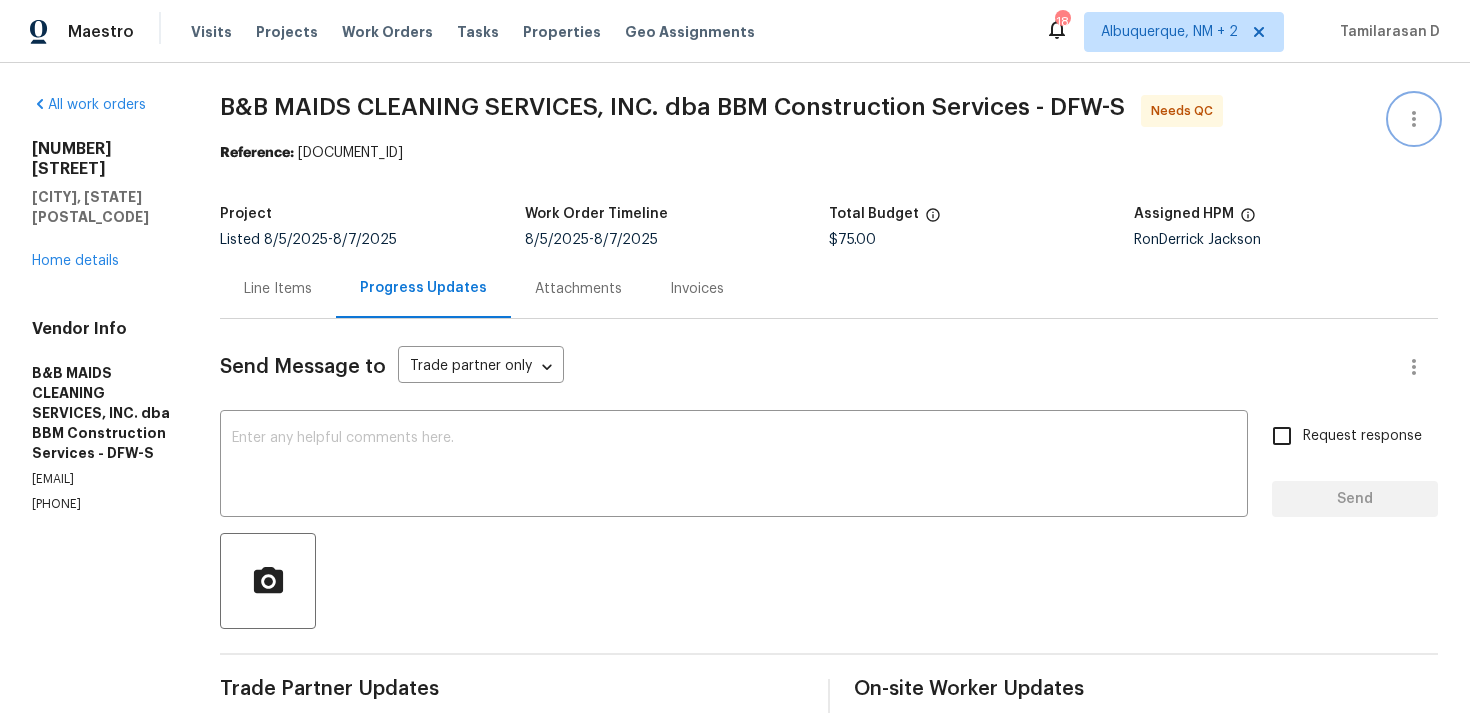 scroll, scrollTop: 411, scrollLeft: 0, axis: vertical 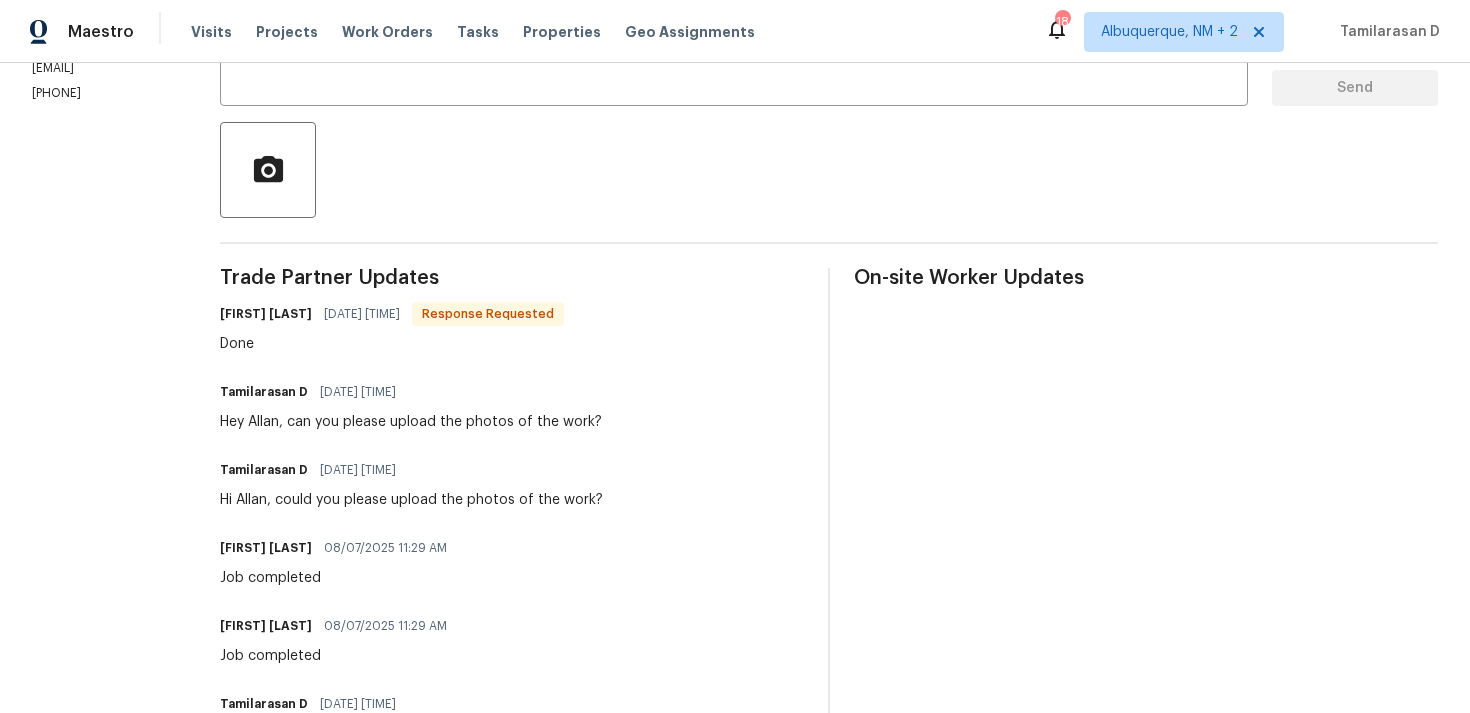 click on "Tamilarasan D 08/07/2025 2:29 PM Hi Allan, could you please upload the photos of the work?" at bounding box center [512, 483] 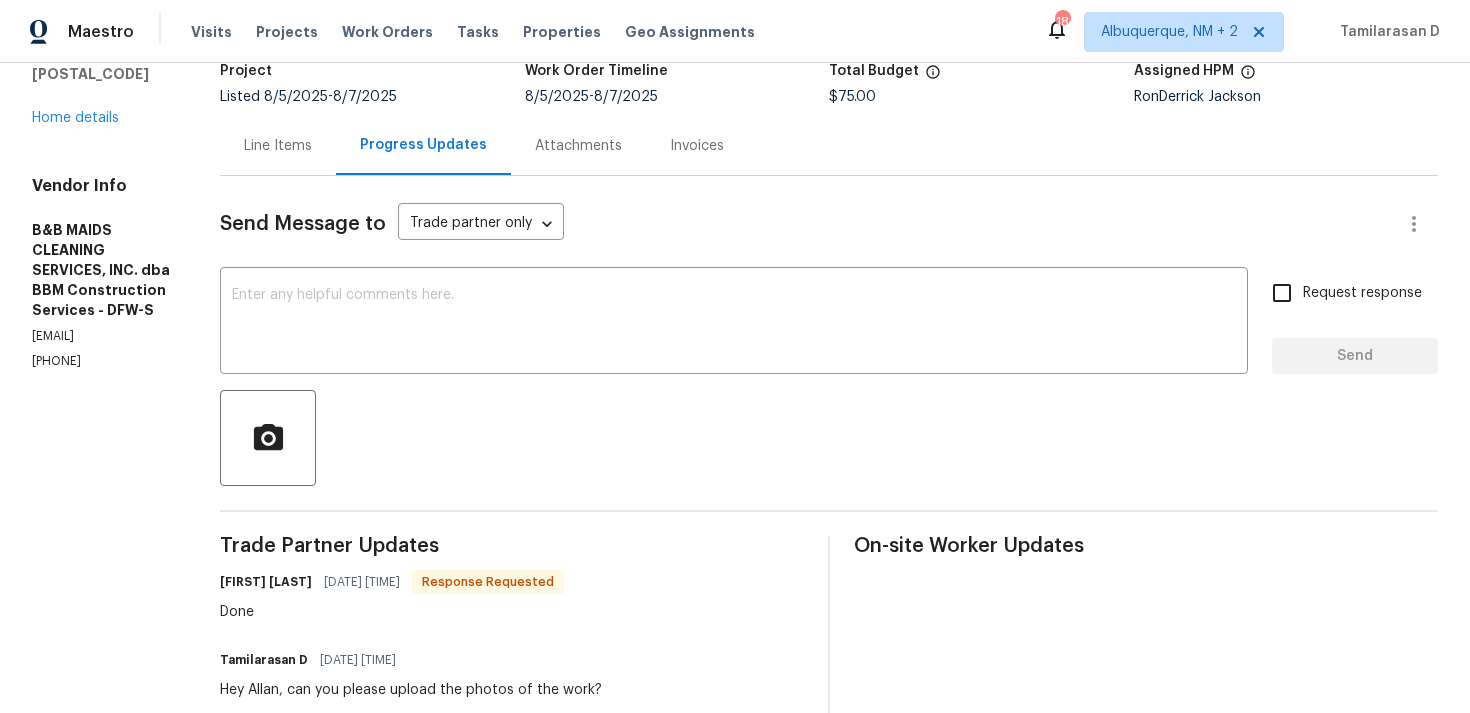 scroll, scrollTop: 28, scrollLeft: 0, axis: vertical 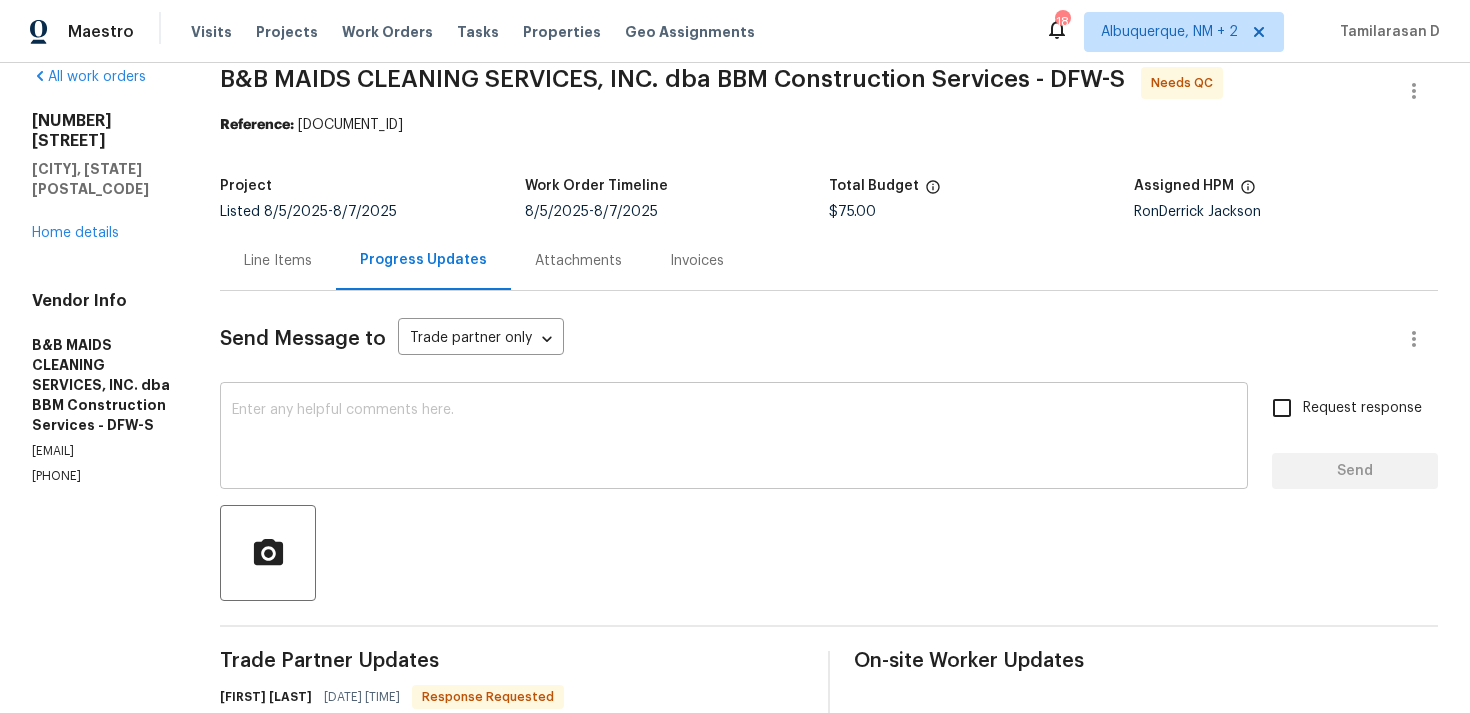 click at bounding box center [734, 438] 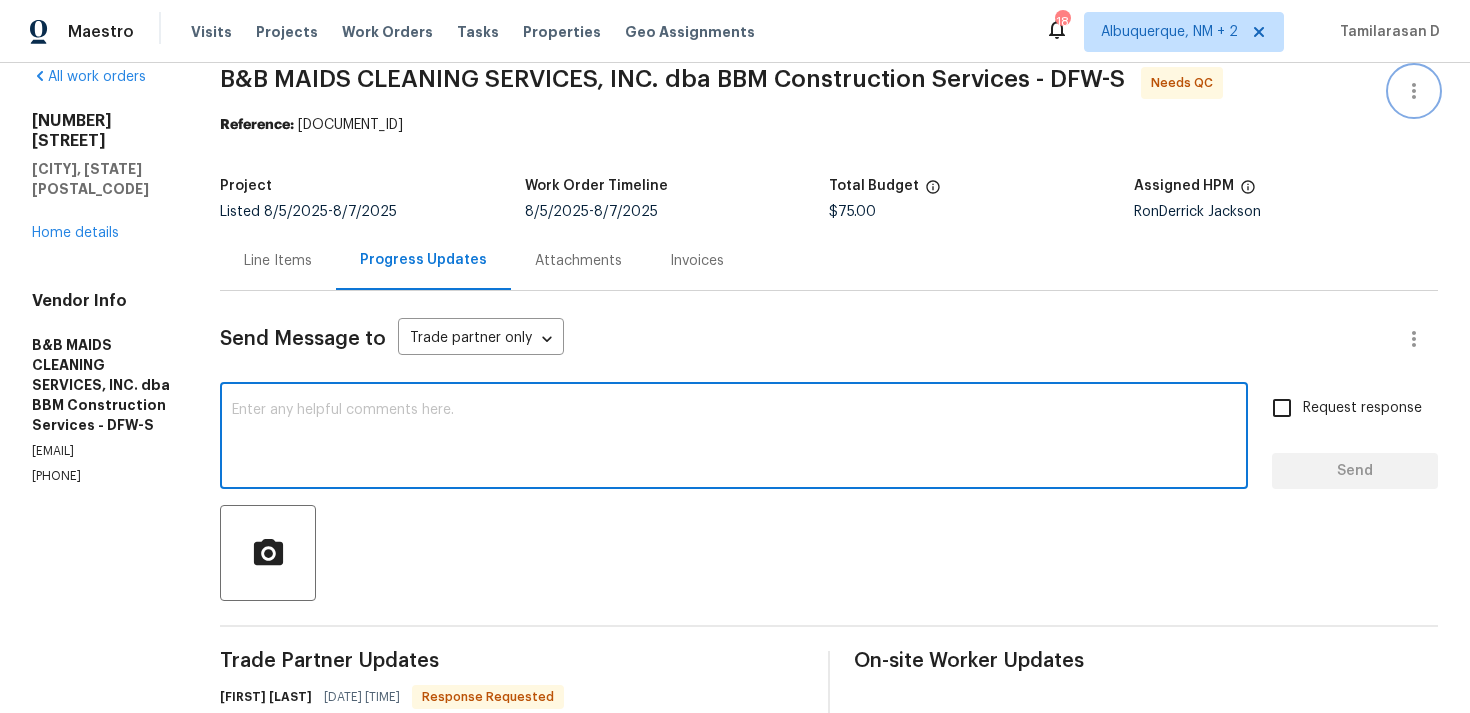 click at bounding box center (1414, 91) 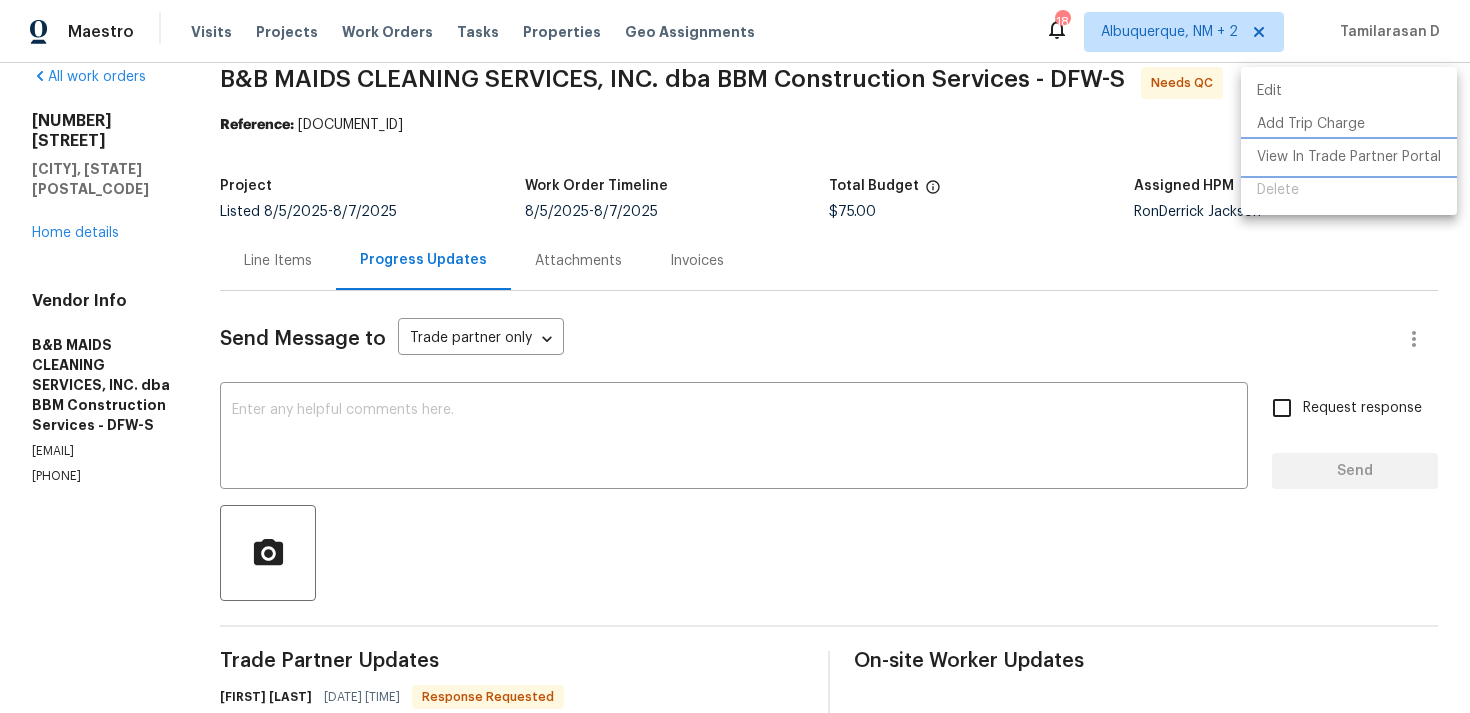 click on "View In Trade Partner Portal" at bounding box center (1349, 157) 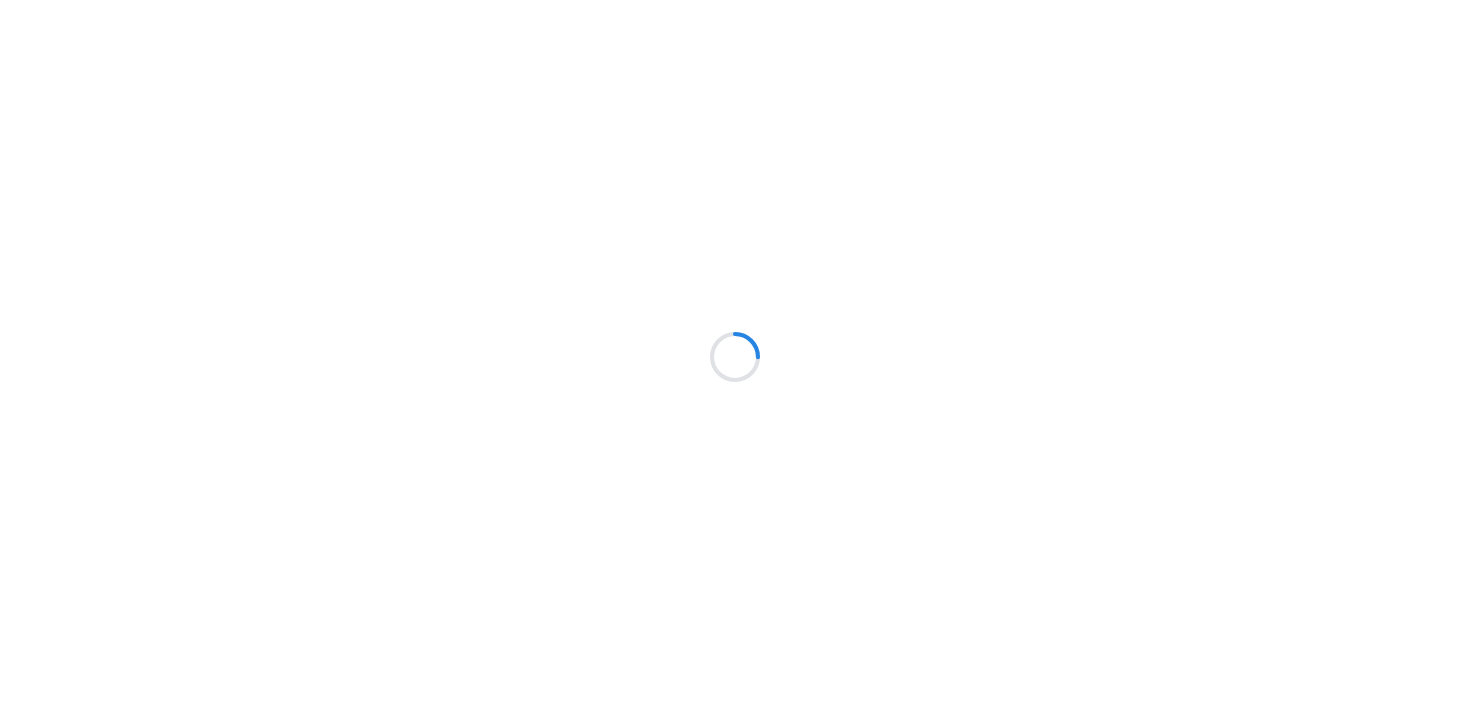 scroll, scrollTop: 0, scrollLeft: 0, axis: both 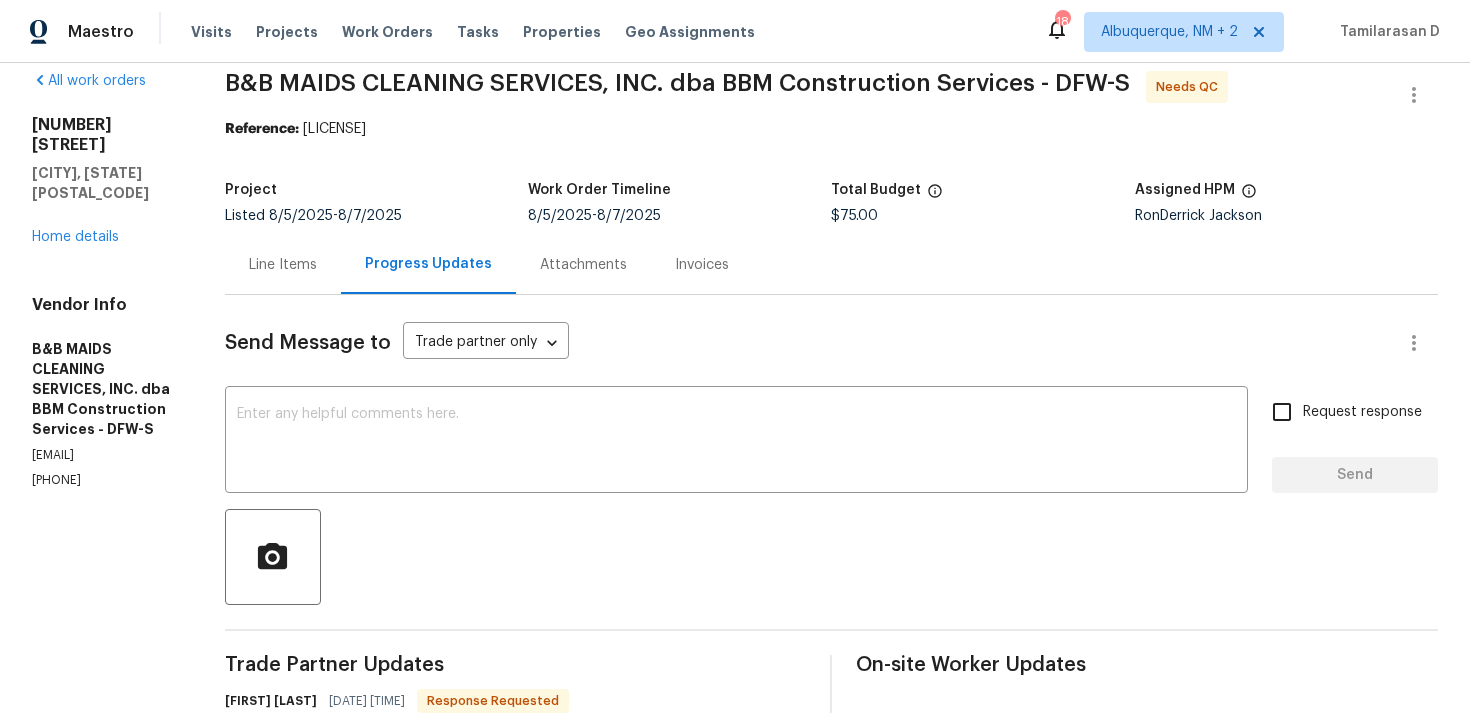click on "Project Listed   [DATE]  -  [DATE] Work Order Timeline [DATE]  -  [DATE] Total Budget $75.00 Assigned HPM [NAME] [LAST]" at bounding box center (831, 203) 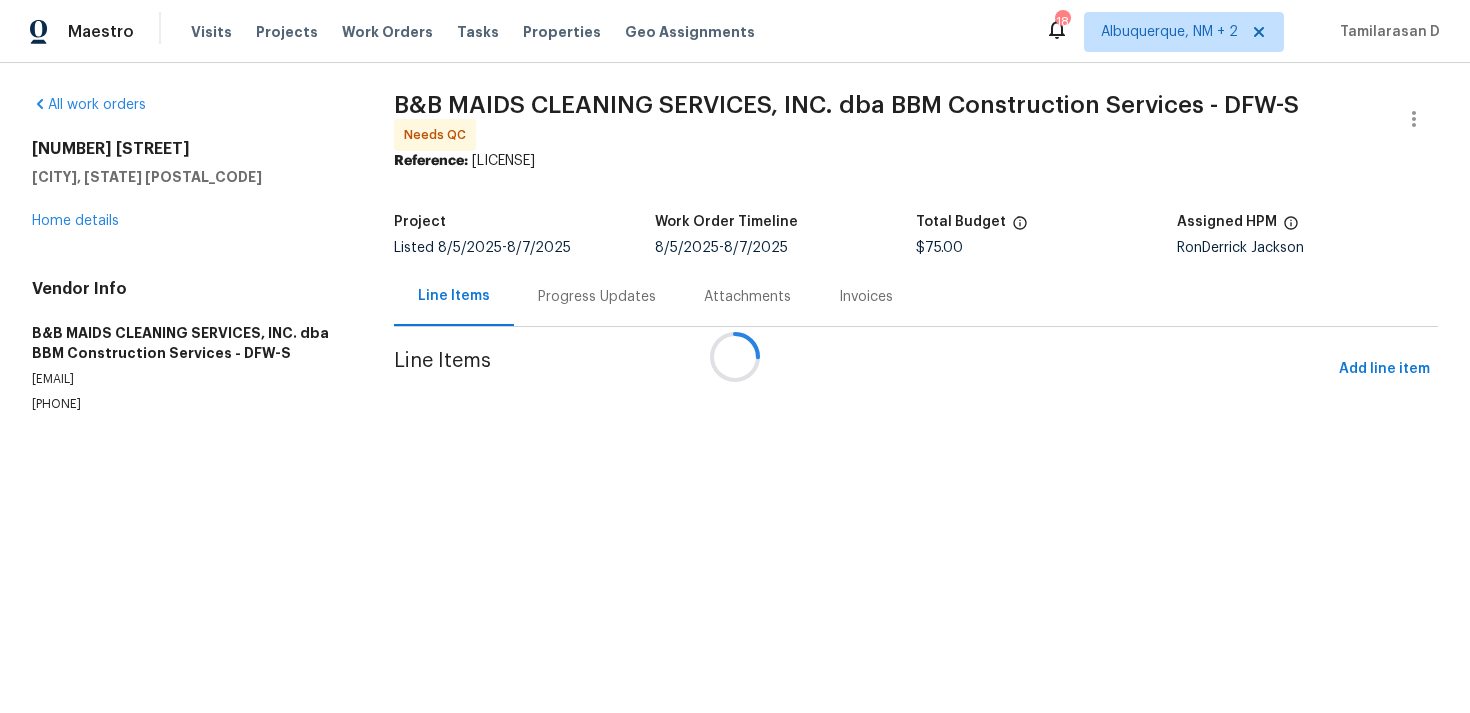 scroll, scrollTop: 0, scrollLeft: 0, axis: both 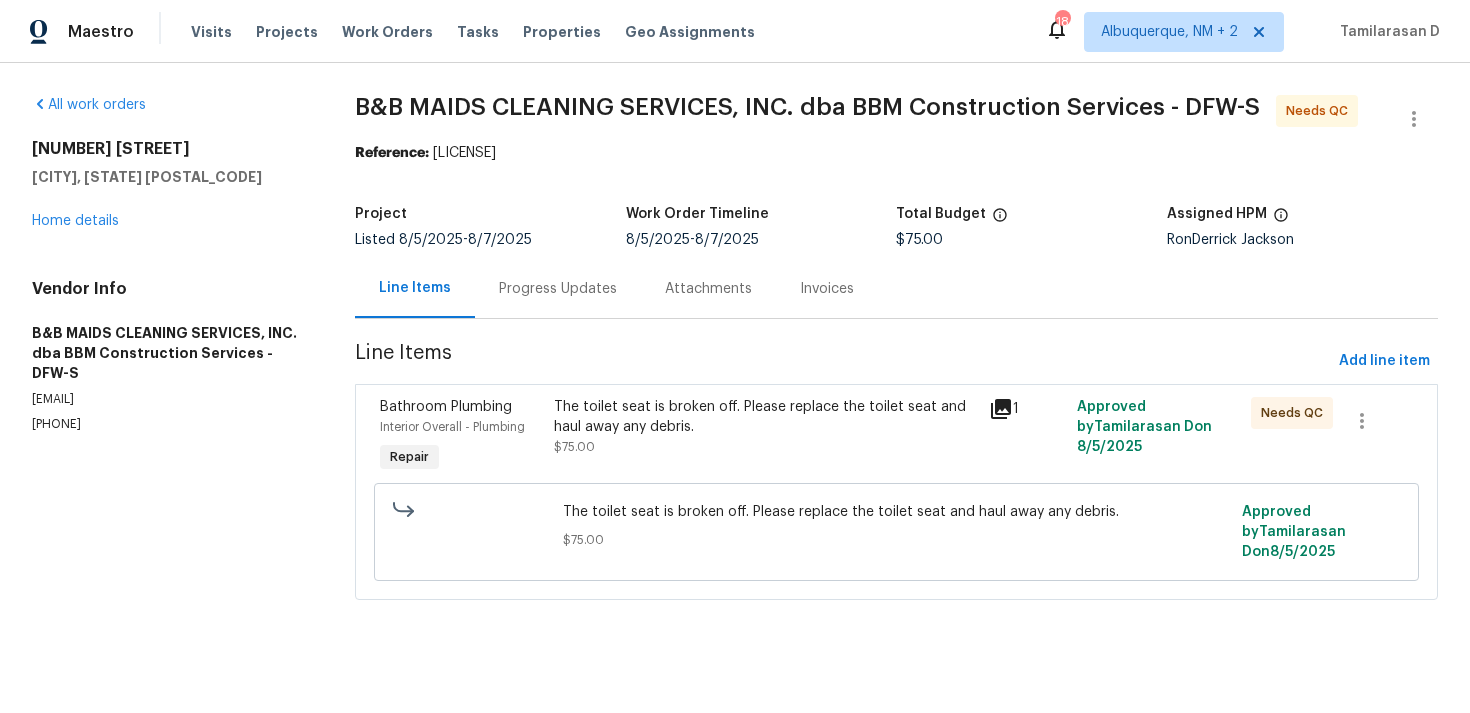 click on "The toilet seat is broken off. Please replace the toilet seat and haul away any debris." at bounding box center [766, 417] 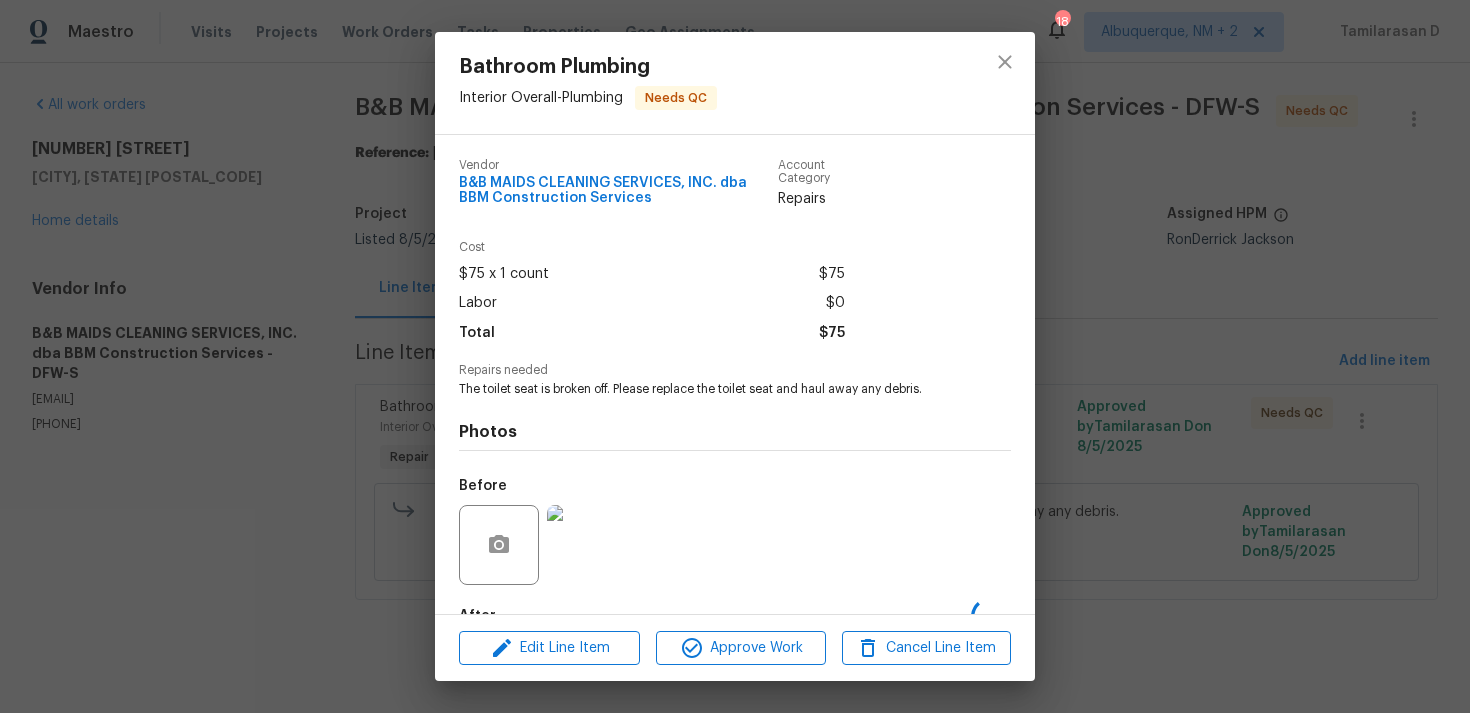 scroll, scrollTop: 121, scrollLeft: 0, axis: vertical 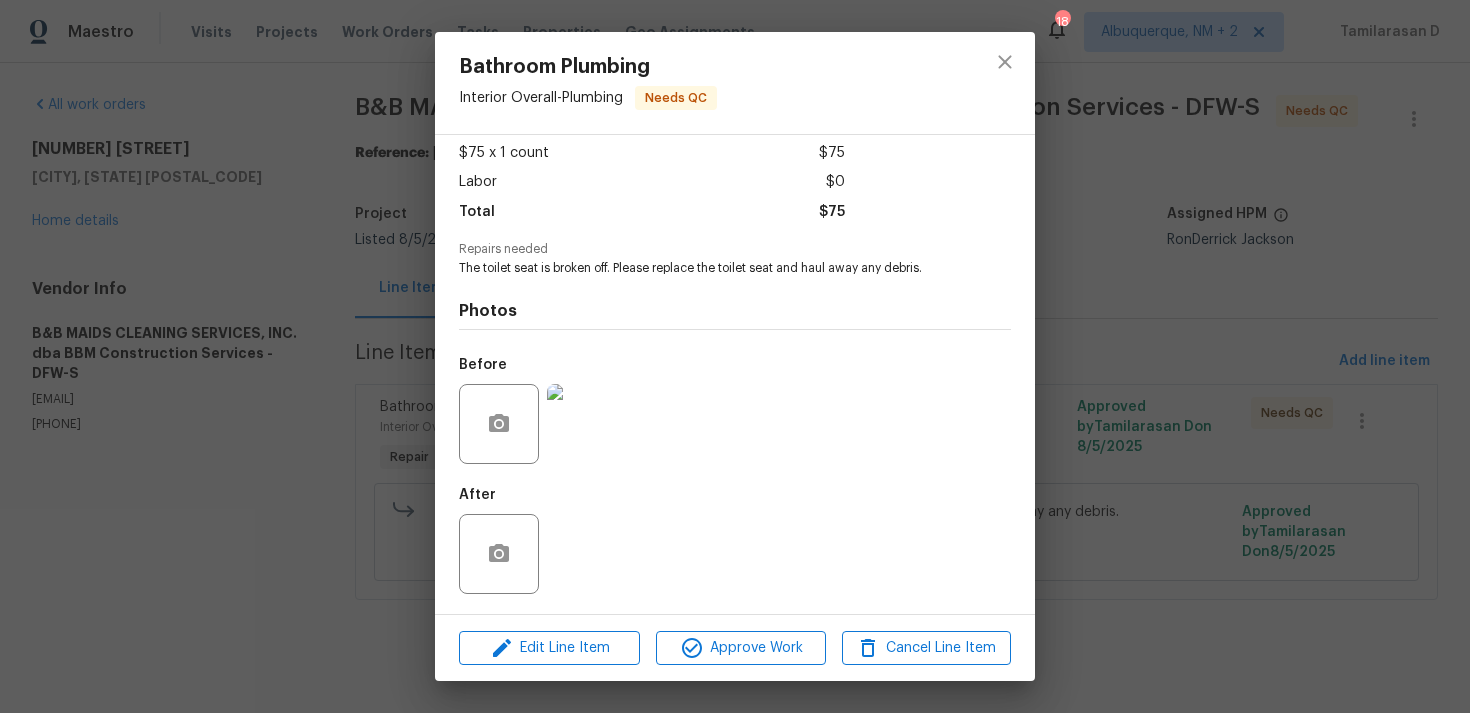 click on "After" at bounding box center (735, 541) 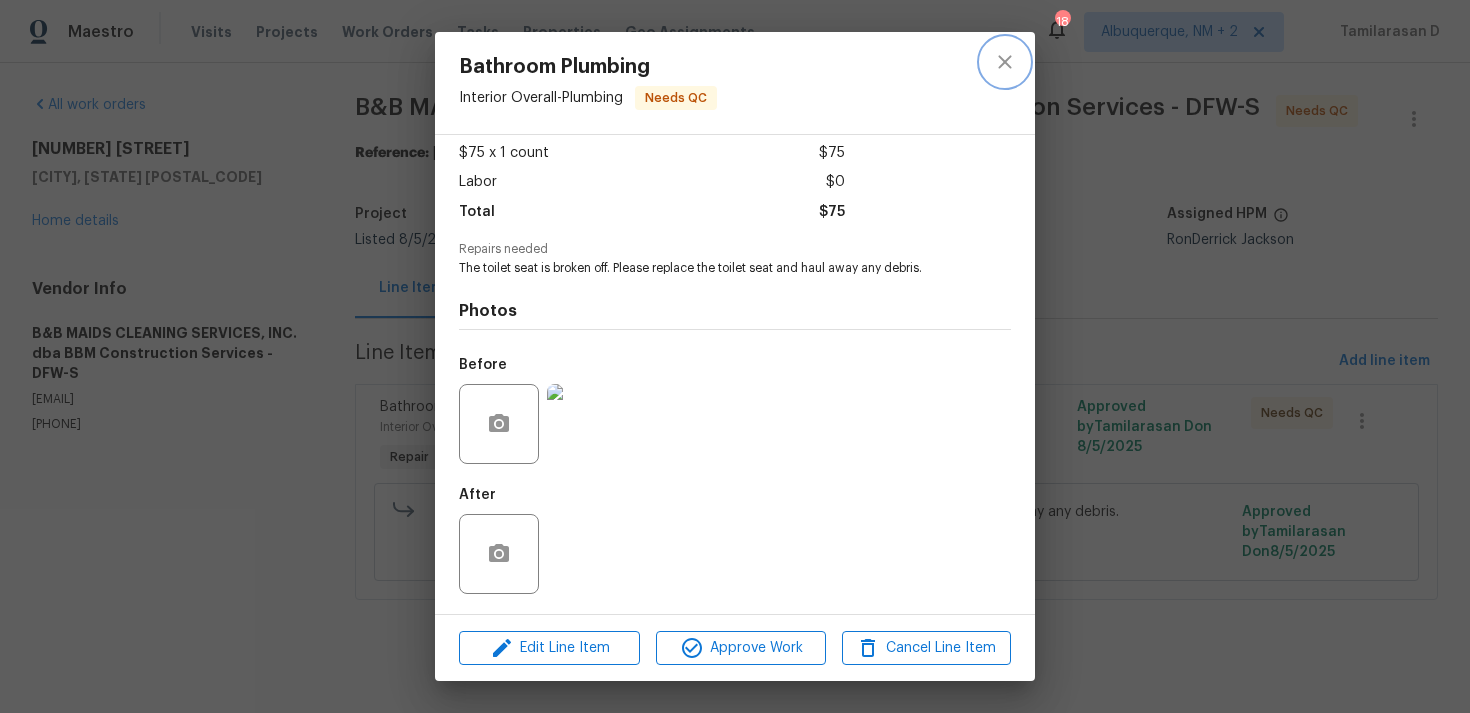 click 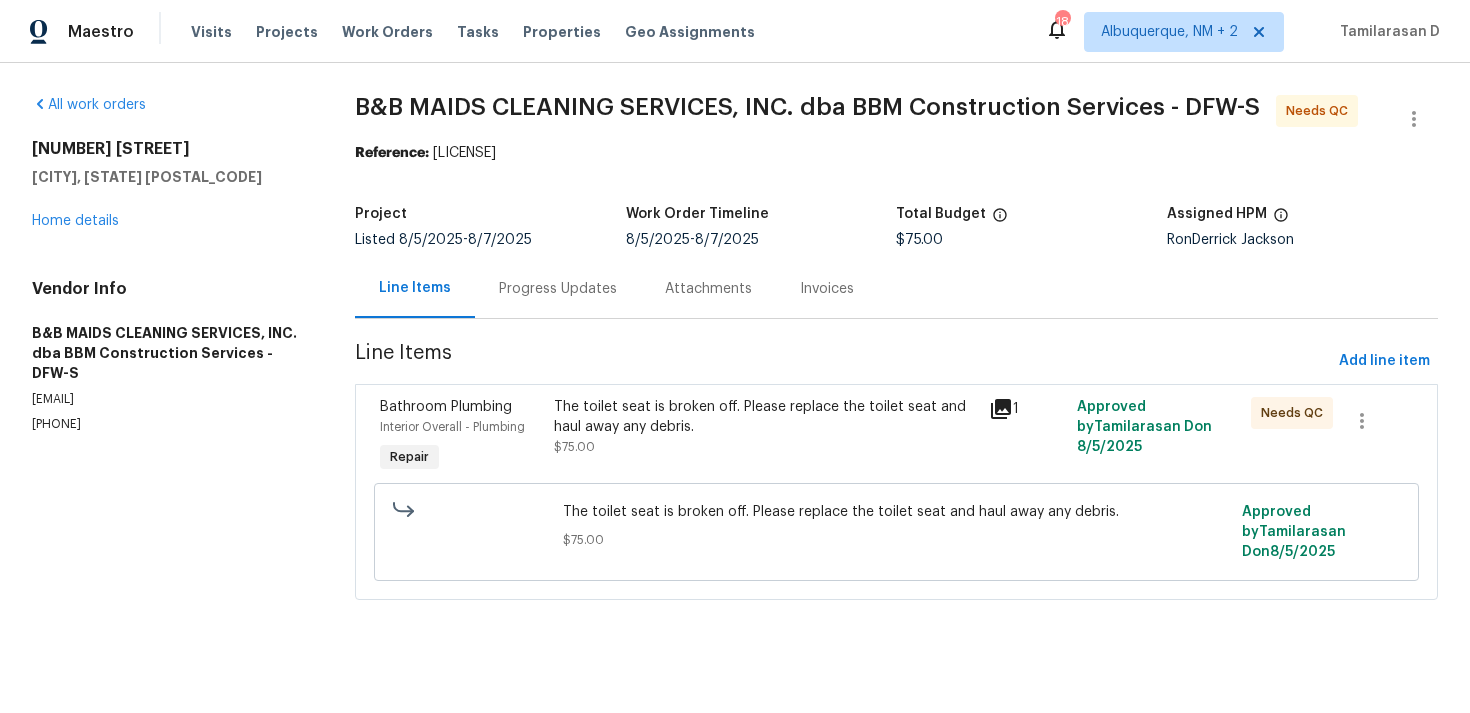 click on "The toilet seat is broken off. Please replace the toilet seat and haul away any debris." at bounding box center (766, 417) 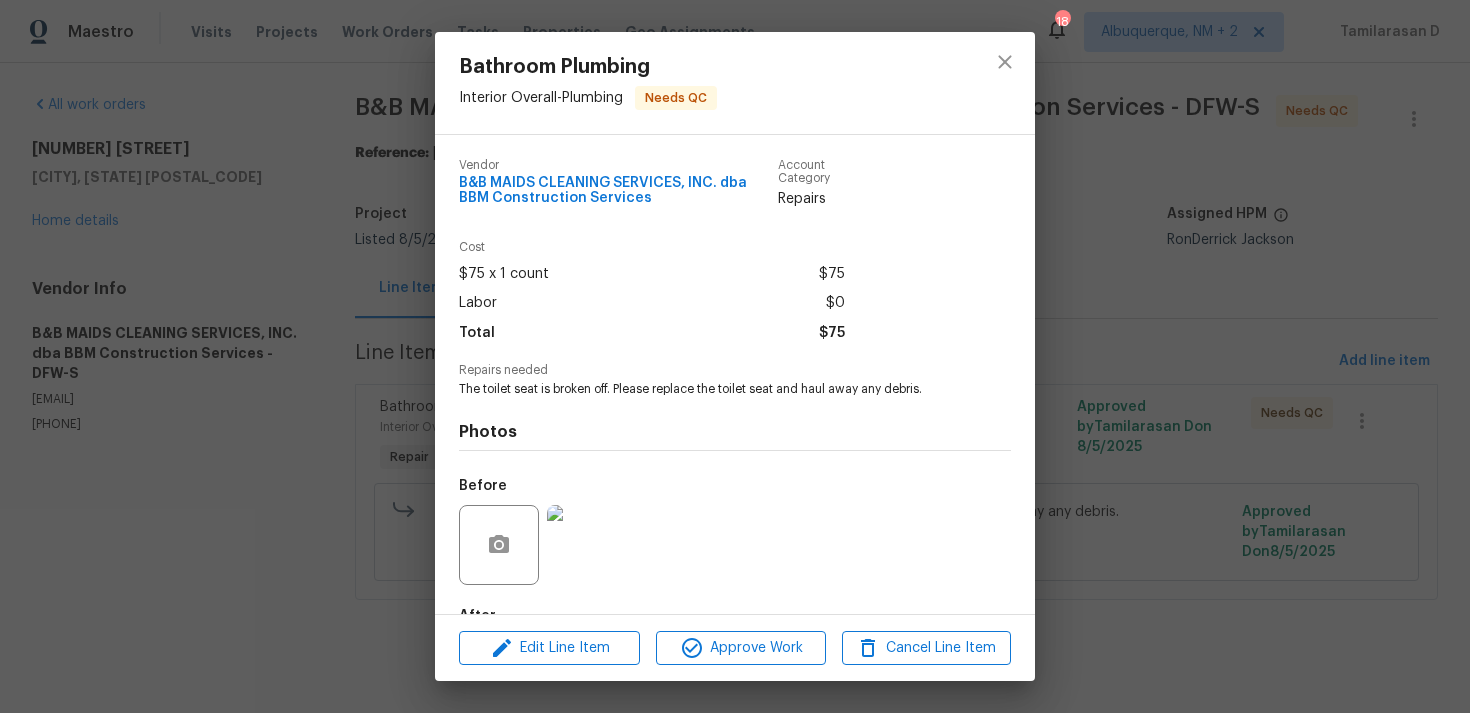 scroll, scrollTop: 121, scrollLeft: 0, axis: vertical 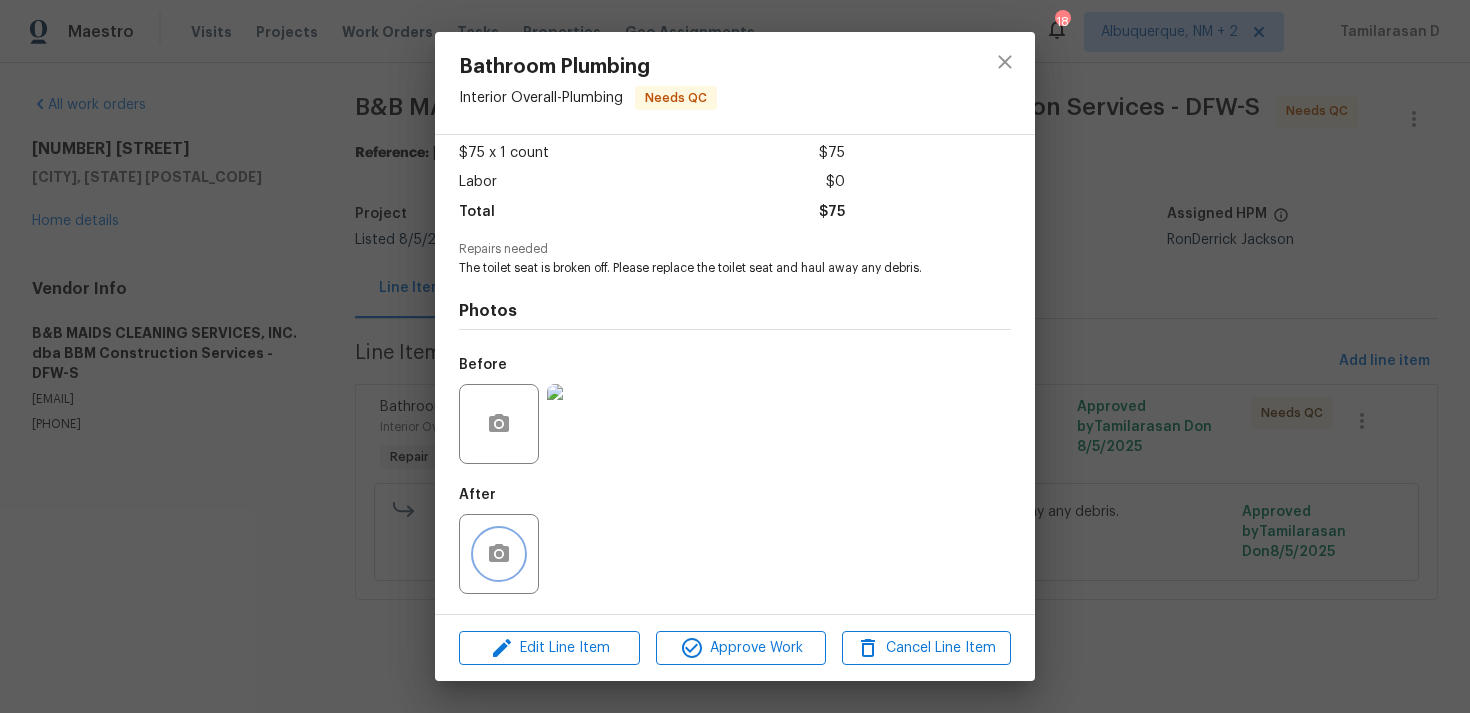 click at bounding box center [499, 554] 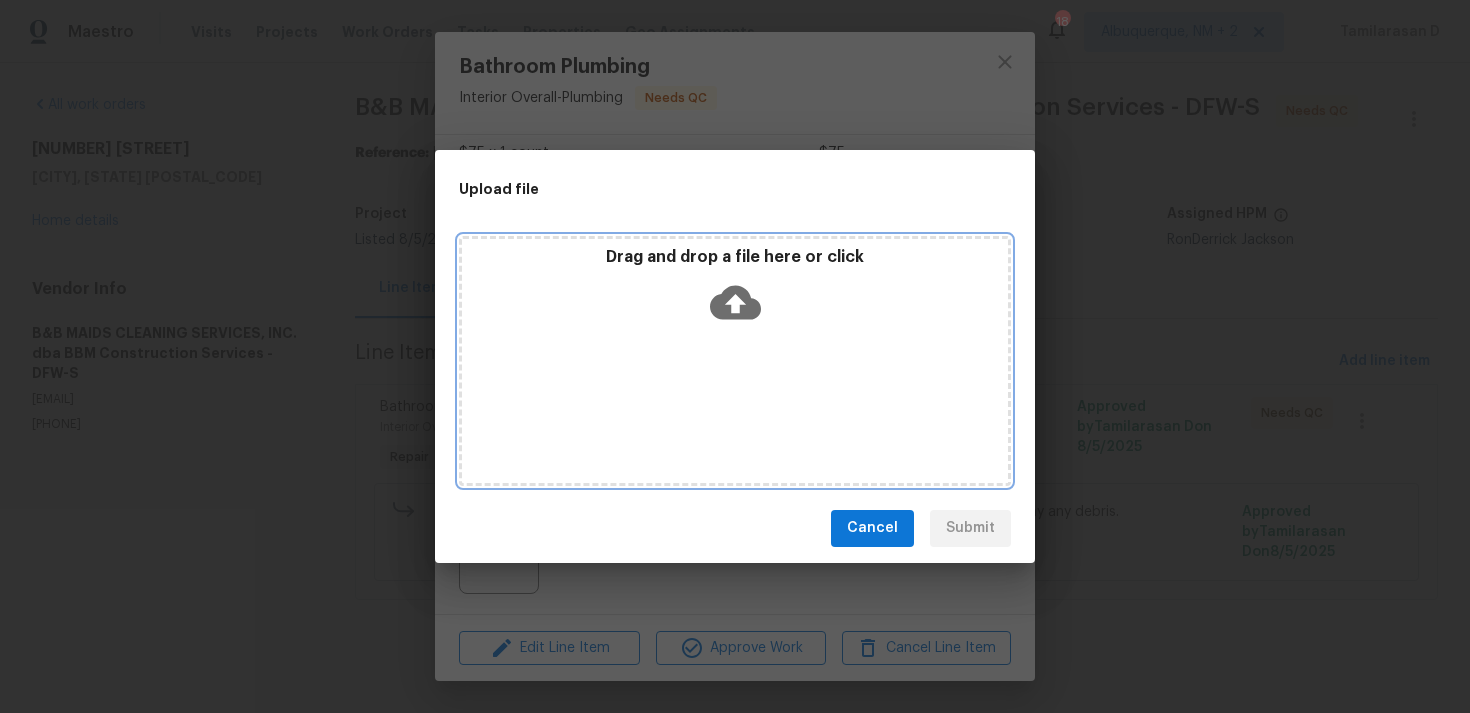 click 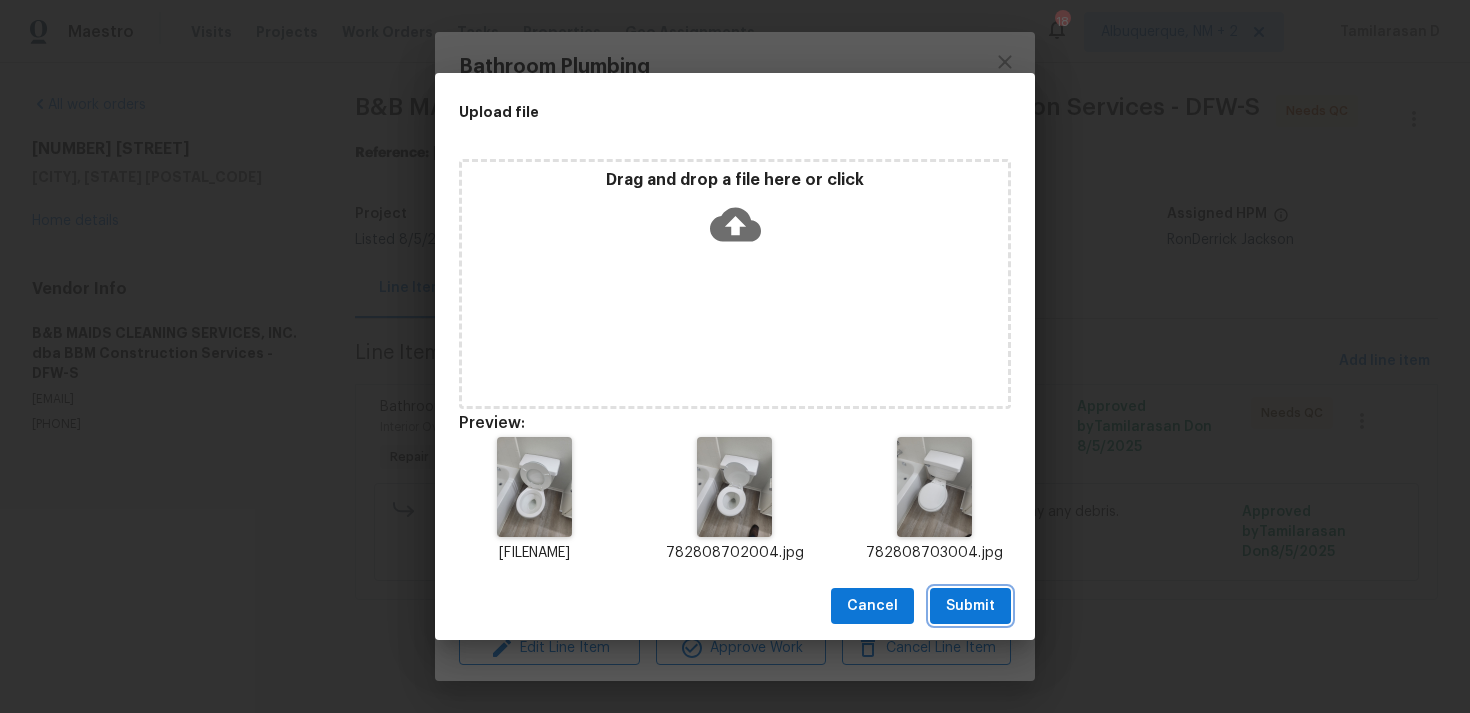 click on "Submit" at bounding box center [970, 606] 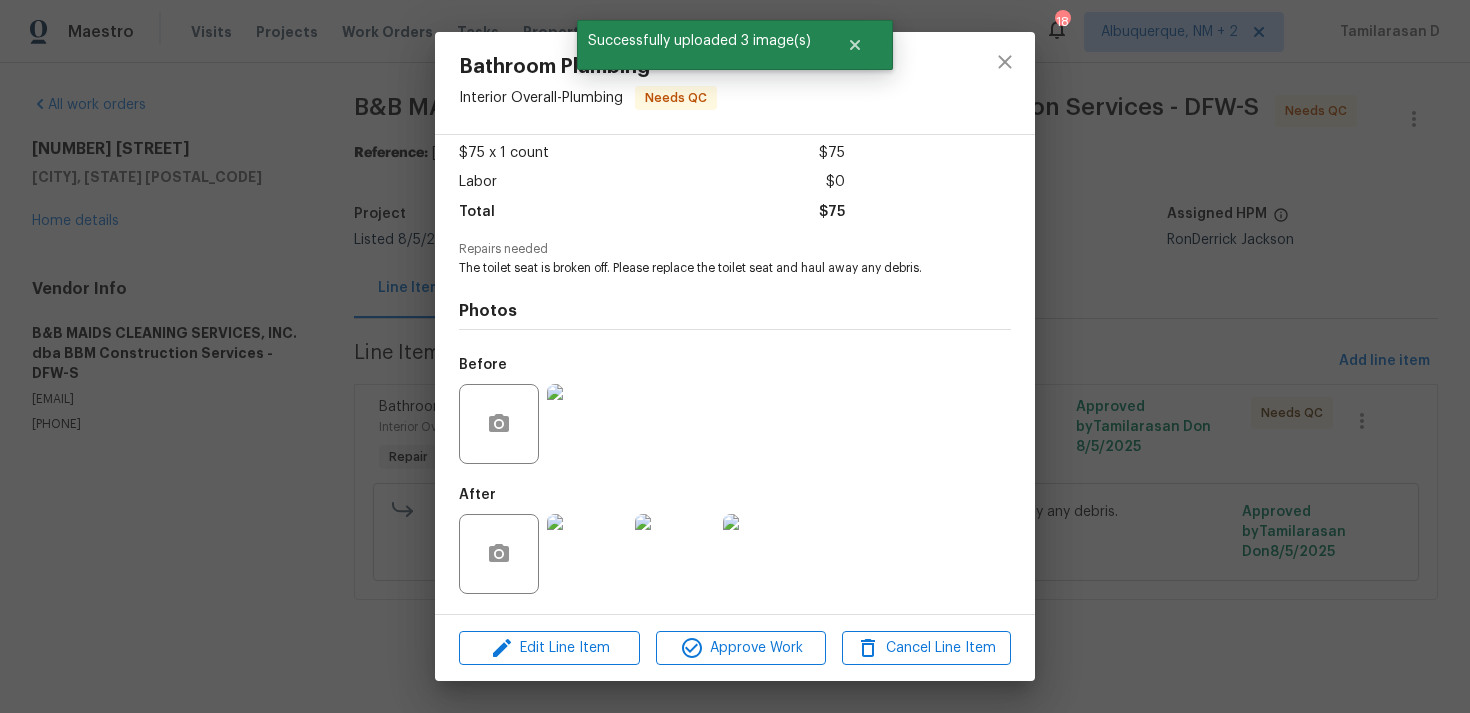 click on "Bathroom Plumbing Interior Overall  -  Plumbing Needs QC Vendor B&B MAIDS CLEANING SERVICES, INC. dba BBM Construction Services Account Category Repairs Cost $75 x 1 count $75 Labor $0 Total $75 Repairs needed The toilet seat is broken off. Please replace the toilet seat and haul away any debris. Photos Before After  Edit Line Item  Approve Work  Cancel Line Item" at bounding box center (735, 356) 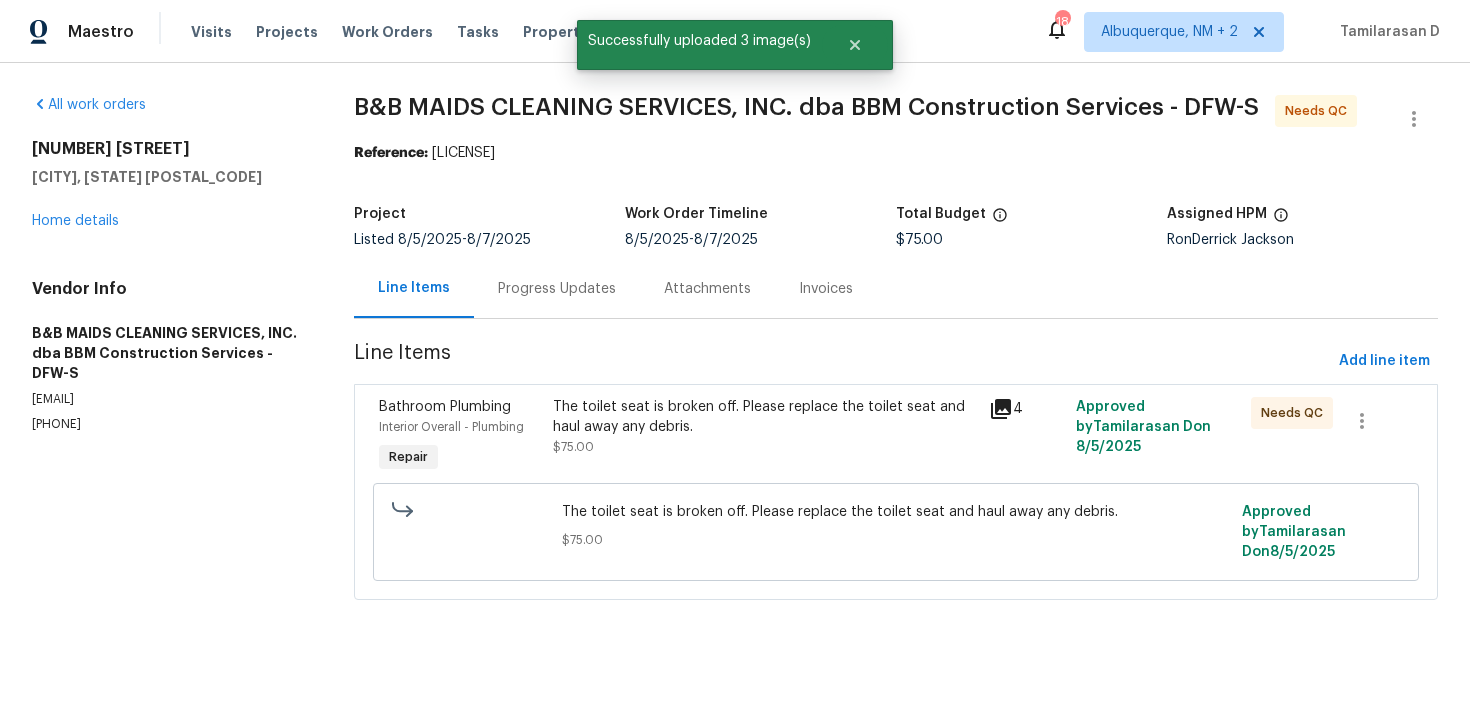 click on "Progress Updates" at bounding box center (557, 288) 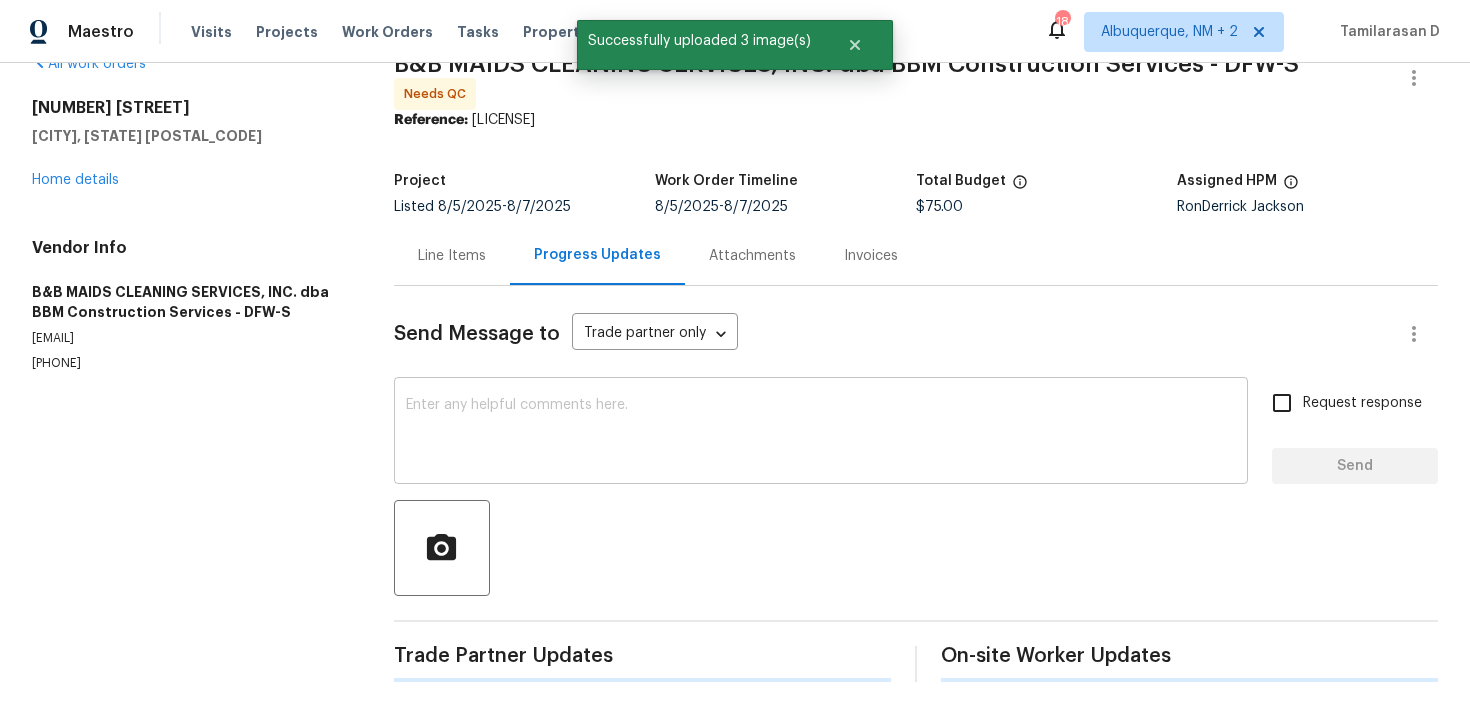 scroll, scrollTop: 214, scrollLeft: 0, axis: vertical 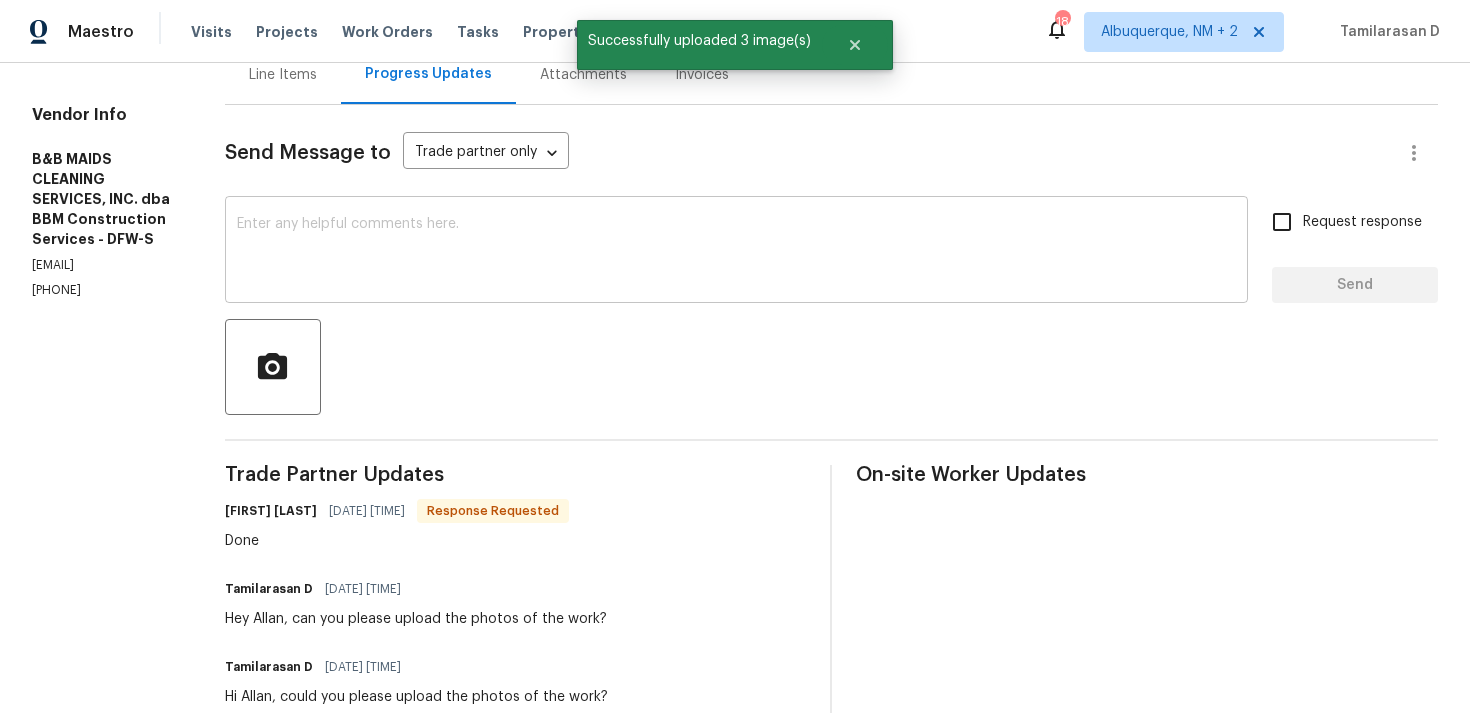 click at bounding box center (736, 252) 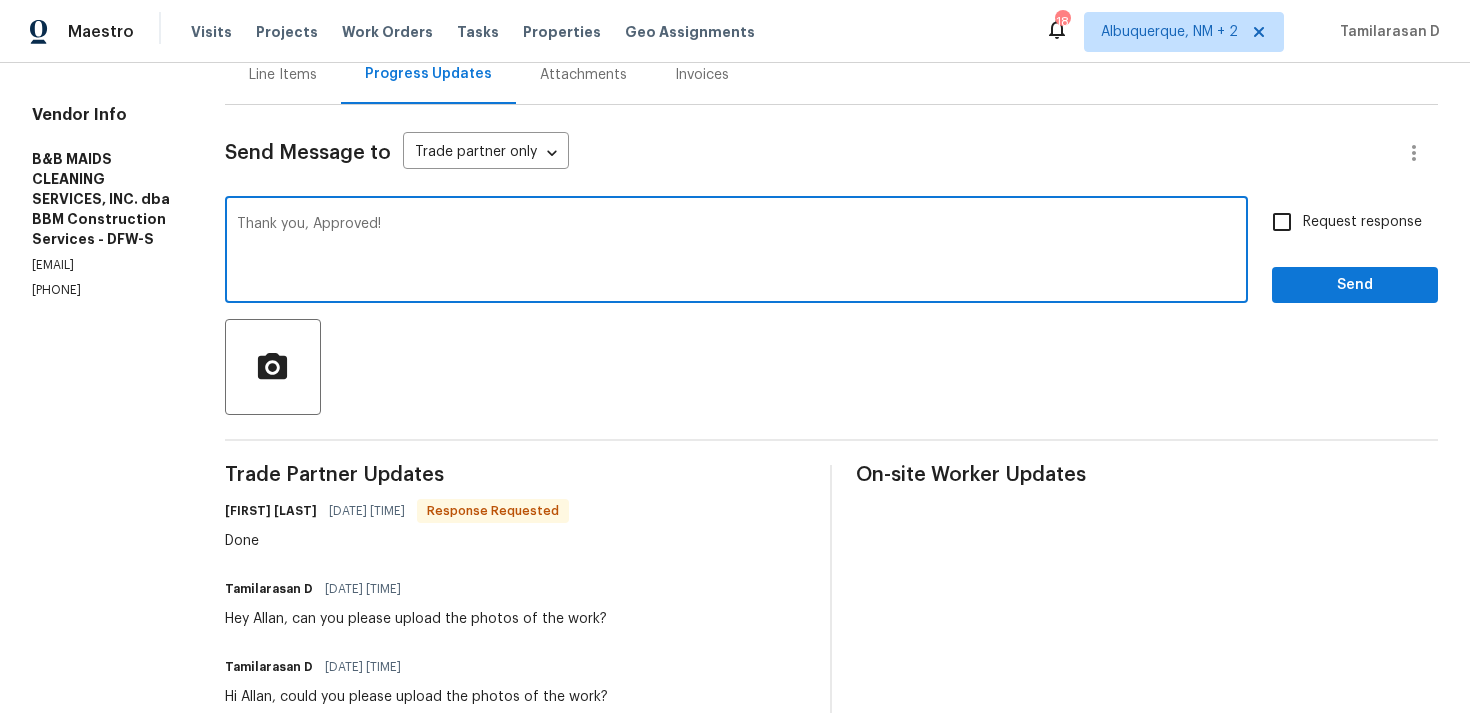type on "Thank you, Approved!" 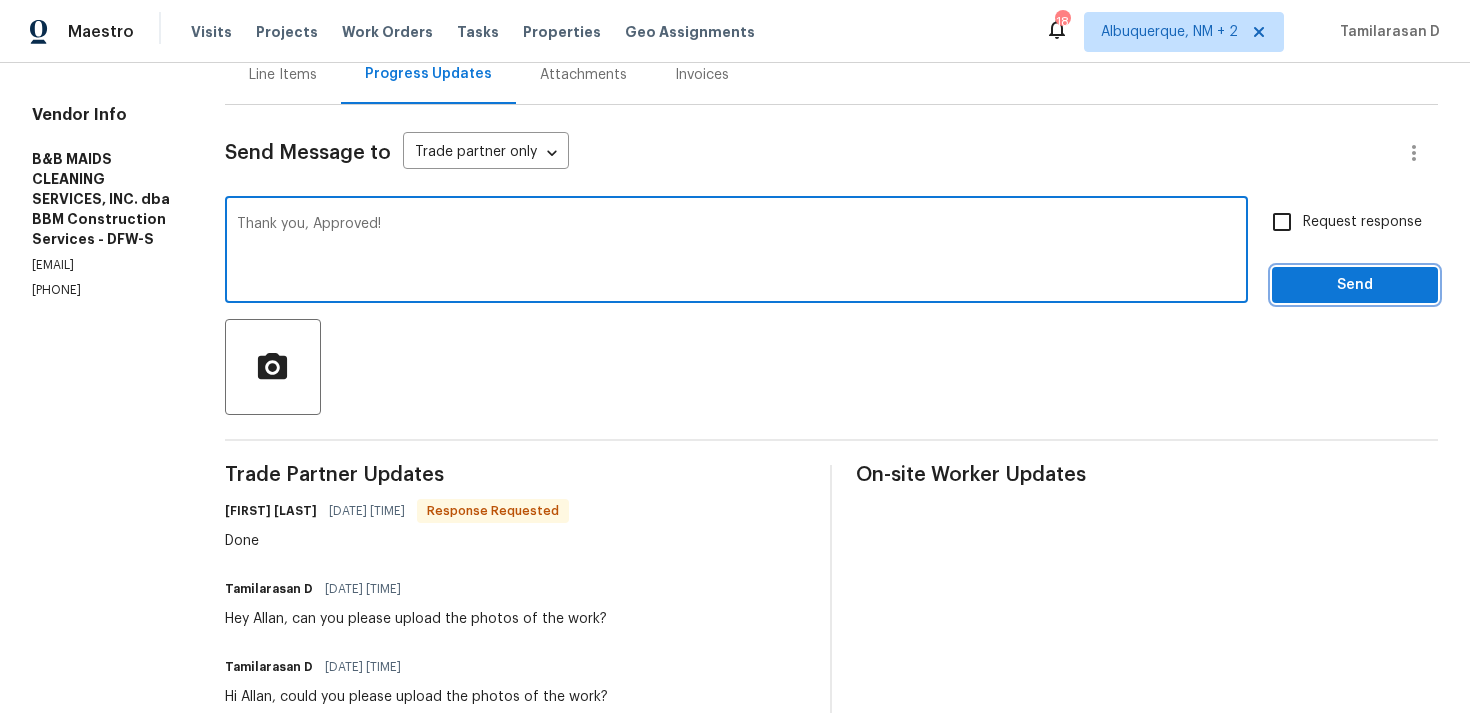 click on "Send" at bounding box center [1355, 285] 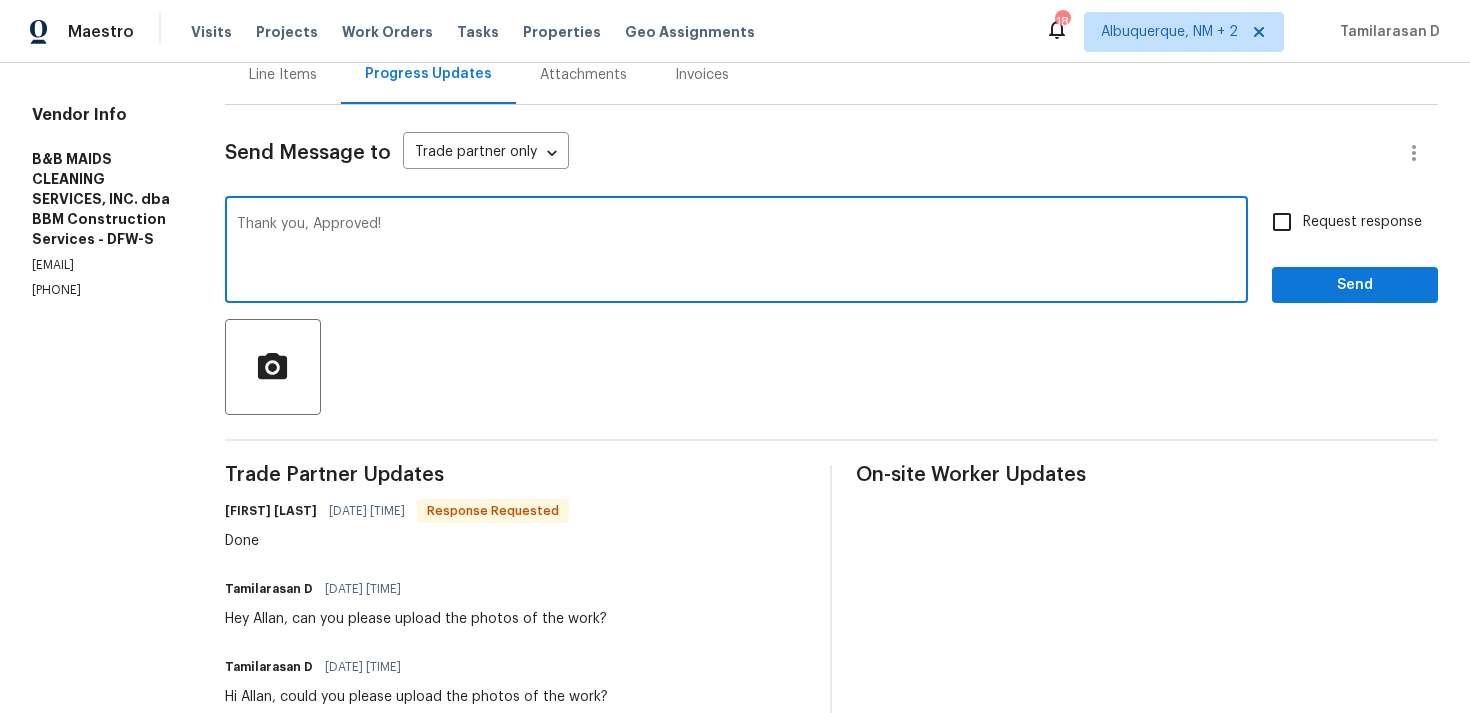 scroll, scrollTop: 41, scrollLeft: 0, axis: vertical 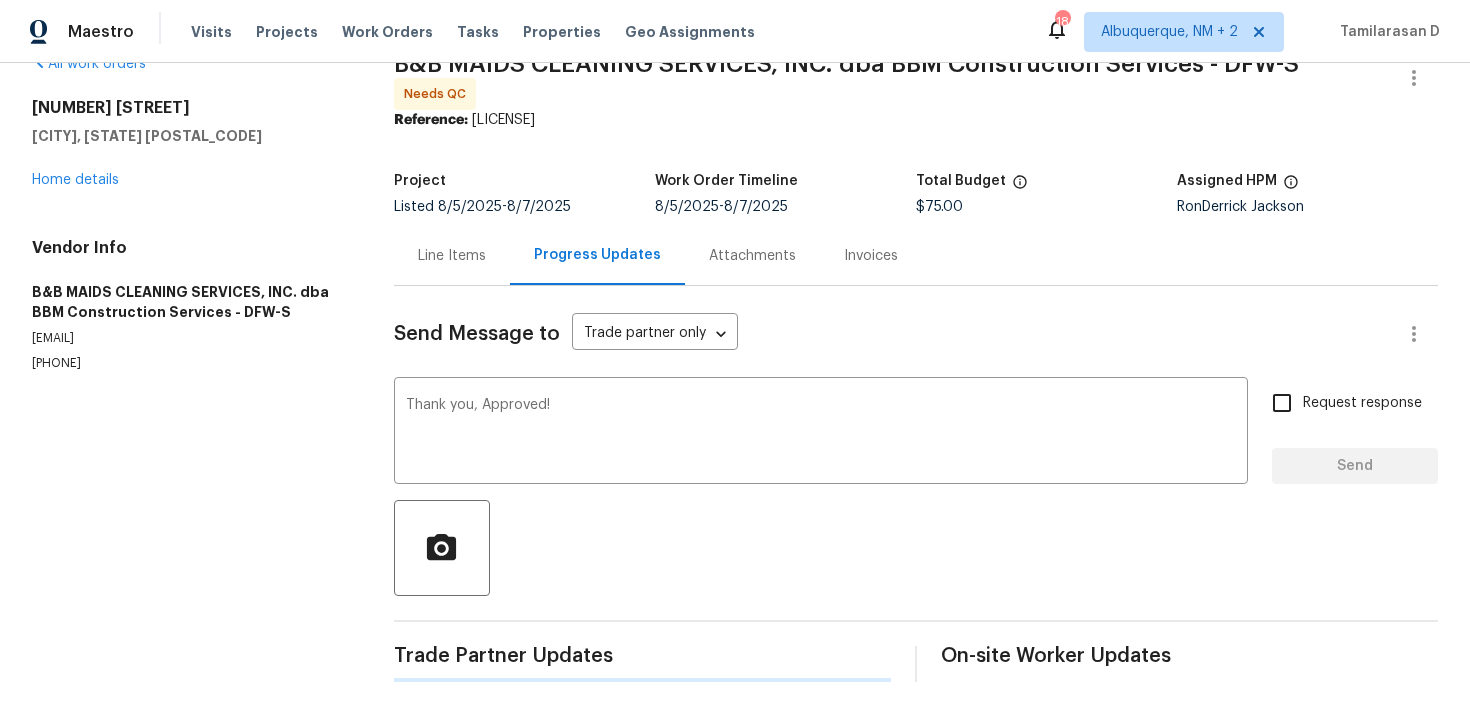 type 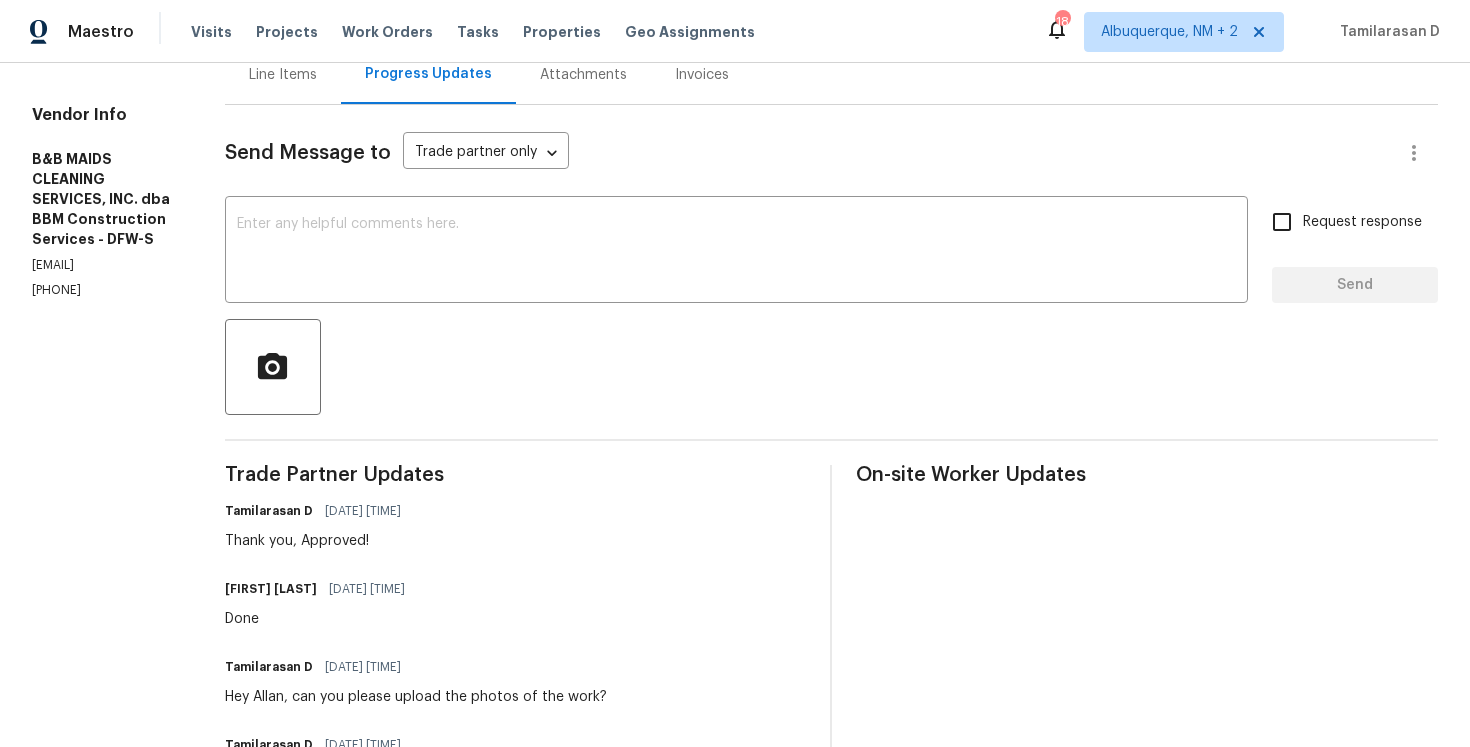 scroll, scrollTop: 0, scrollLeft: 0, axis: both 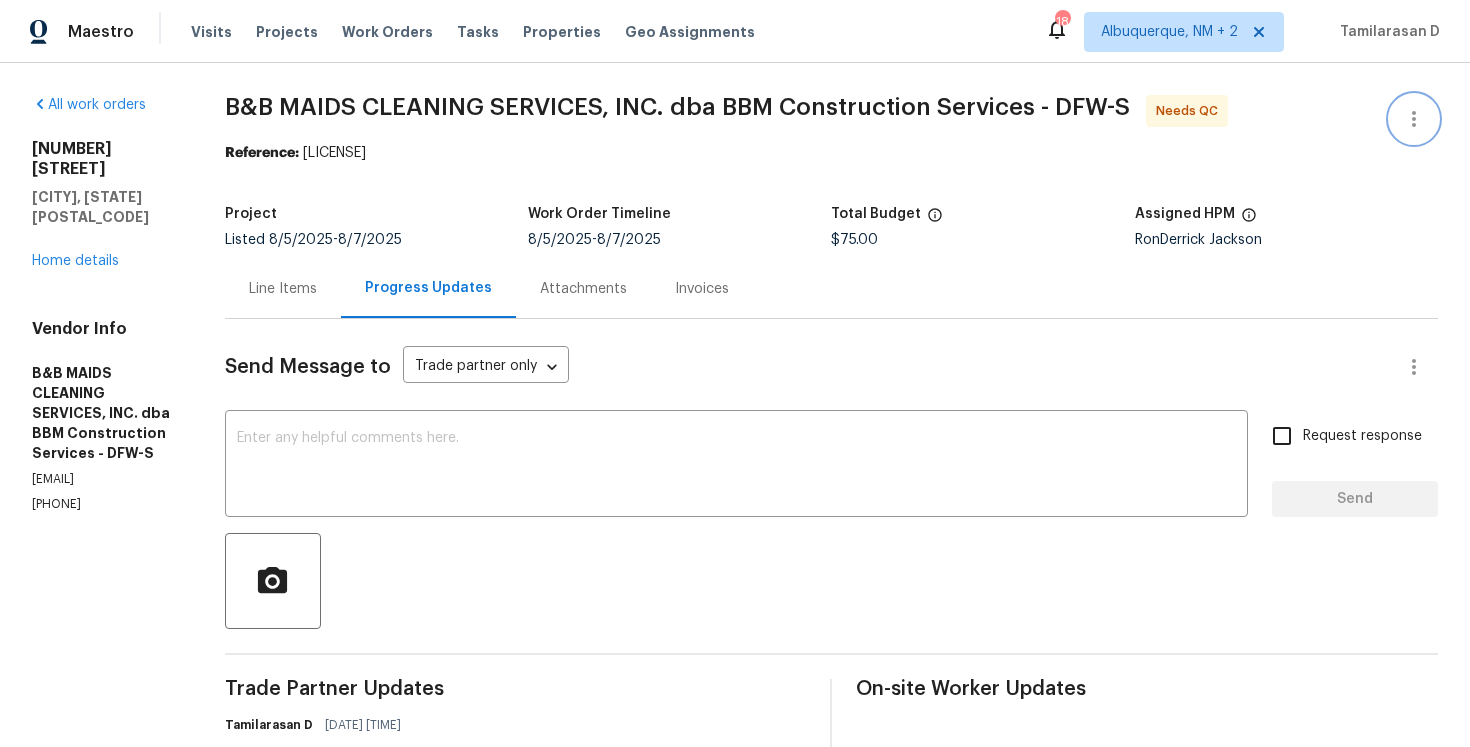 click 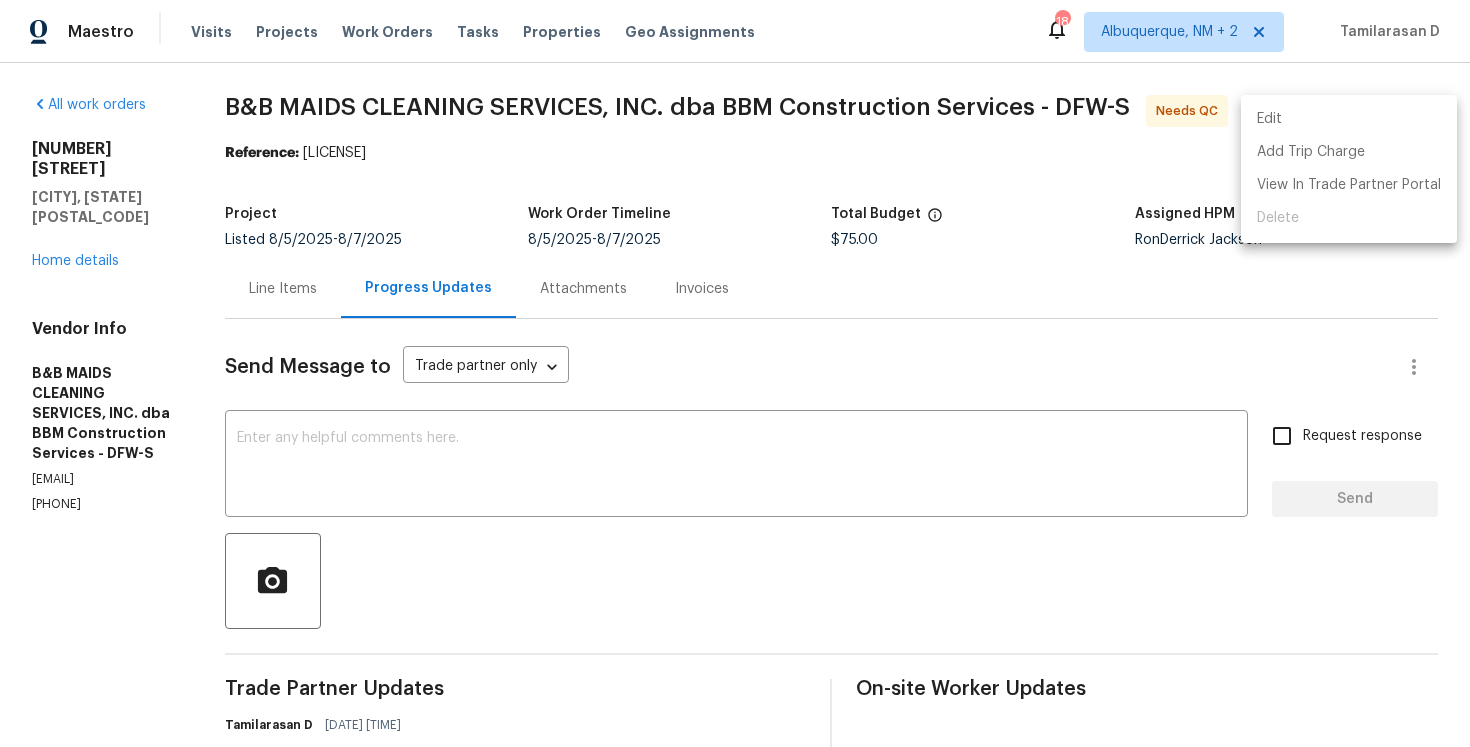 click on "Edit" at bounding box center (1349, 119) 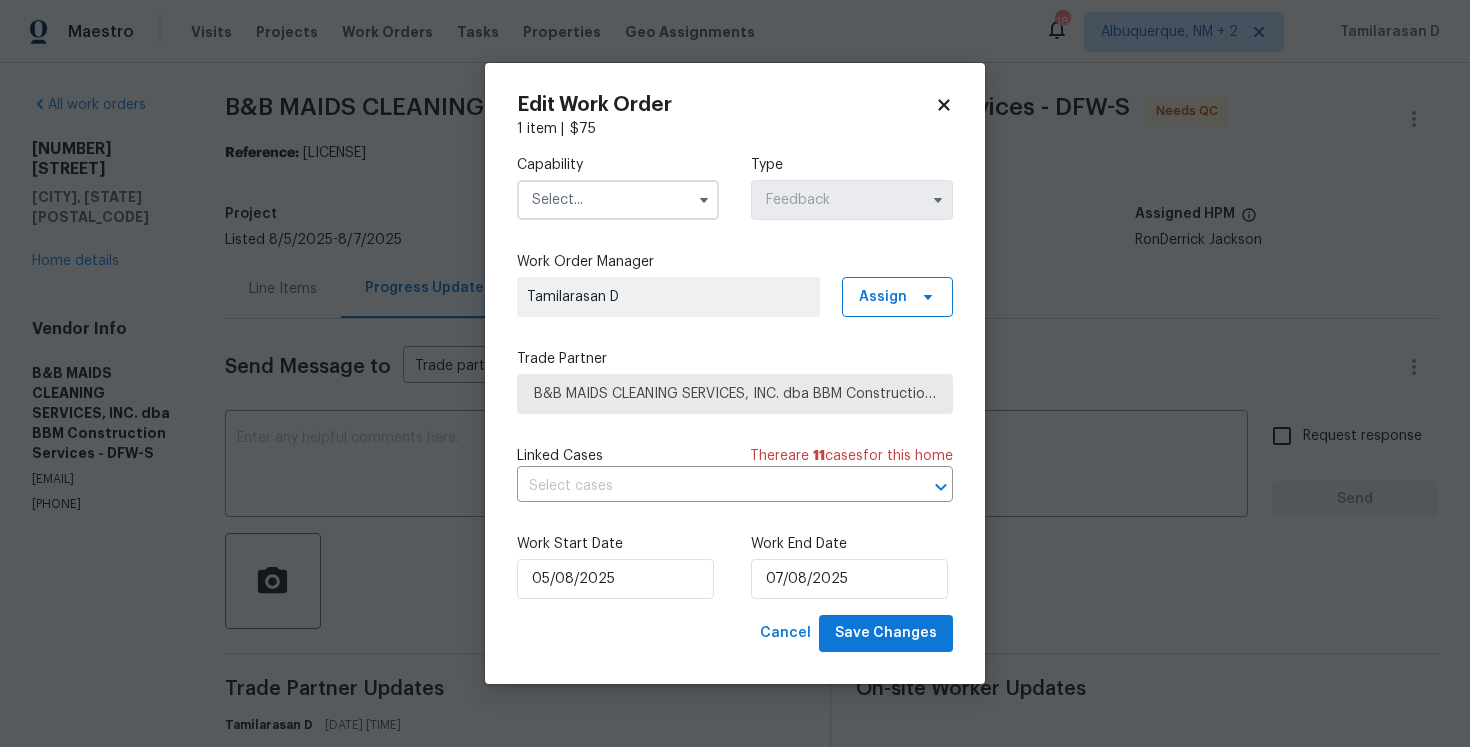 click on "Work Start Date" at bounding box center (618, 544) 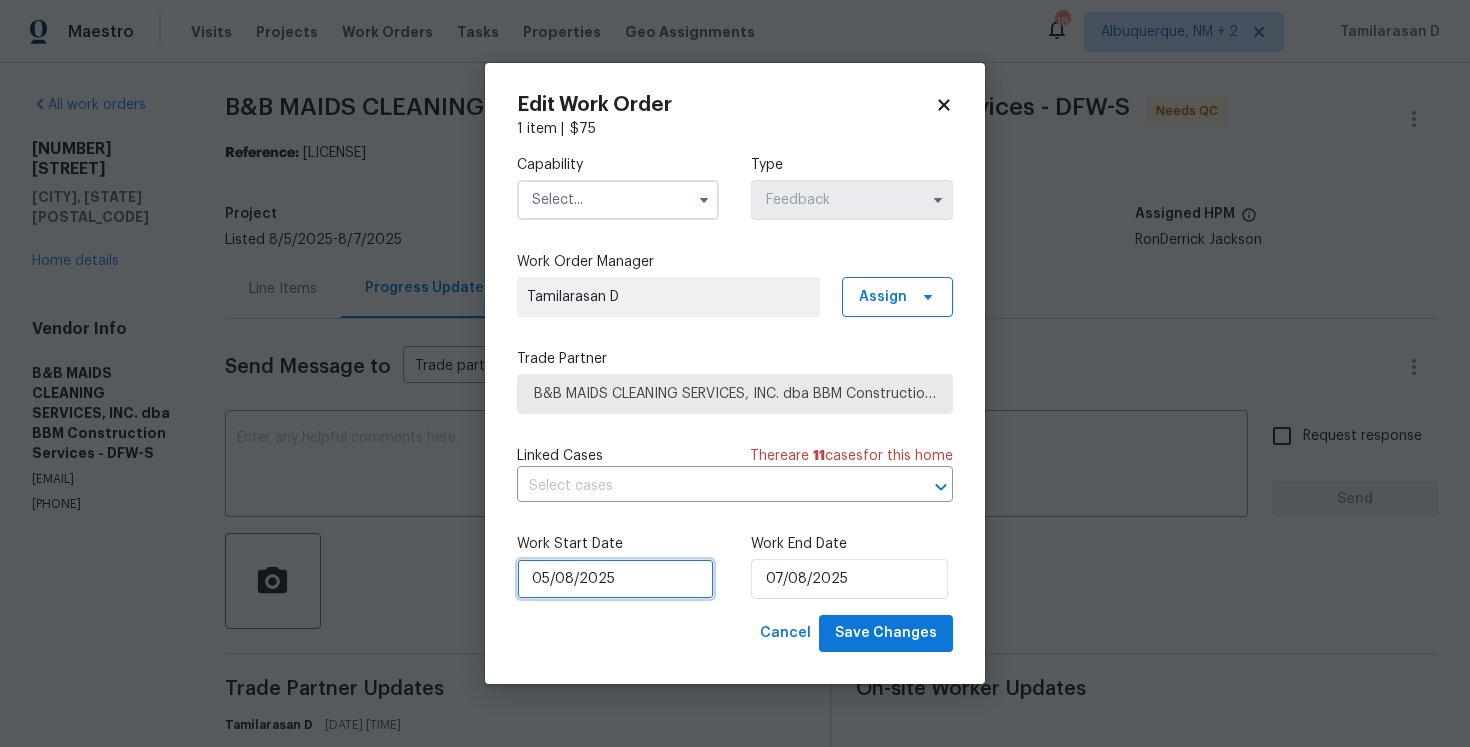 click on "05/08/2025" at bounding box center (615, 579) 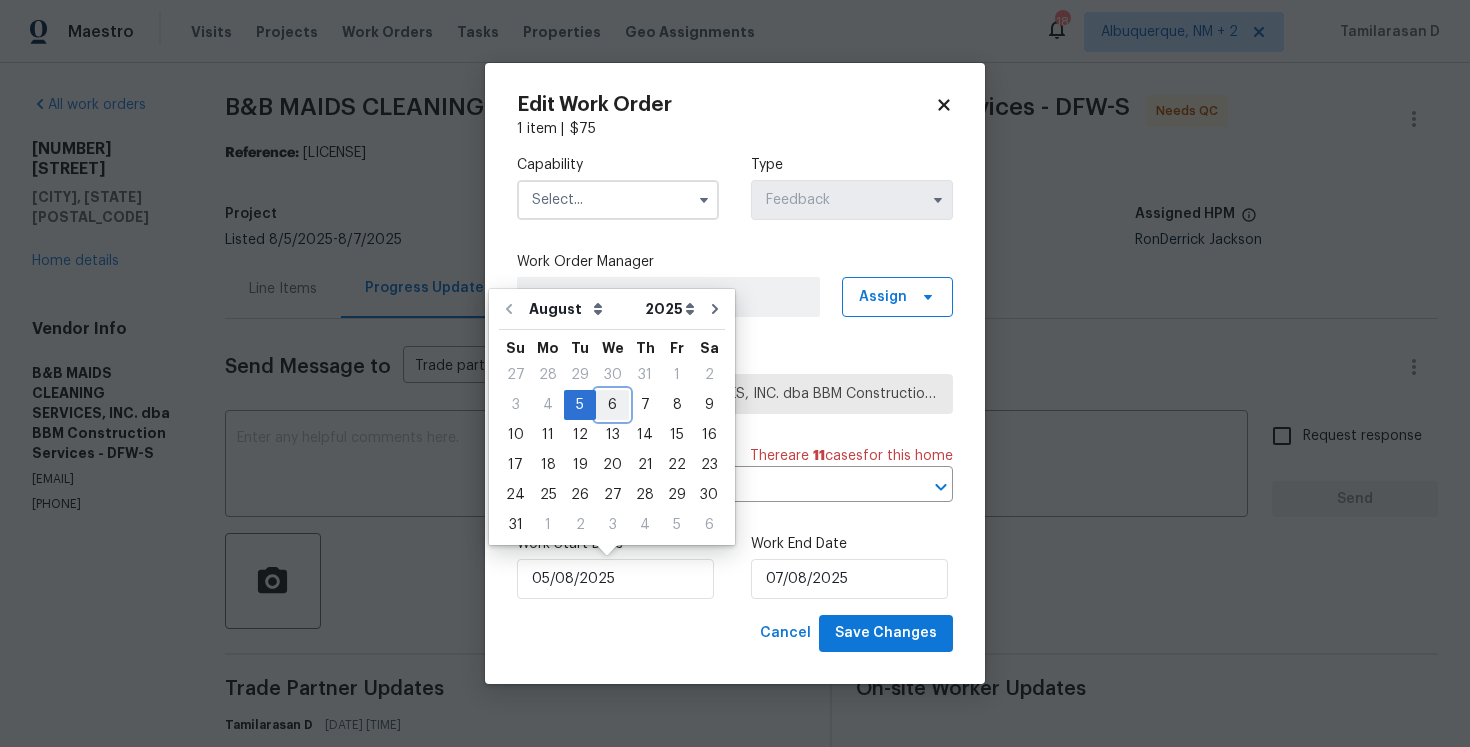 click on "6" at bounding box center [612, 405] 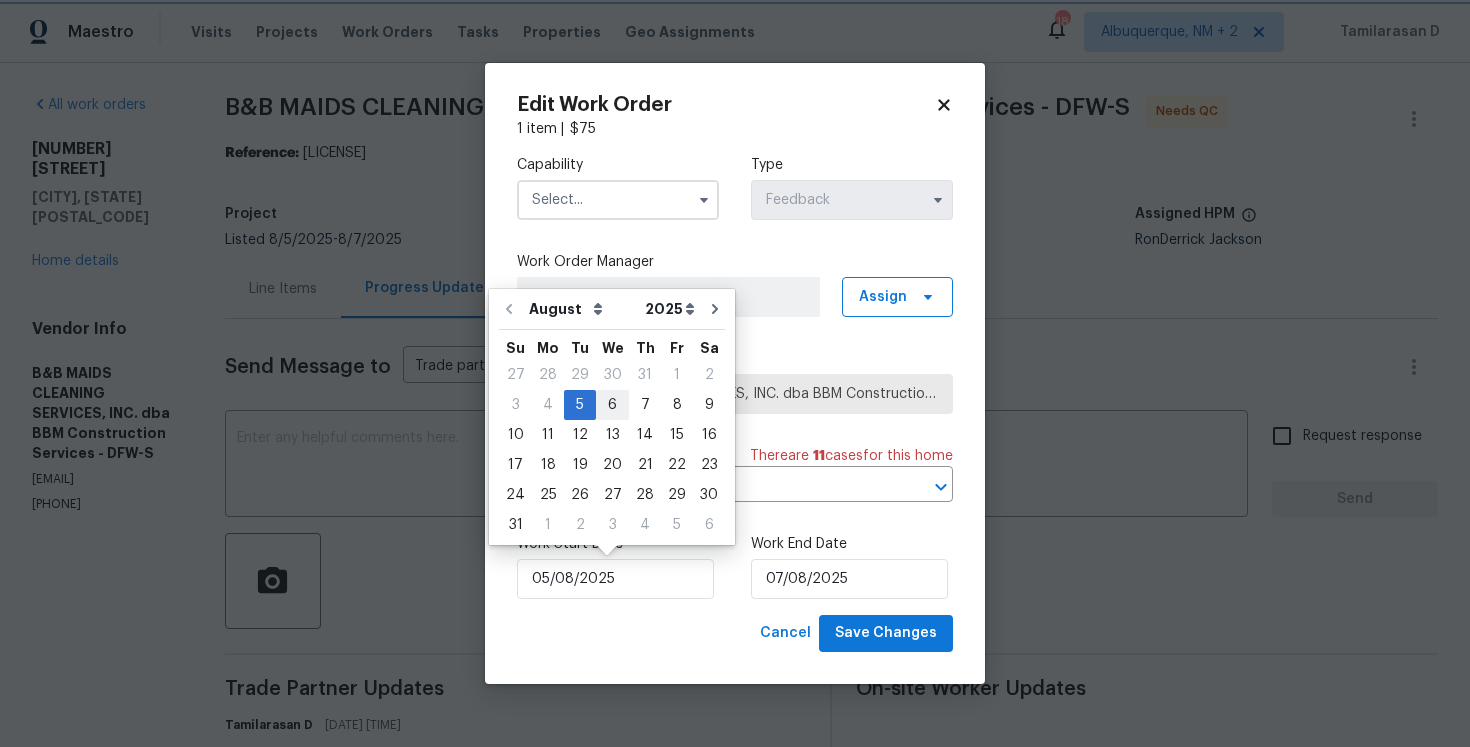 type on "06/08/2025" 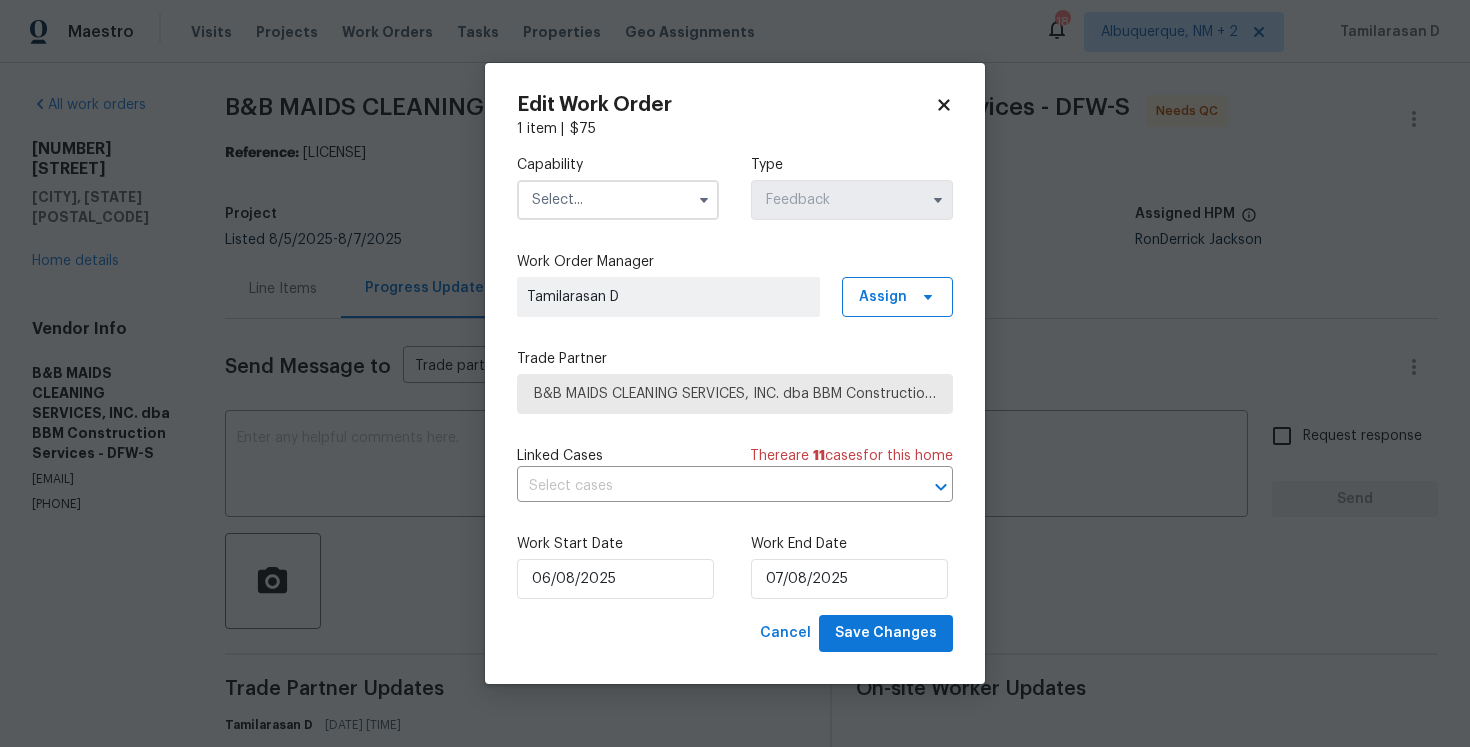 click at bounding box center (618, 200) 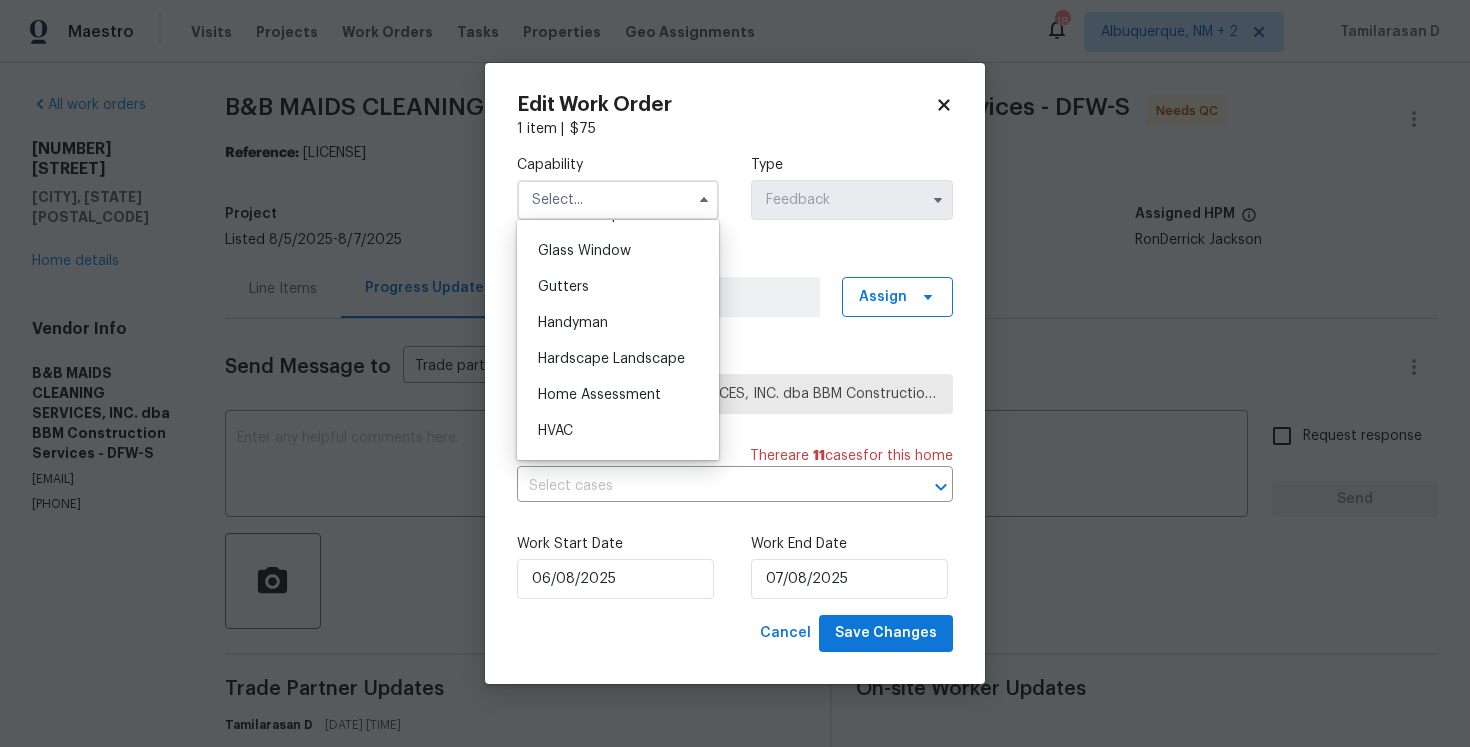 scroll, scrollTop: 970, scrollLeft: 0, axis: vertical 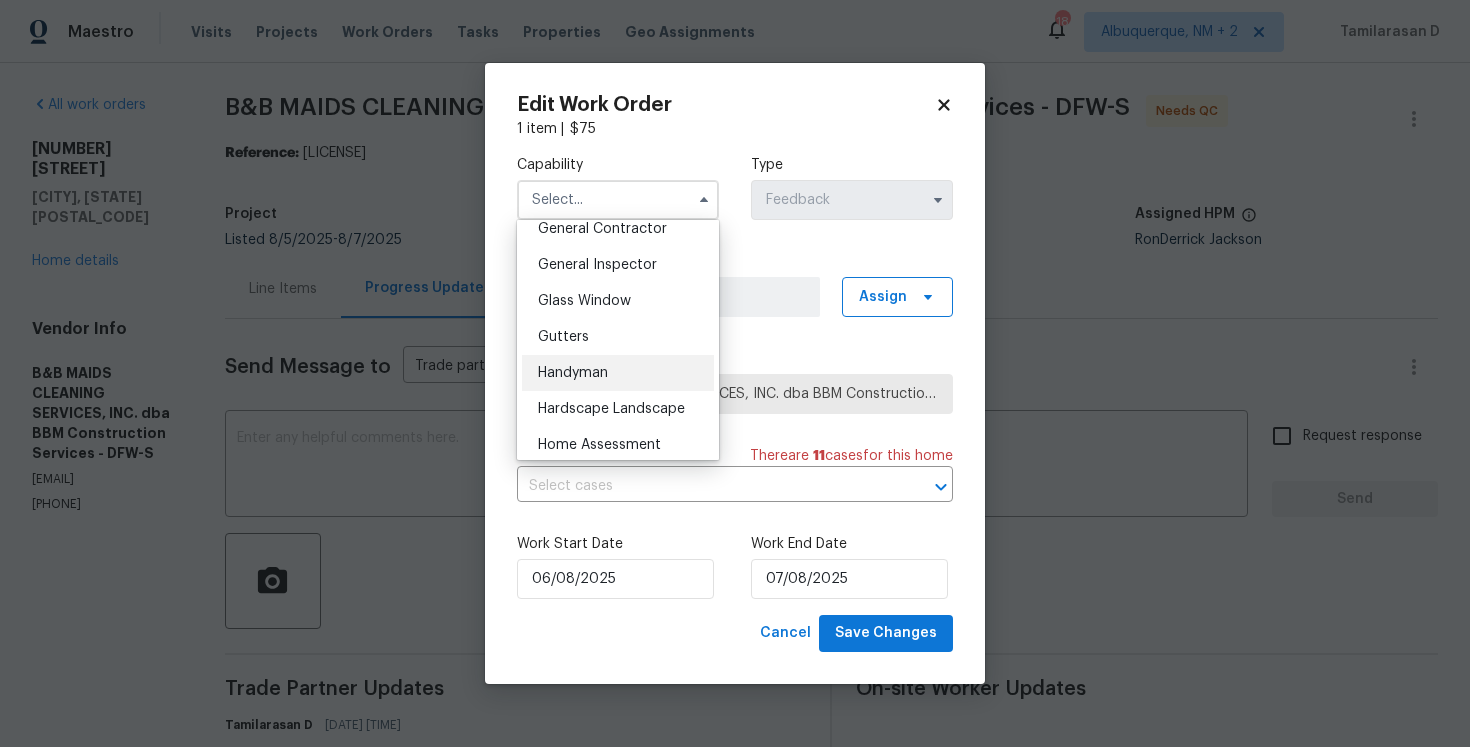 click on "Handyman" at bounding box center [573, 373] 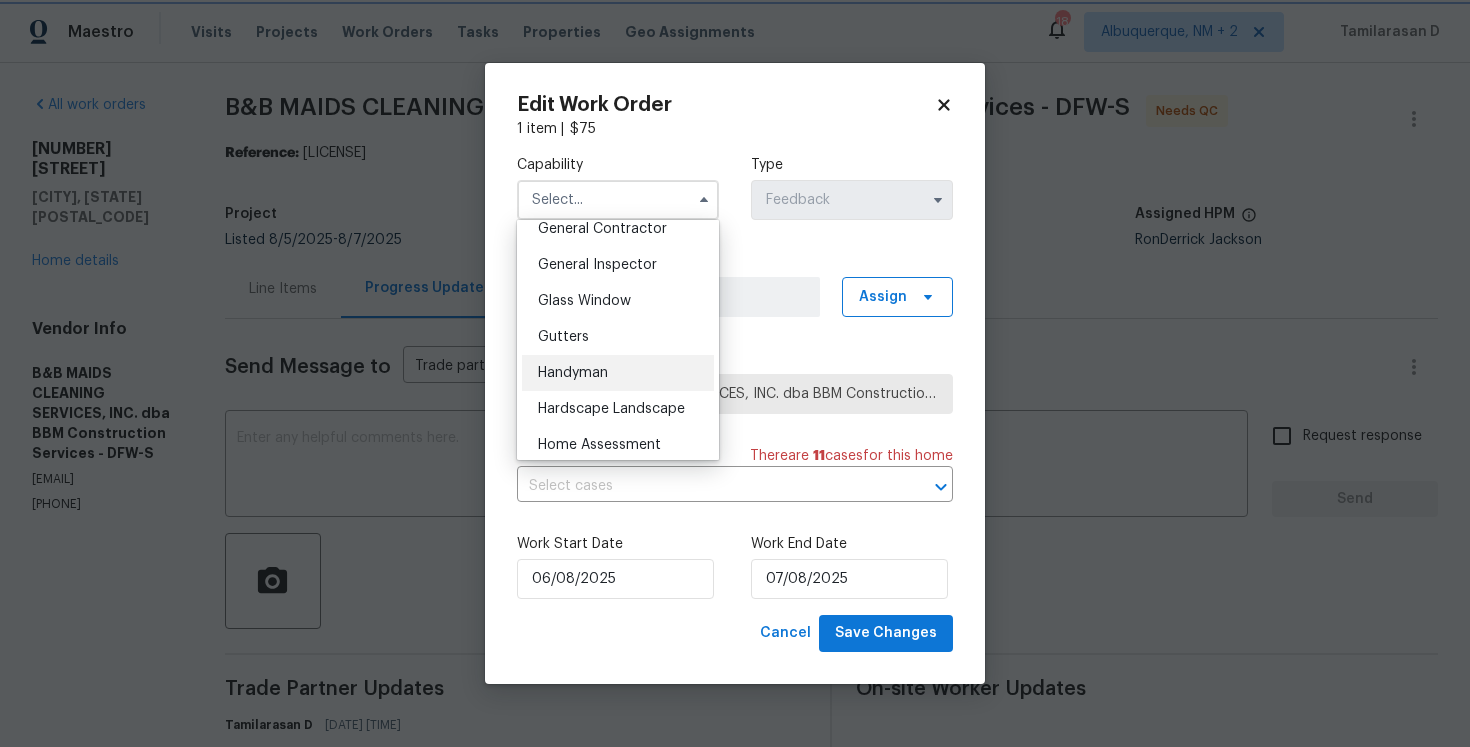 type on "Handyman" 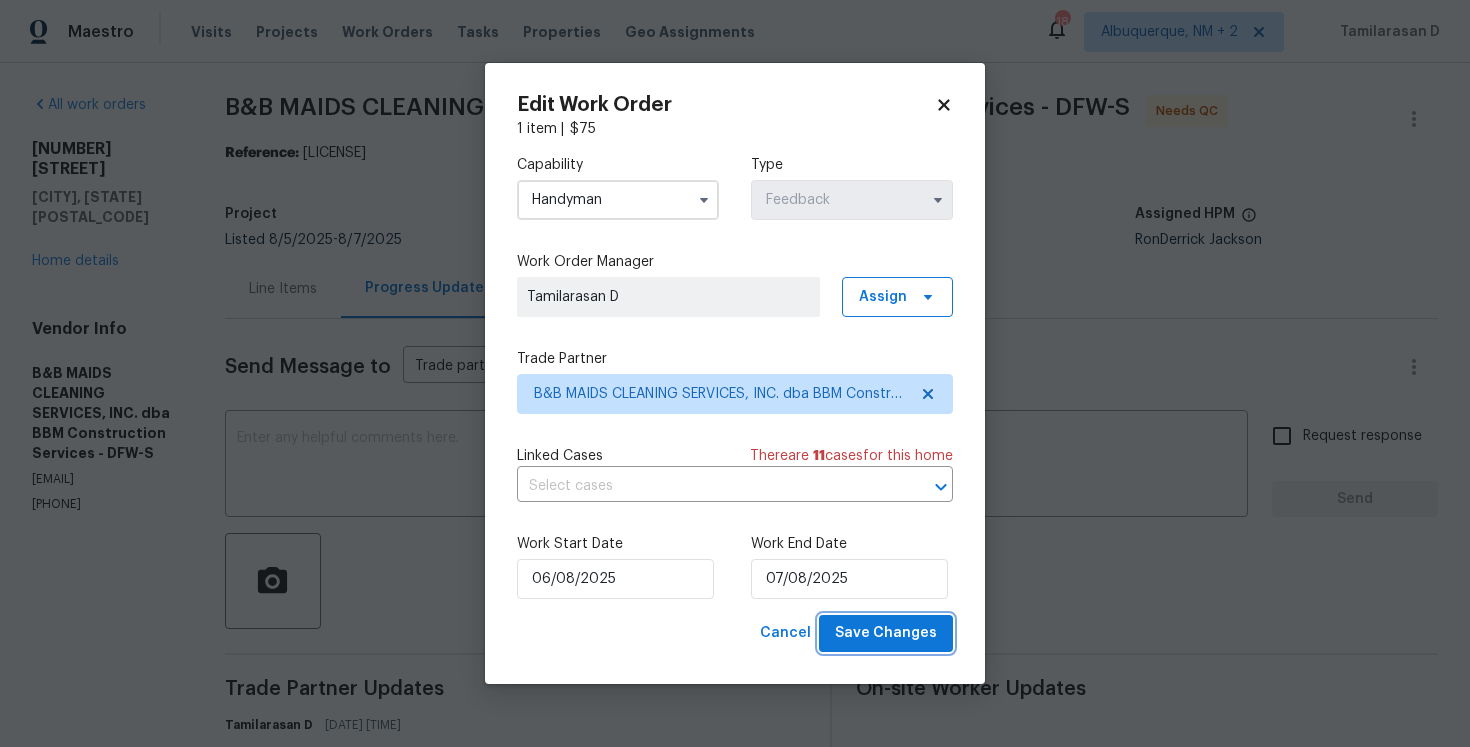 click on "Save Changes" at bounding box center [886, 633] 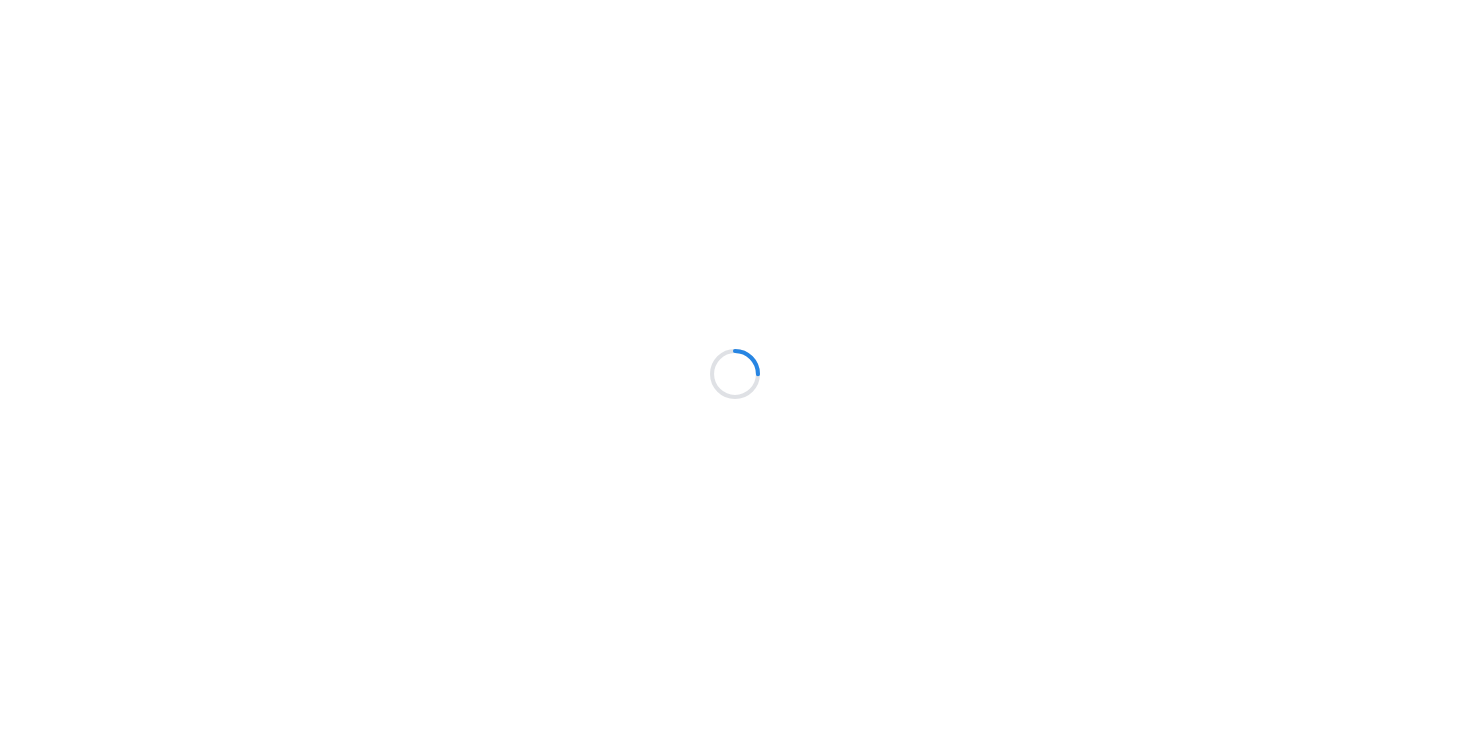 scroll, scrollTop: 0, scrollLeft: 0, axis: both 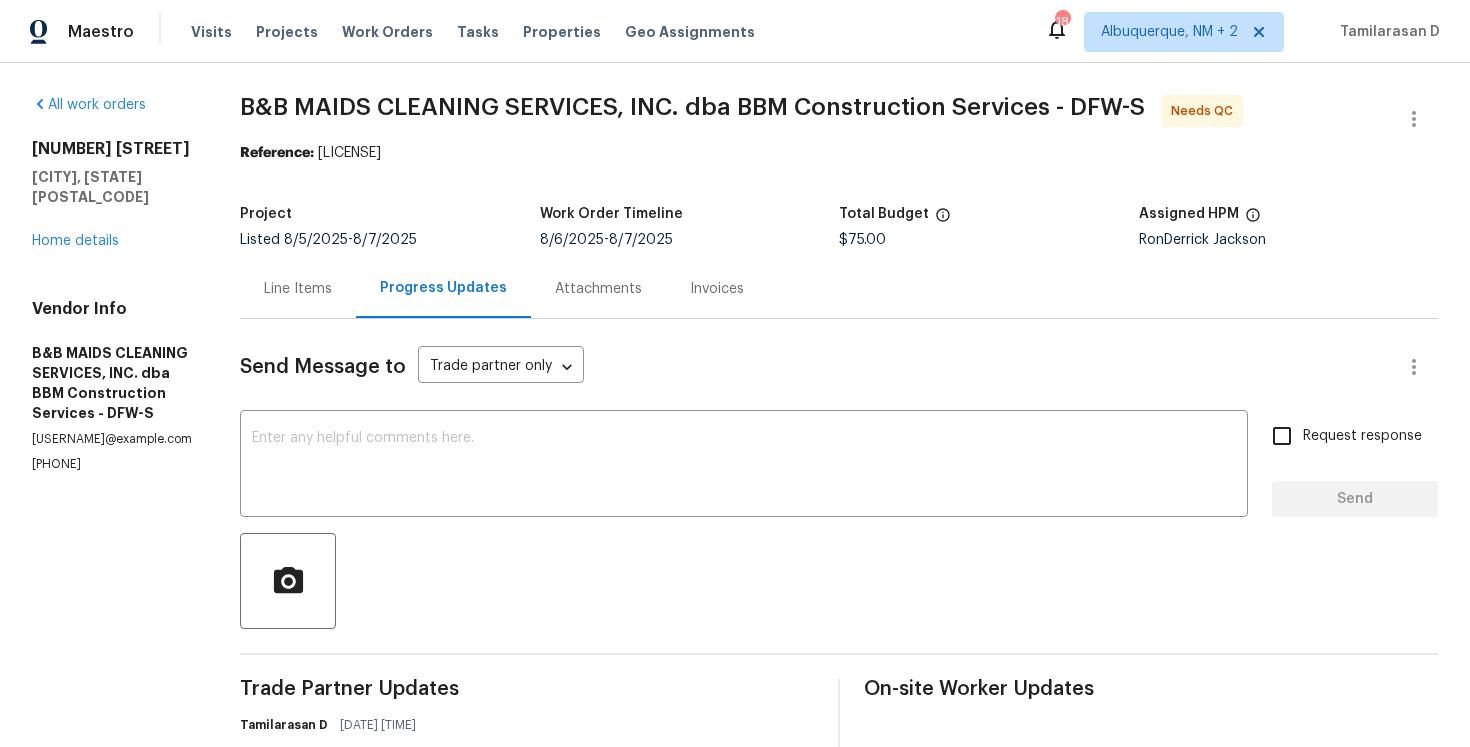 click on "Line Items" at bounding box center (298, 288) 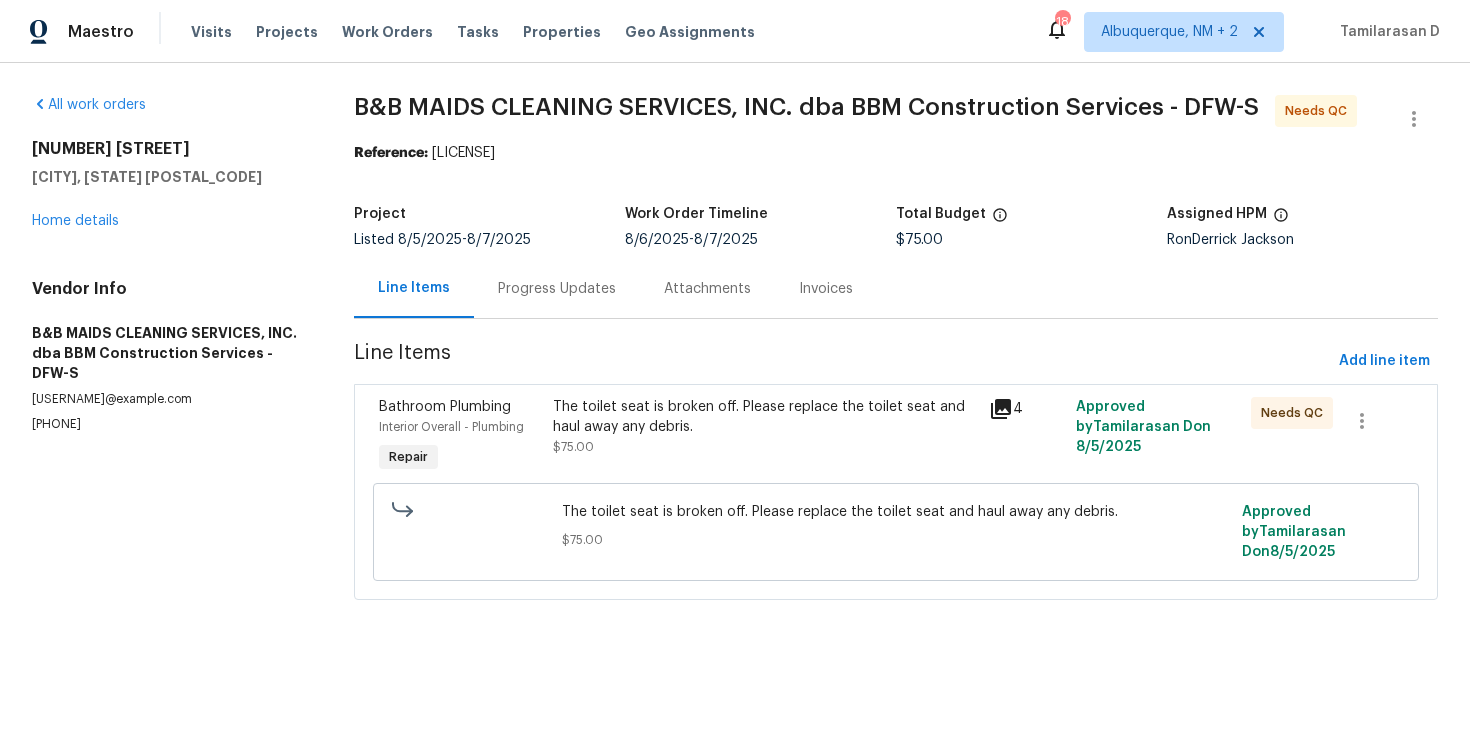 click on "The toilet seat is broken off. Please replace the toilet seat and haul away any debris. $75.00" at bounding box center (765, 437) 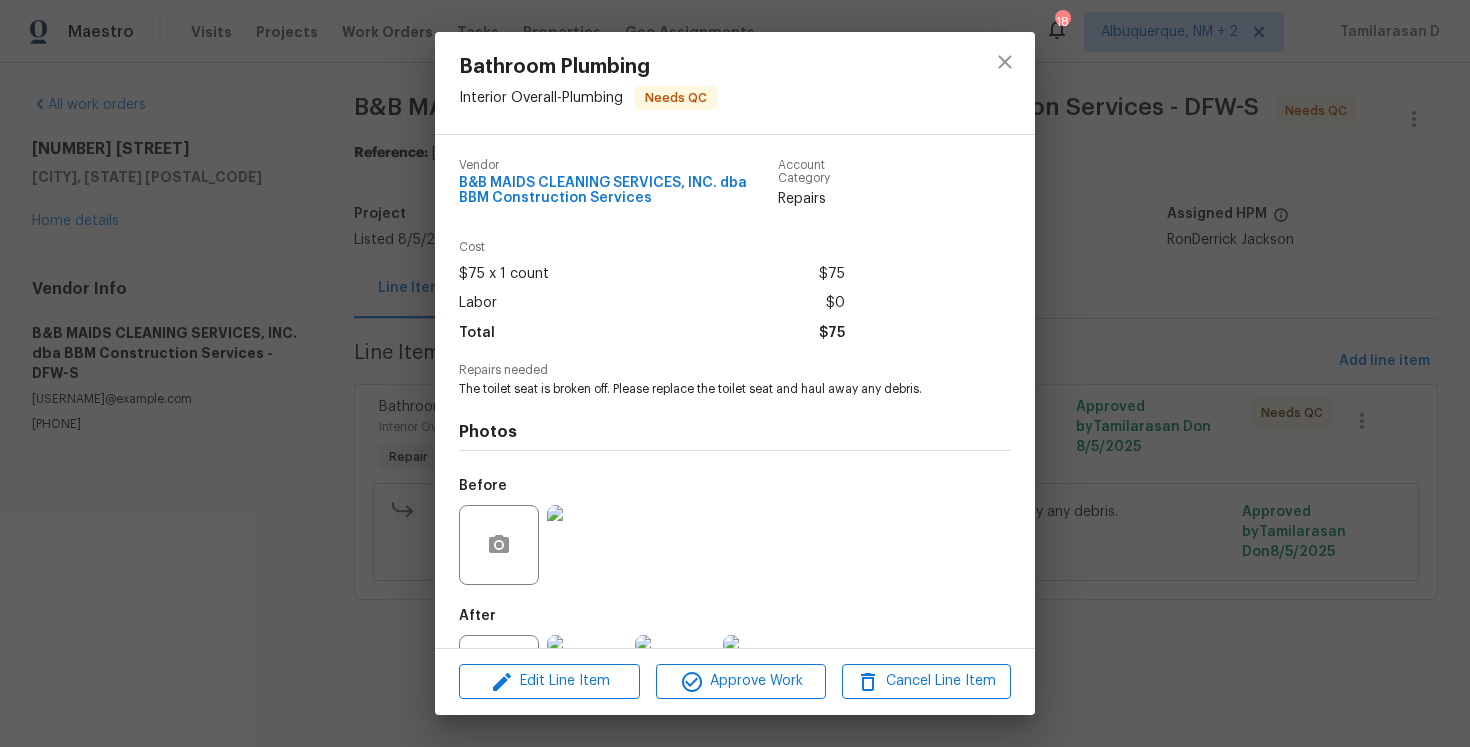 scroll, scrollTop: 87, scrollLeft: 0, axis: vertical 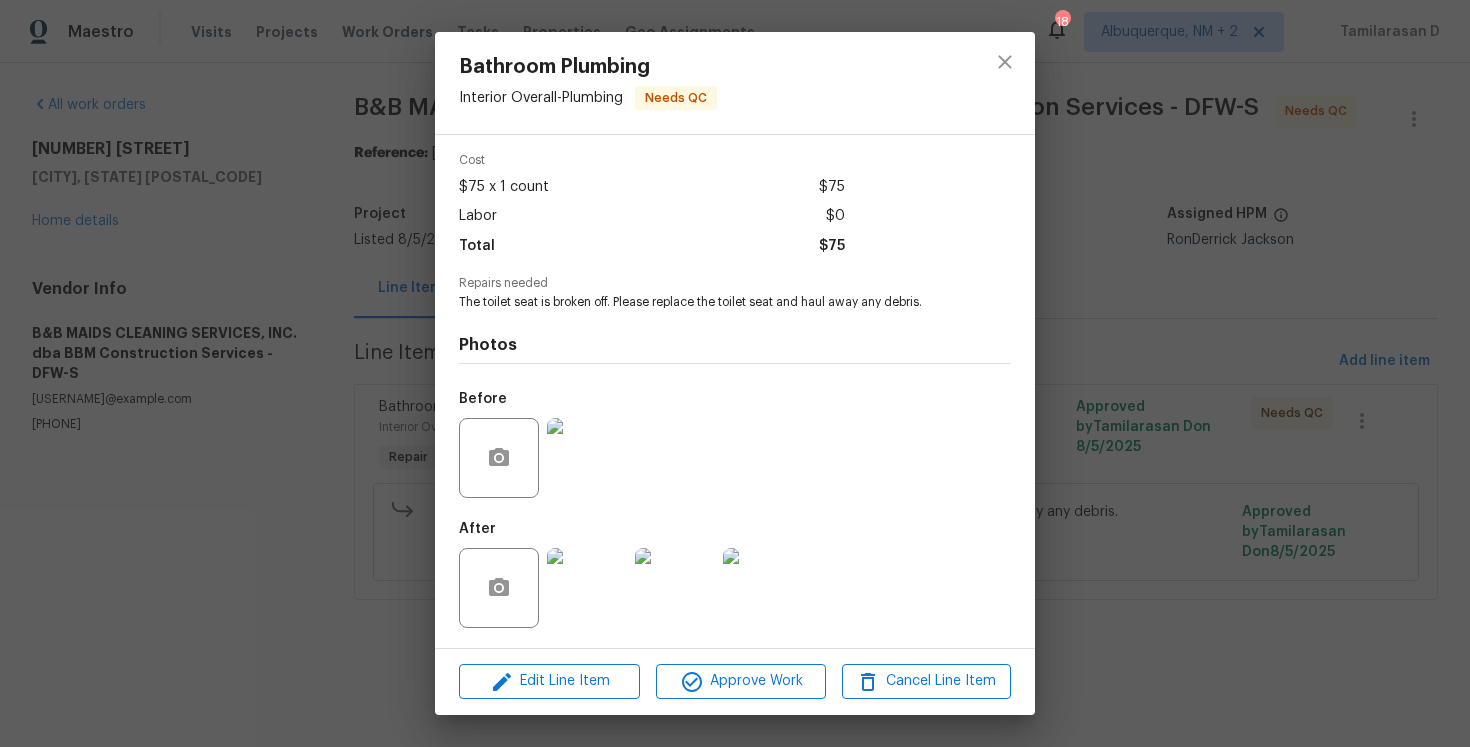 click at bounding box center [587, 458] 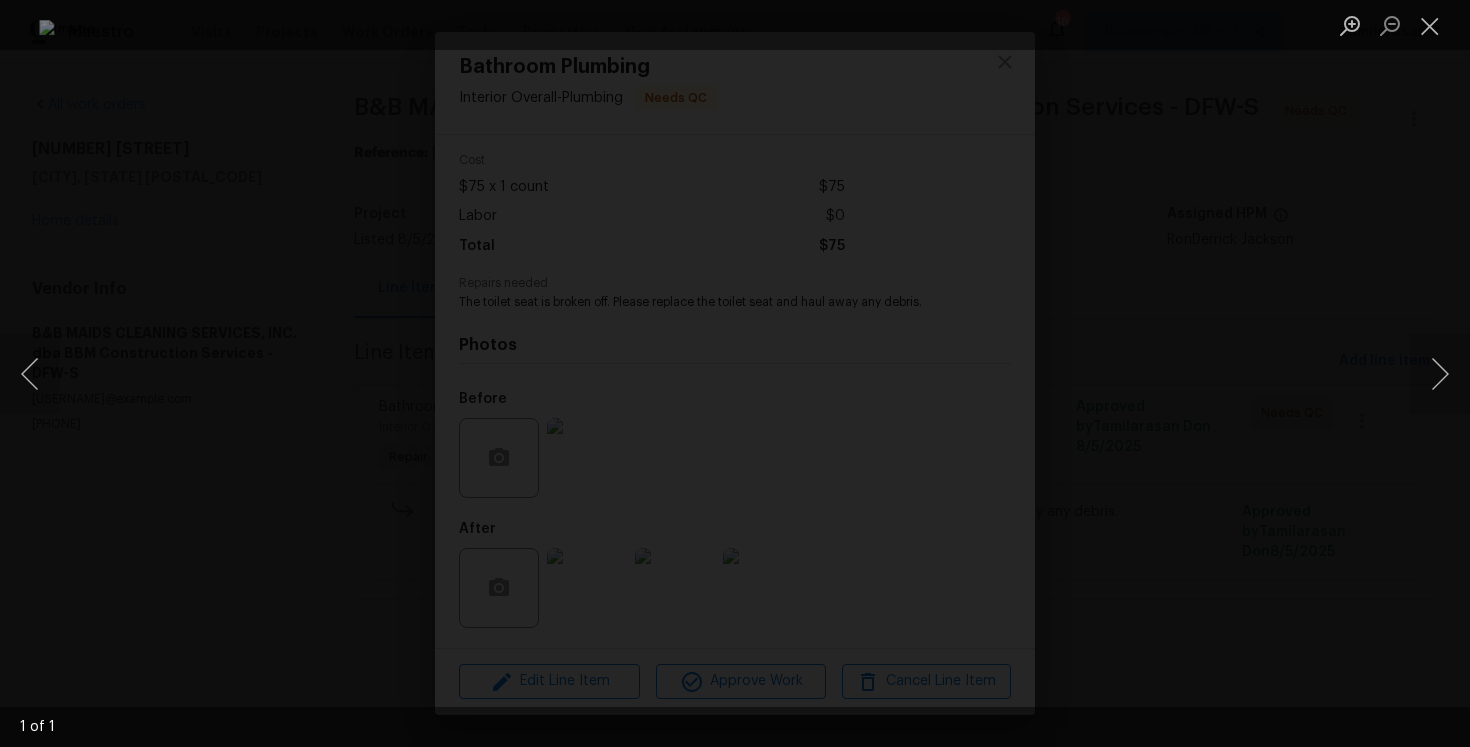 click at bounding box center (735, 373) 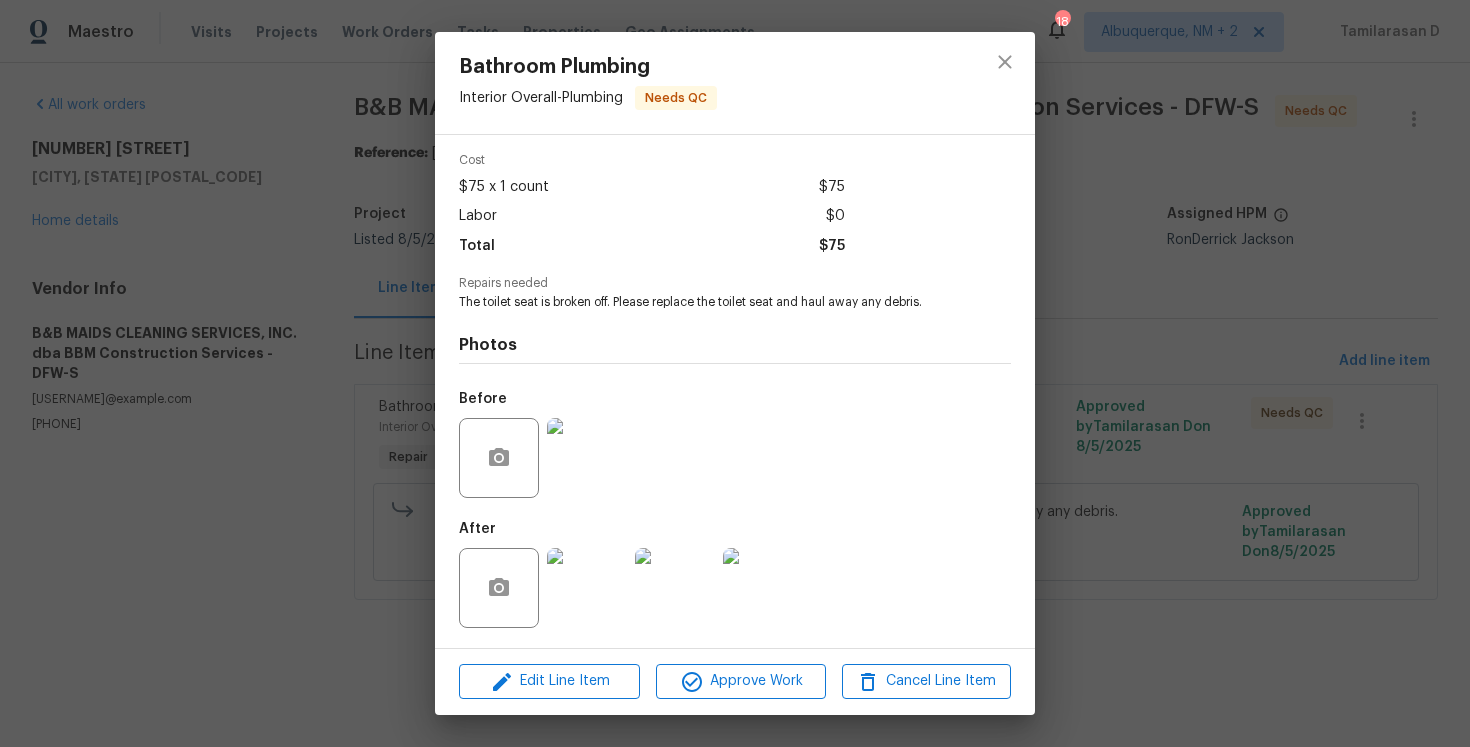click at bounding box center (587, 588) 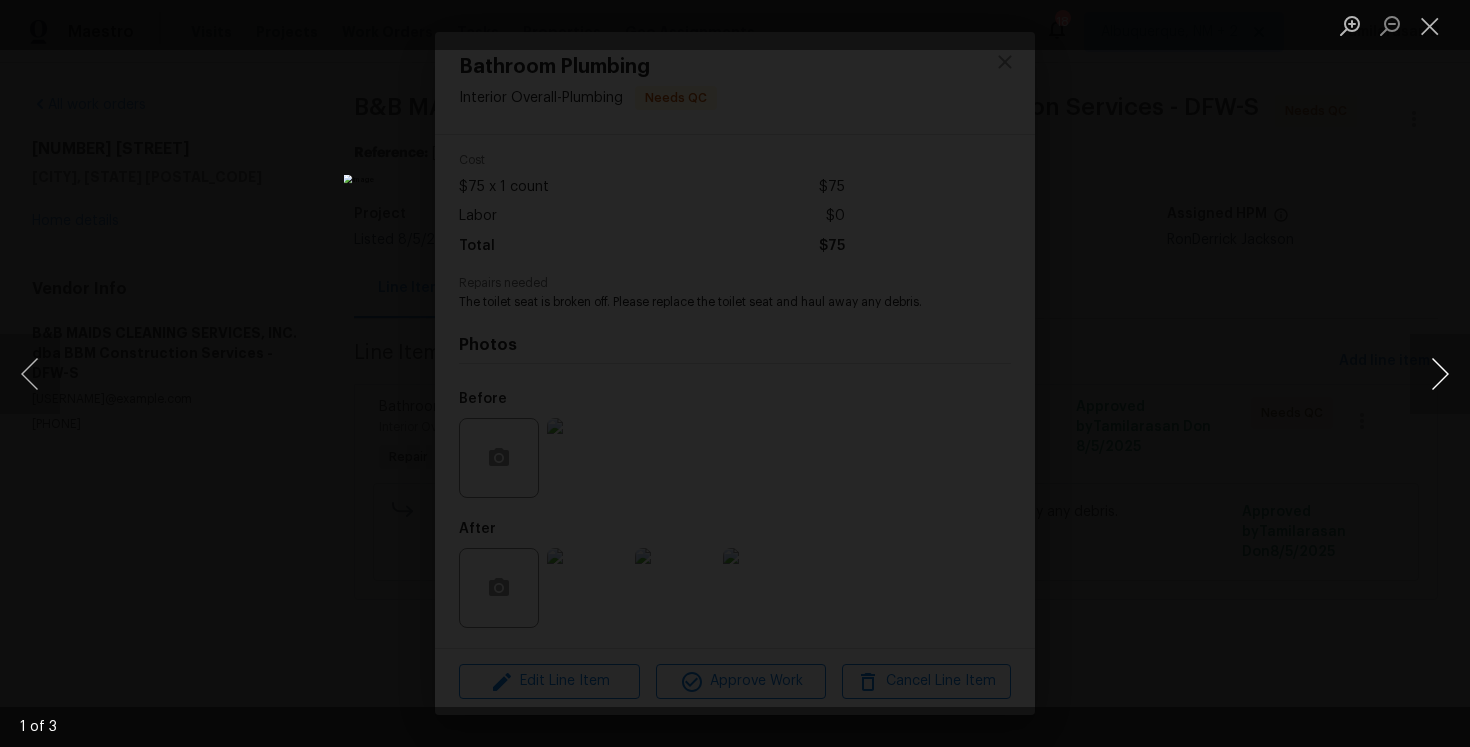 click at bounding box center [1440, 374] 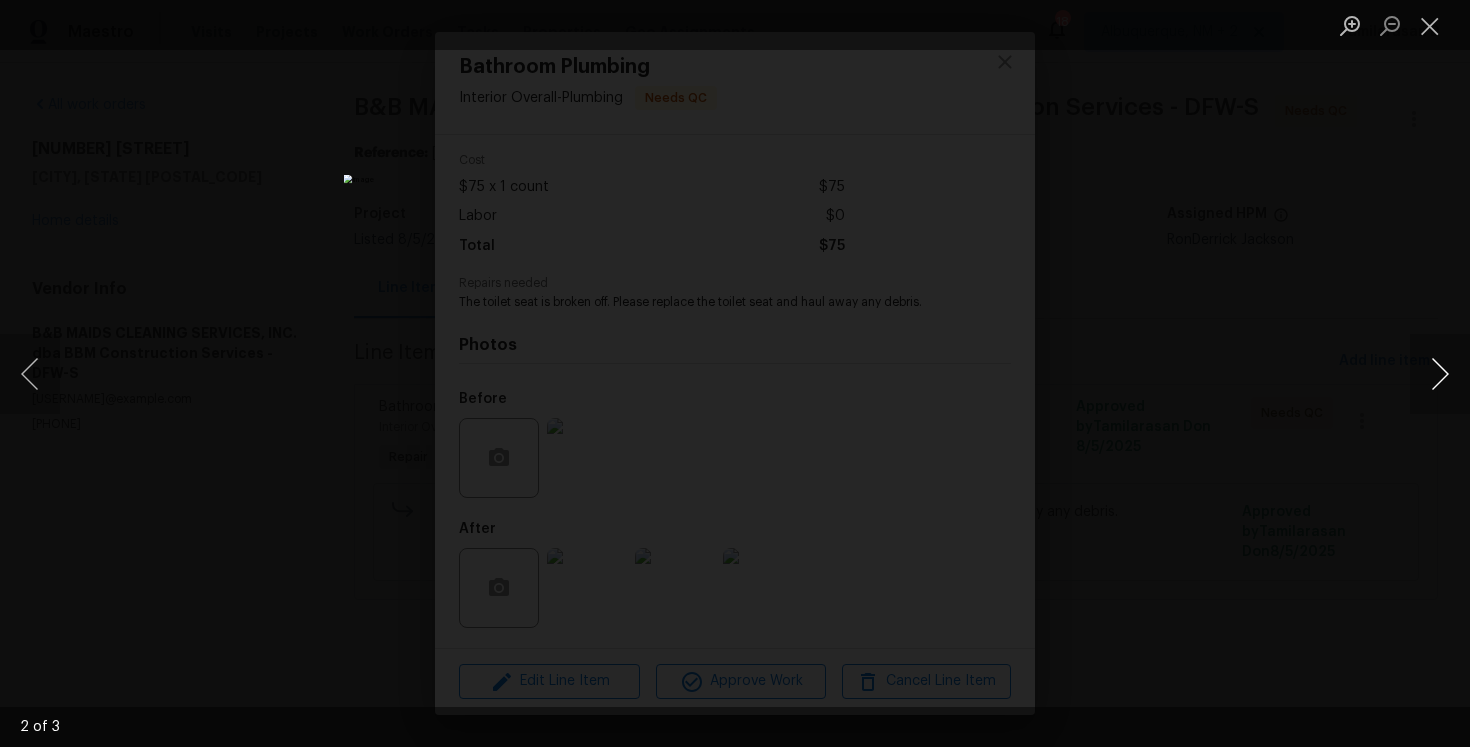click at bounding box center [1440, 374] 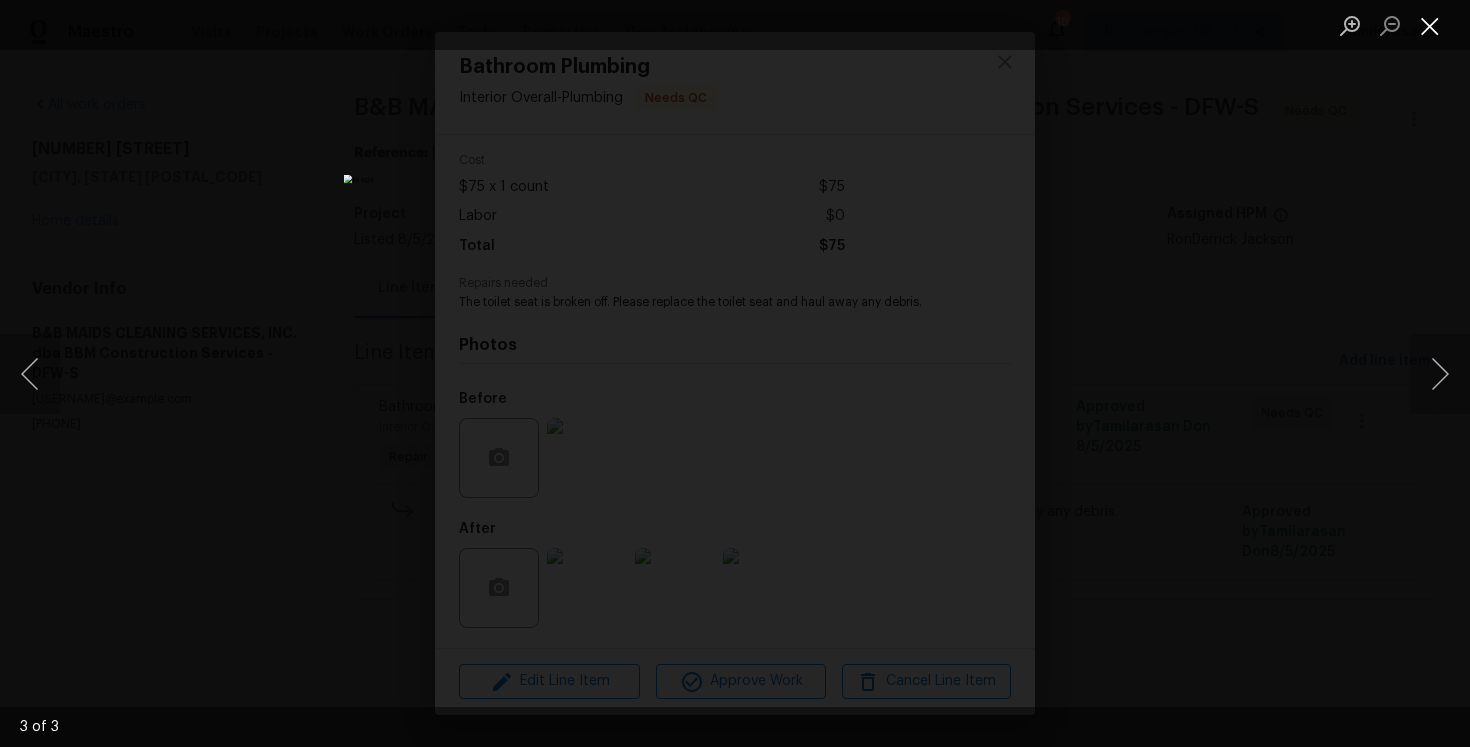 click at bounding box center (1430, 25) 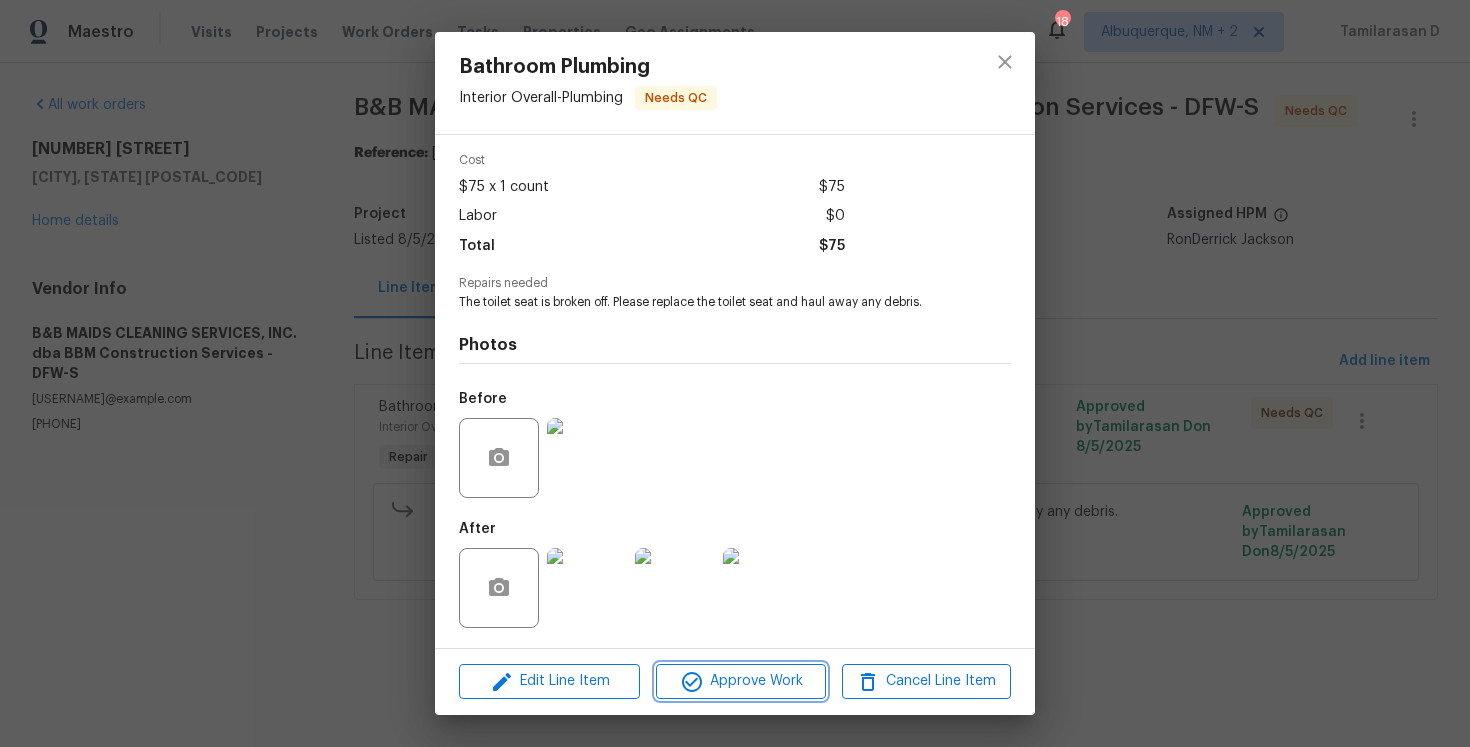click on "Approve Work" at bounding box center (740, 681) 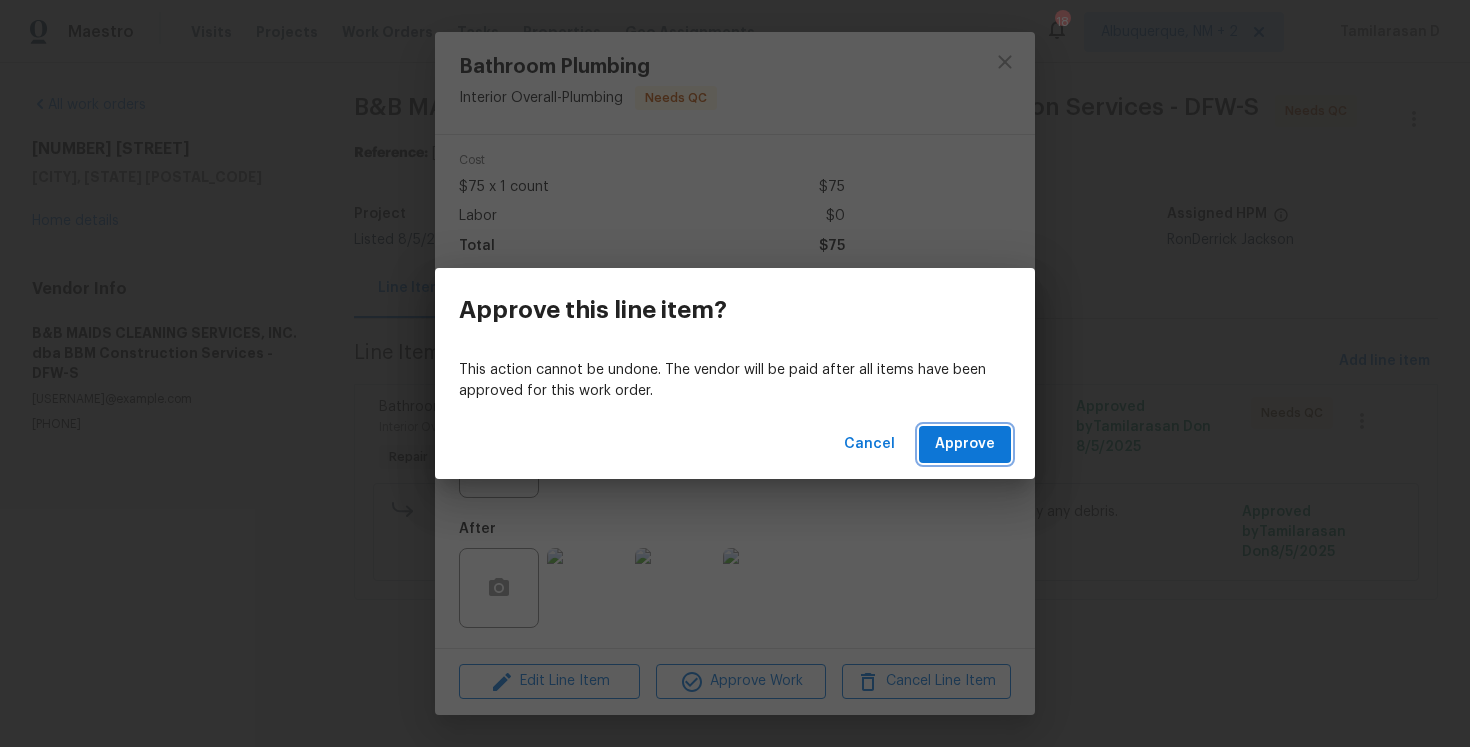 click on "Approve" at bounding box center (965, 444) 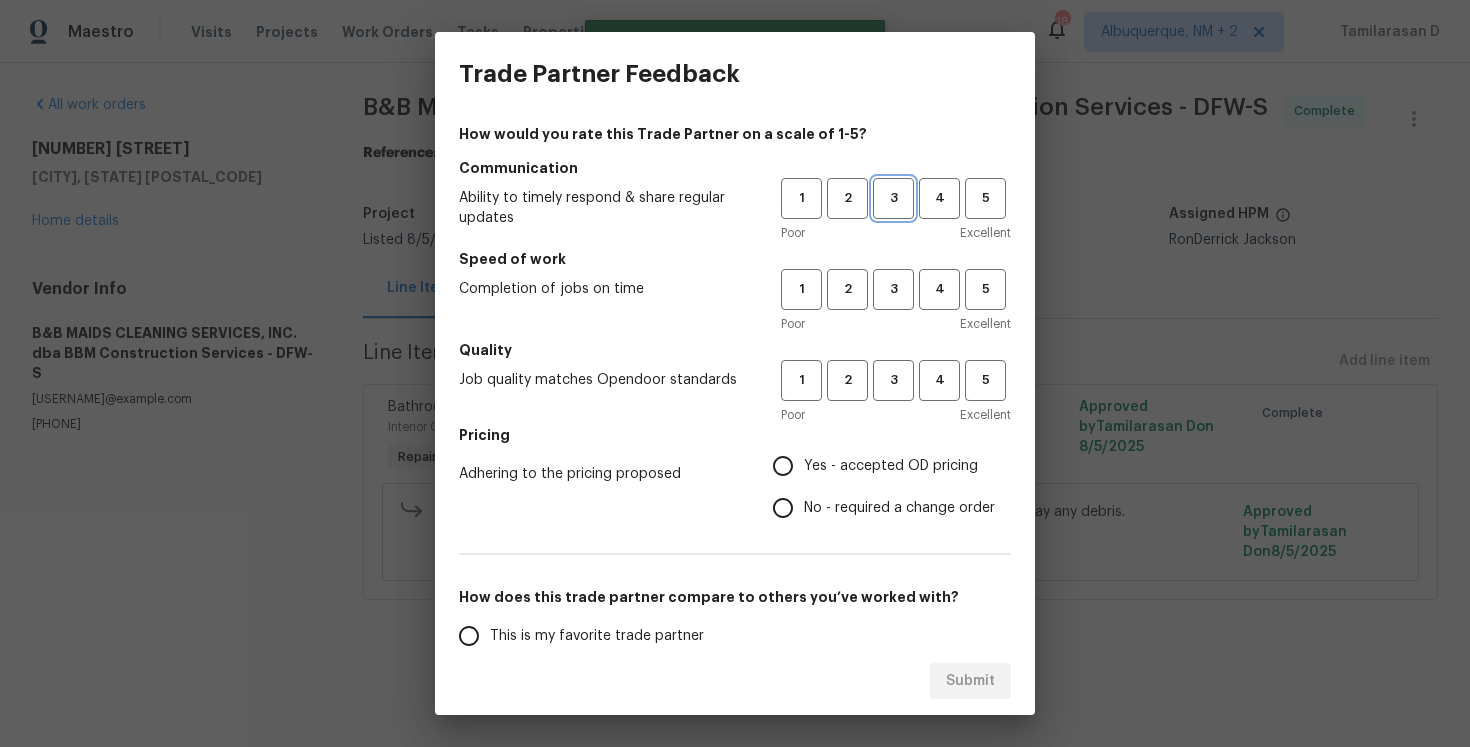 click on "3" at bounding box center [893, 198] 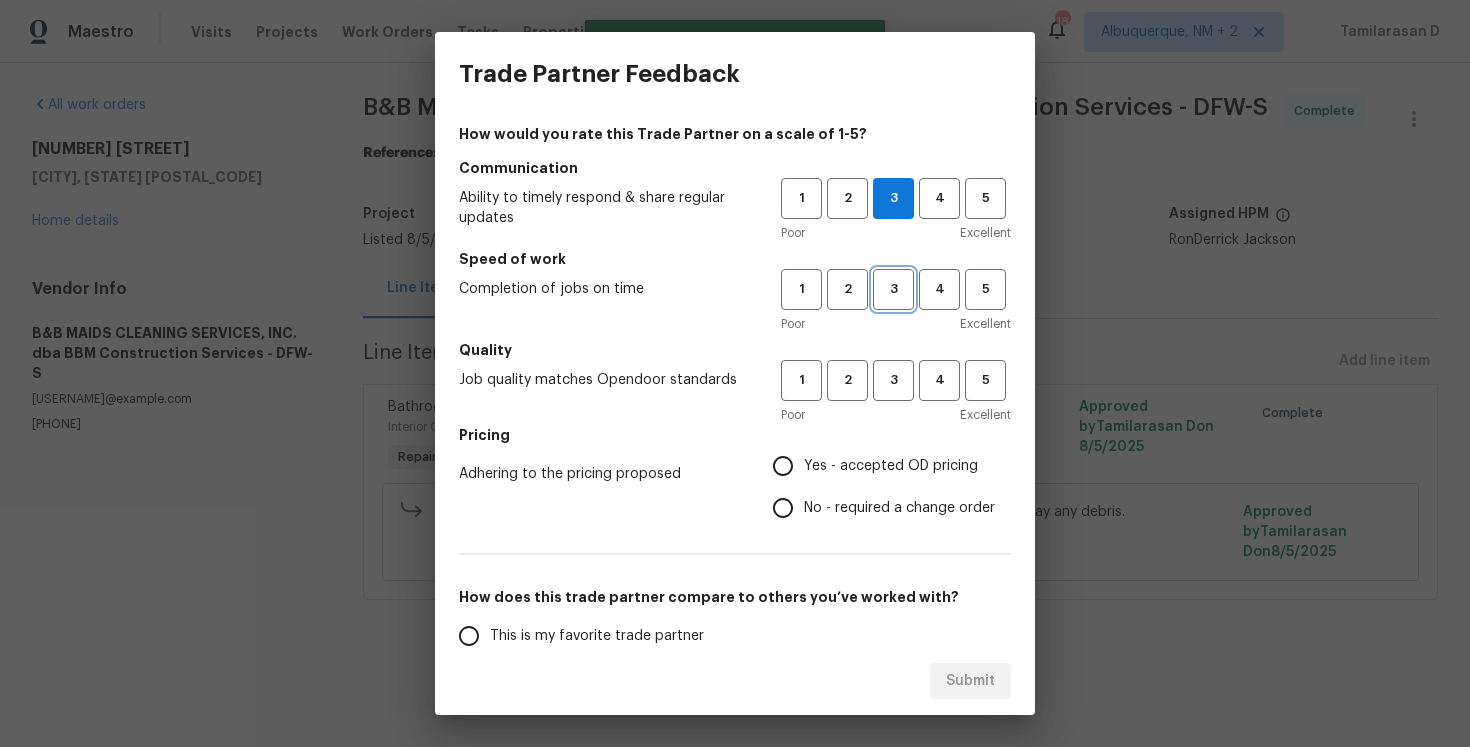 click on "3" at bounding box center (893, 289) 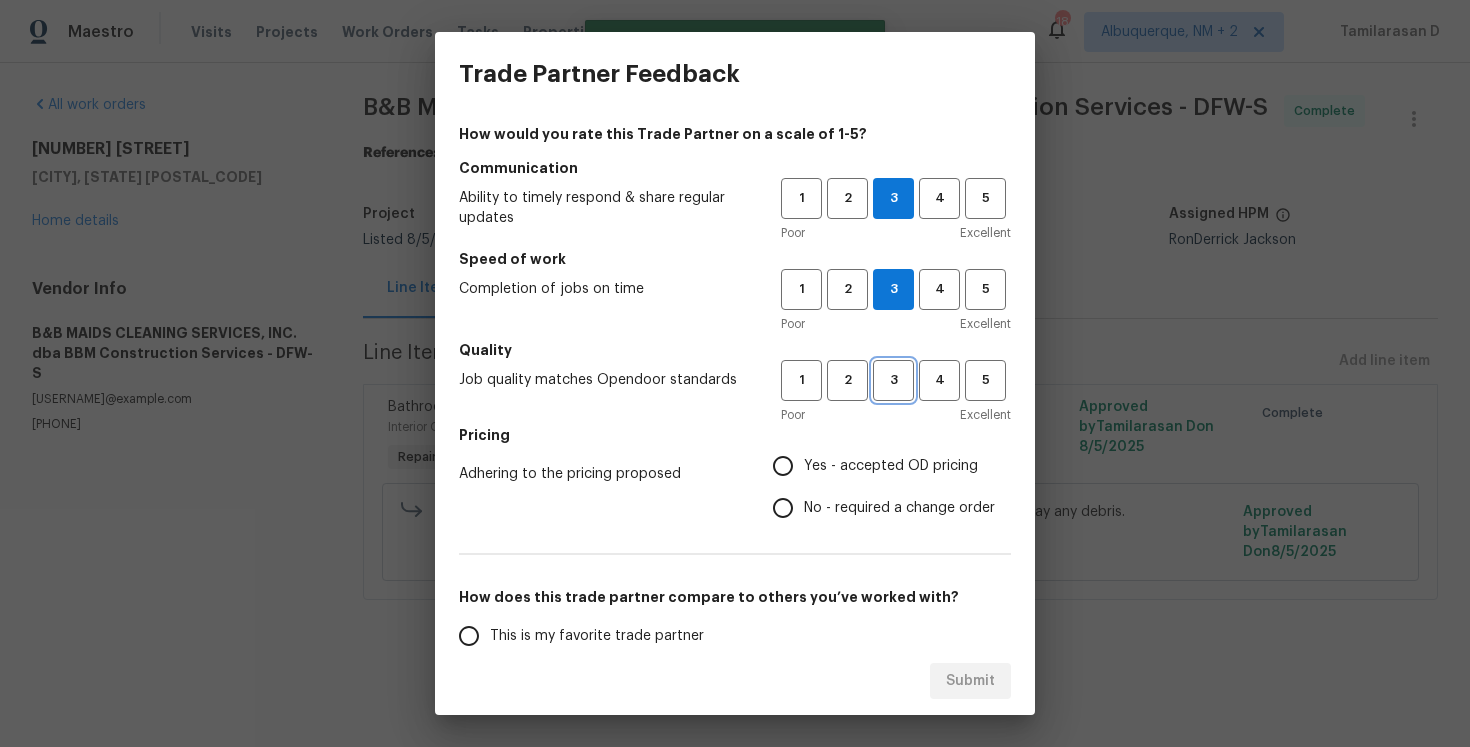 click on "3" at bounding box center [893, 380] 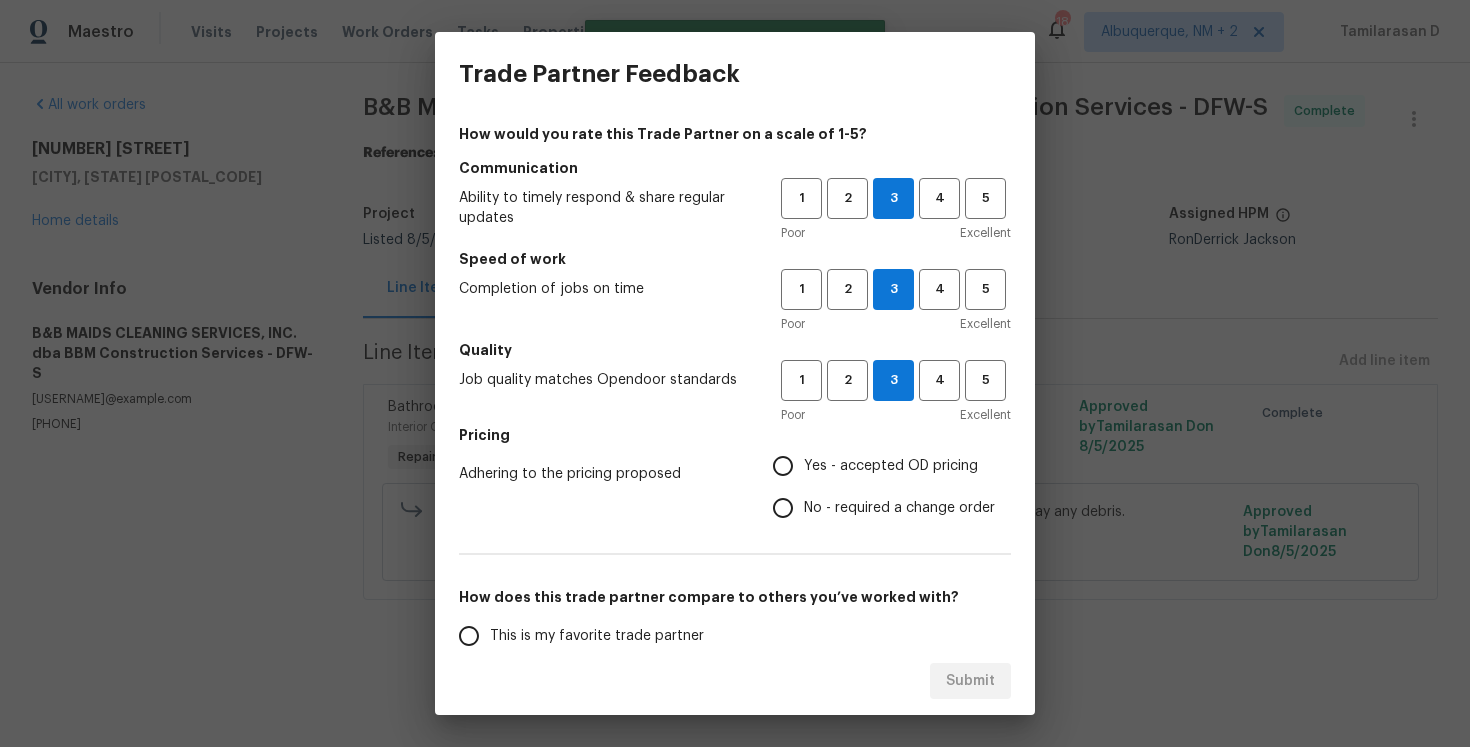 click on "Yes - accepted OD pricing" at bounding box center (891, 466) 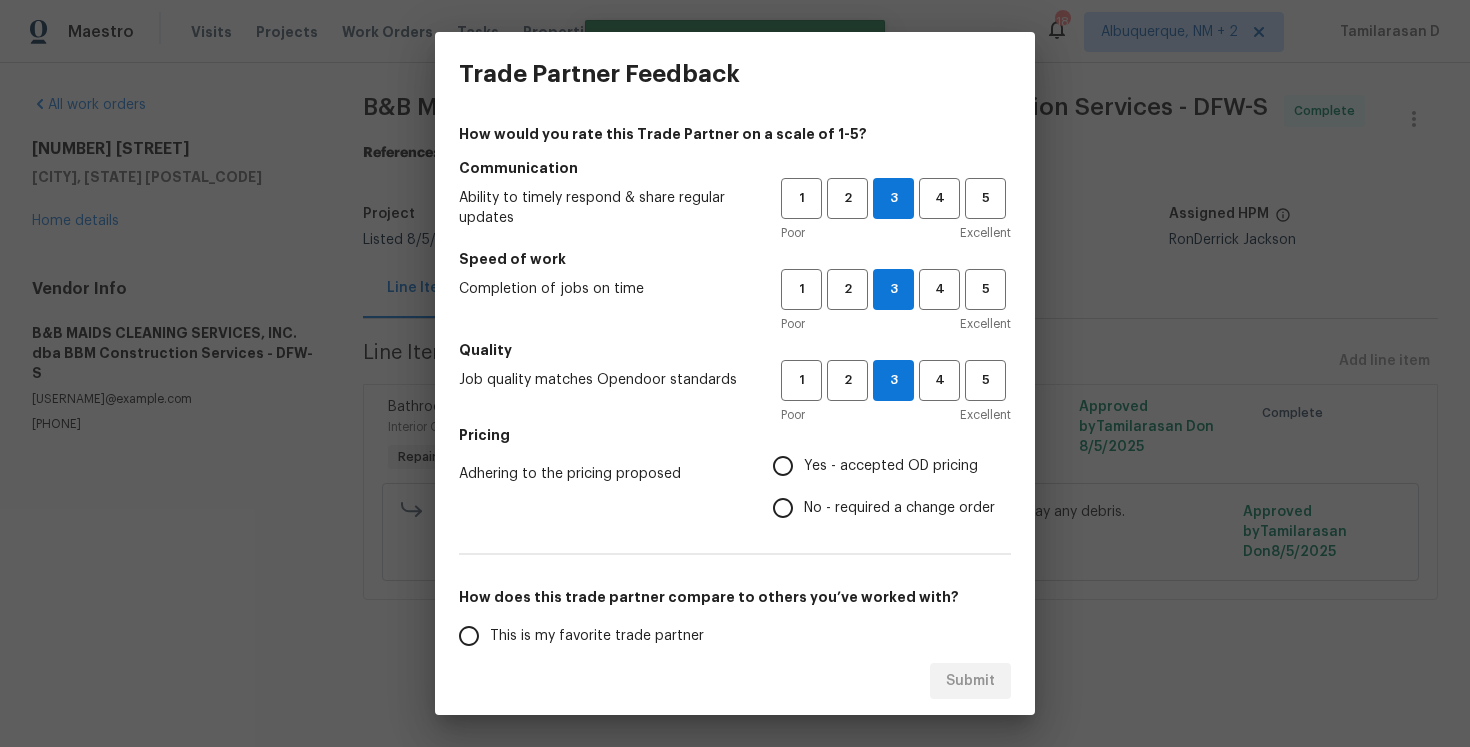 click on "Yes - accepted OD pricing" at bounding box center [783, 466] 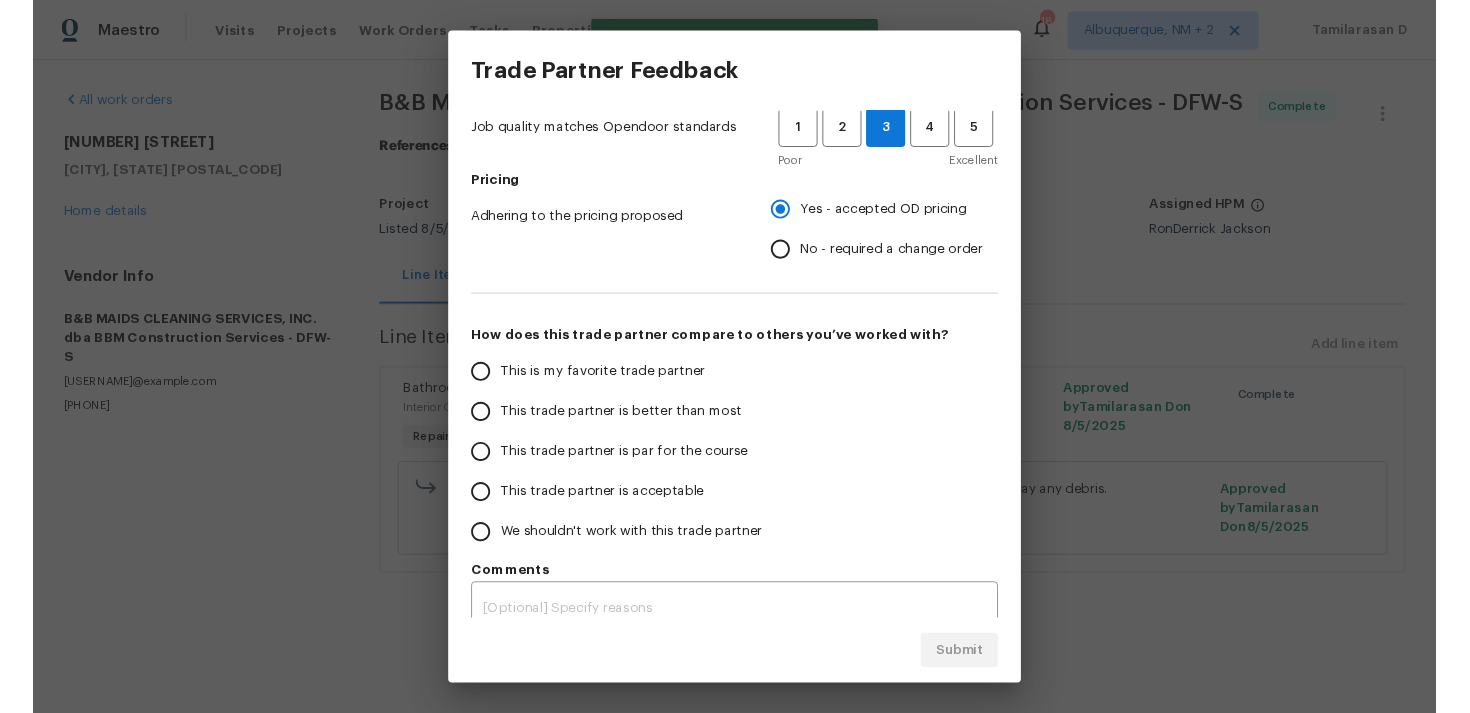 scroll, scrollTop: 268, scrollLeft: 0, axis: vertical 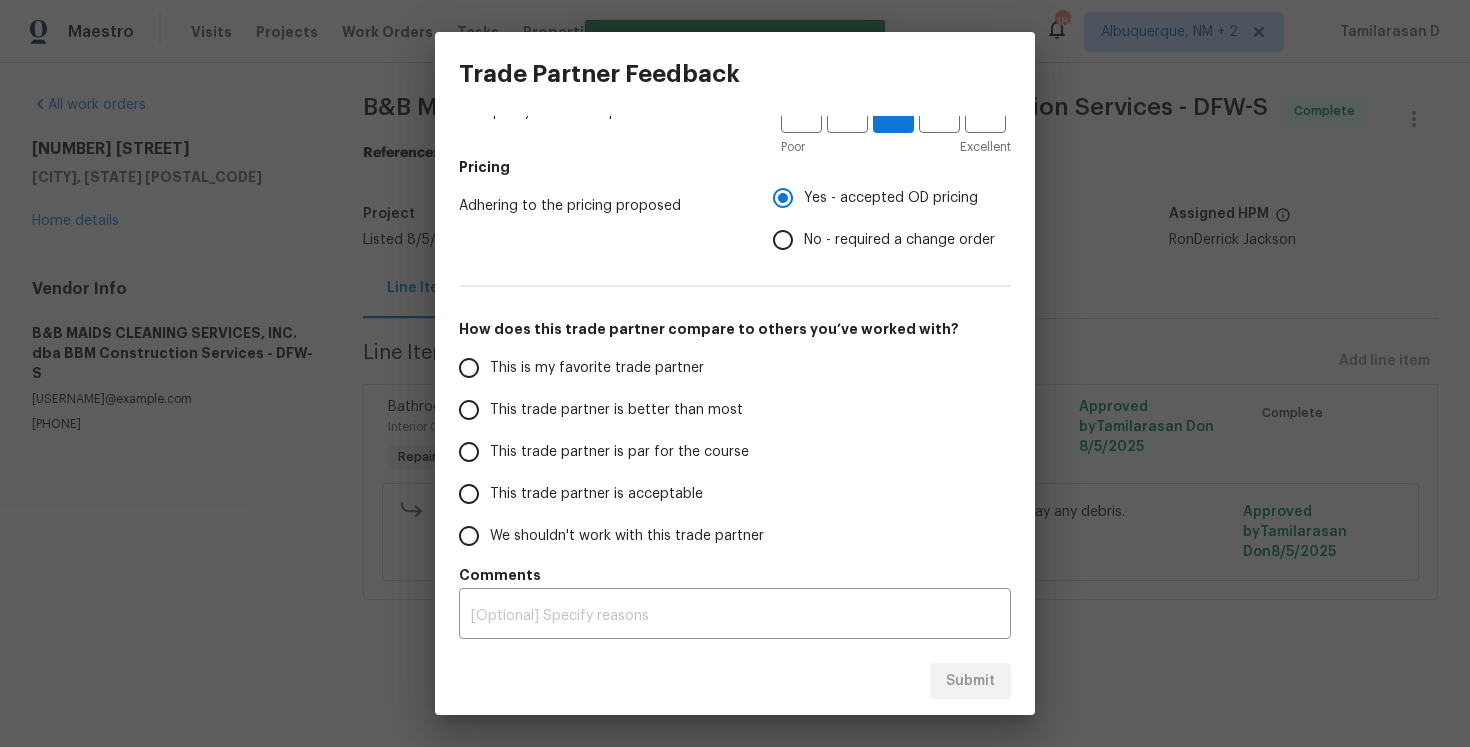 click on "This trade partner is par for the course" at bounding box center (469, 452) 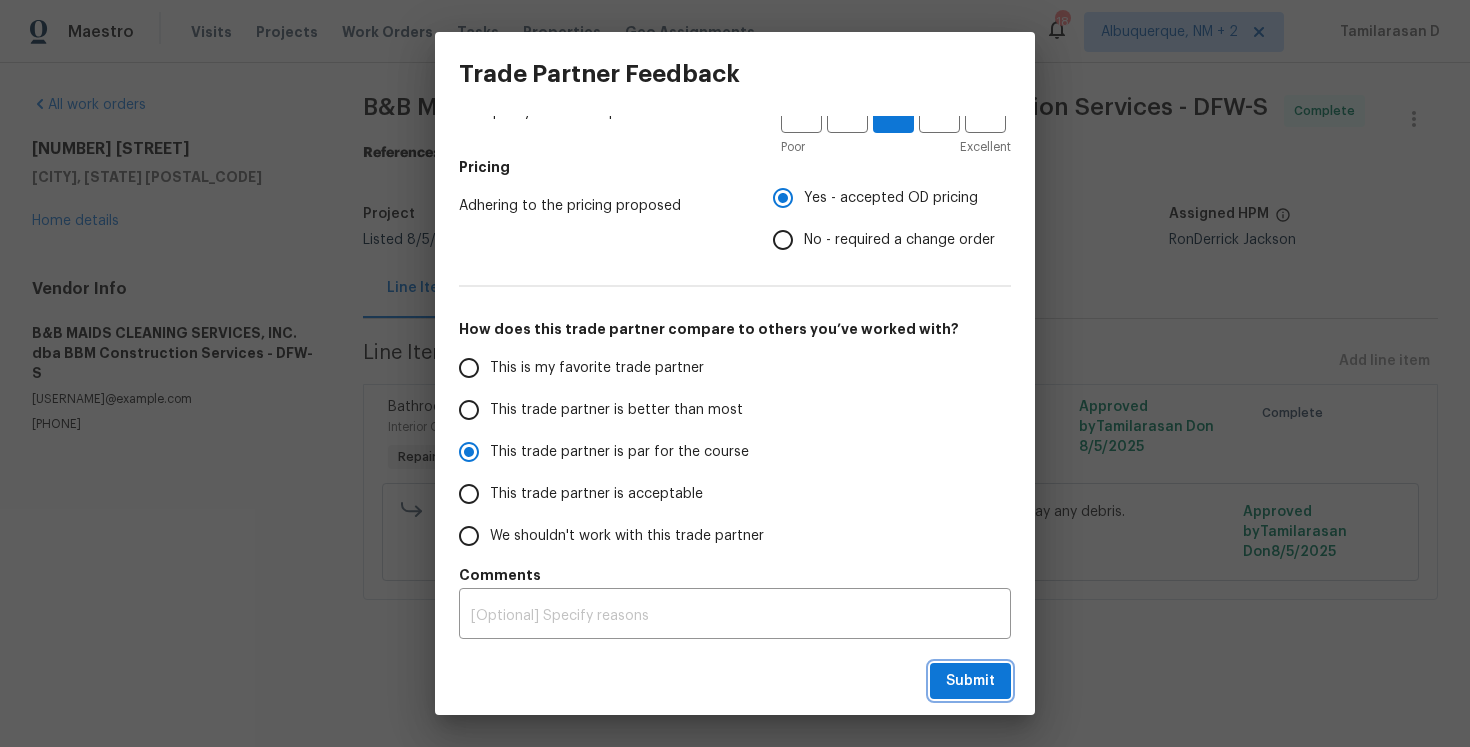click on "Submit" at bounding box center (970, 681) 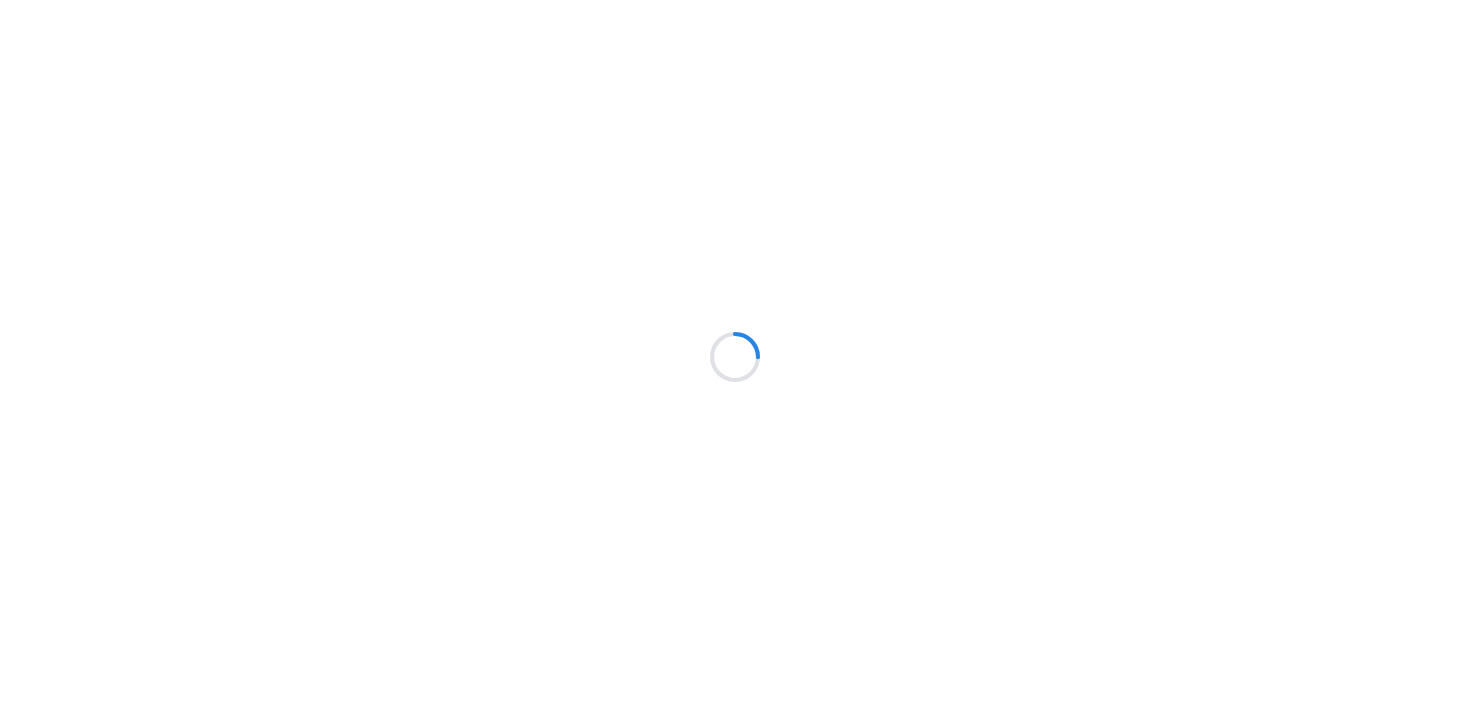 scroll, scrollTop: 0, scrollLeft: 0, axis: both 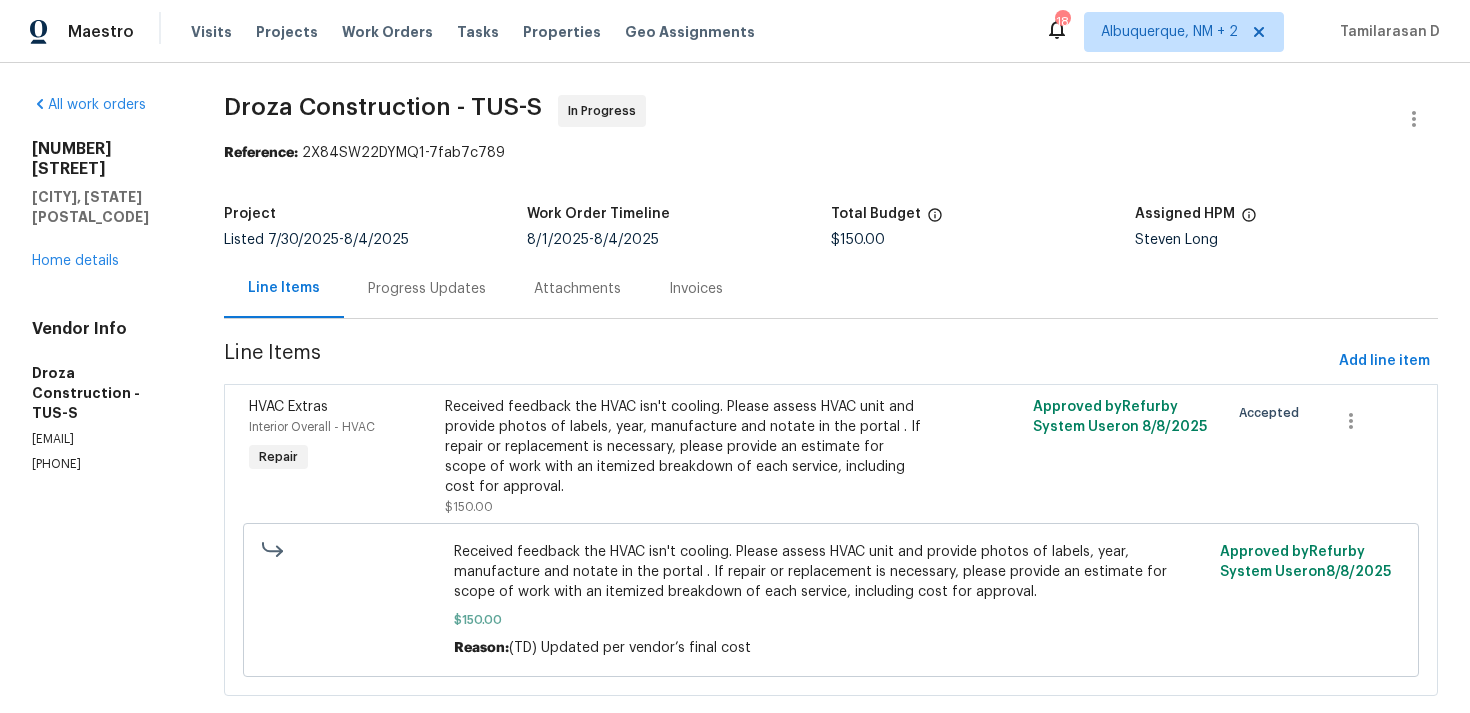 click on "Line Items Progress Updates Attachments Invoices" at bounding box center [831, 289] 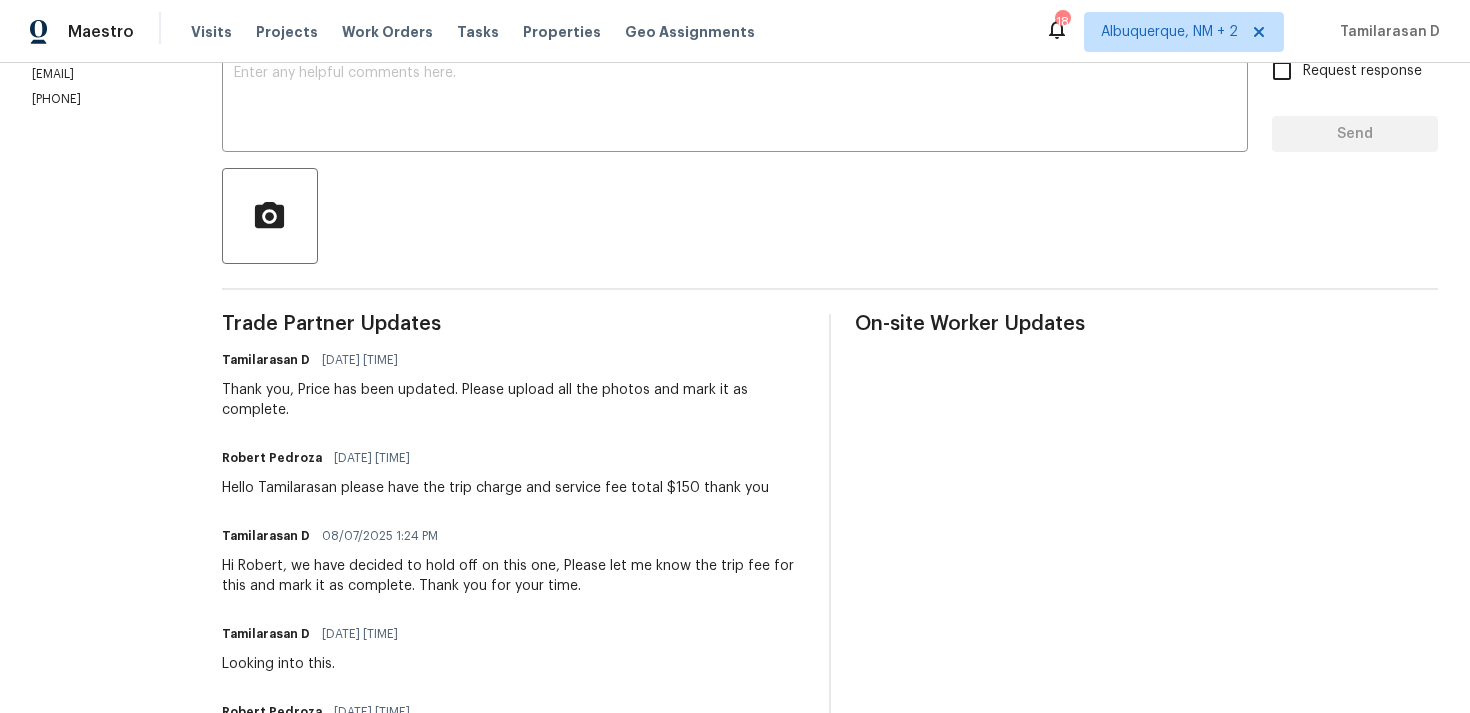 scroll, scrollTop: 300, scrollLeft: 0, axis: vertical 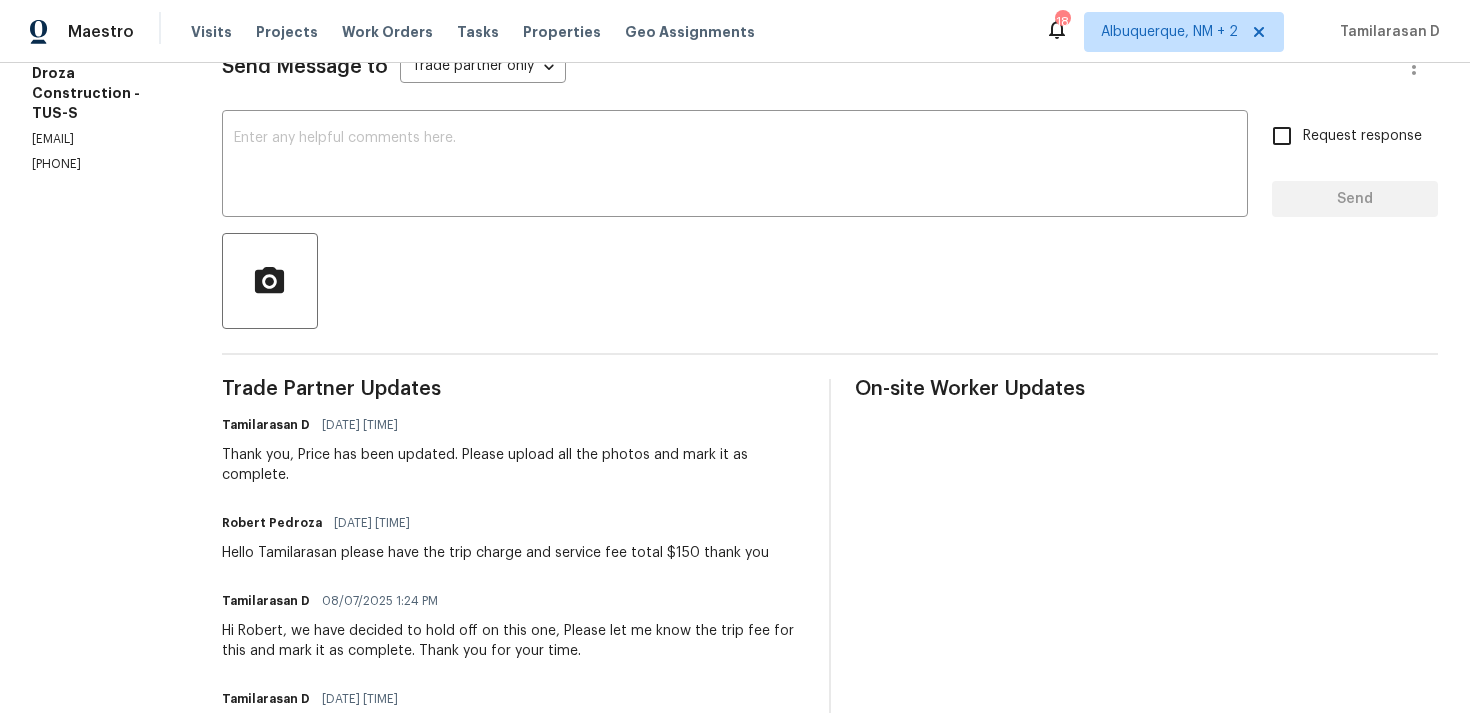 click on "(520) 235-2121" at bounding box center [103, 164] 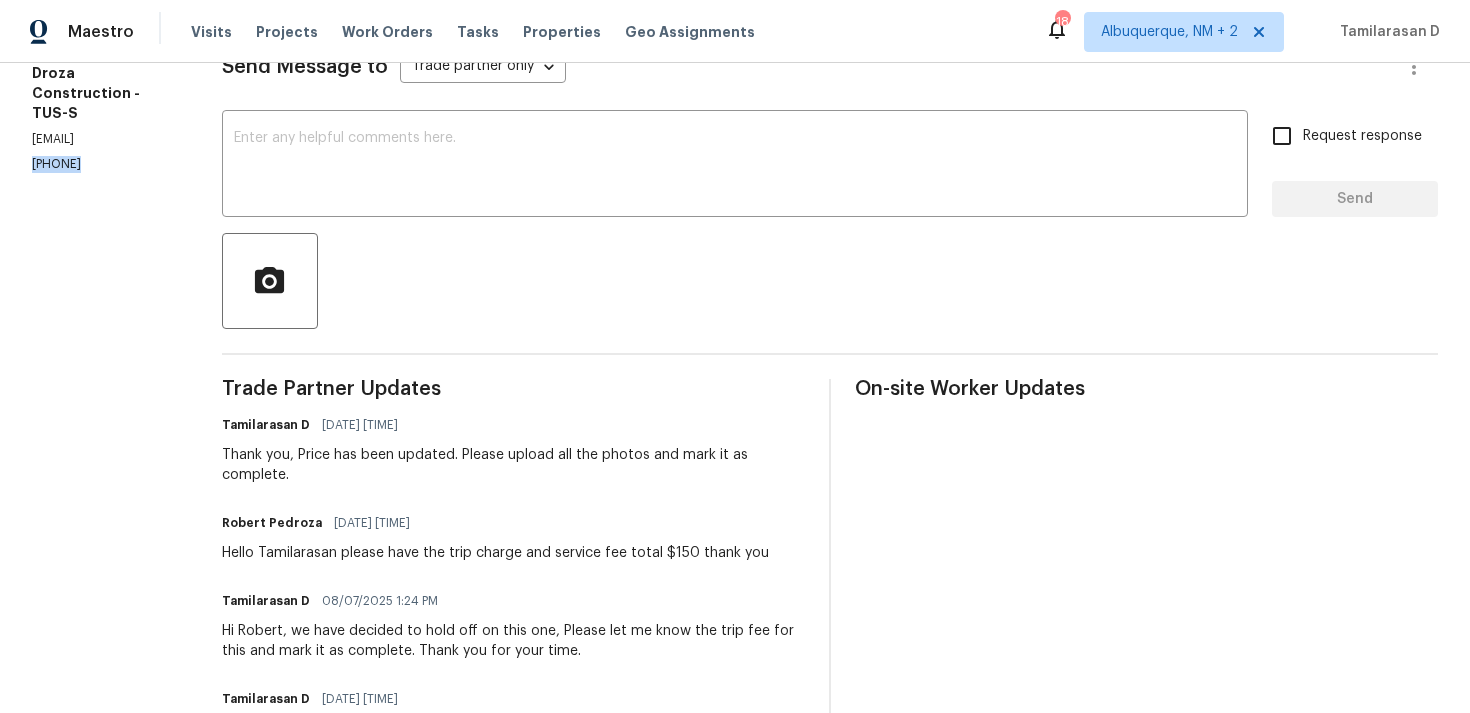 copy on "(520) 235-2121" 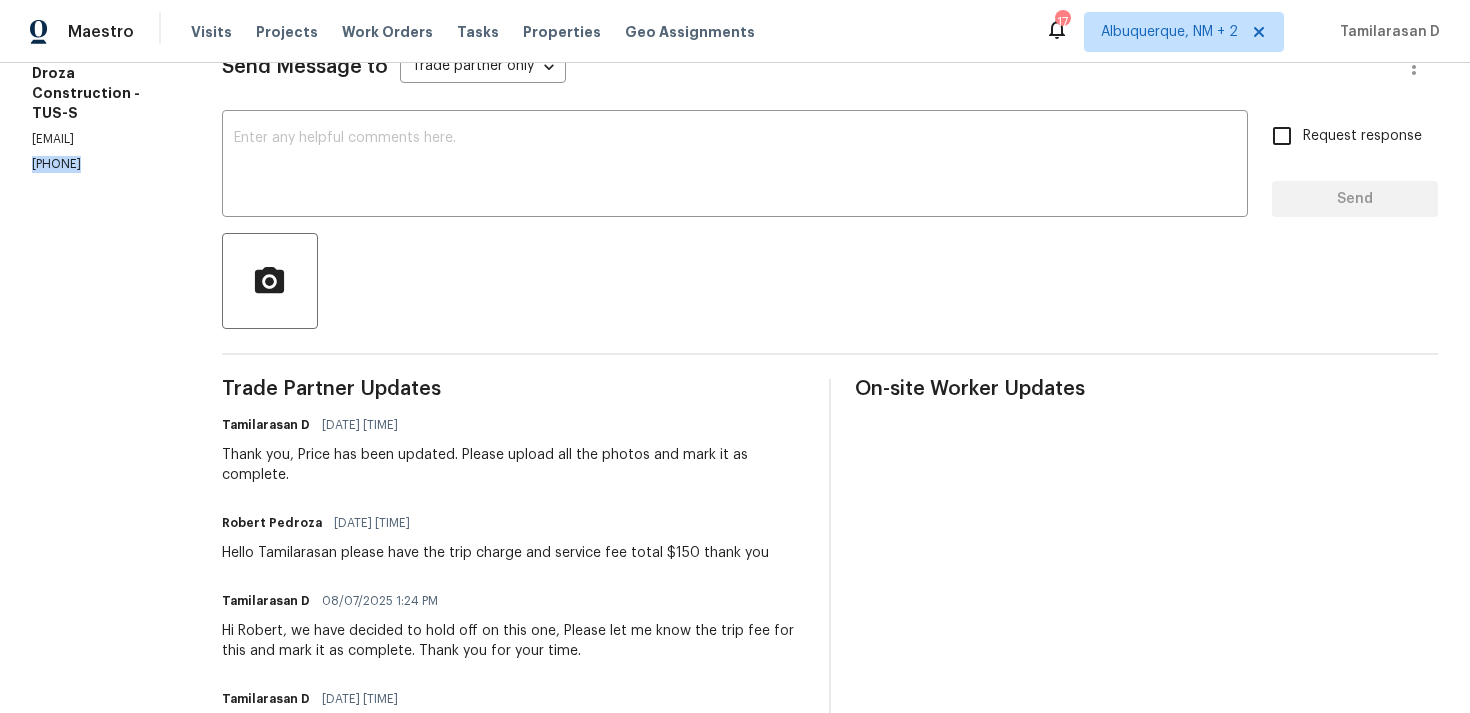 click on "Thank you, Price has been updated. Please upload all the photos and mark it as complete." at bounding box center [513, 465] 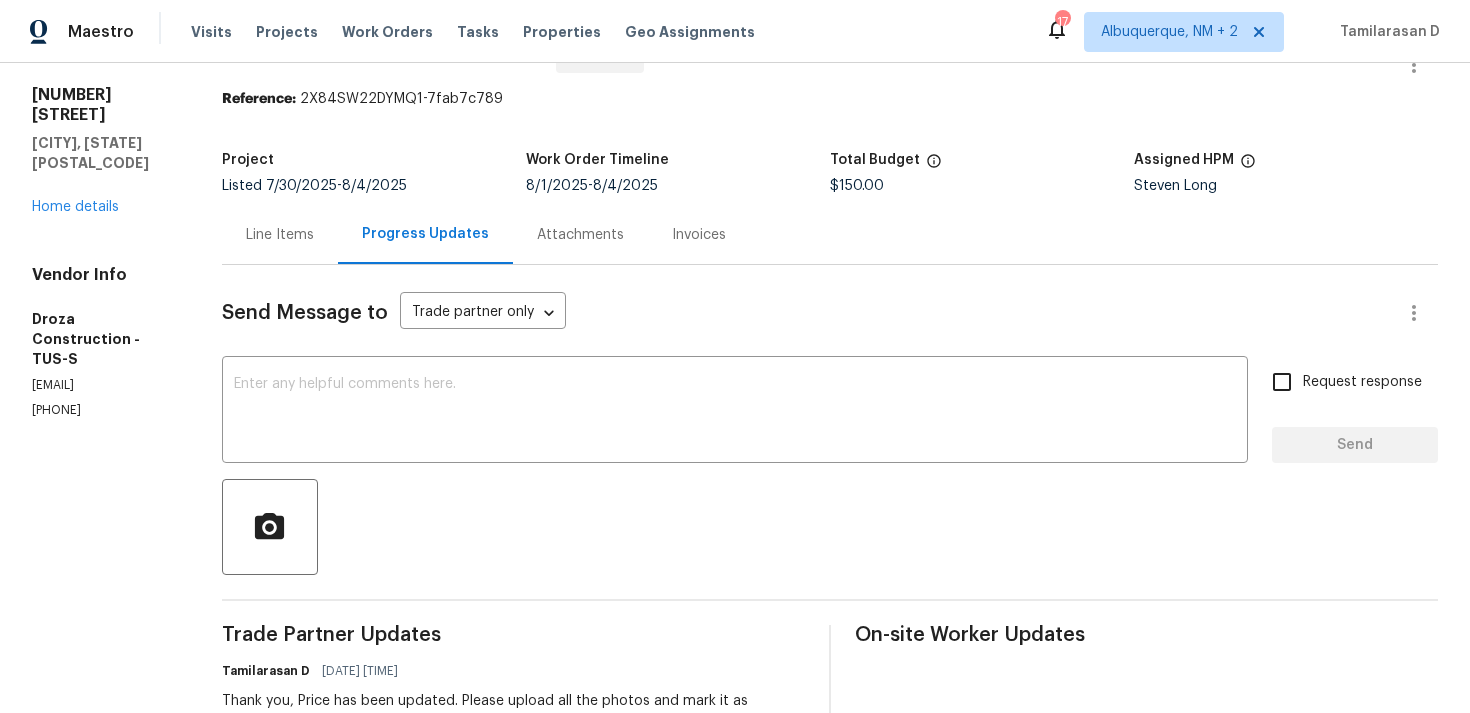scroll, scrollTop: 0, scrollLeft: 0, axis: both 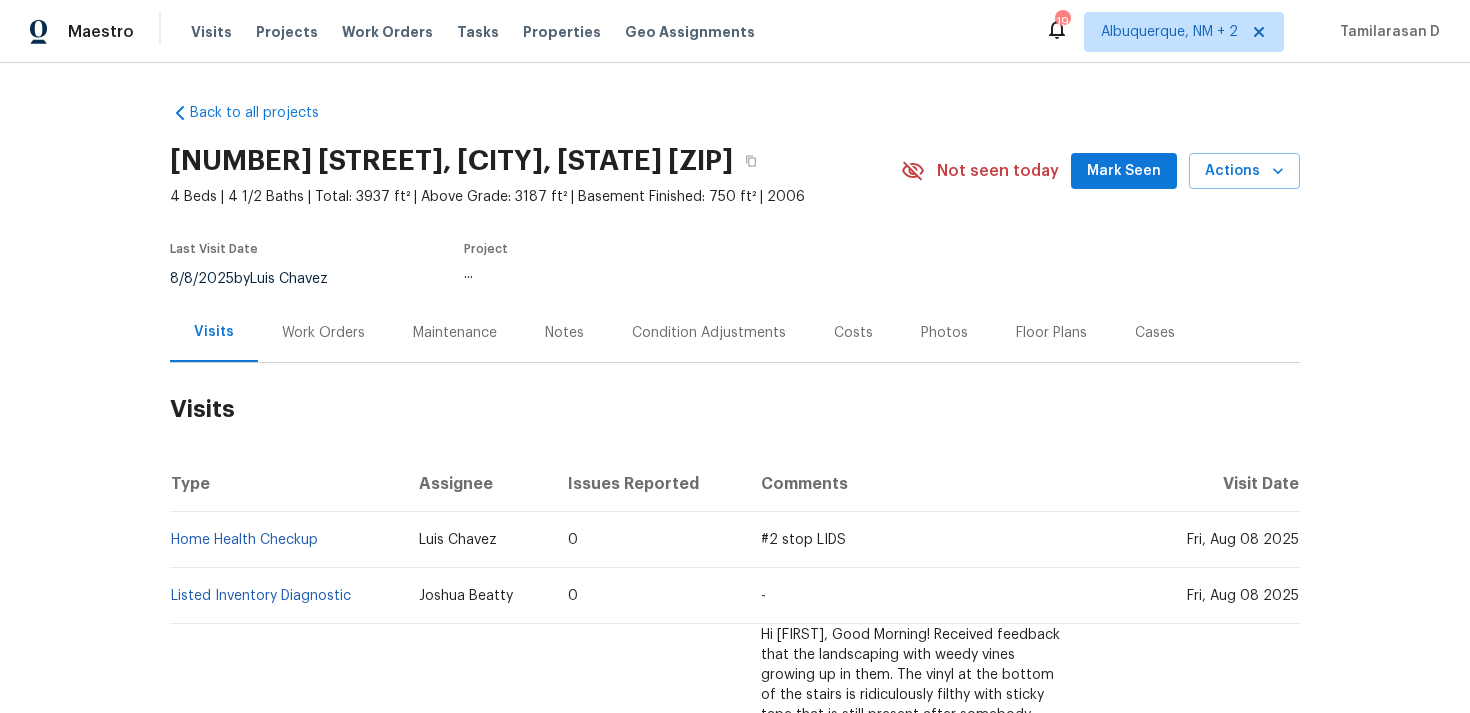 click on "Work Orders" at bounding box center [323, 333] 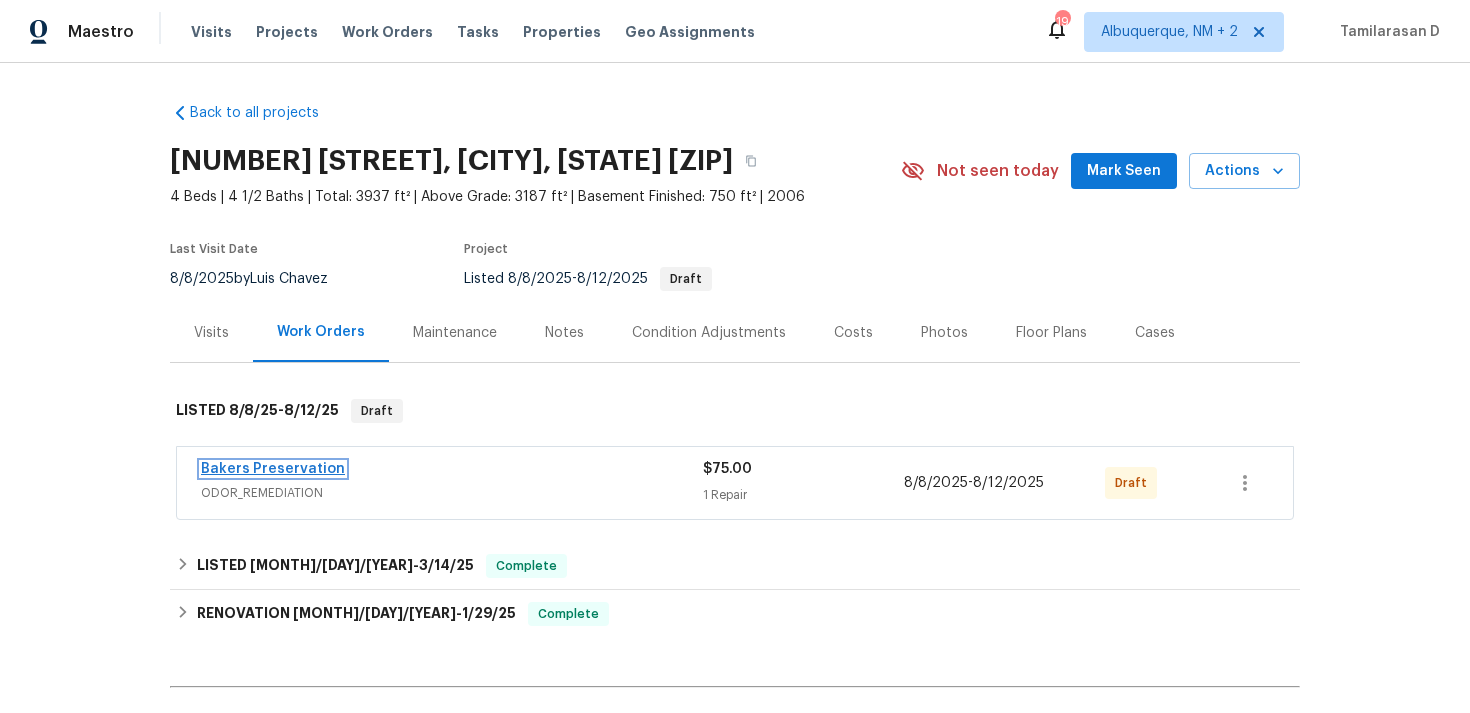click on "Bakers Preservation" at bounding box center [273, 469] 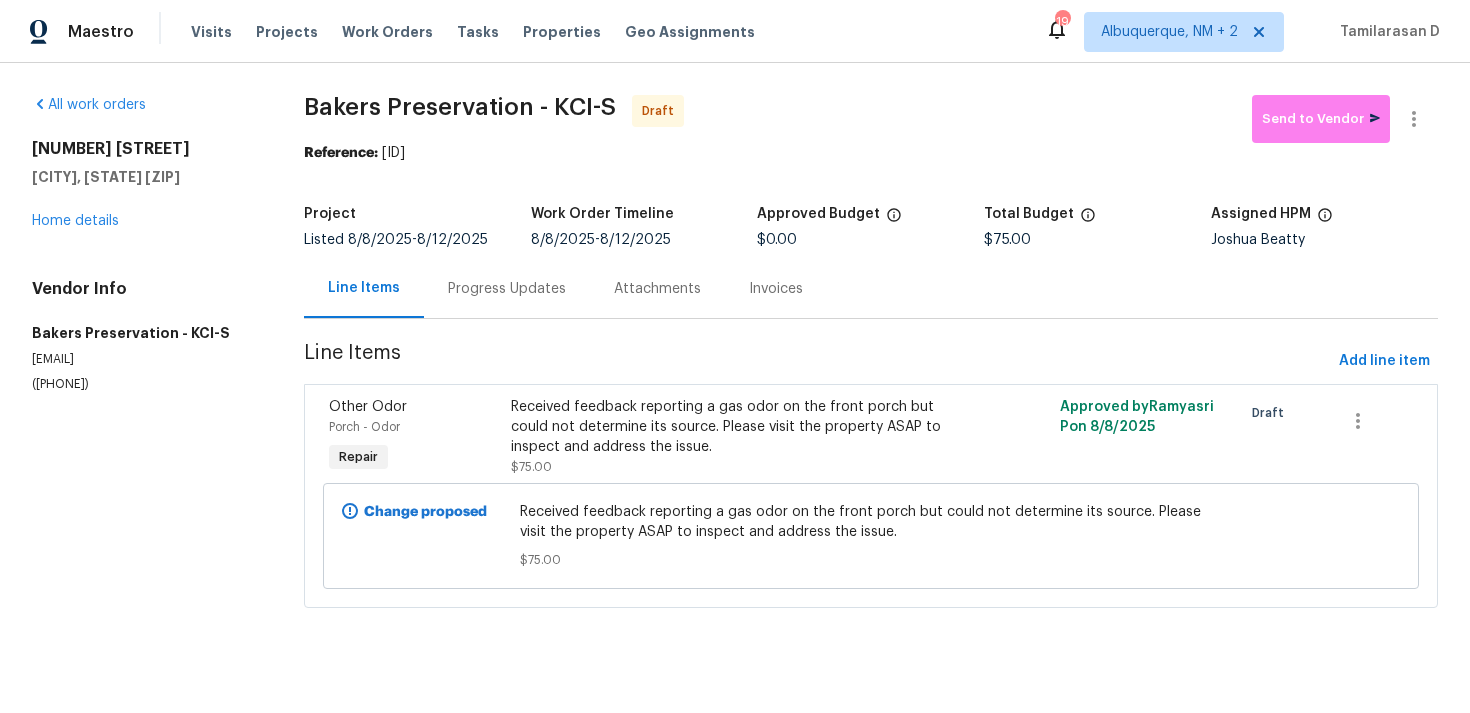 click on "Received feedback reporting a gas odor on the front porch but could not determine its source. Please visit the property ASAP to inspect and address the issue." at bounding box center [733, 427] 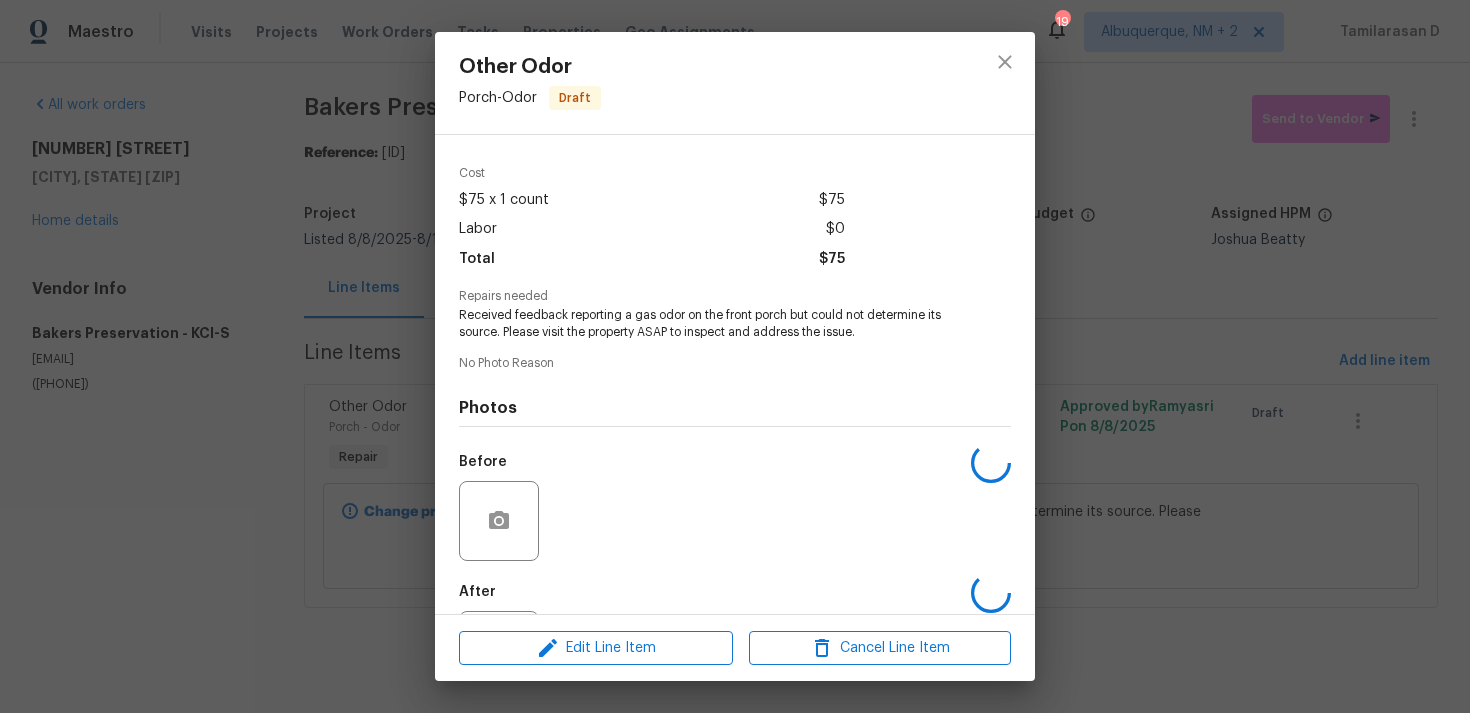 scroll, scrollTop: 152, scrollLeft: 0, axis: vertical 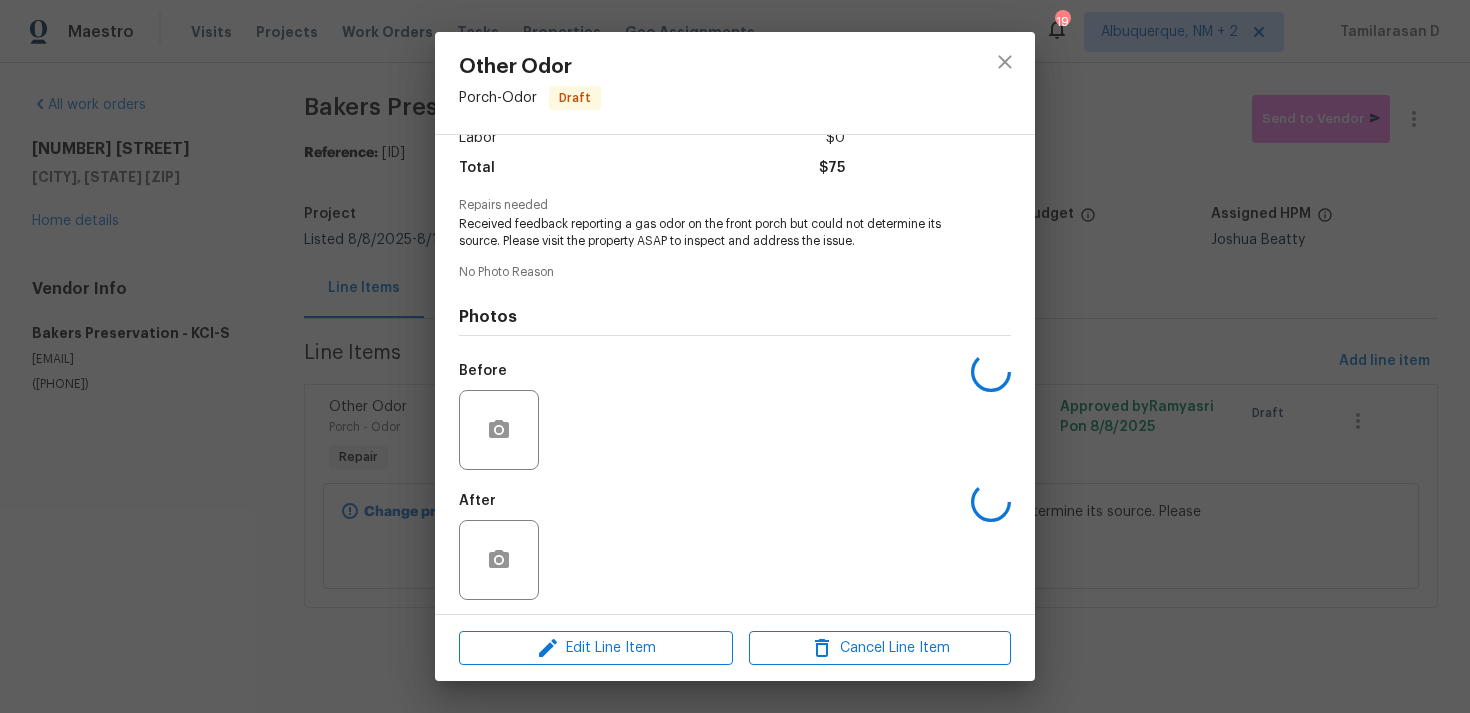 click on "Other Odor Porch  -  Odor Draft Vendor Bakers Preservation Account Category Repairs Cost $75 x 1 count $75 Labor $0 Total $75 Repairs needed Received feedback reporting a gas odor on the front porch but could not determine its source. Please visit the property ASAP to inspect and address the issue. No Photo Reason   Photos Before After  Edit Line Item  Cancel Line Item" at bounding box center [735, 356] 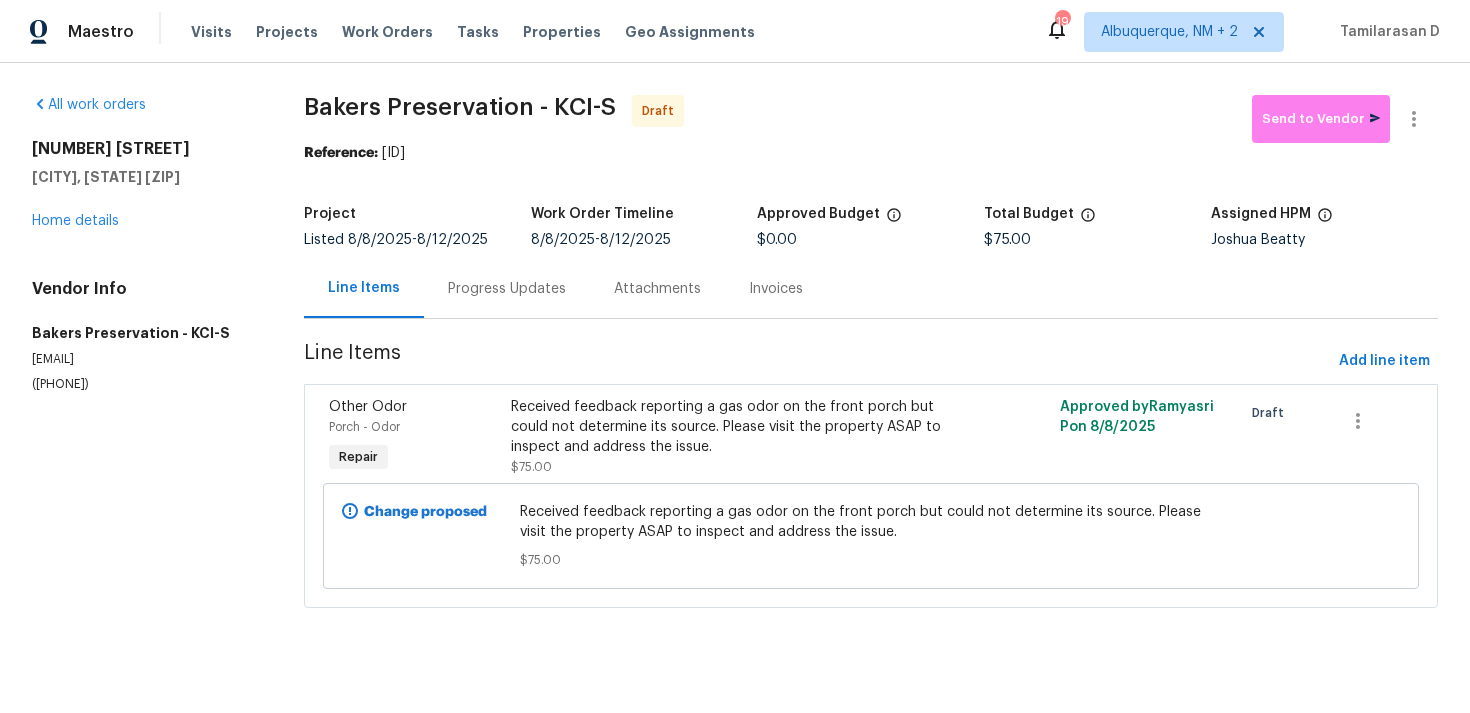 click on "Received feedback reporting a gas odor on the front porch but could not determine its source. Please visit the property ASAP to inspect and address the issue." at bounding box center [733, 427] 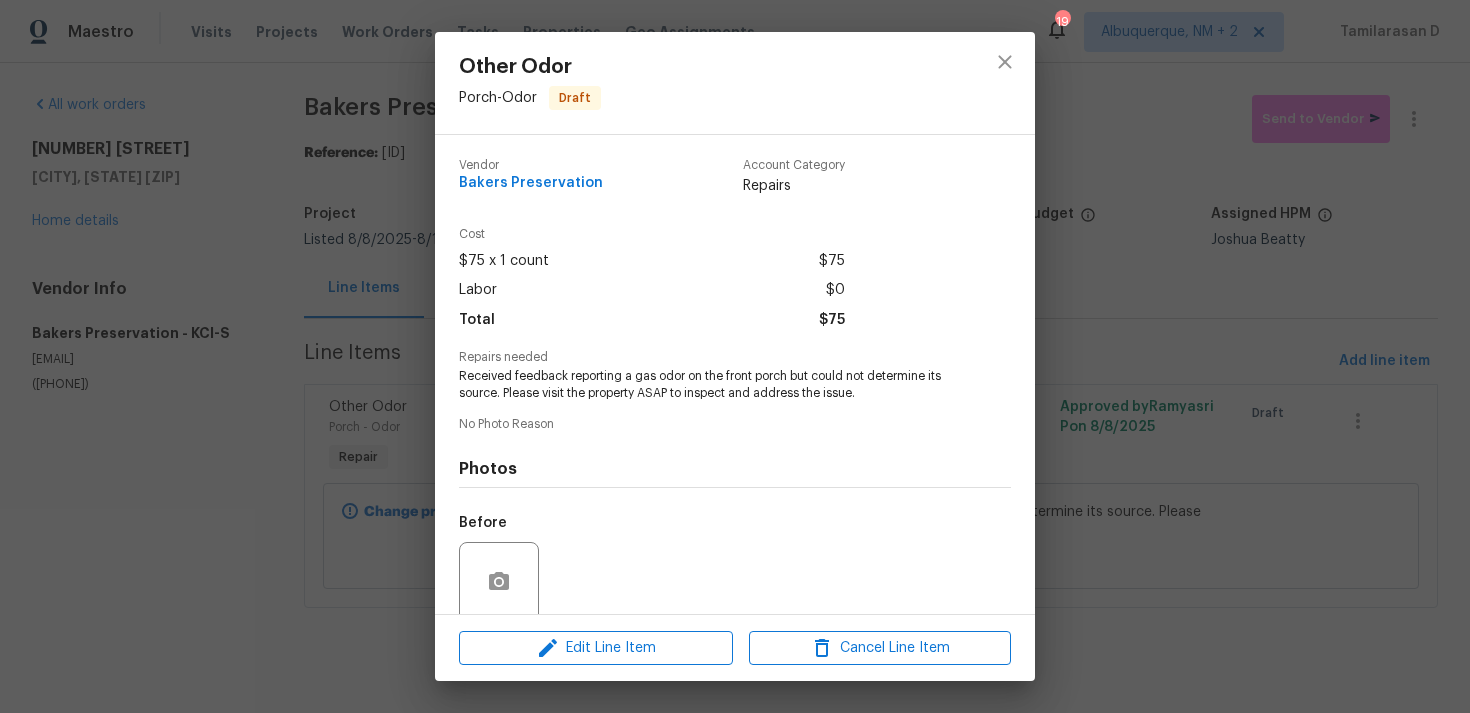 click on "Vendor Bakers Preservation Account Category Repairs Cost $75 x 1 count $75 Labor $0 Total $75 Repairs needed Received feedback reporting a gas odor on the front porch but could not determine its source. Please visit the property ASAP to inspect and address the issue. No Photo Reason   Photos Before After" at bounding box center [735, 453] 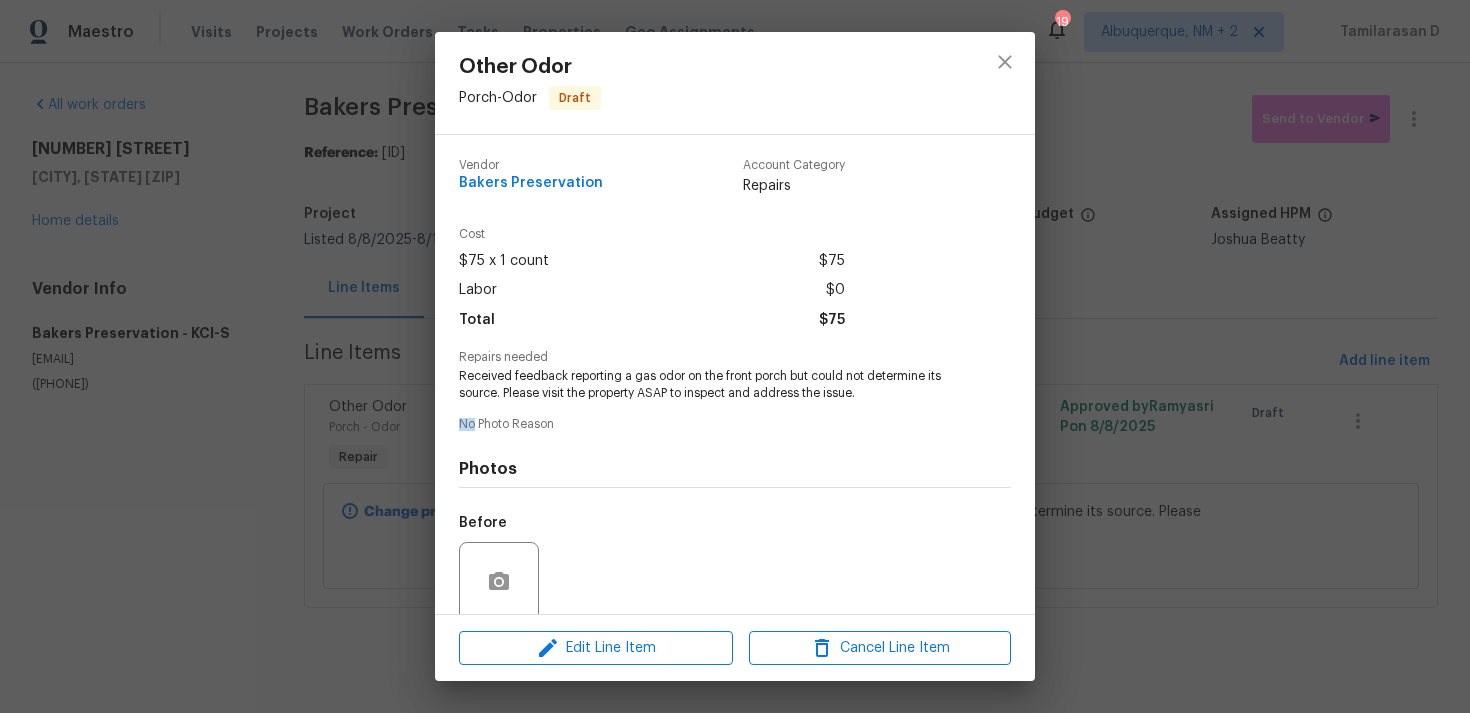 click on "Vendor Bakers Preservation Account Category Repairs Cost $75 x 1 count $75 Labor $0 Total $75 Repairs needed Received feedback reporting a gas odor on the front porch but could not determine its source. Please visit the property ASAP to inspect and address the issue. No Photo Reason   Photos Before After" at bounding box center [735, 453] 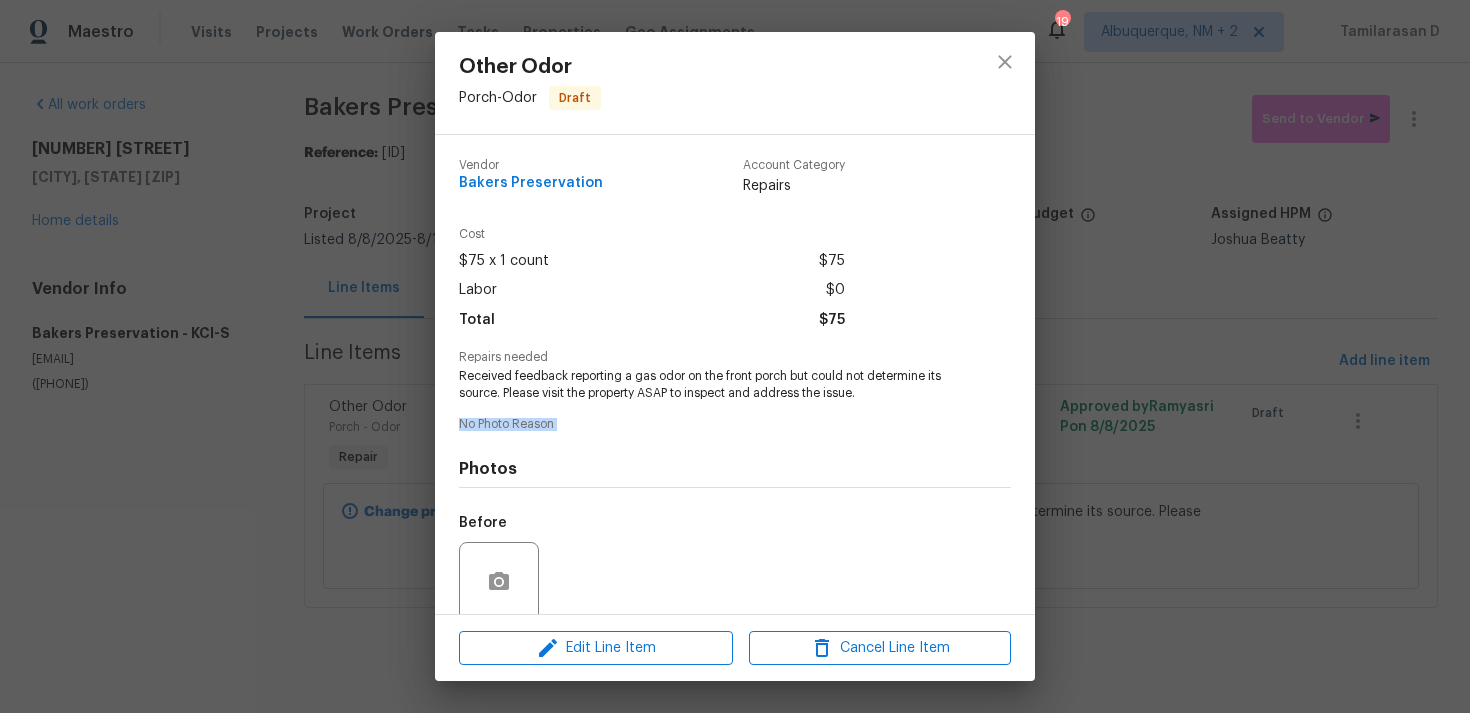 click on "Other Odor Porch  -  Odor Draft Vendor Bakers Preservation Account Category Repairs Cost $75 x 1 count $75 Labor $0 Total $75 Repairs needed Received feedback reporting a gas odor on the front porch but could not determine its source. Please visit the property ASAP to inspect and address the issue. No Photo Reason   Photos Before After  Edit Line Item  Cancel Line Item" at bounding box center [735, 356] 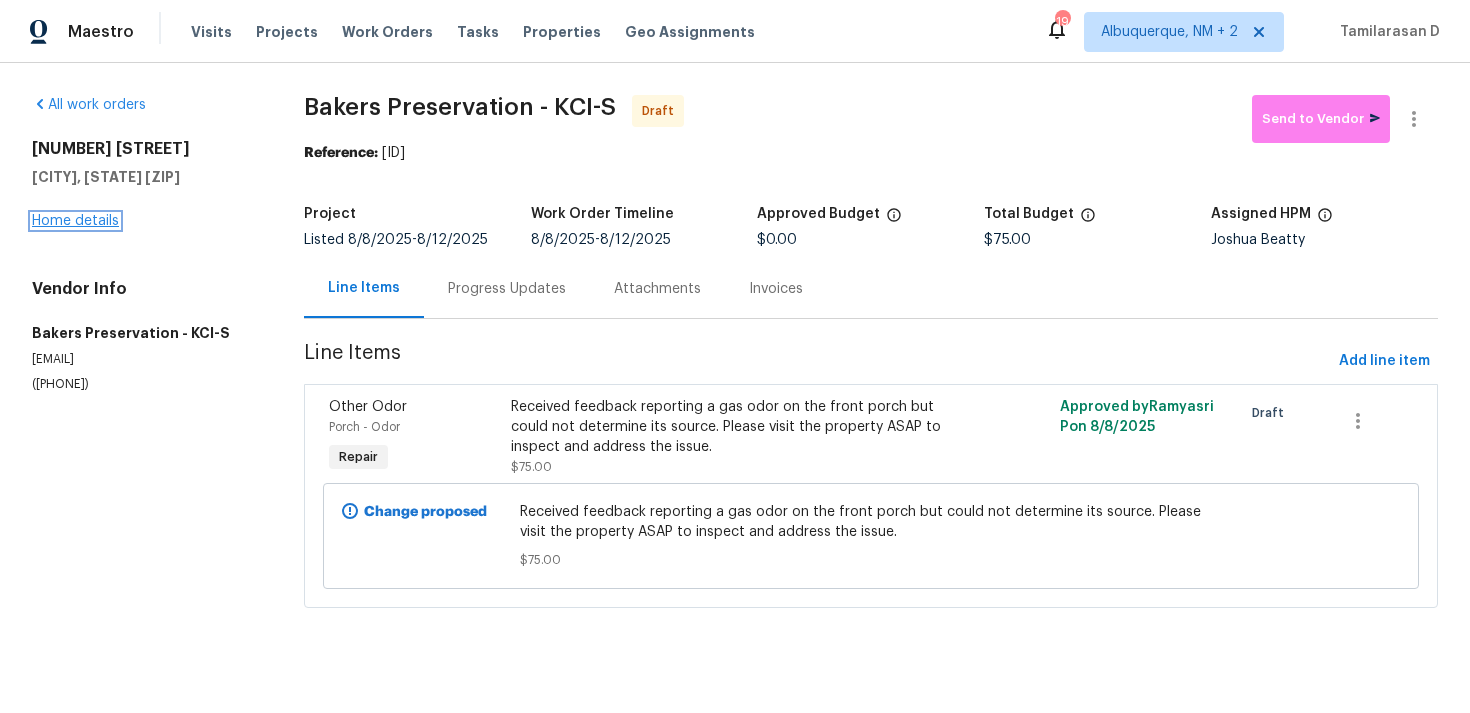 click on "Home details" at bounding box center [75, 221] 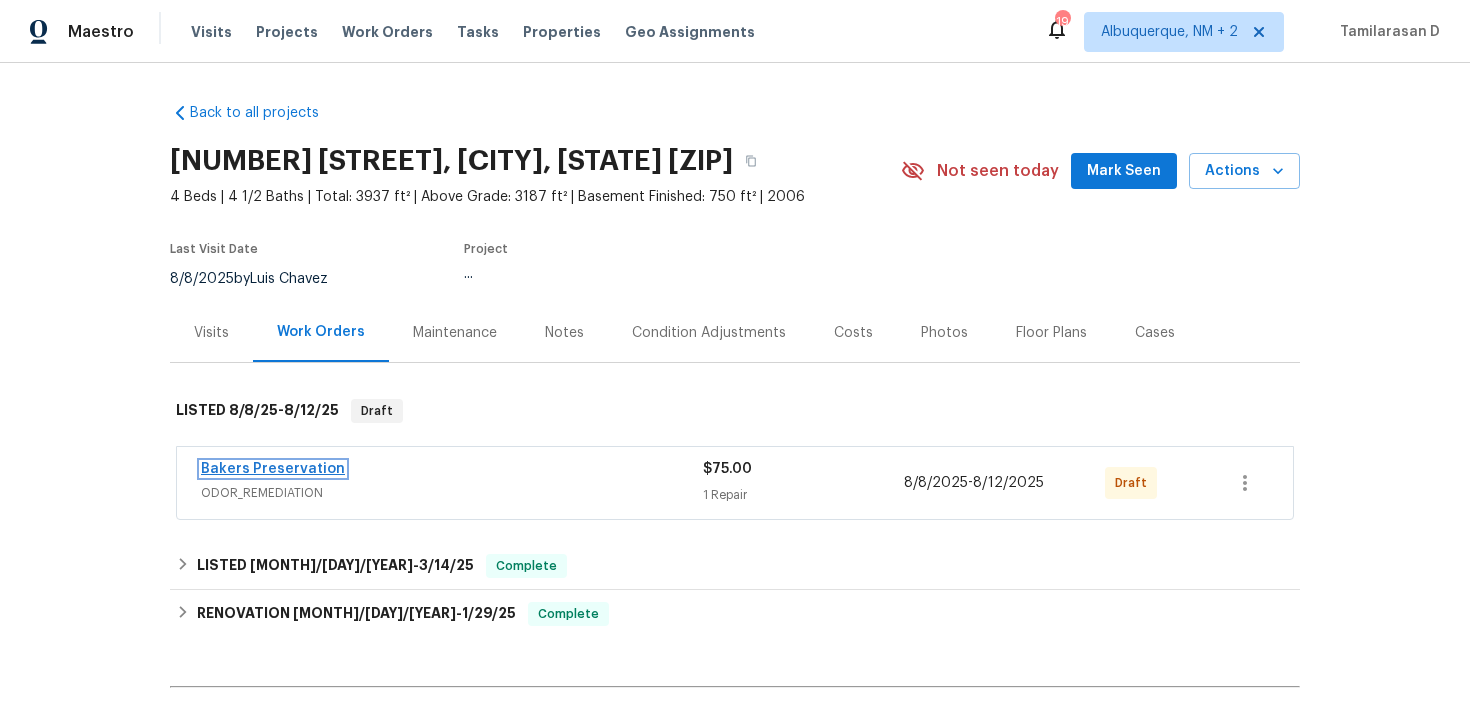 click on "Bakers Preservation" at bounding box center (273, 469) 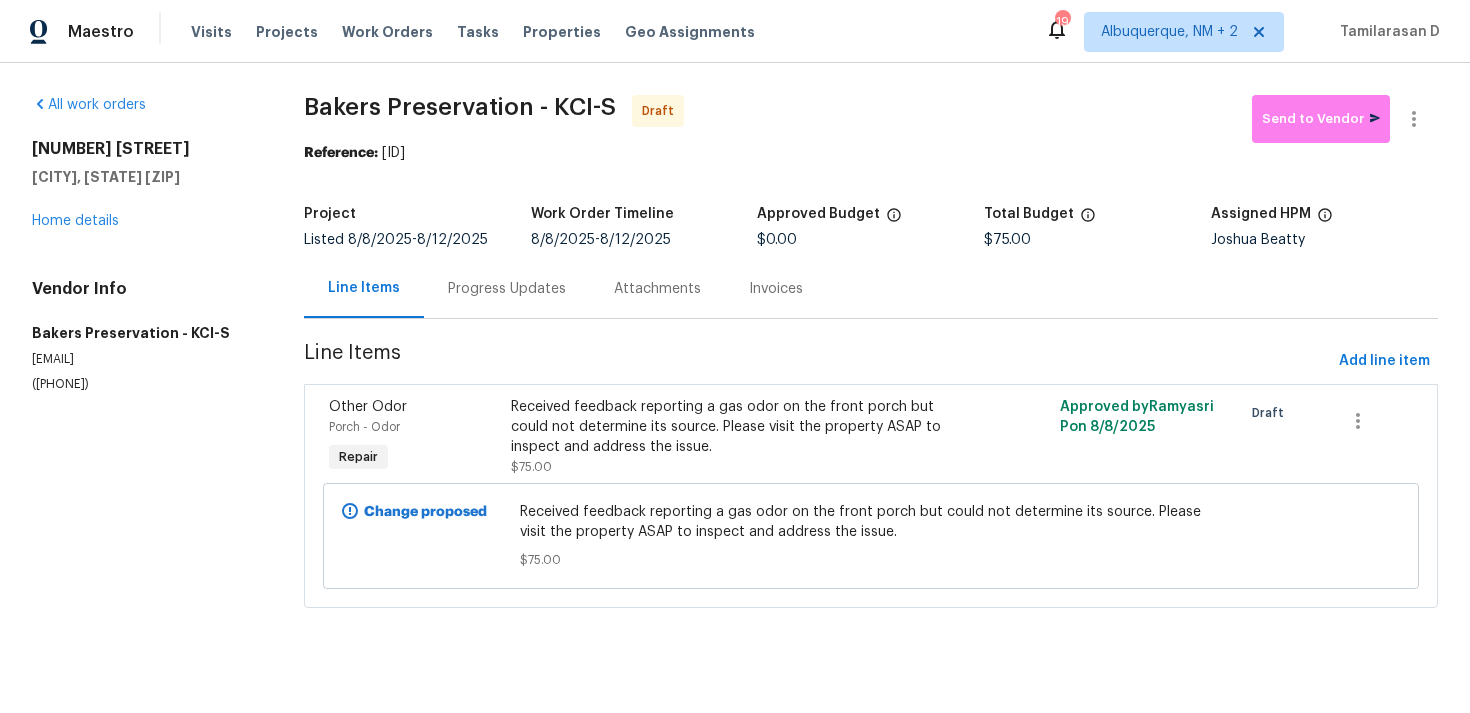 click on "Bakers Preservation - KCI-S Draft Send to Vendor   Reference:   2PCRT641Q6WS3-723ff1eb5 Project Listed   8/8/2025  -  8/12/2025 Work Order Timeline 8/8/2025  -  8/12/2025 Approved Budget $0.00 Total Budget $75.00 Assigned HPM Joshua Beatty Line Items Progress Updates Attachments Invoices Line Items Add line item Other Odor Porch - Odor Repair Received feedback reporting a gas odor on the front porch but could not determine its source. Please visit the property ASAP to inspect and address the issue. $75.00 Approved by  Ramyasri P  on   8/8/2025 Draft Change proposed Received feedback reporting a gas odor on the front porch but could not determine its source. Please visit the property ASAP to inspect and address the issue. $75.00" at bounding box center [871, 363] 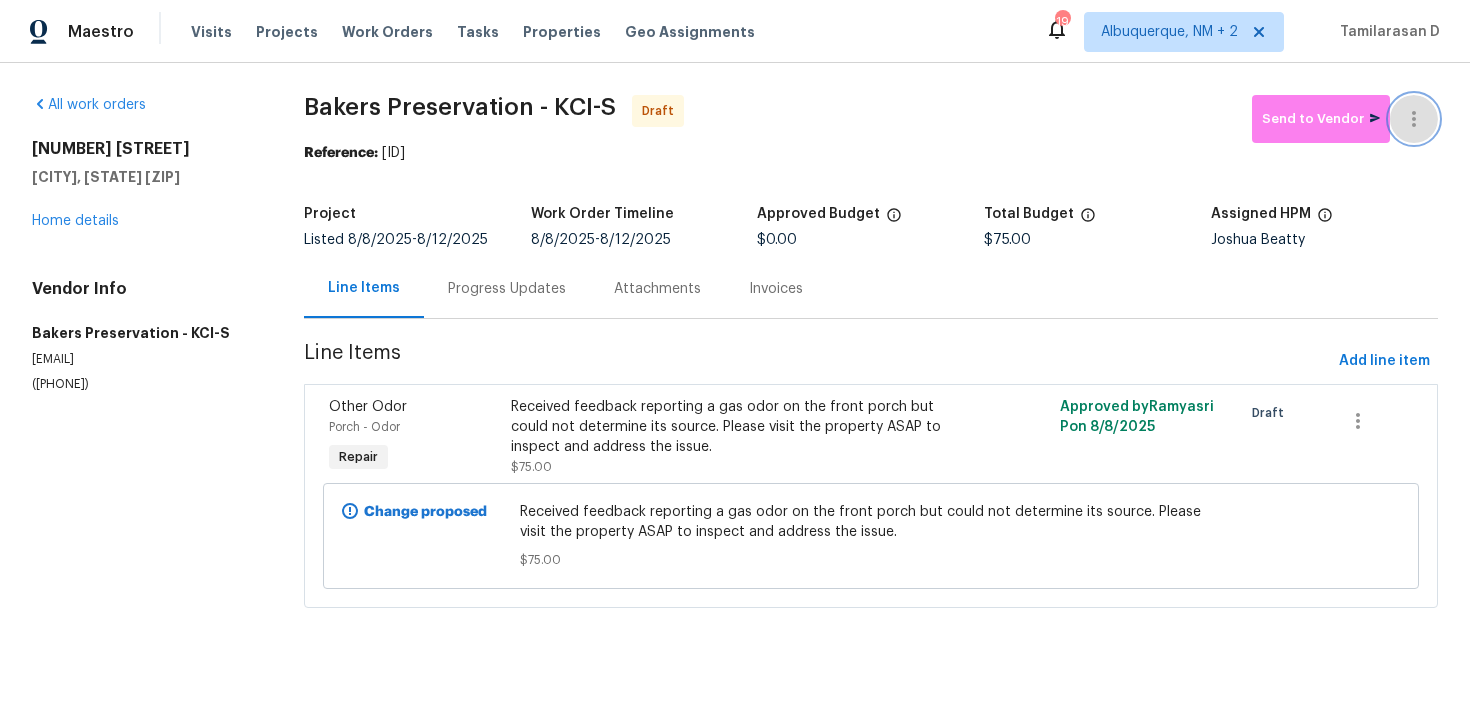 click 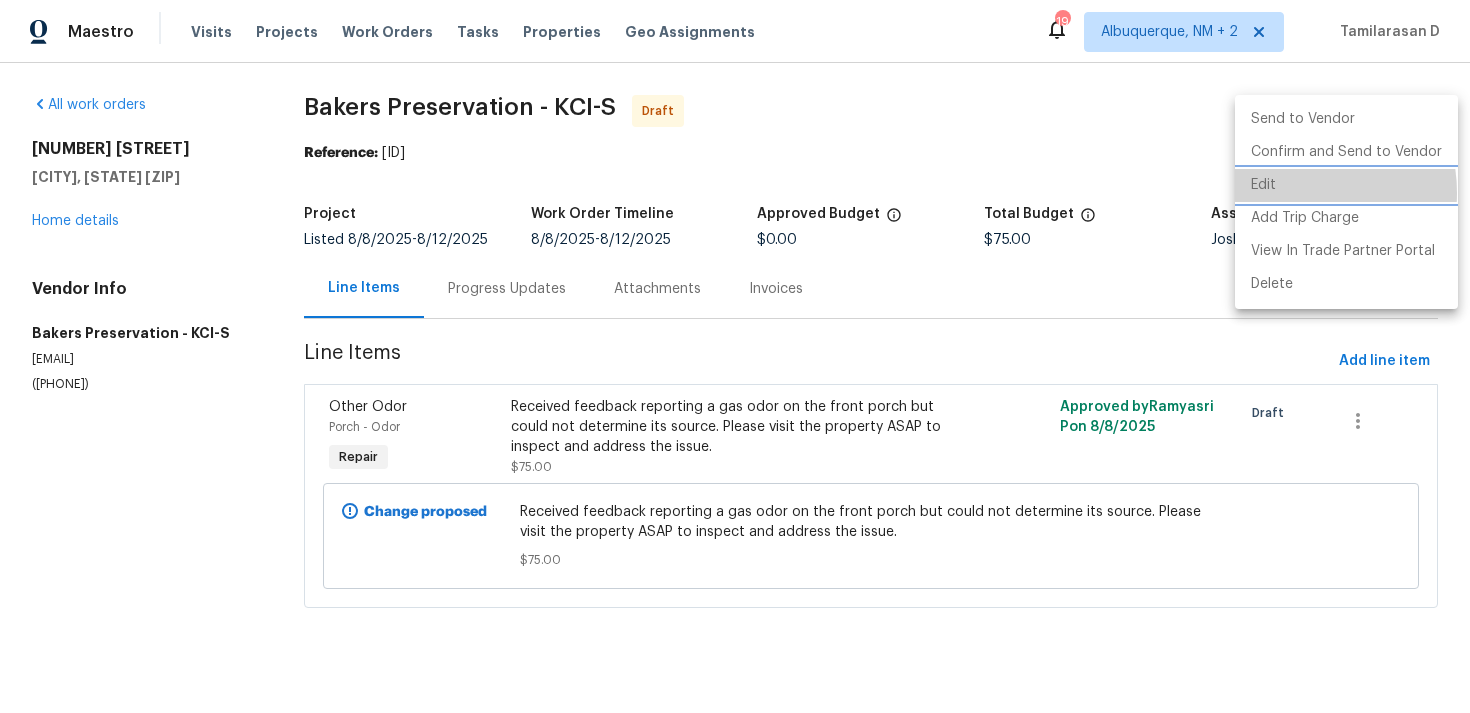 click on "Edit" at bounding box center [1346, 185] 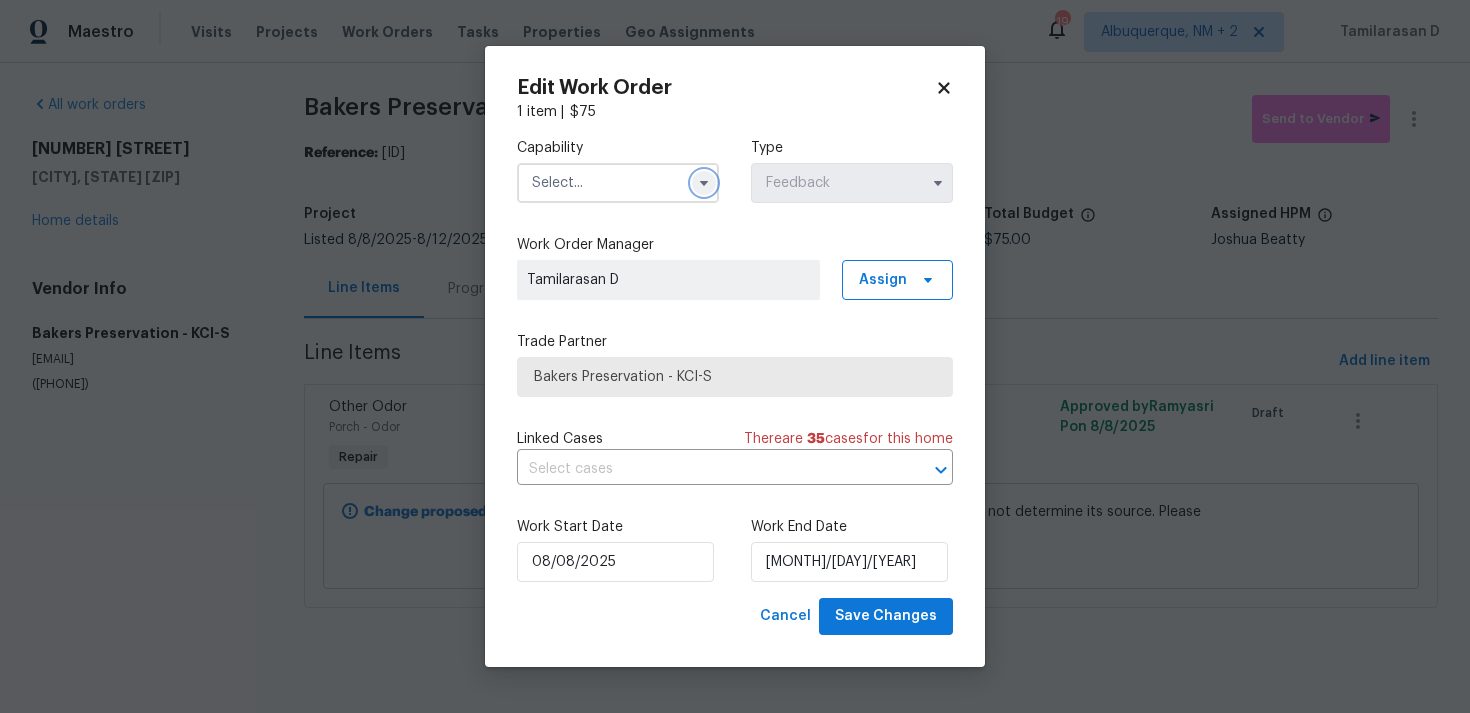 click 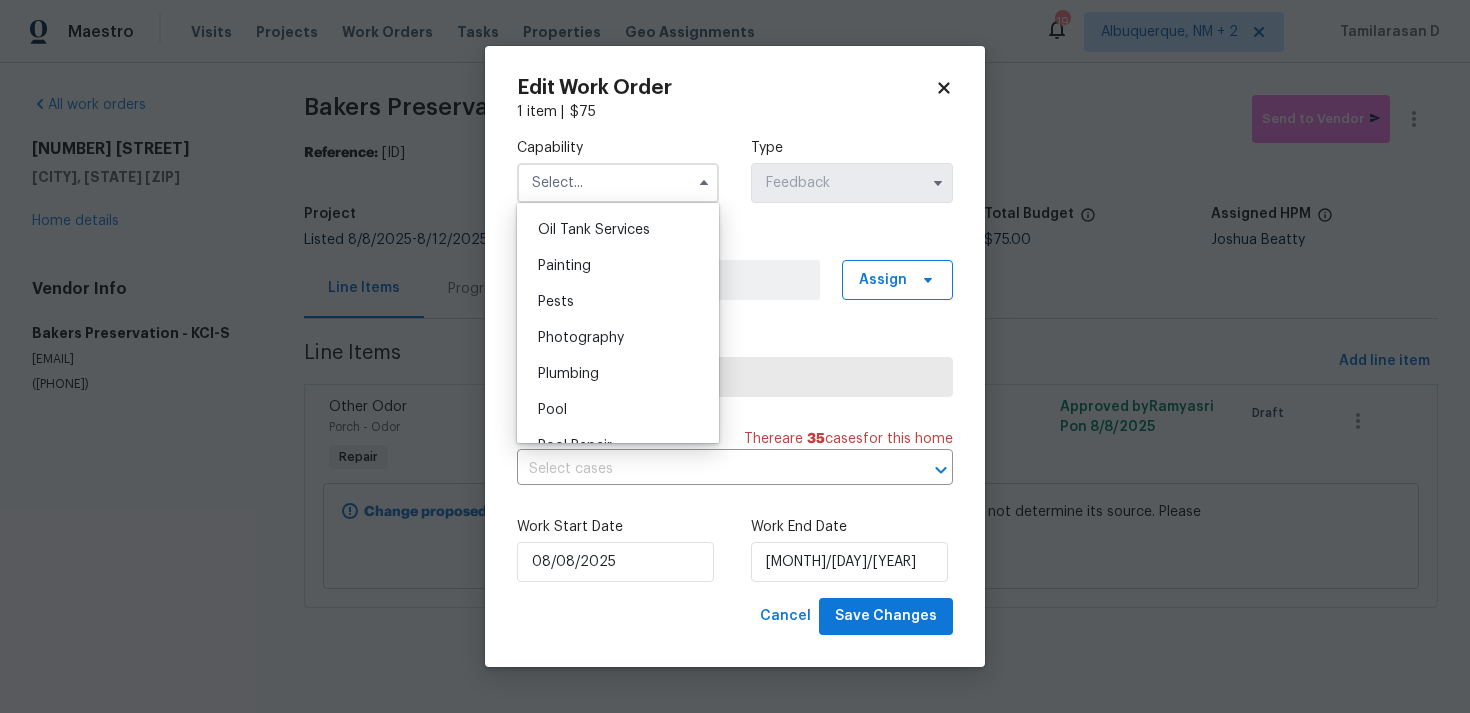 scroll, scrollTop: 1673, scrollLeft: 0, axis: vertical 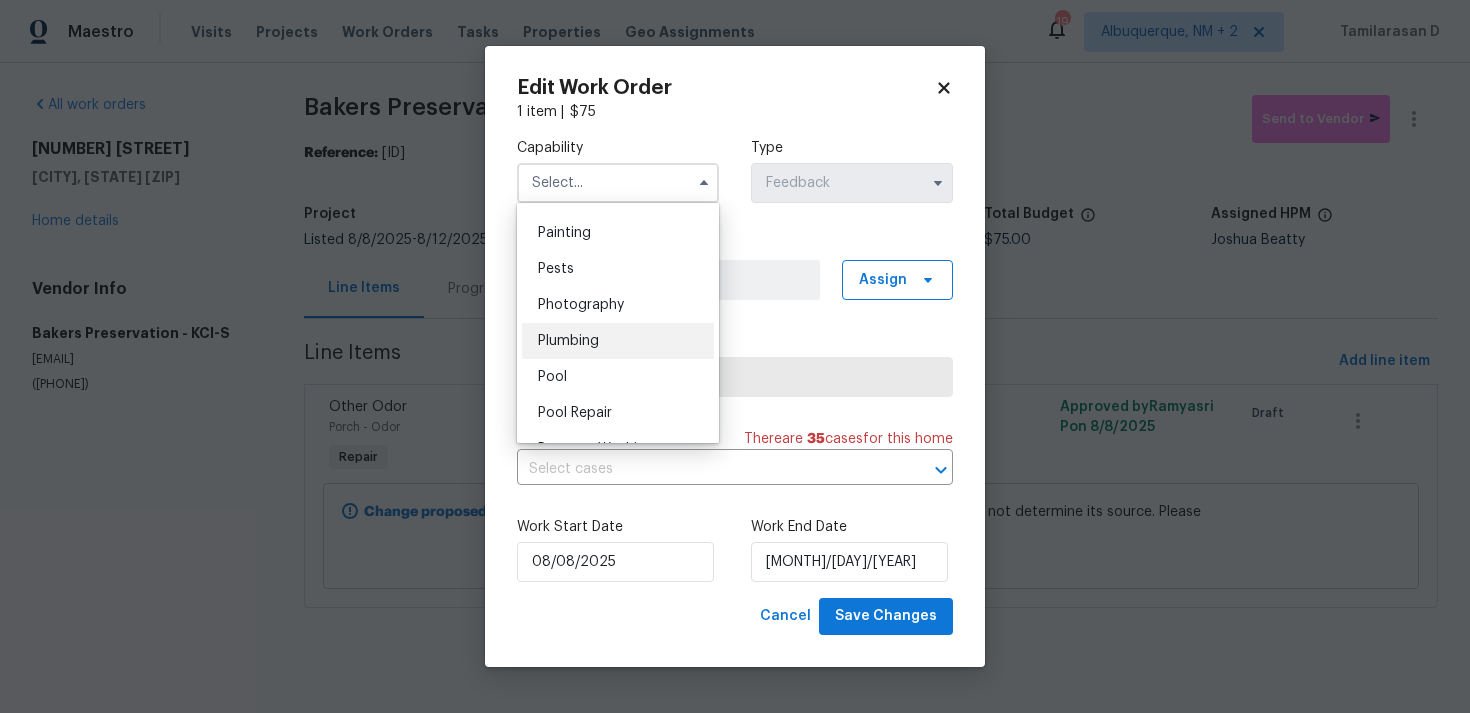 click on "Plumbing" at bounding box center (618, 341) 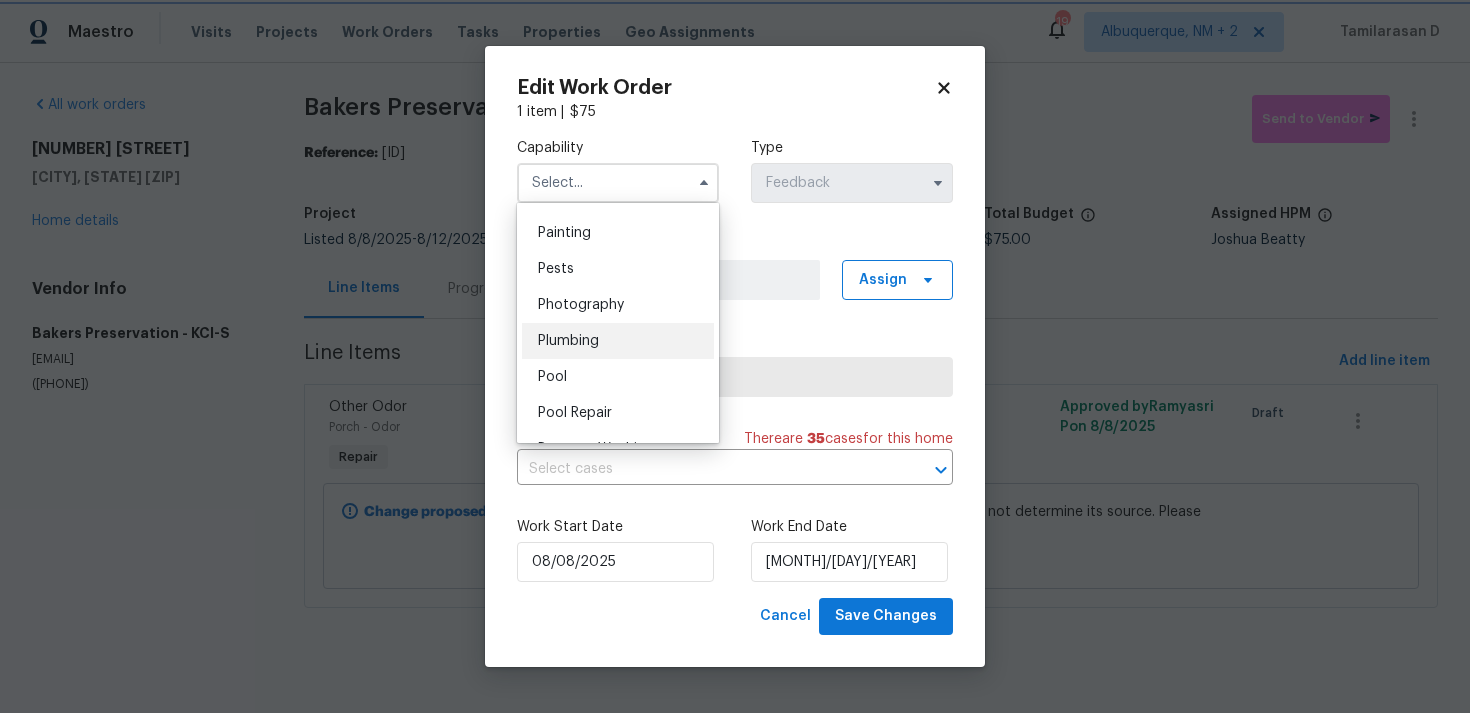 type on "Plumbing" 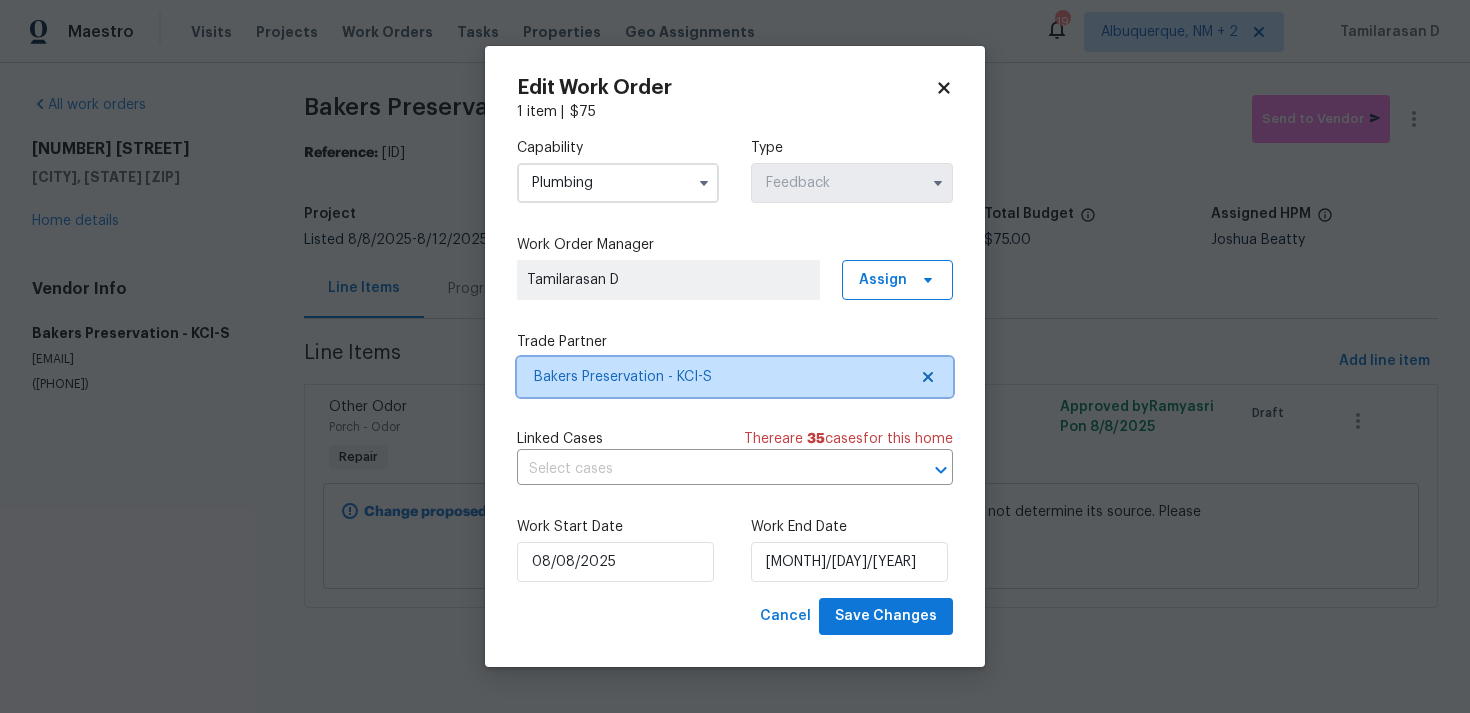 click on "Bakers Preservation - KCI-S" at bounding box center (720, 377) 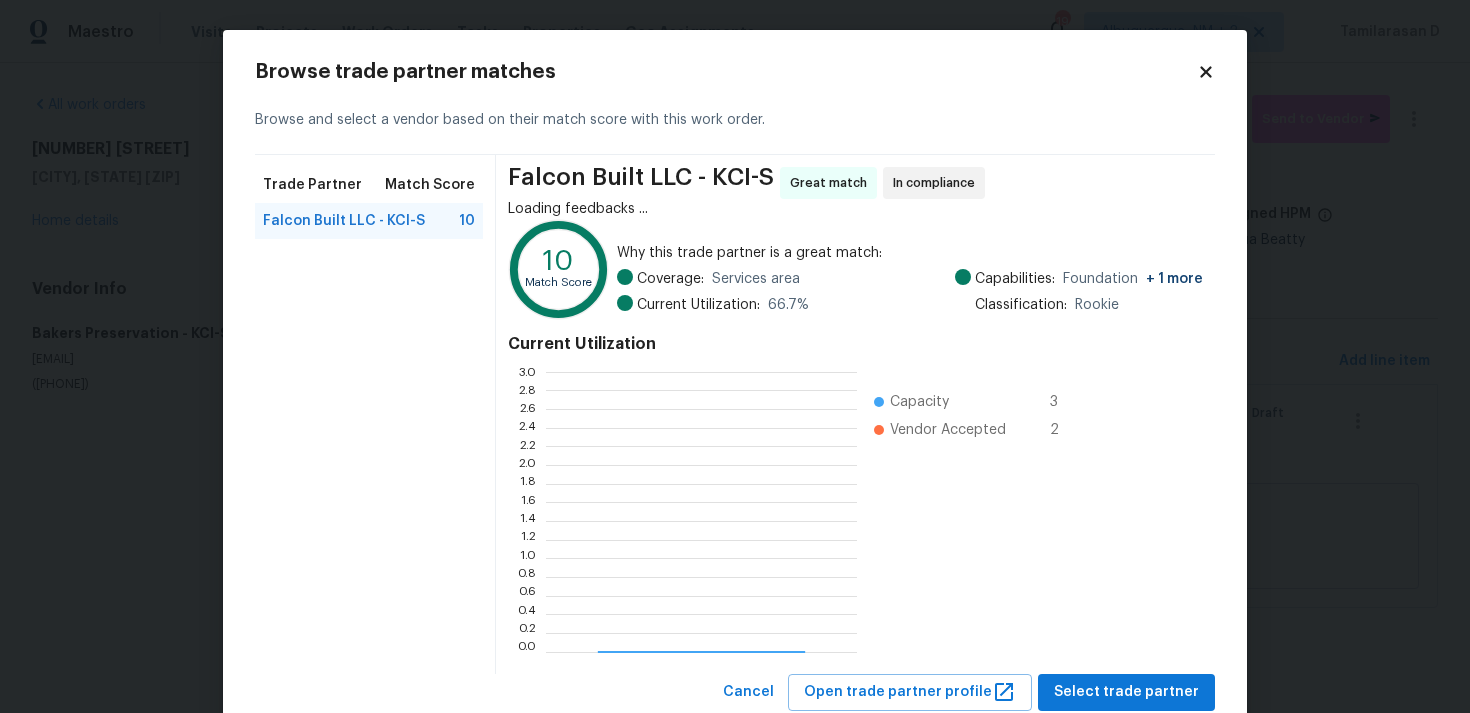 scroll, scrollTop: 2, scrollLeft: 1, axis: both 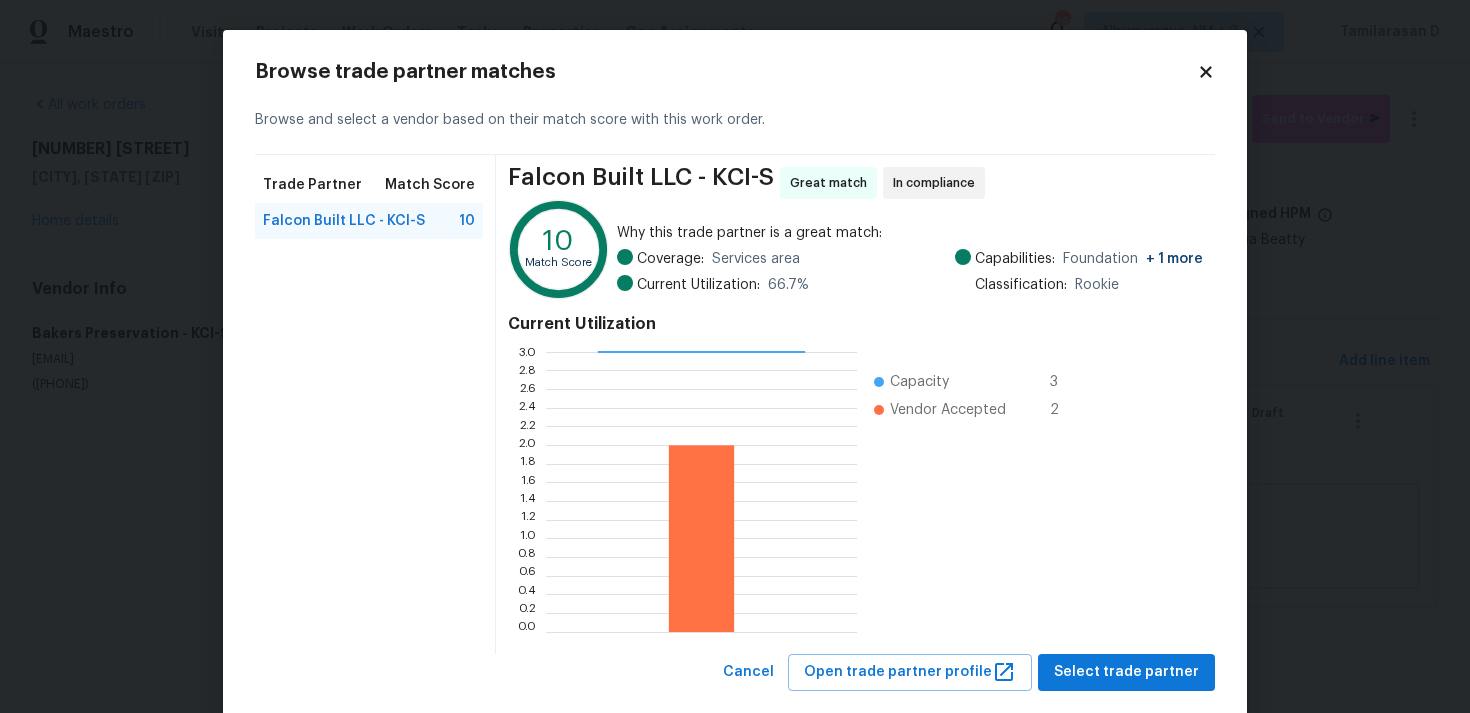 click 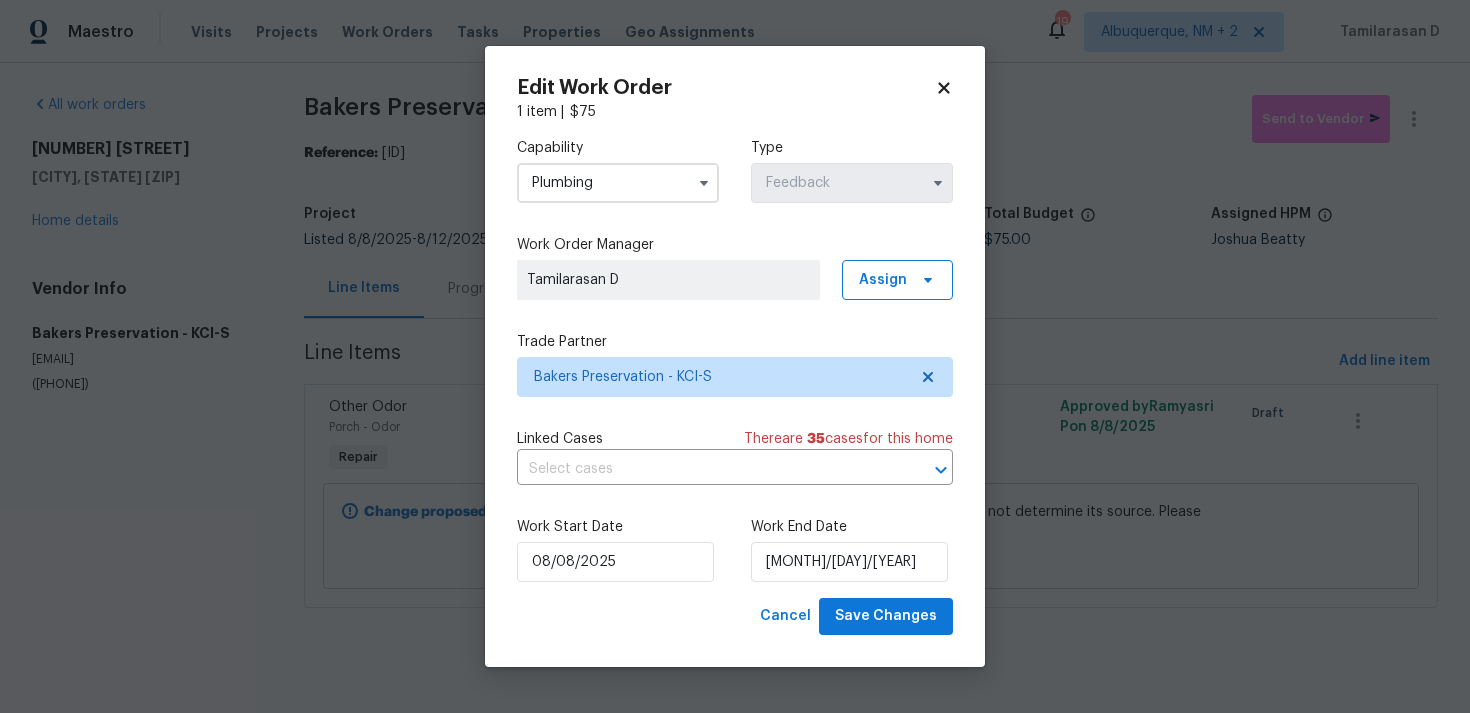 click 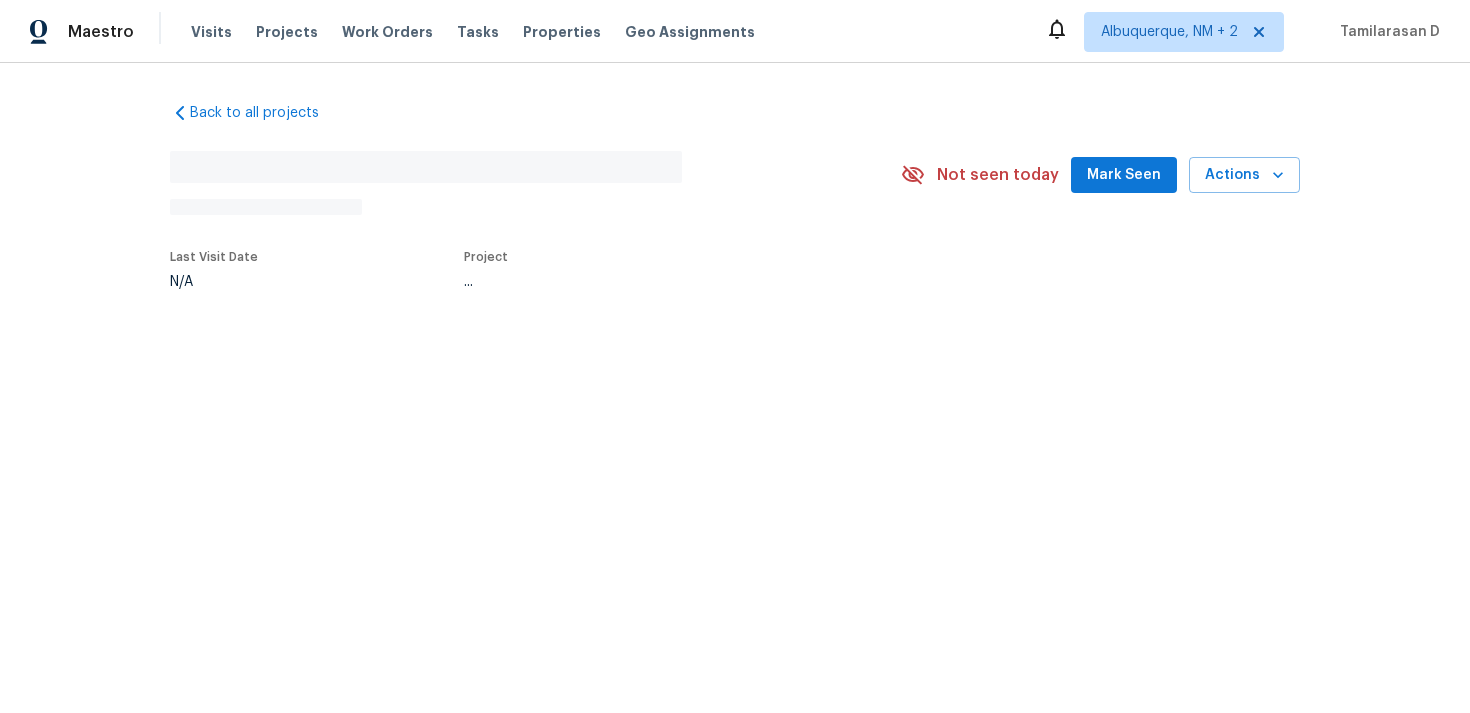 scroll, scrollTop: 0, scrollLeft: 0, axis: both 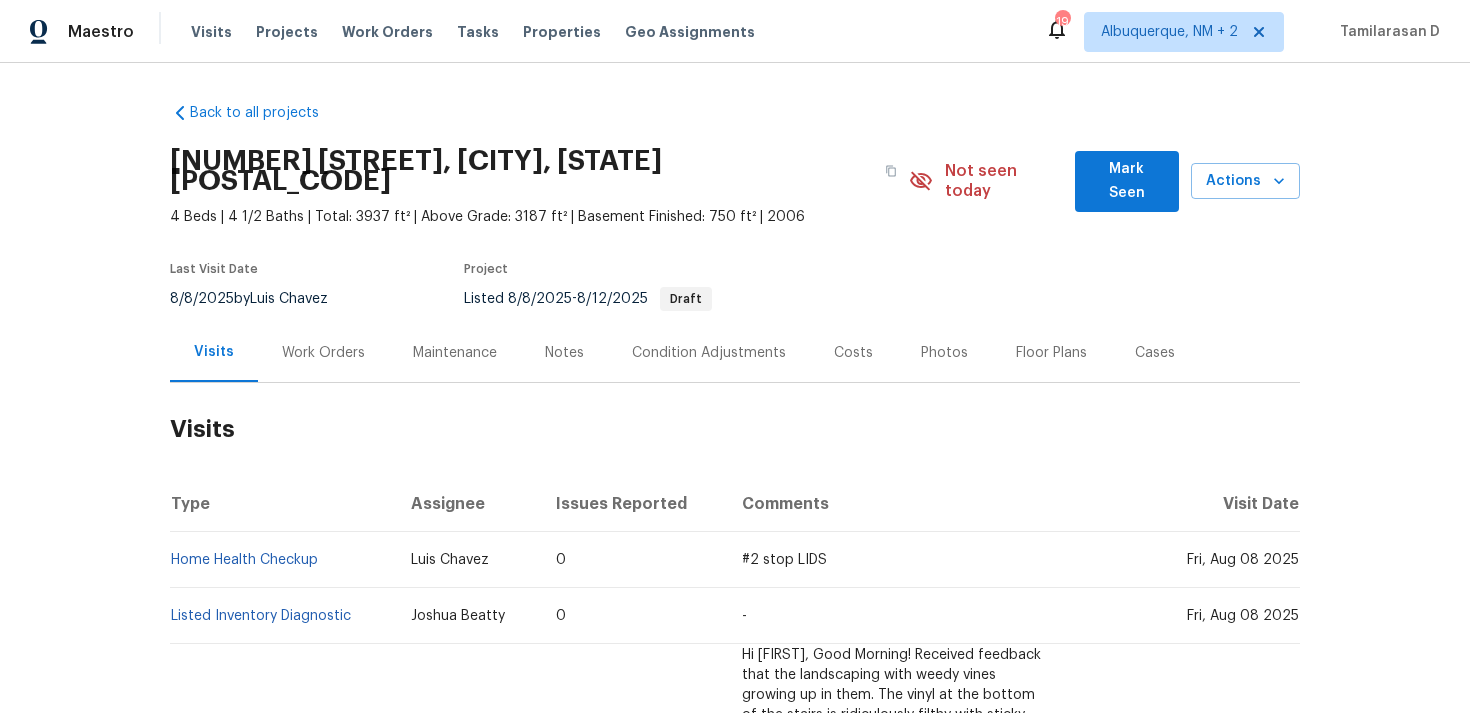 click on "Work Orders" at bounding box center [323, 353] 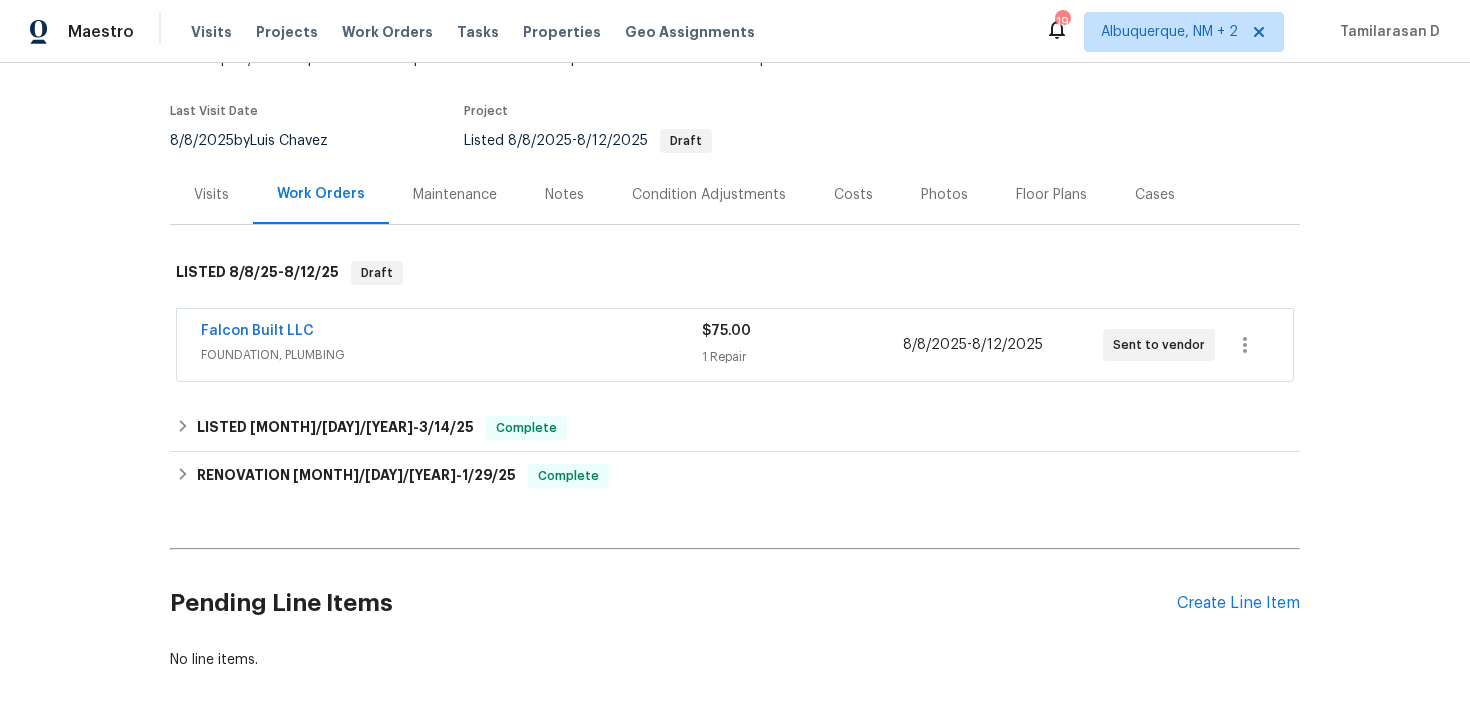 scroll, scrollTop: 231, scrollLeft: 0, axis: vertical 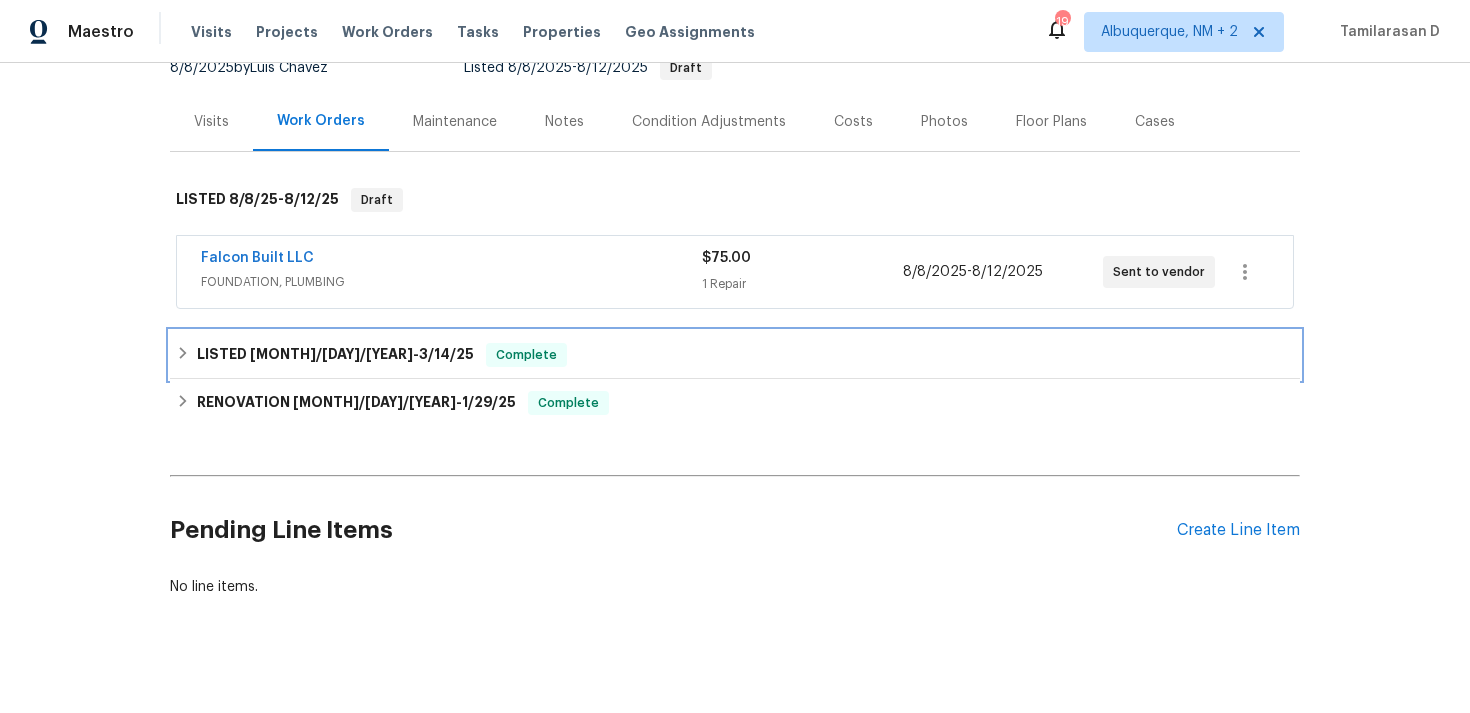 click on "LISTED   3/9/25  -  3/14/25" at bounding box center (335, 355) 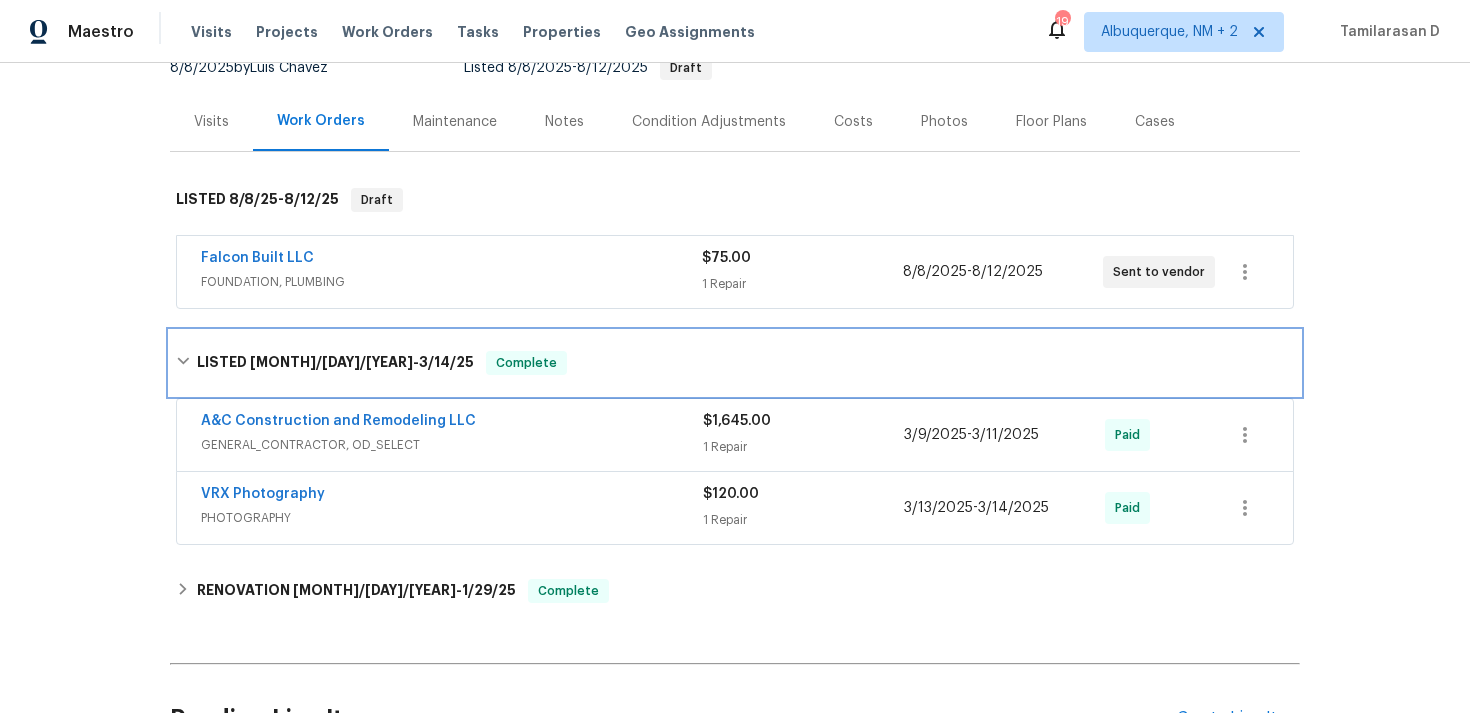 click on "LISTED   3/9/25  -  3/14/25 Complete" at bounding box center (735, 363) 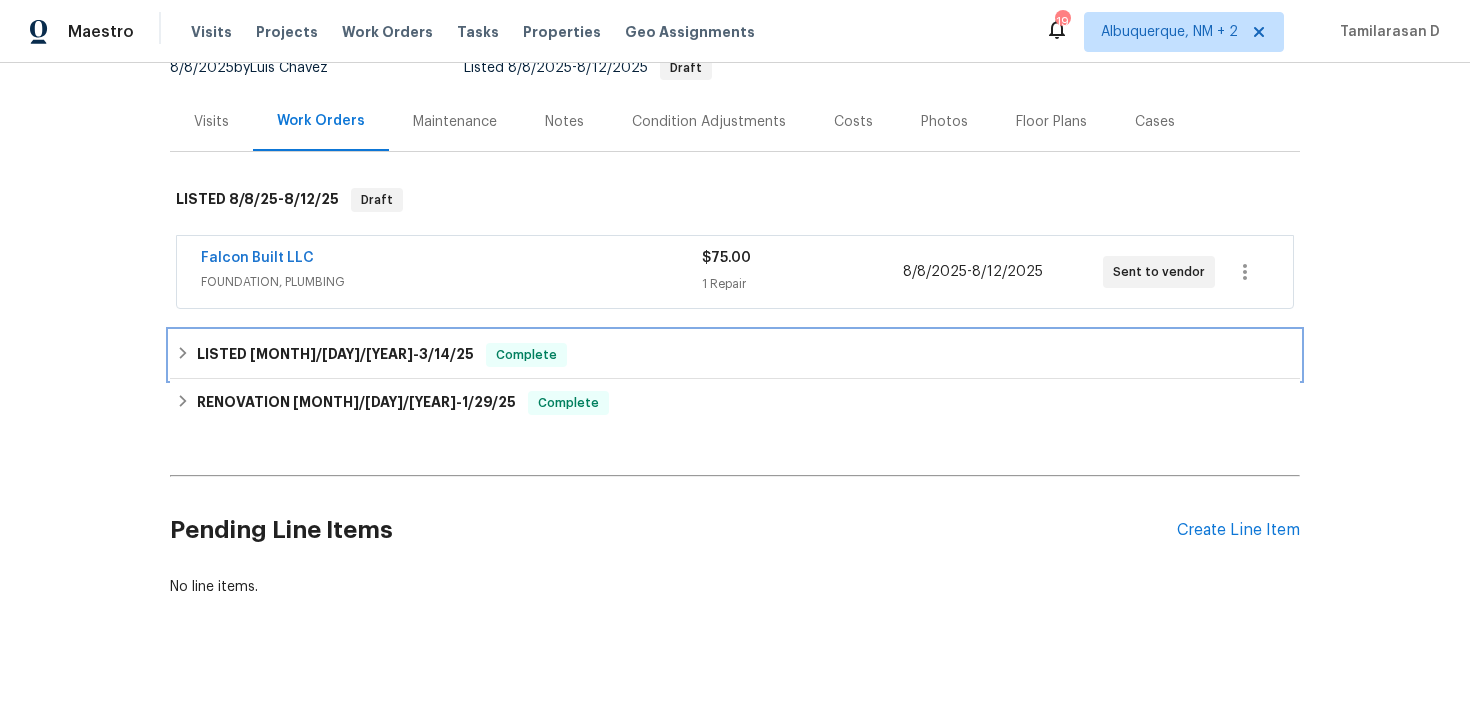 scroll, scrollTop: 0, scrollLeft: 0, axis: both 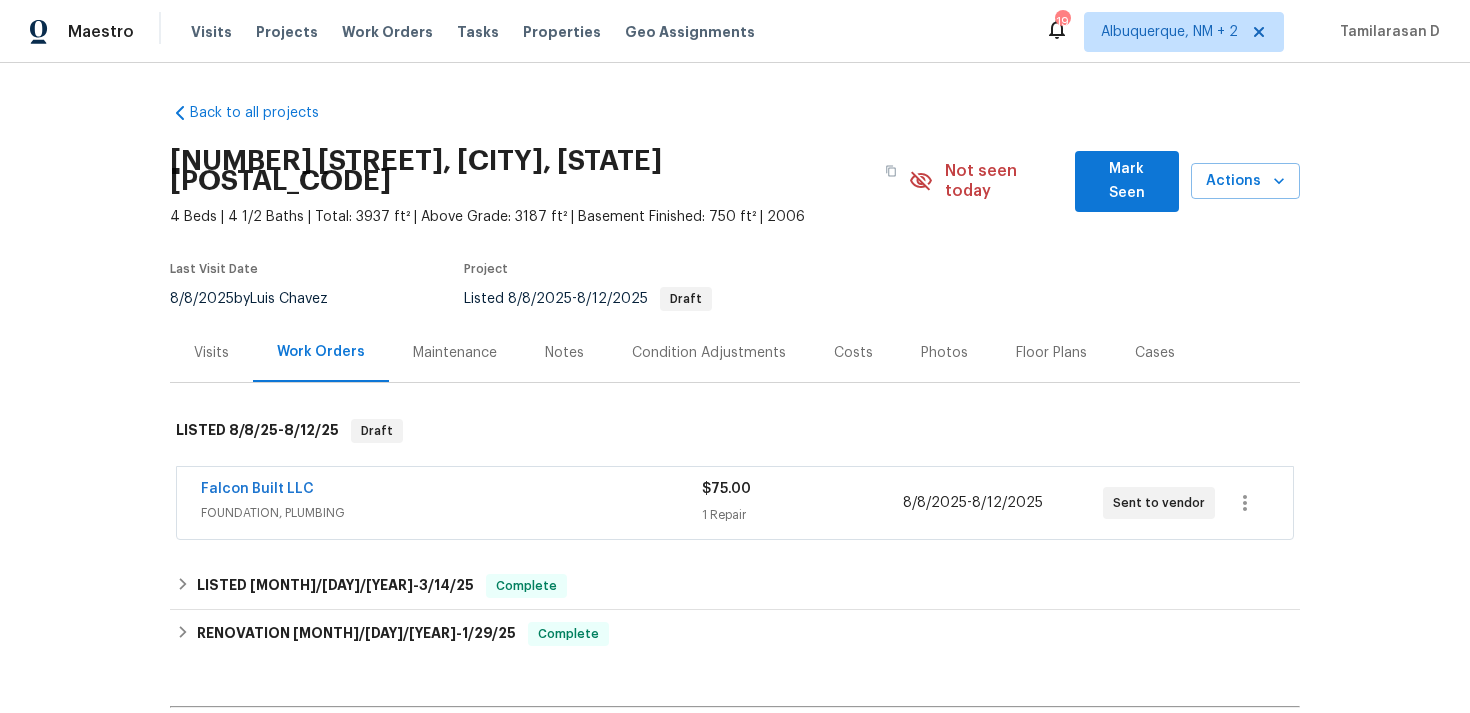 click on "Cases" at bounding box center [1155, 353] 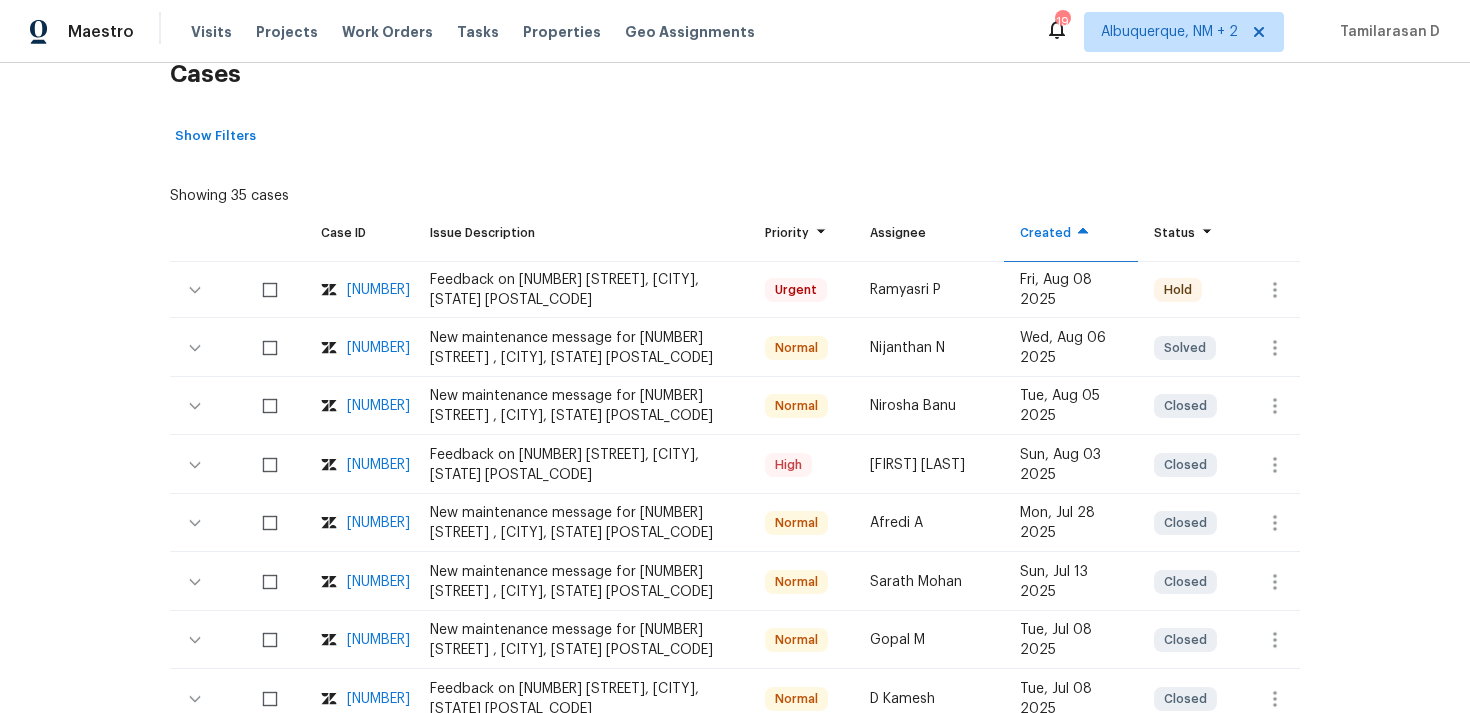 scroll, scrollTop: 360, scrollLeft: 0, axis: vertical 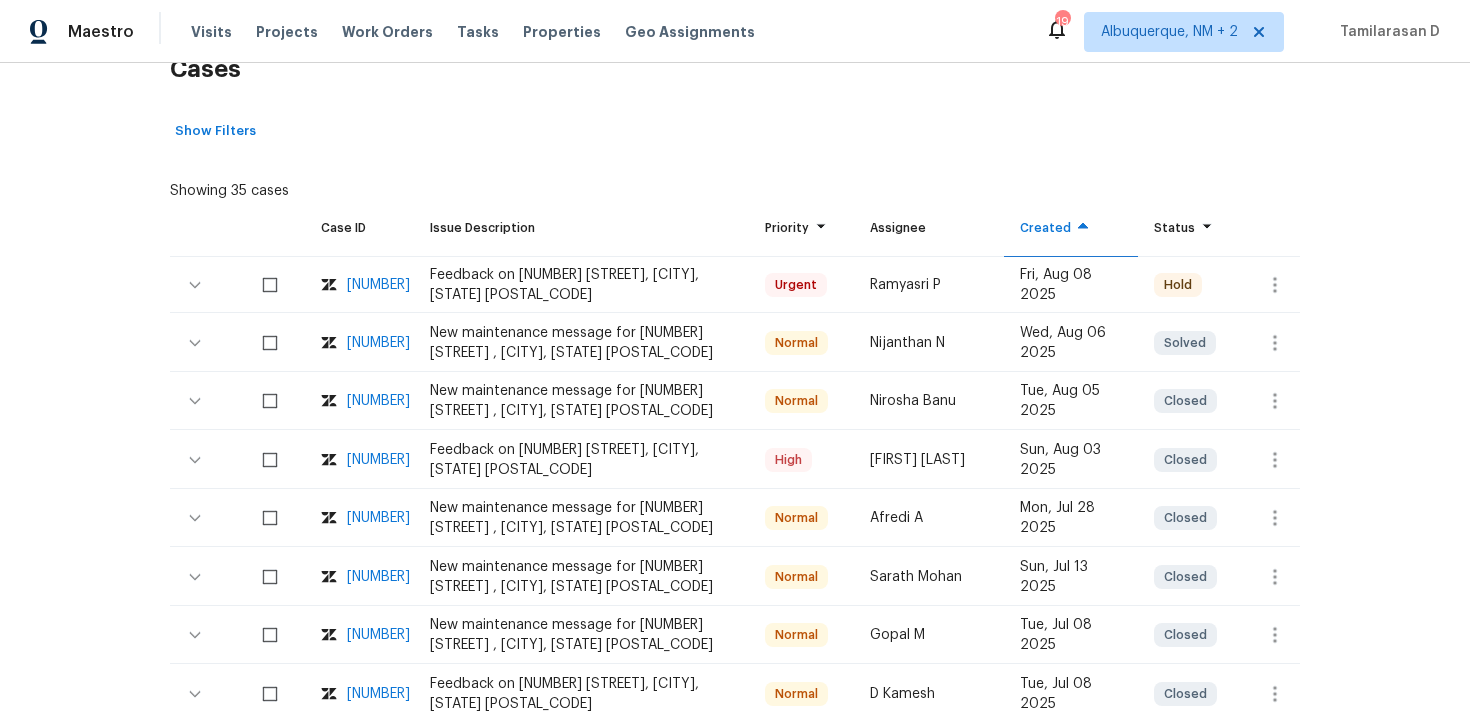 click on "New maintenance message for 8515 NE 89th Ter , Kansas City, MO 64157" at bounding box center (581, 401) 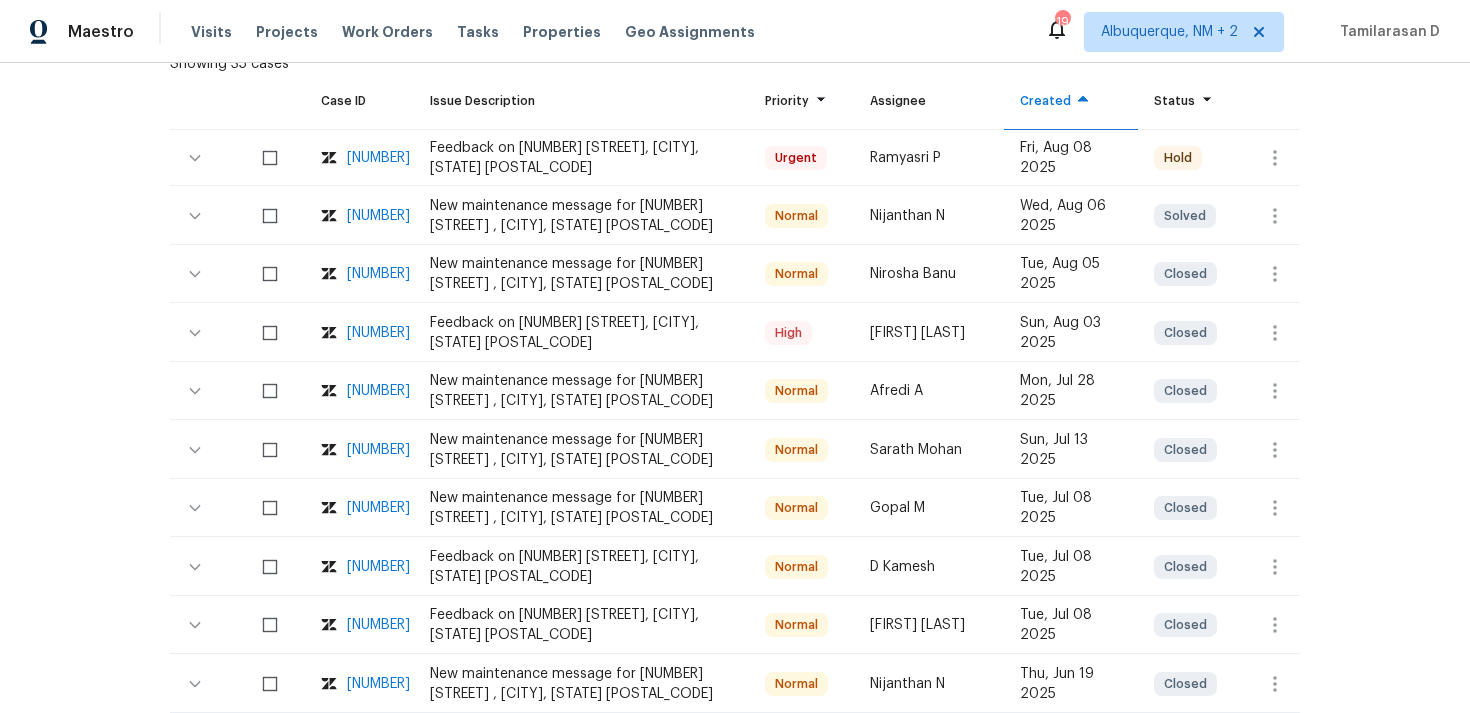 scroll, scrollTop: 0, scrollLeft: 0, axis: both 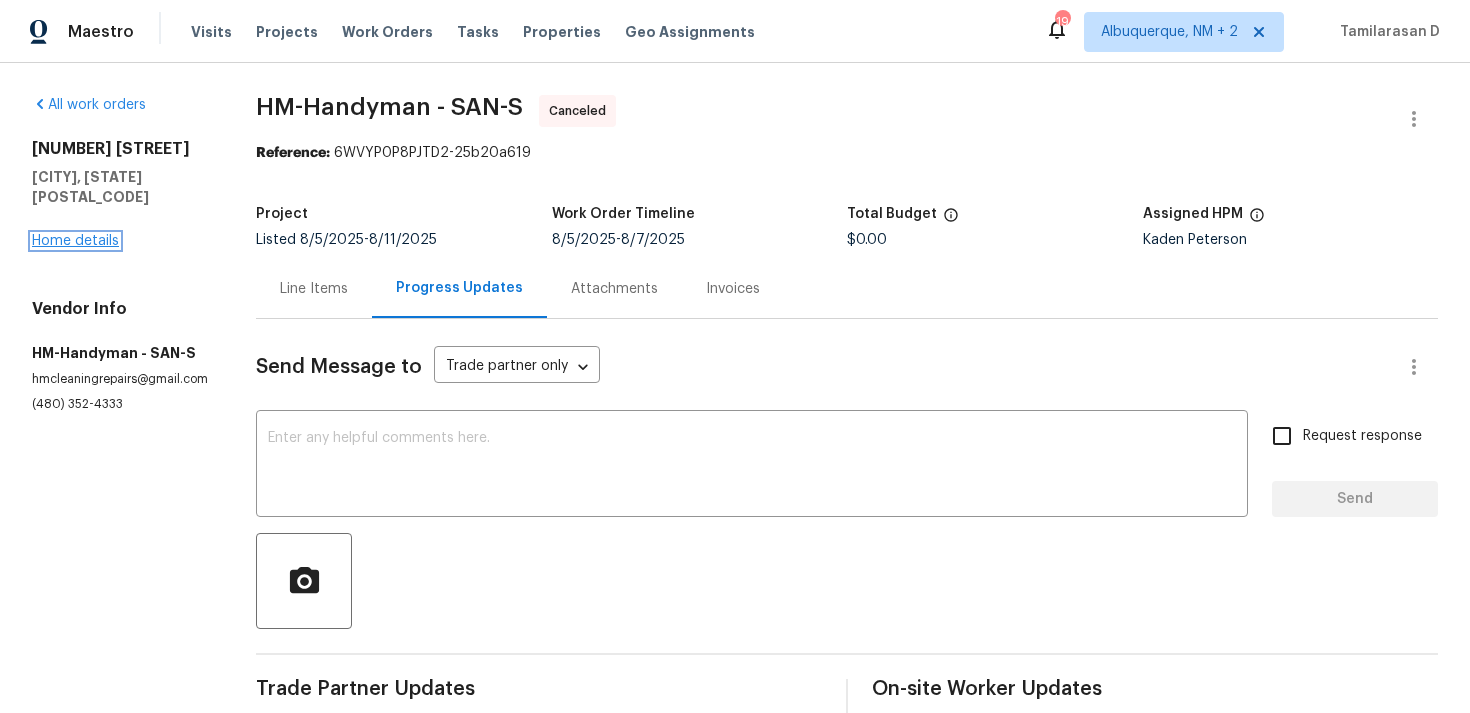 click on "Home details" at bounding box center (75, 241) 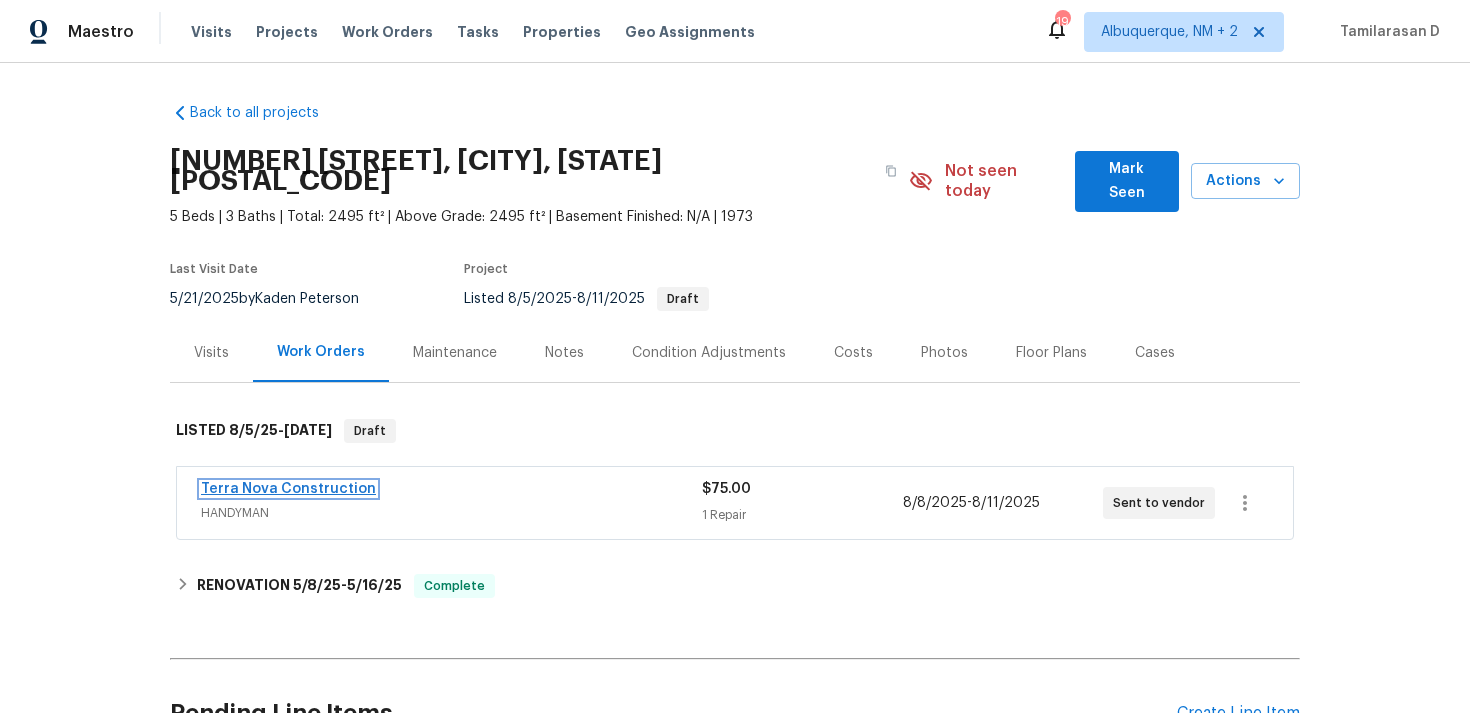 click on "Terra Nova Construction" at bounding box center (288, 489) 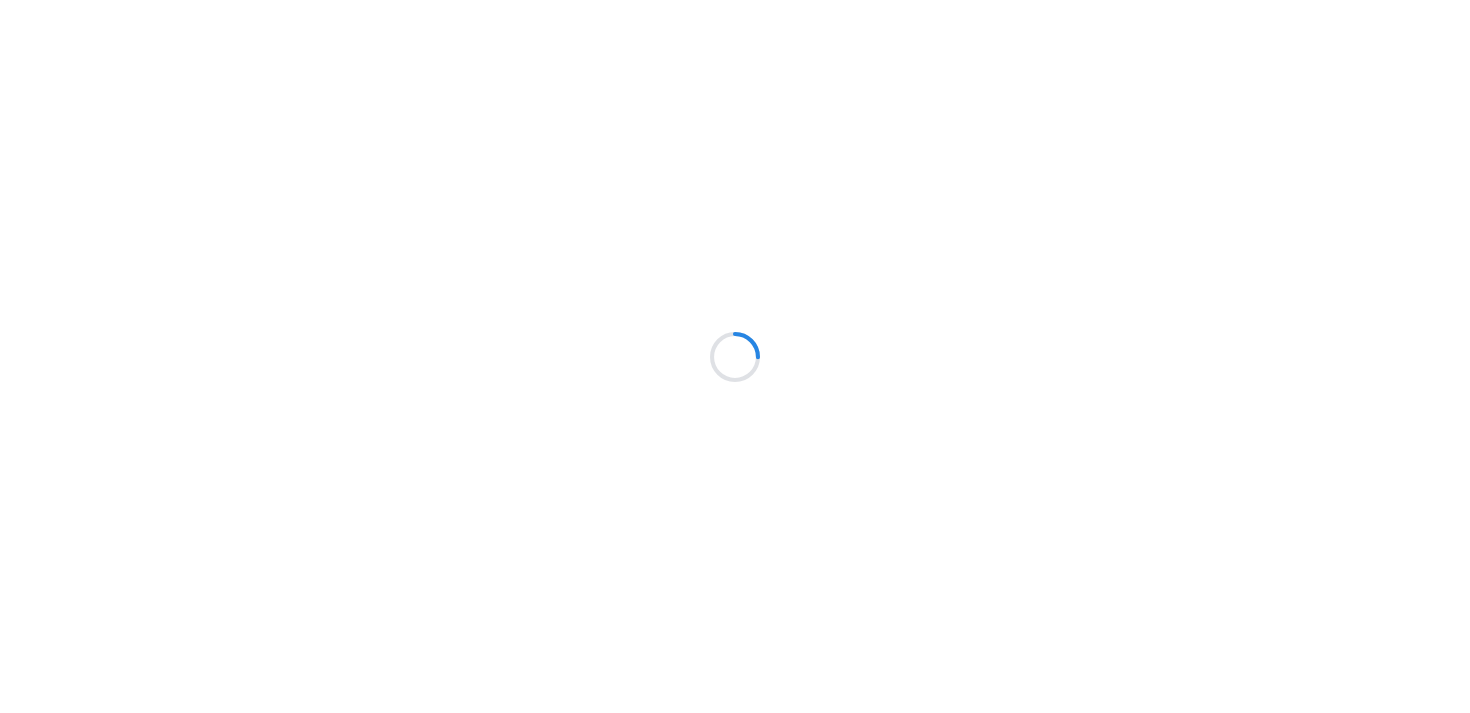 scroll, scrollTop: 0, scrollLeft: 0, axis: both 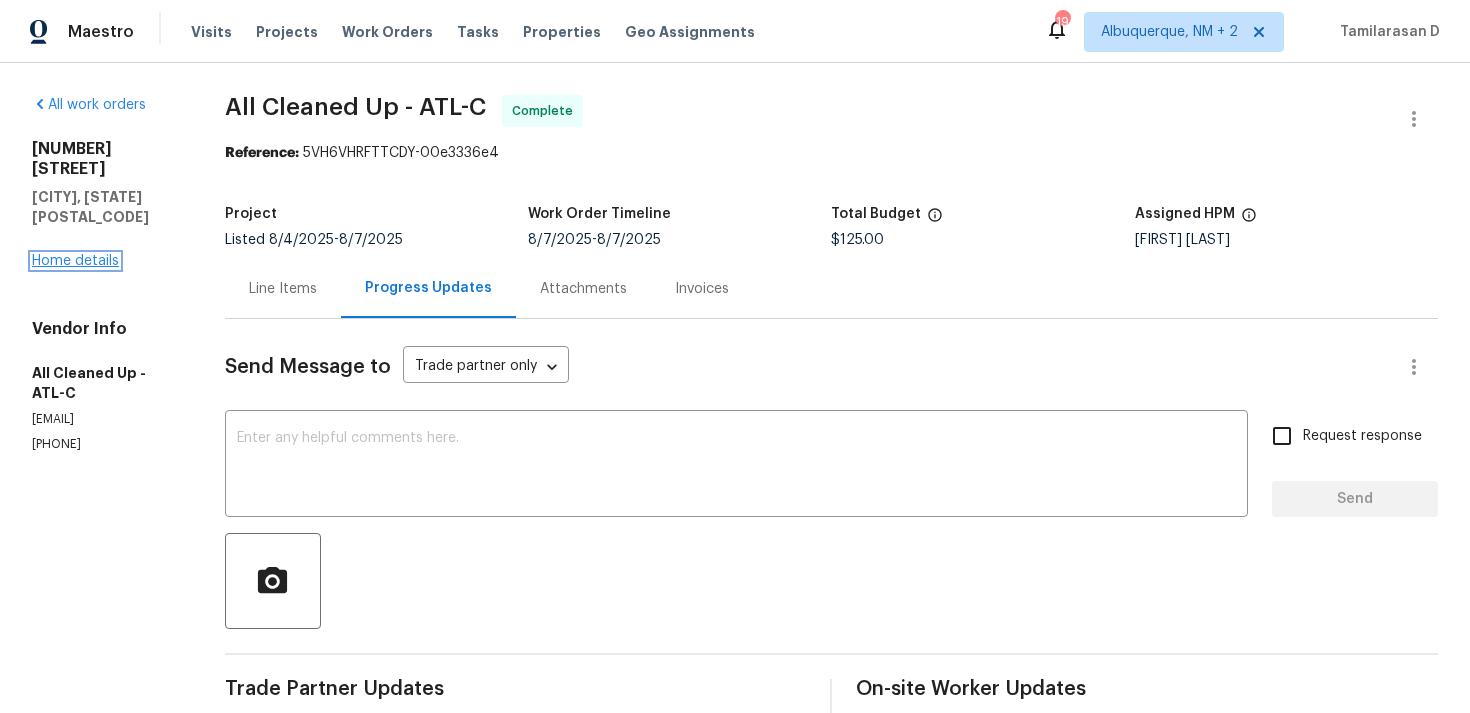 click on "Home details" at bounding box center (75, 261) 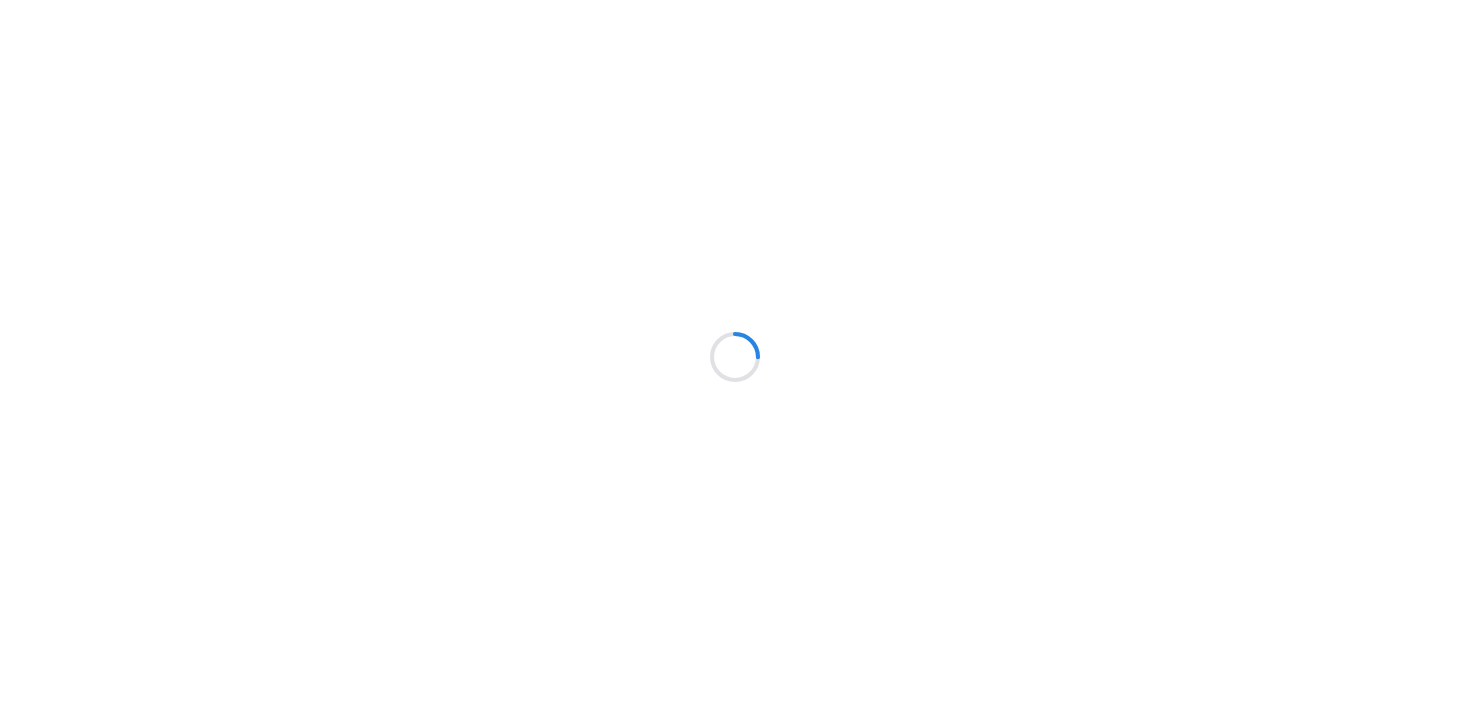 scroll, scrollTop: 0, scrollLeft: 0, axis: both 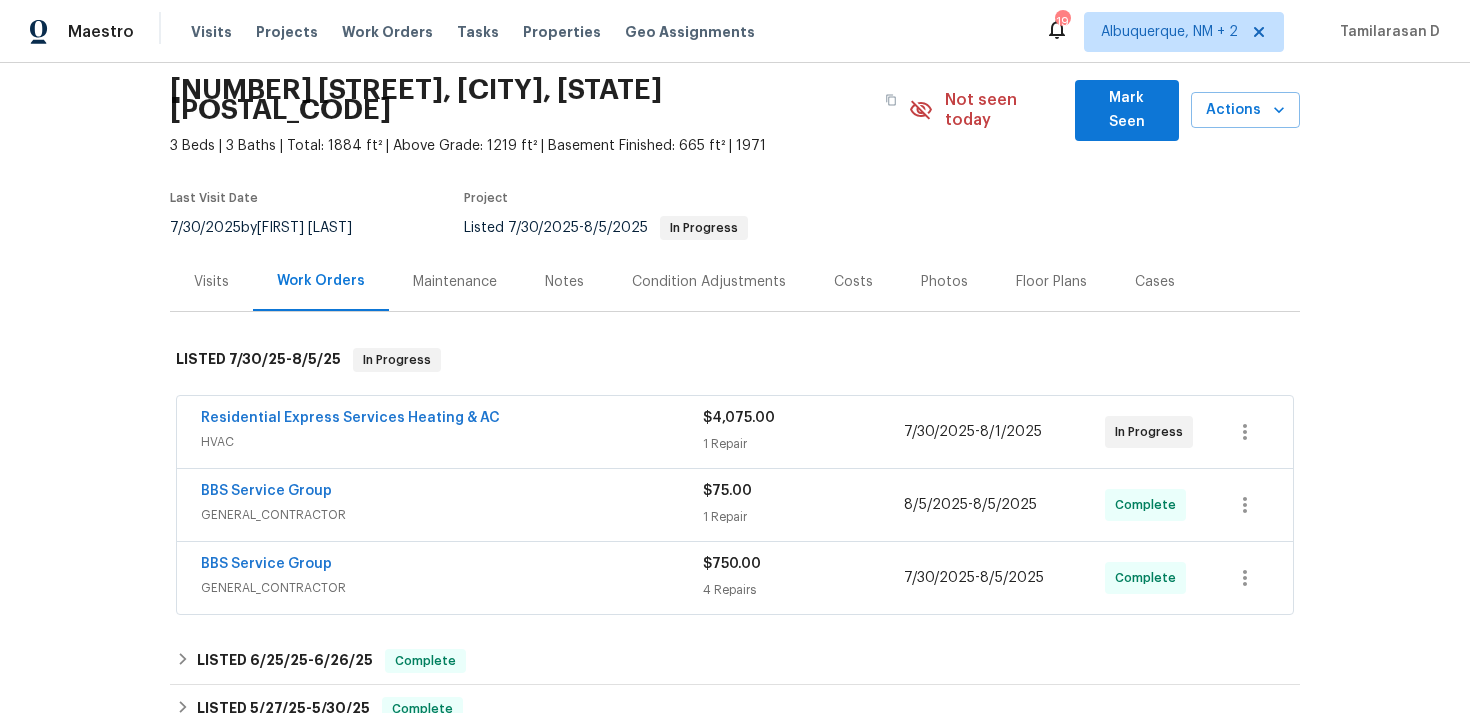 click on "HVAC" at bounding box center [452, 442] 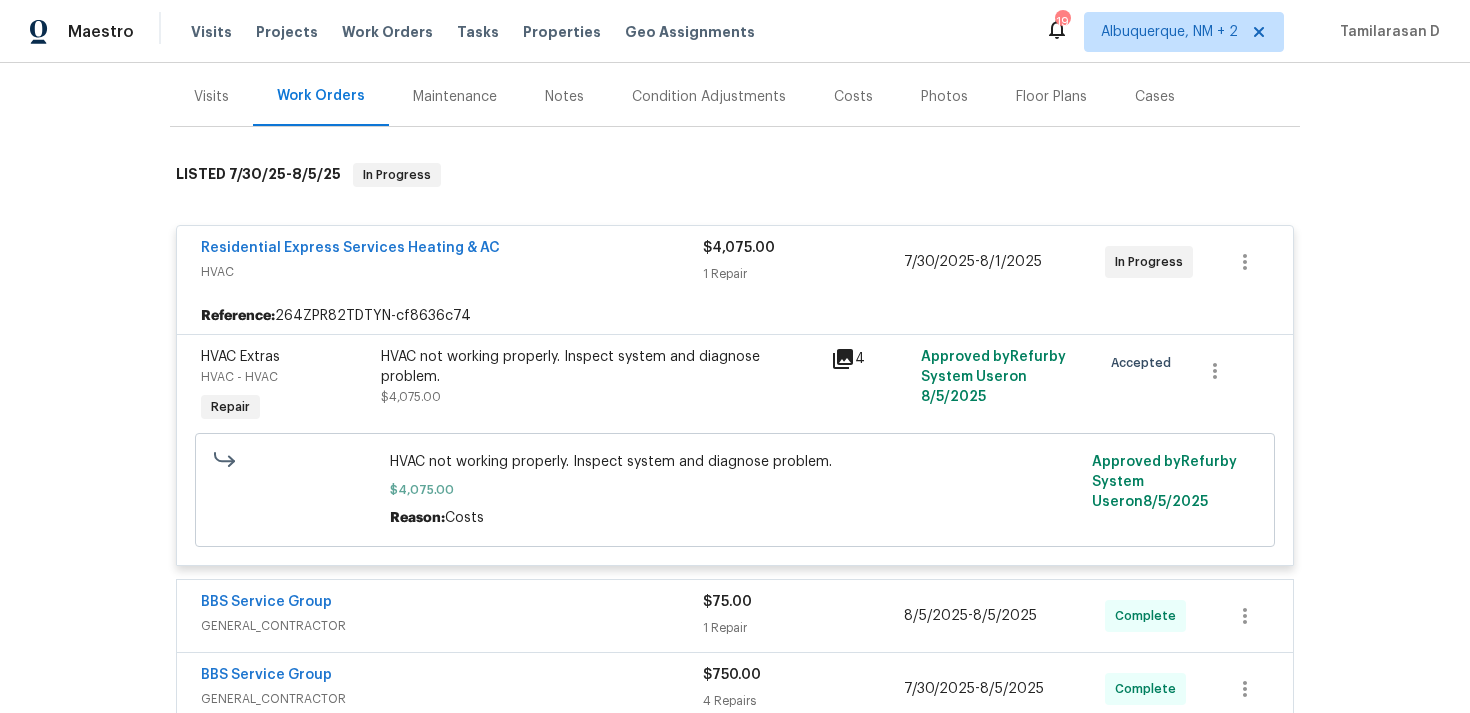 scroll, scrollTop: 274, scrollLeft: 0, axis: vertical 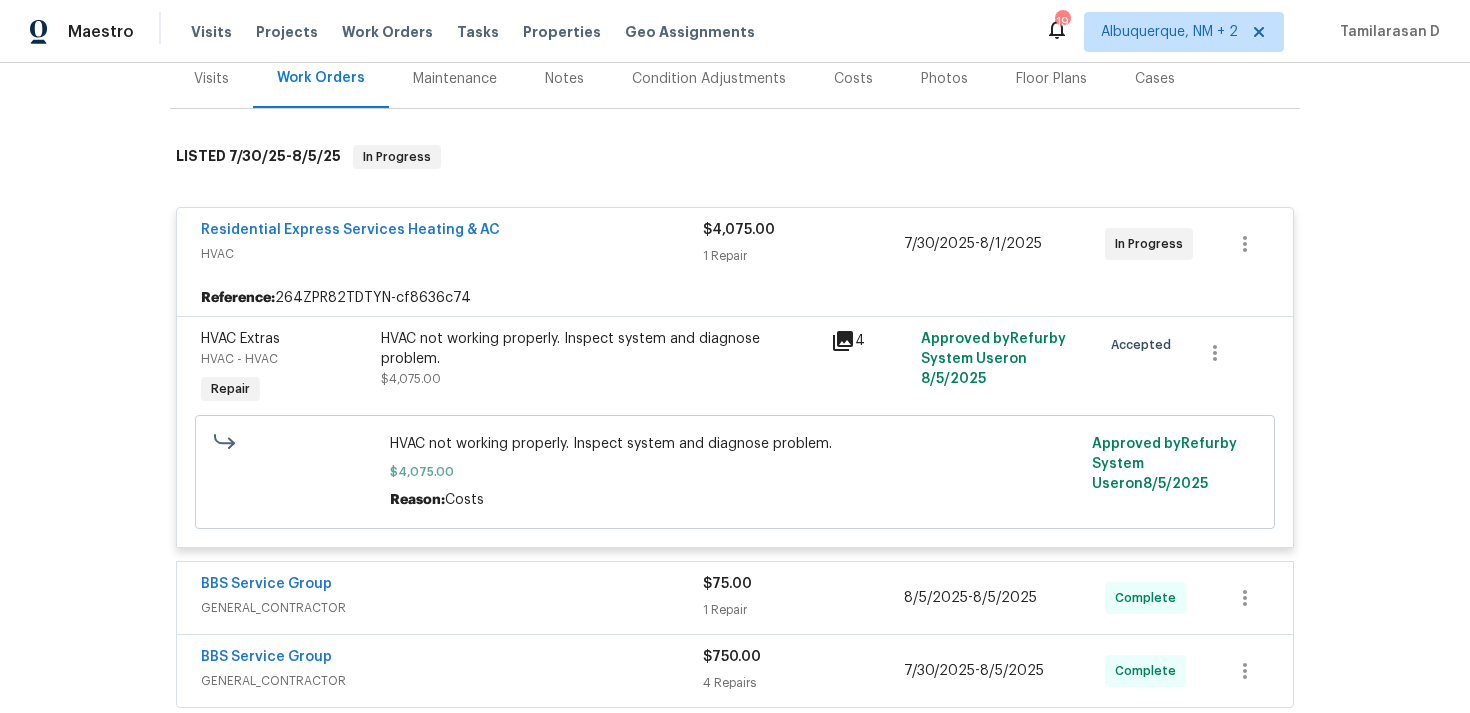click on "HVAC" at bounding box center (452, 254) 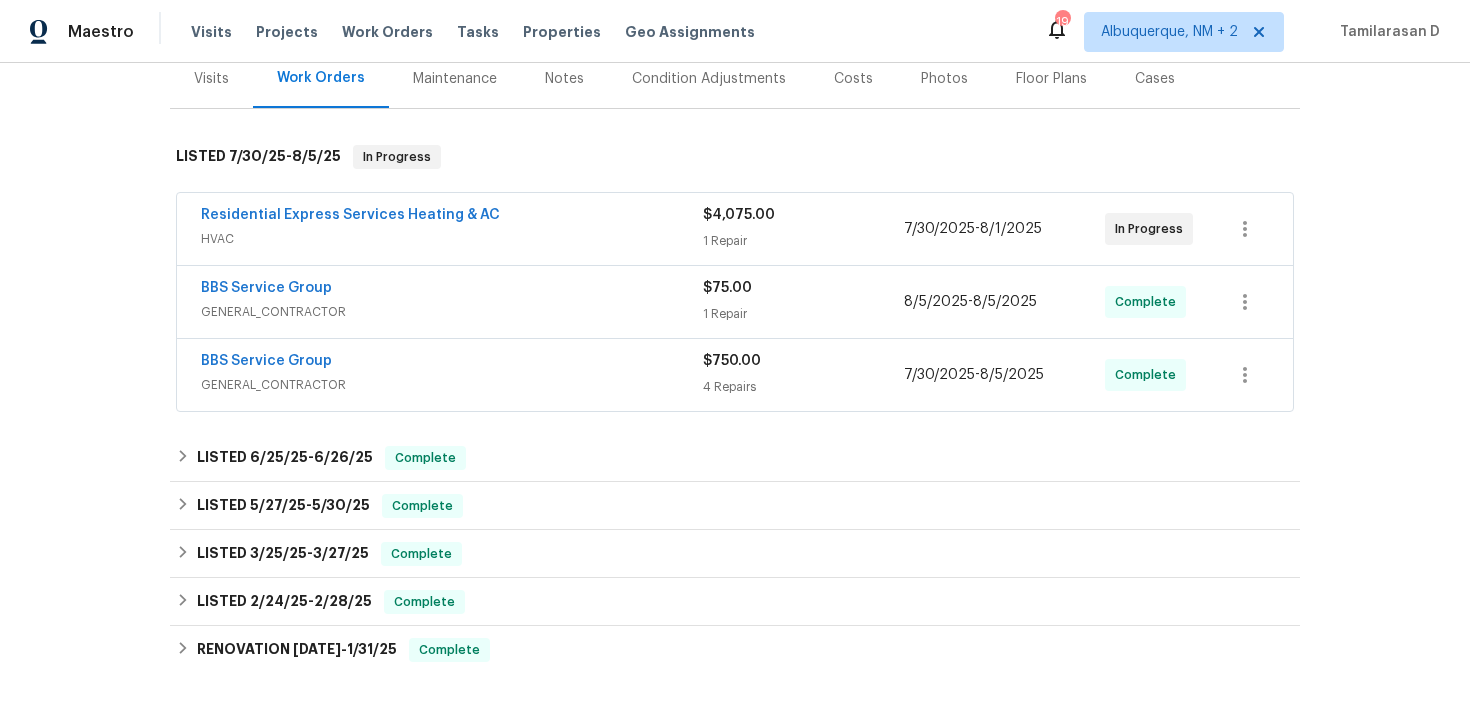 click on "GENERAL_CONTRACTOR" at bounding box center (452, 312) 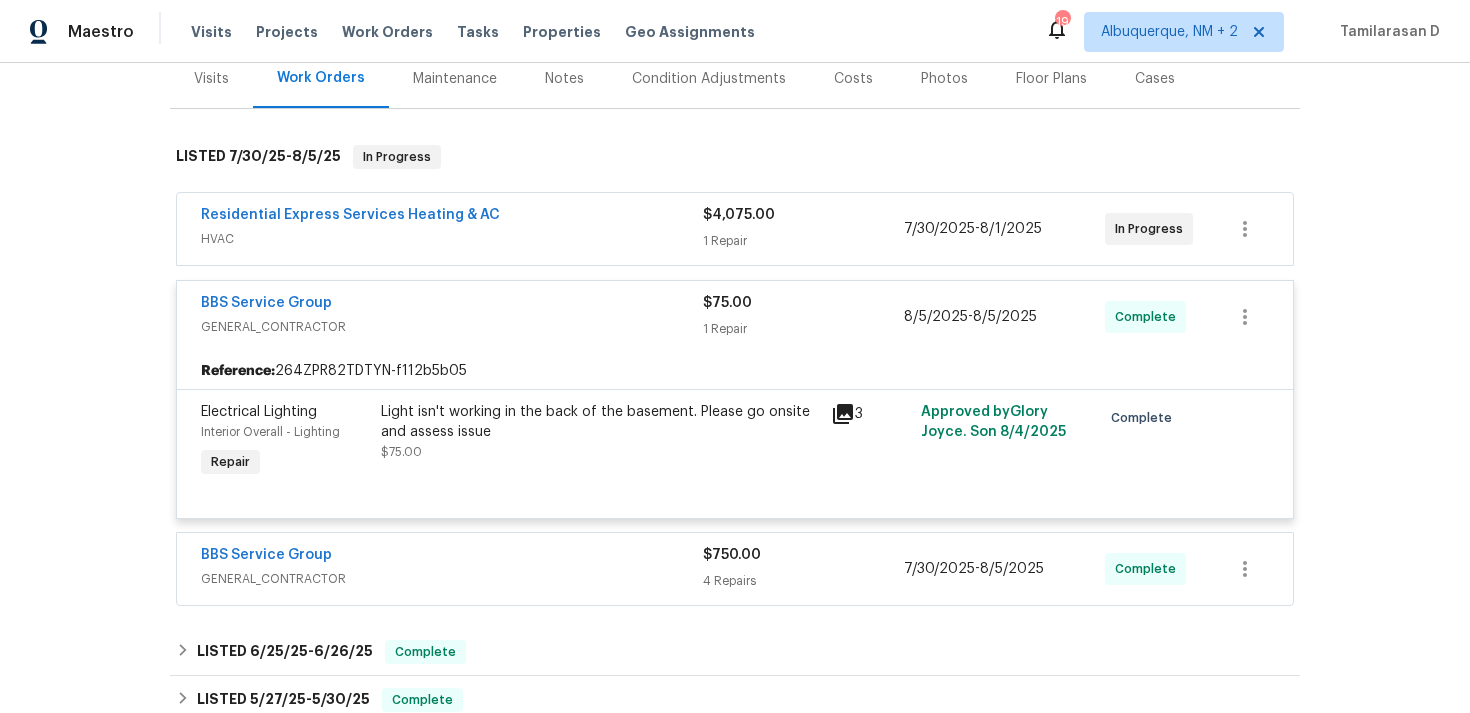 click on "BBS Service Group" at bounding box center [452, 305] 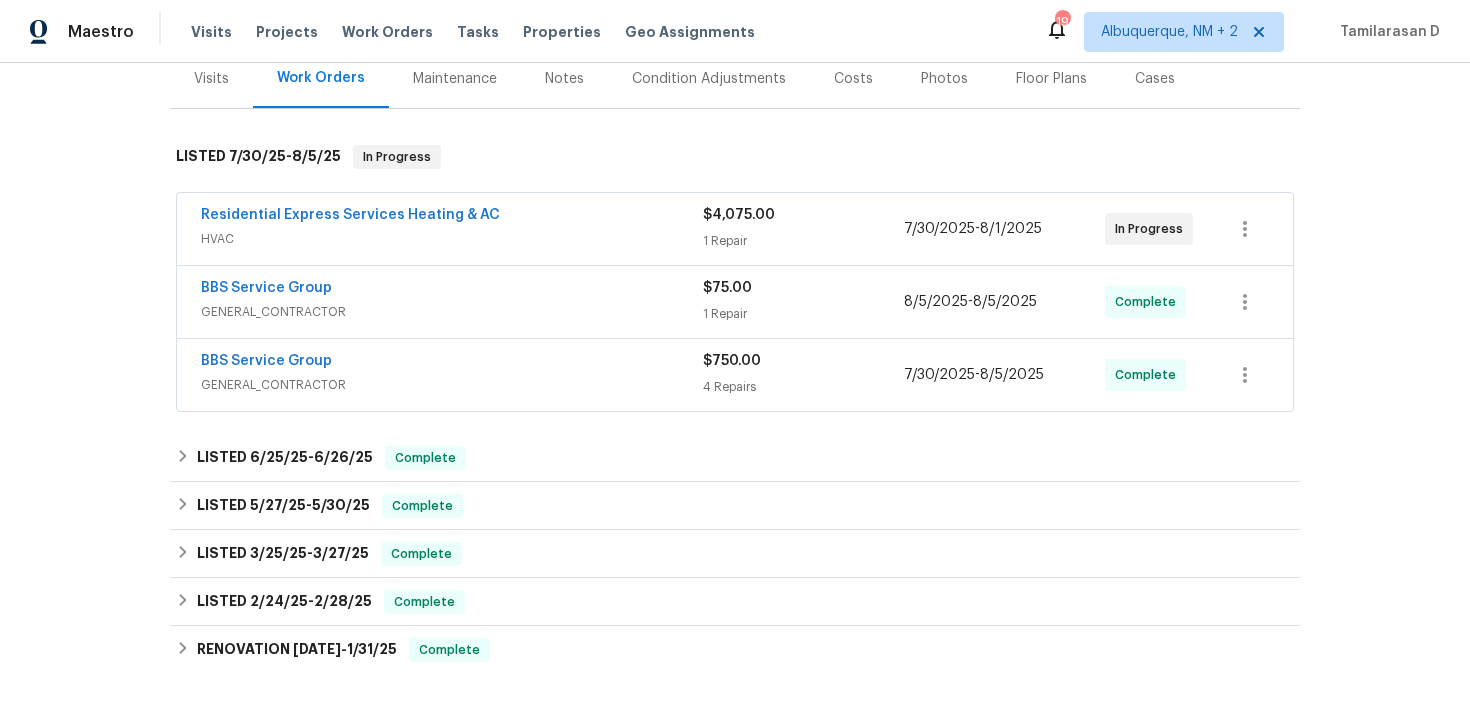 click on "BBS Service Group" at bounding box center (452, 363) 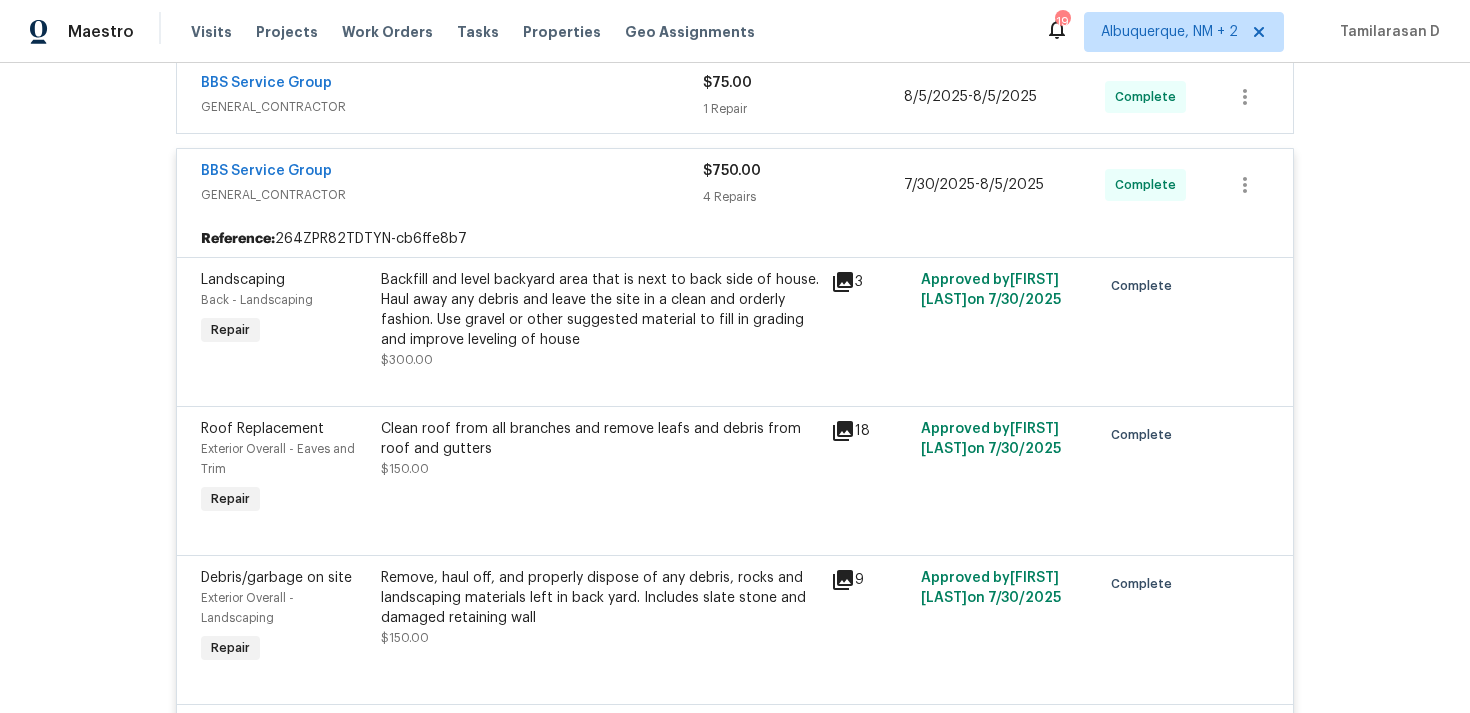 scroll, scrollTop: 437, scrollLeft: 0, axis: vertical 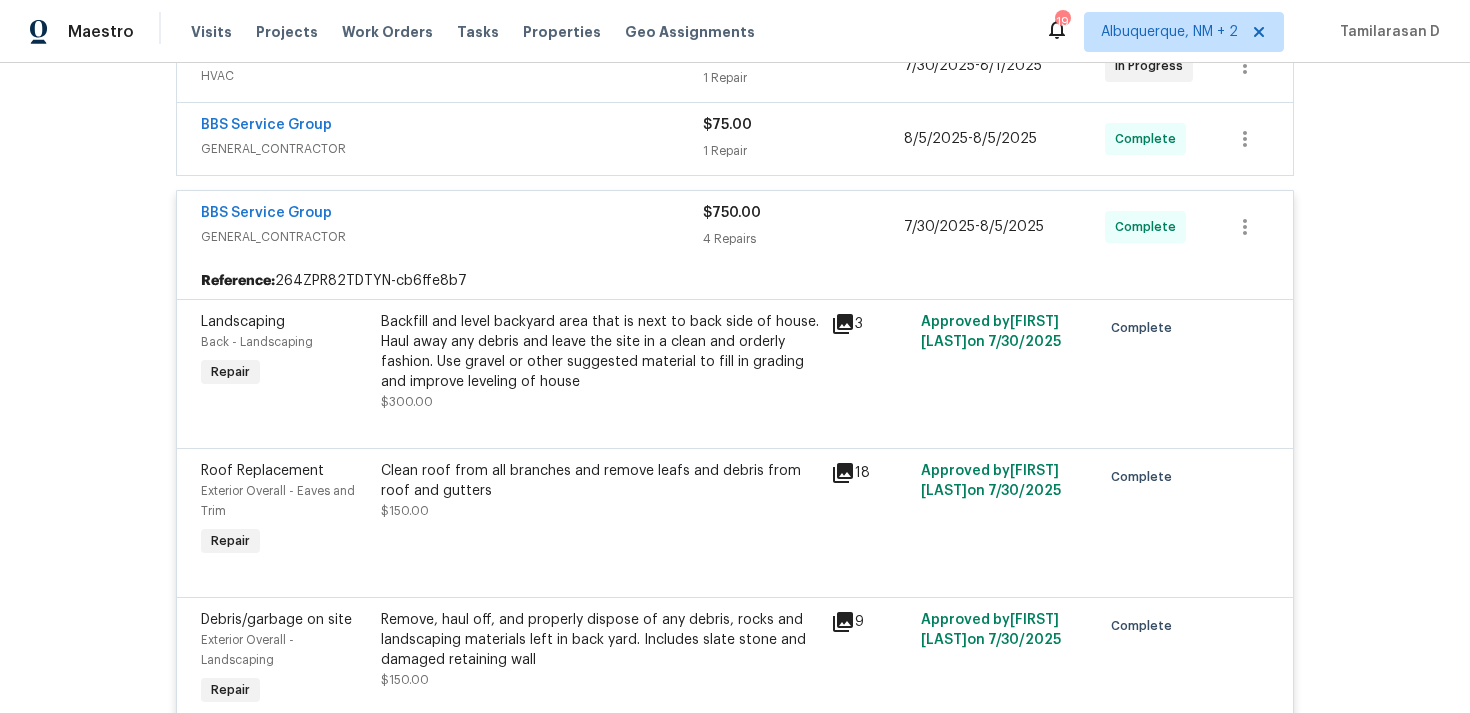 click on "BBS Service Group" at bounding box center [452, 215] 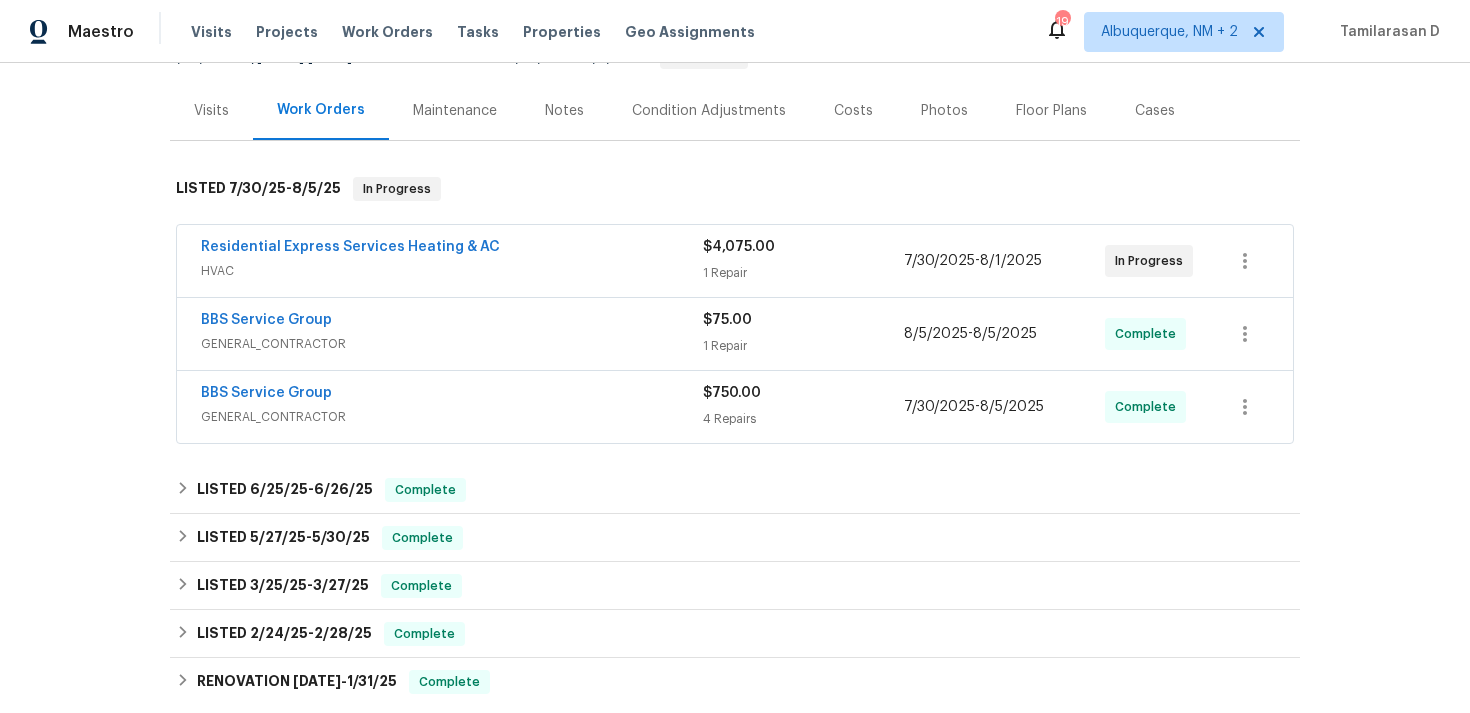 scroll, scrollTop: 208, scrollLeft: 0, axis: vertical 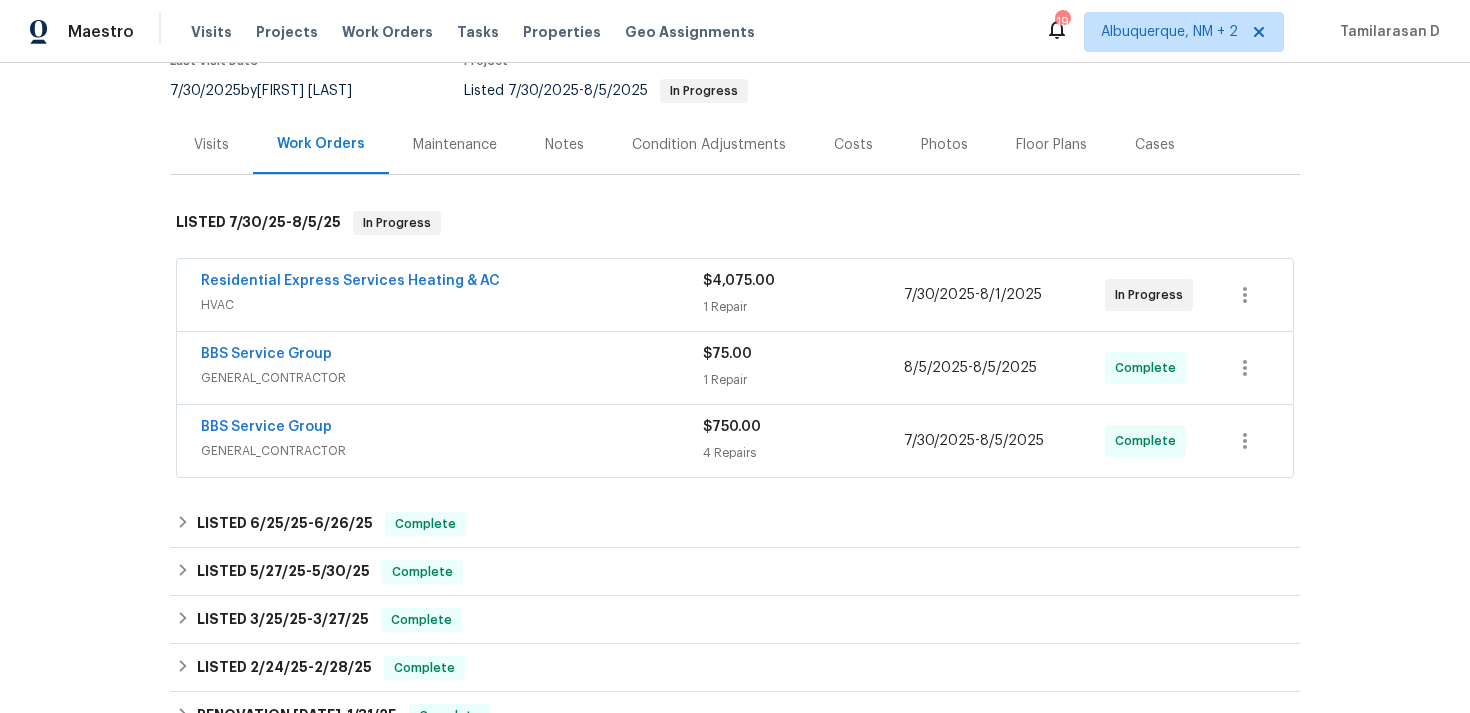 click on "HVAC" at bounding box center [452, 305] 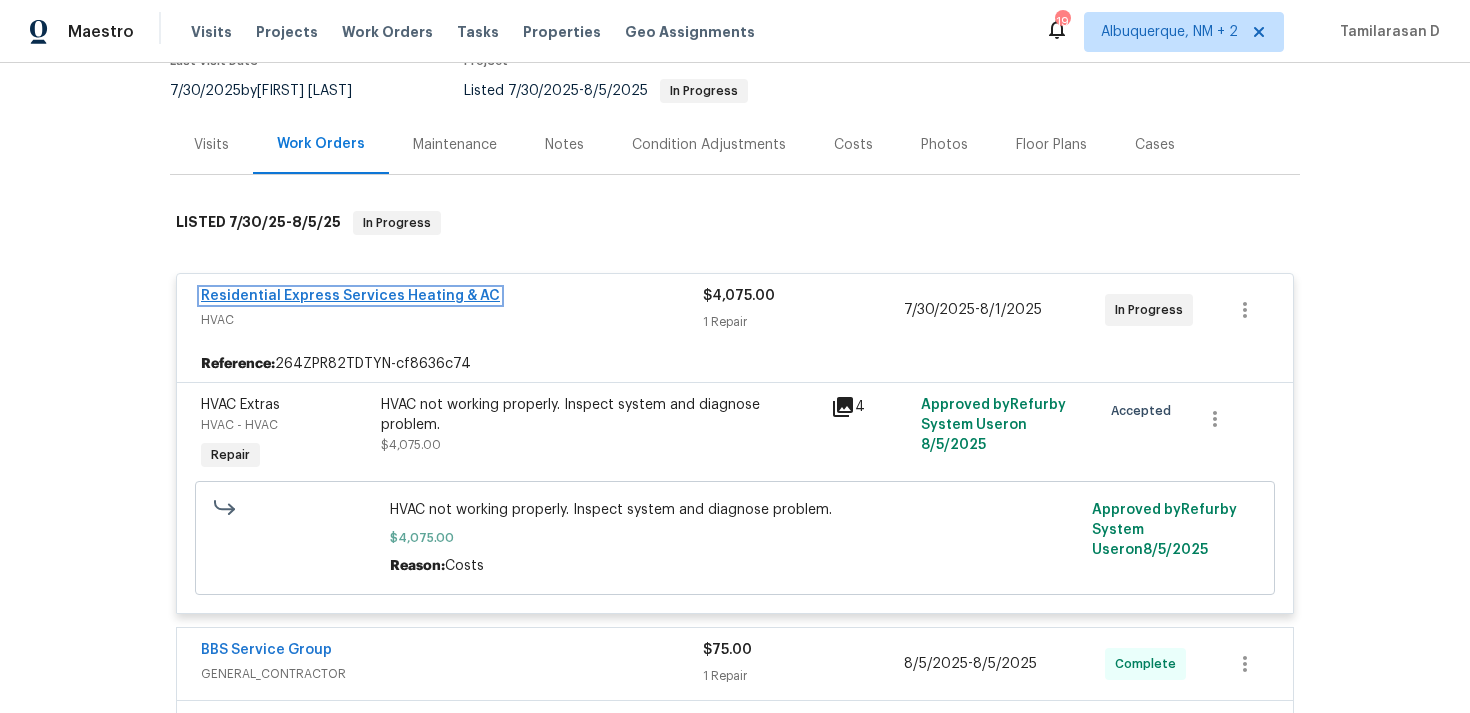 click on "Residential Express Services Heating & AC" at bounding box center [350, 296] 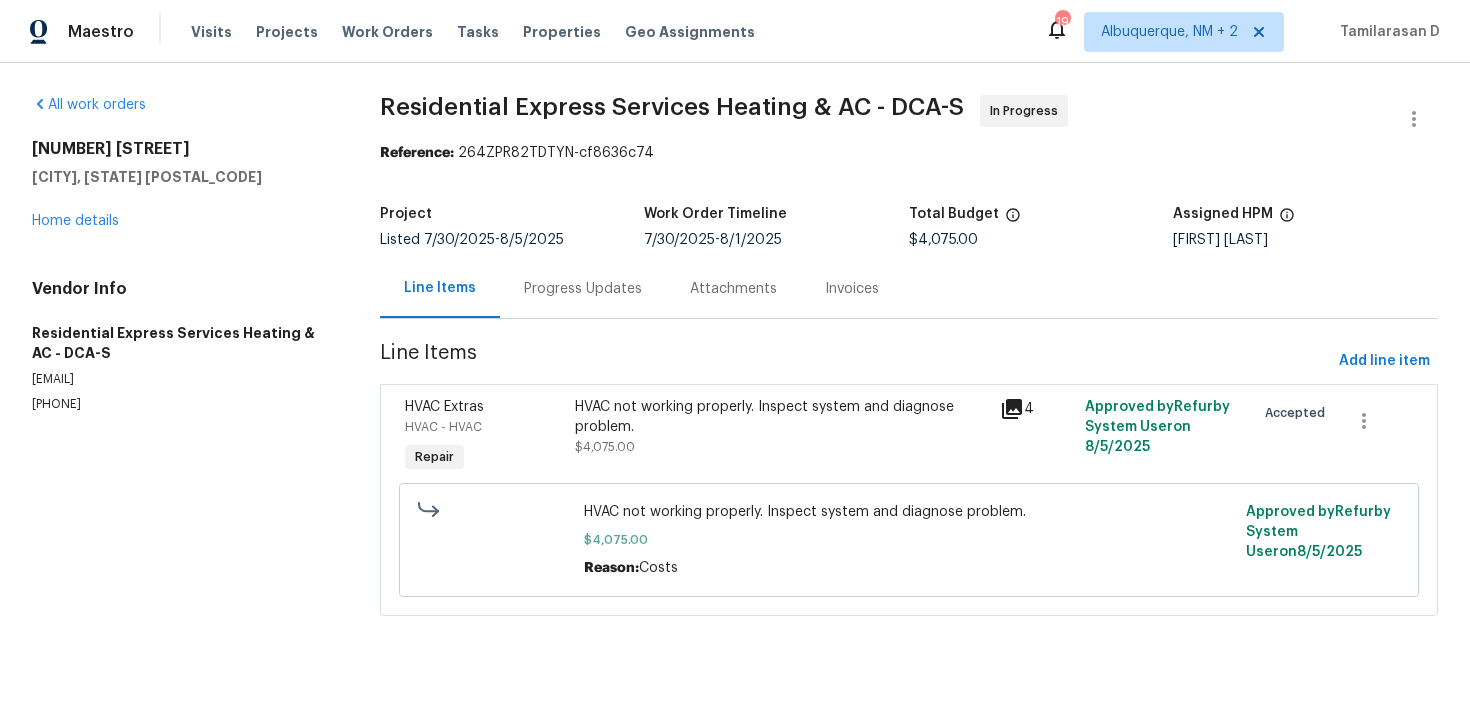 click on "Progress Updates" at bounding box center (583, 289) 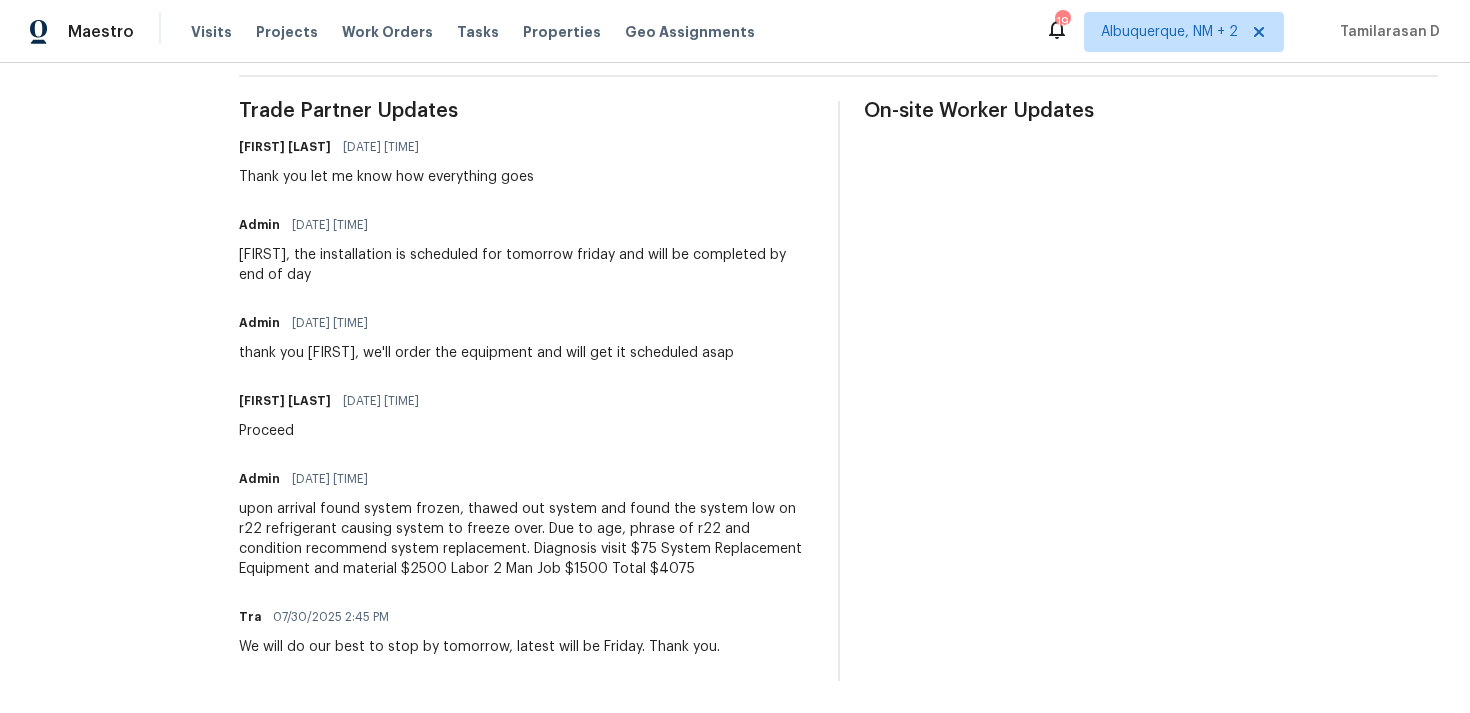 scroll, scrollTop: 0, scrollLeft: 0, axis: both 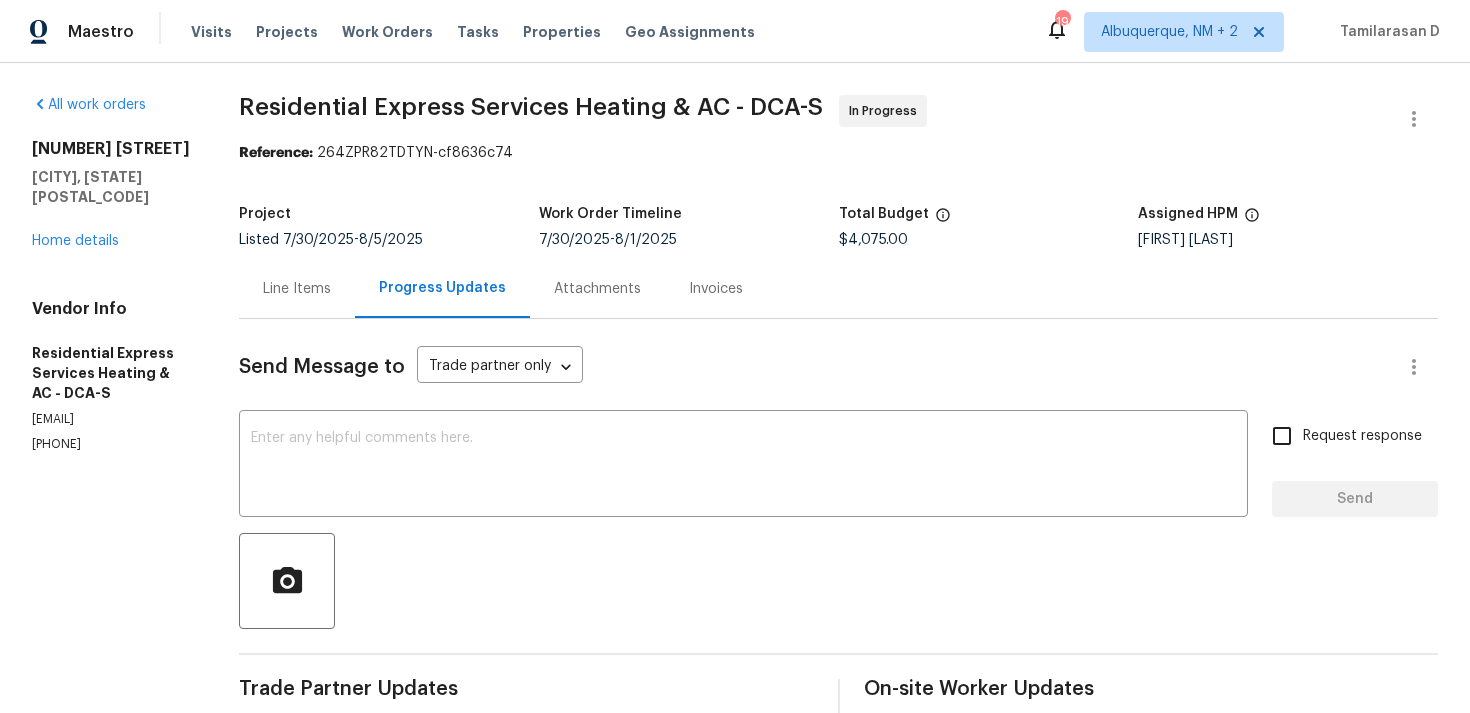 click on "Line Items" at bounding box center (297, 288) 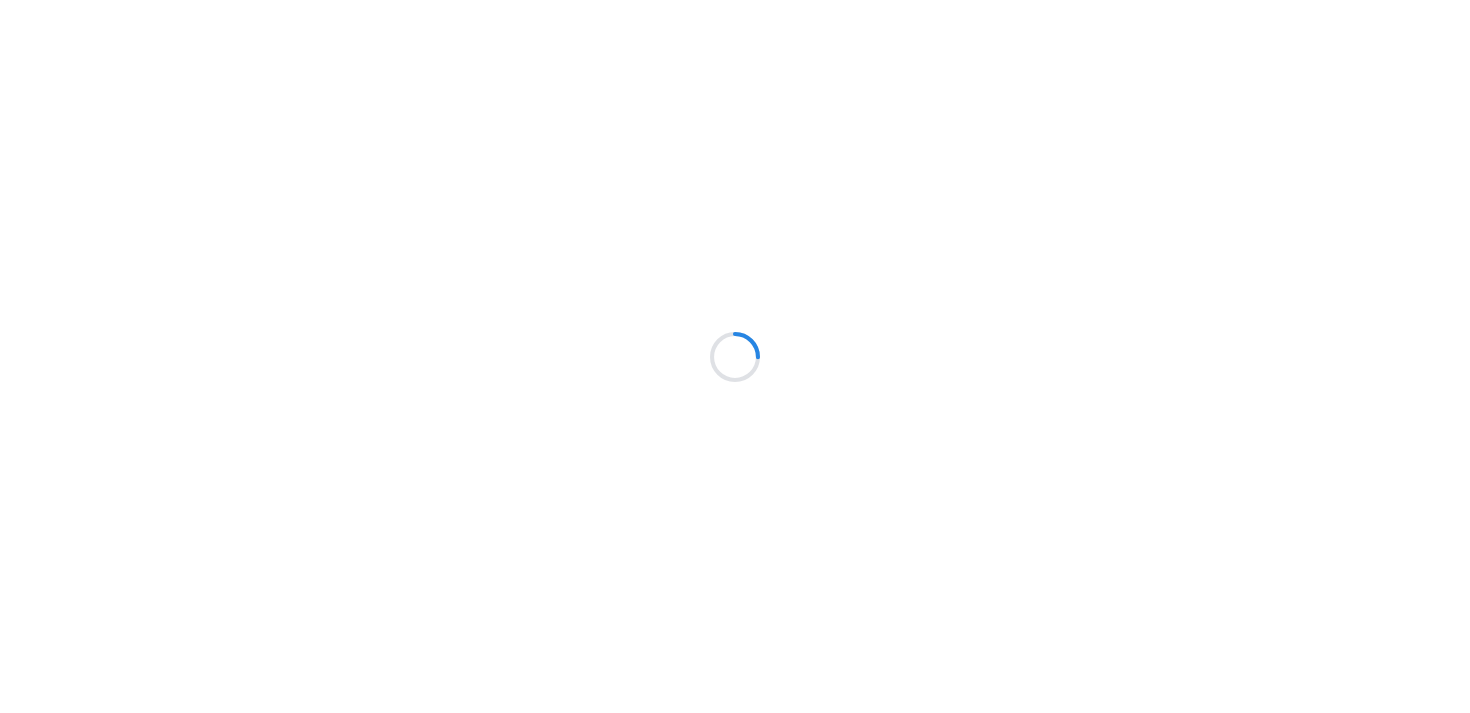 scroll, scrollTop: 0, scrollLeft: 0, axis: both 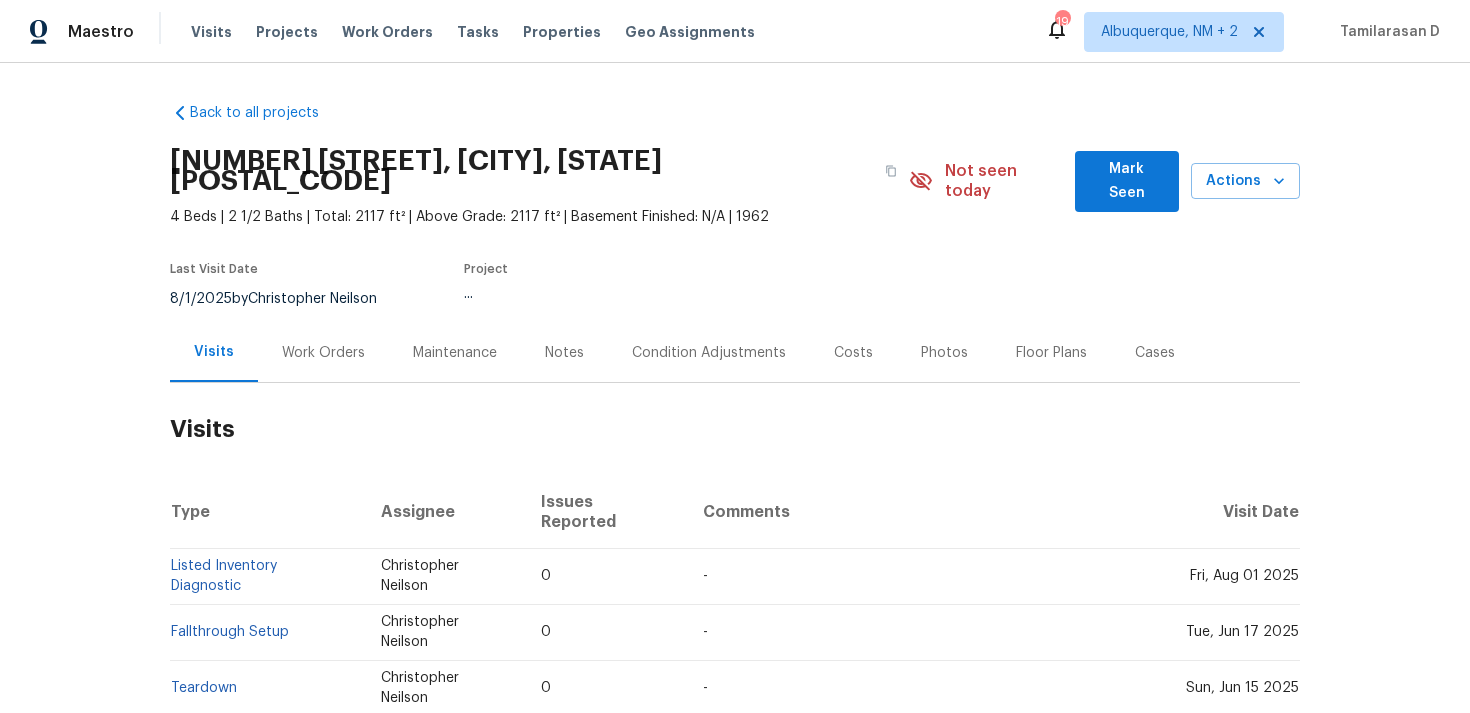 click on "Work Orders" at bounding box center [323, 353] 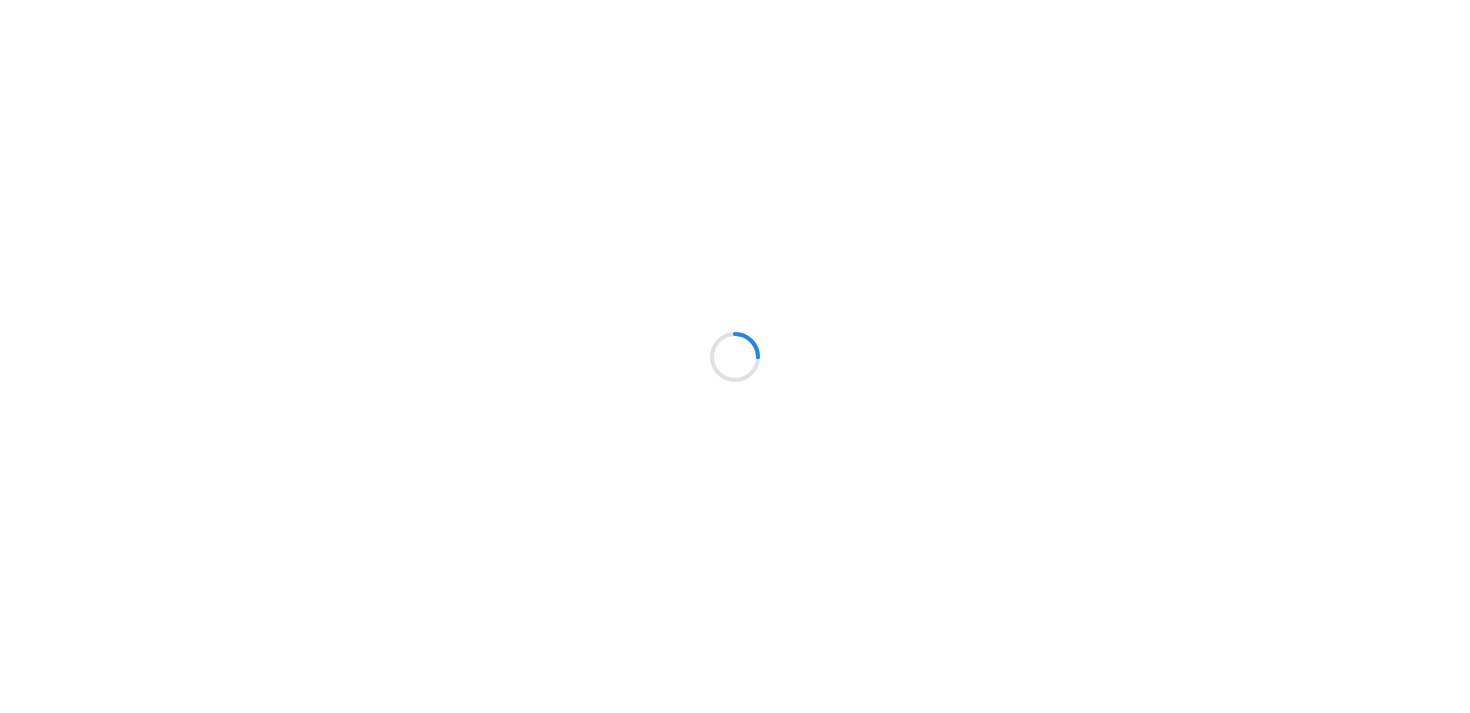 scroll, scrollTop: 0, scrollLeft: 0, axis: both 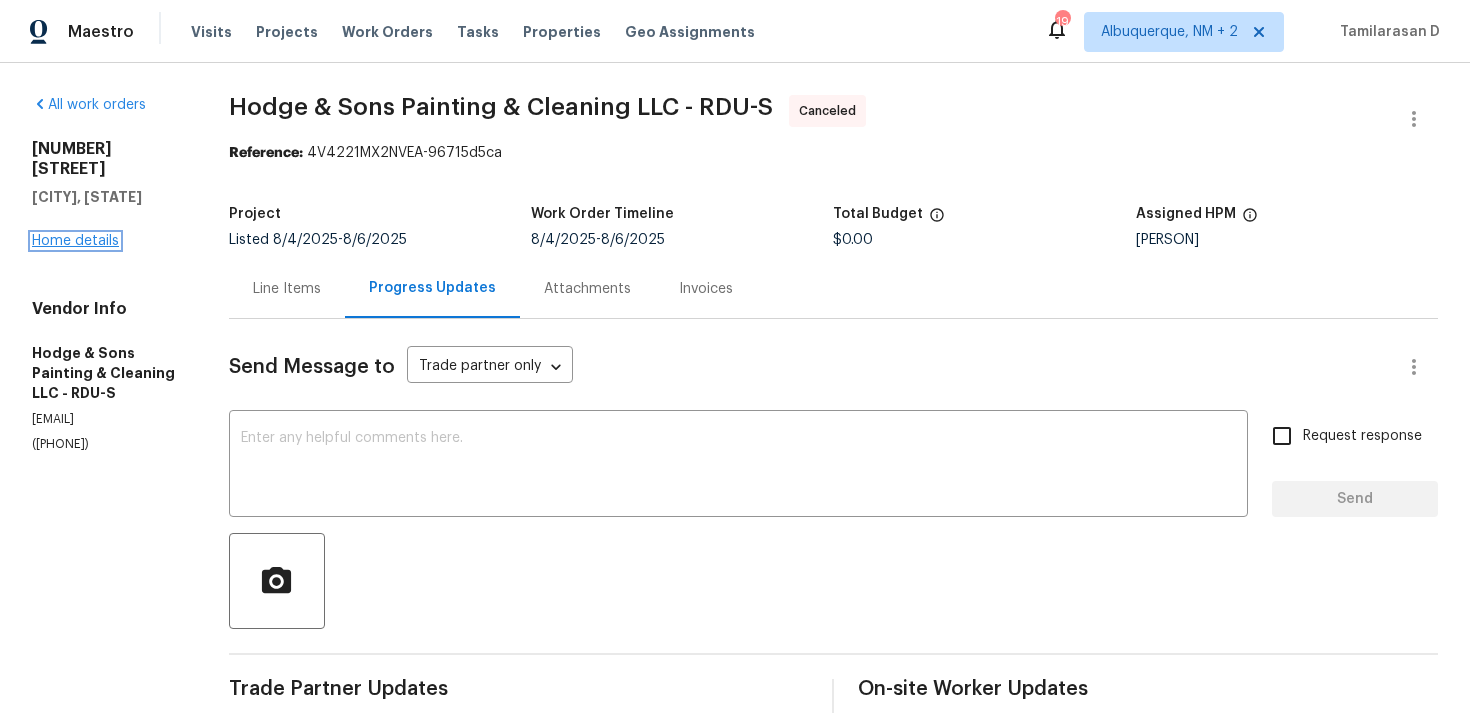 click on "Home details" at bounding box center (75, 241) 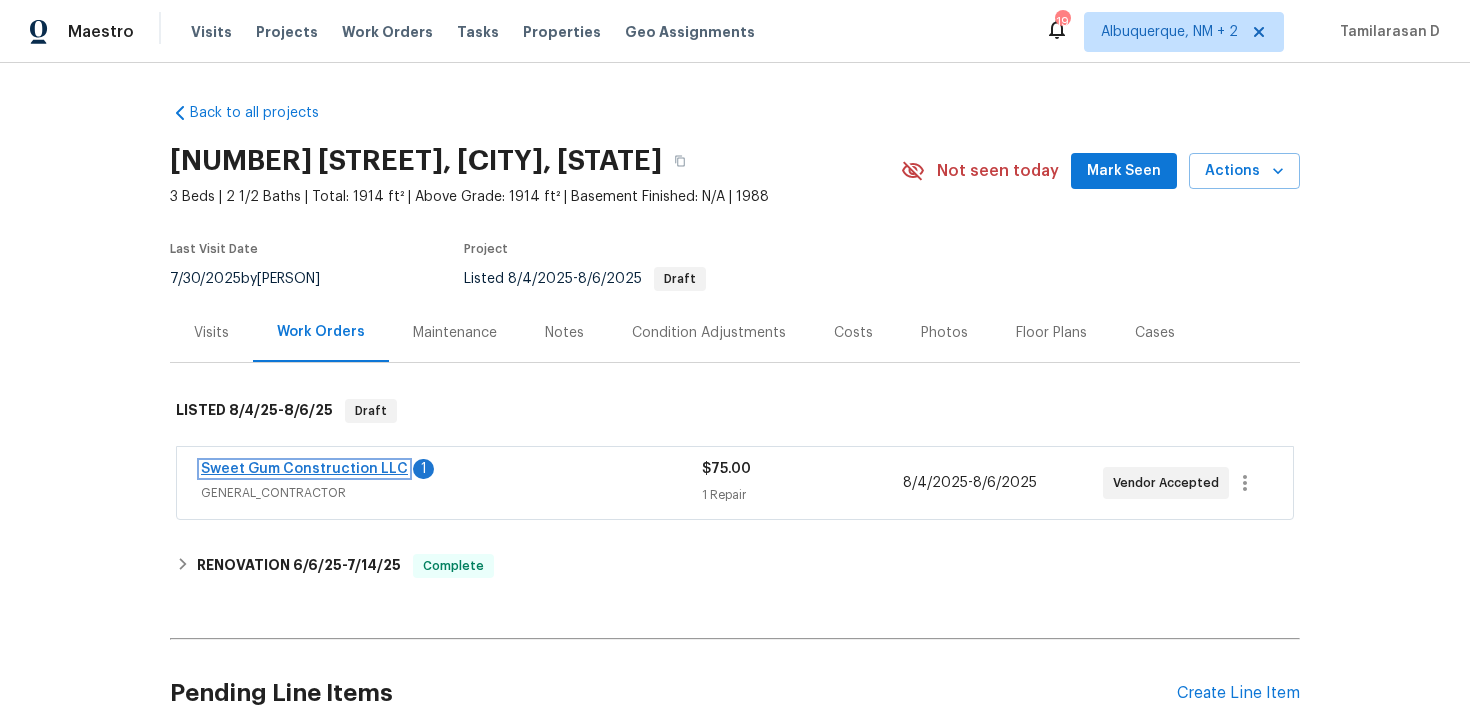 click on "Sweet Gum Construction LLC" at bounding box center (304, 469) 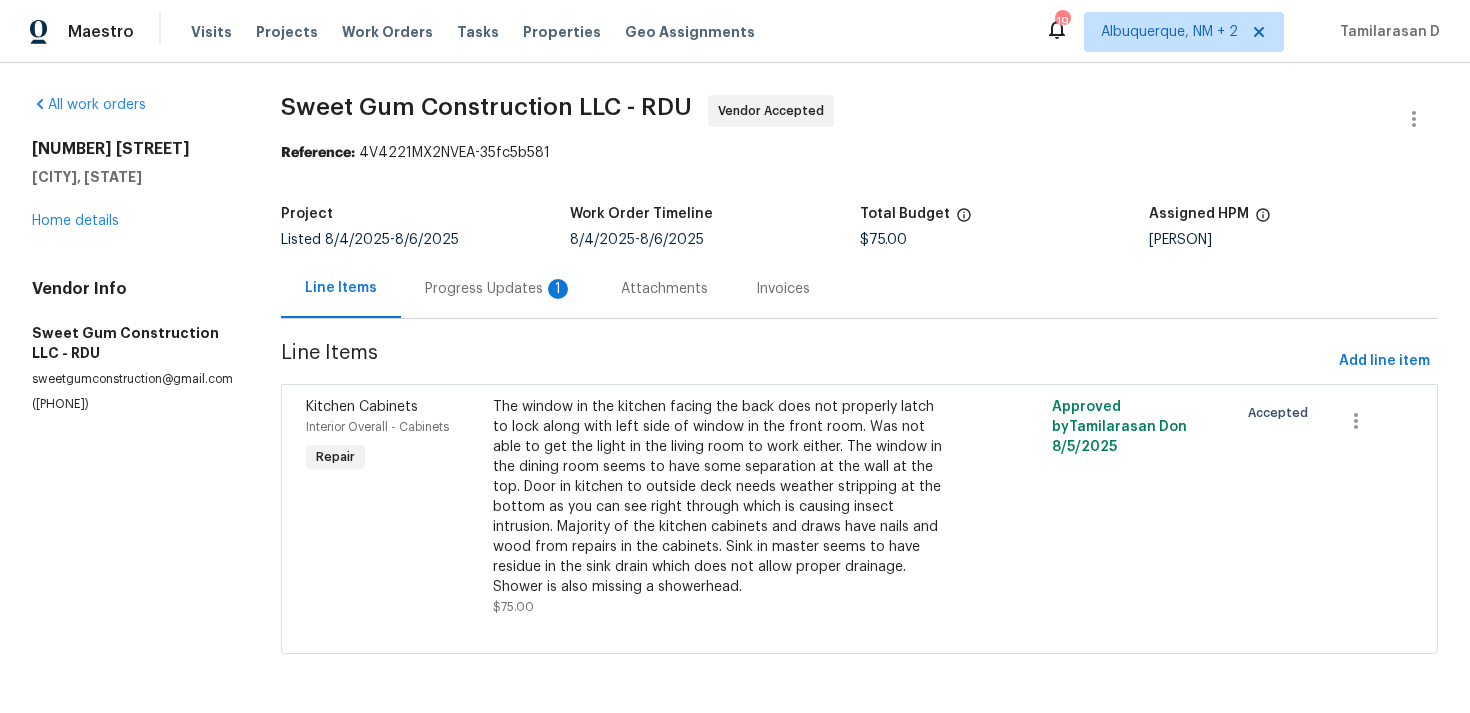click on "Progress Updates 1" at bounding box center [499, 288] 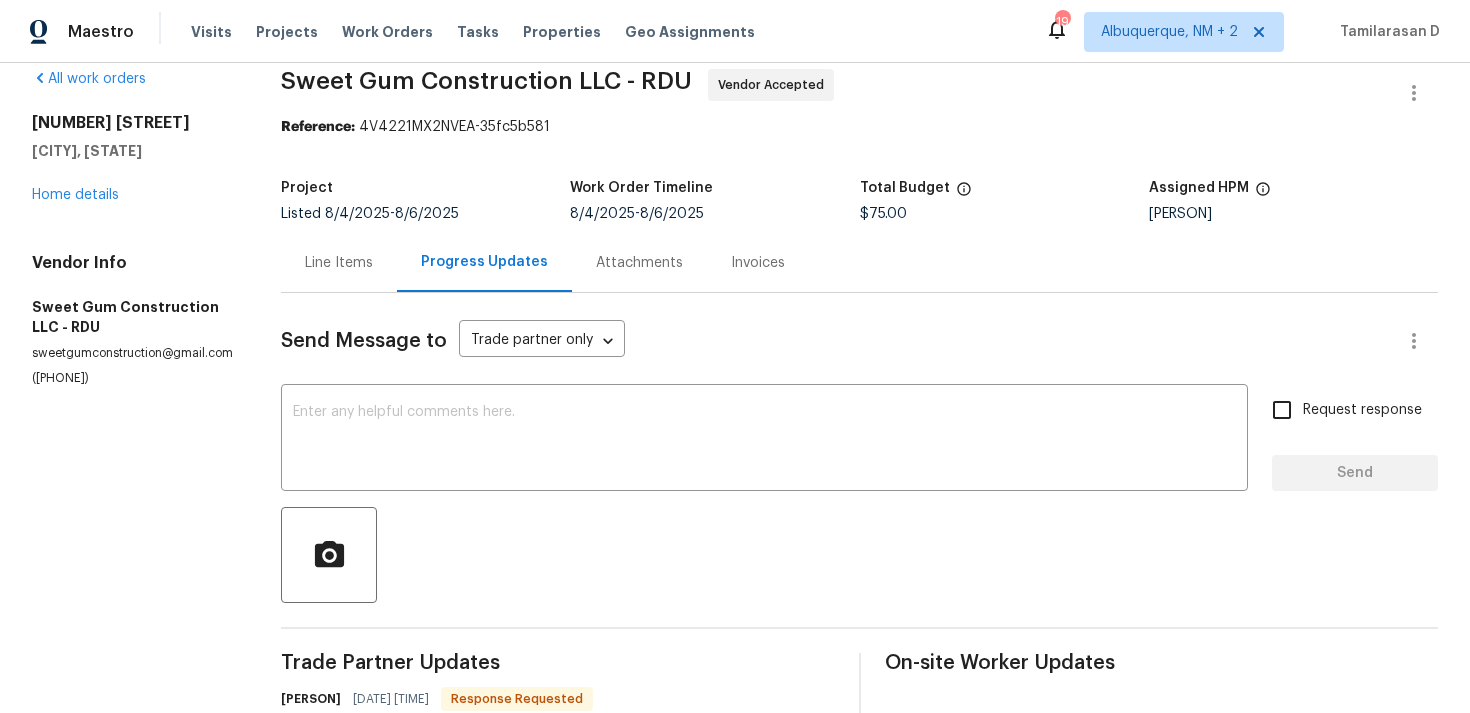scroll, scrollTop: 0, scrollLeft: 0, axis: both 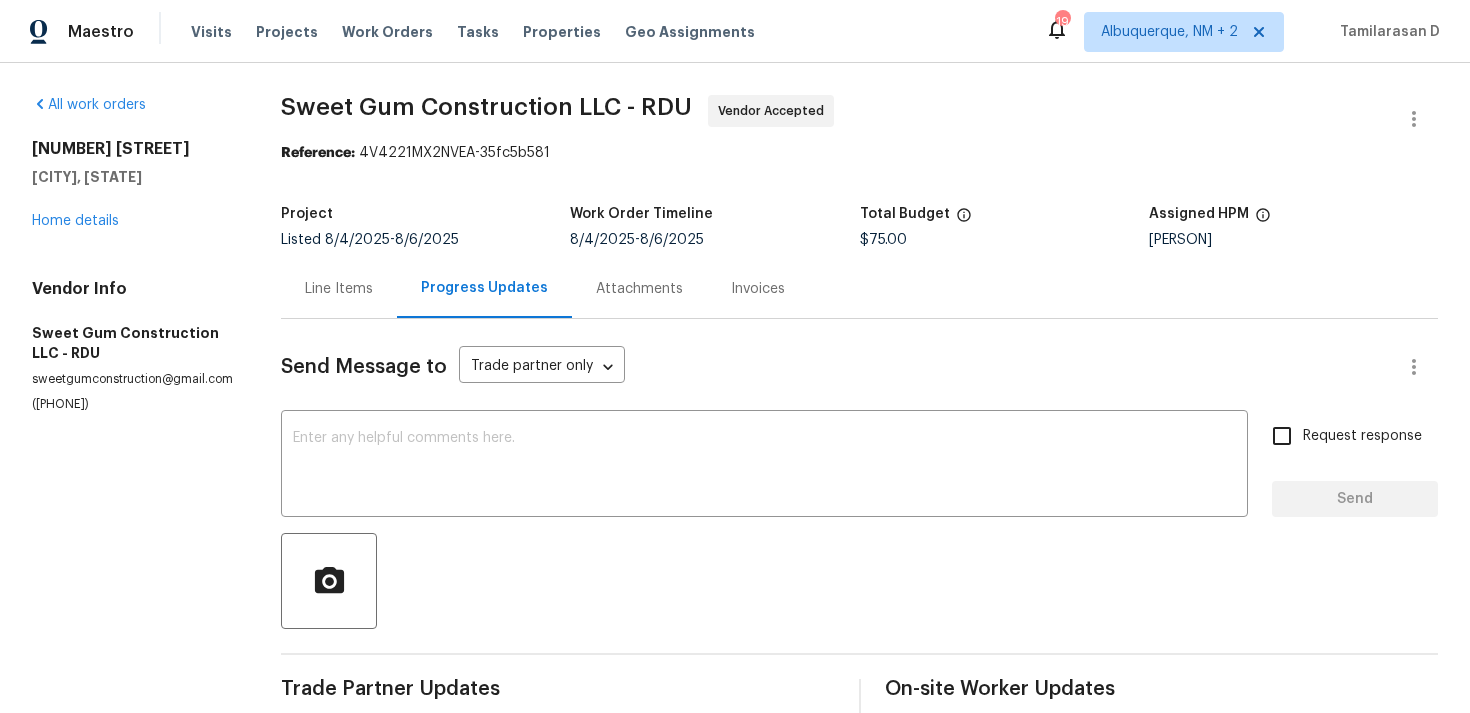 click on "All work orders 19 Pedestal Rock Ln Durham, NC 27712 Home details Vendor Info Sweet Gum Construction LLC - RDU sweetgumconstruction@gmail.com (336) 592-5848 Sweet Gum Construction LLC - RDU Vendor Accepted Reference:   4V4221MX2NVEA-35fc5b581 Project Listed   8/4/2025  -  8/6/2025 Work Order Timeline 8/4/2025  -  8/6/2025 Total Budget $75.00 Assigned HPM Lee Privette Line Items Progress Updates Attachments Invoices Send Message to Trade partner only Trade partner only ​ x ​ Request response Send Trade Partner Updates Stacey Beakes 08/08/2025 2:54 PM Response Requested I will be stopping over the weekend to look at it Tamilarasan D 08/08/2025 10:50 AM Hi Stacey, could you let me know the schedule date for this when you get a chance? Thanks! Tamilarasan D 08/07/2025 8:40 AM Thank you, Stacey! Stacey Beakes 08/07/2025 7:24 AM We will get by and assess this. ASAP Tamilarasan D 08/06/2025 1:51 PM Tamilarasan D 08/05/2025 3:40 PM On-site Worker Updates" at bounding box center [735, 697] 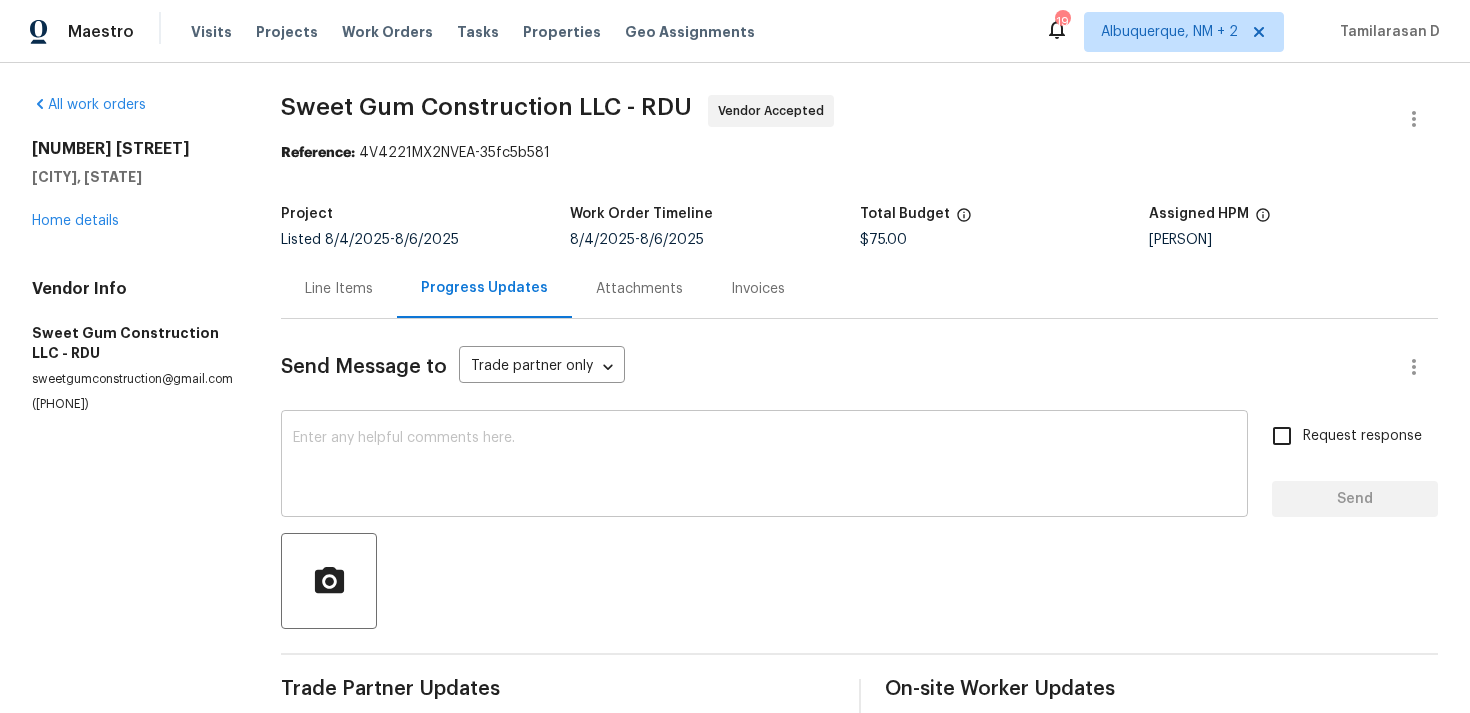 click at bounding box center [764, 466] 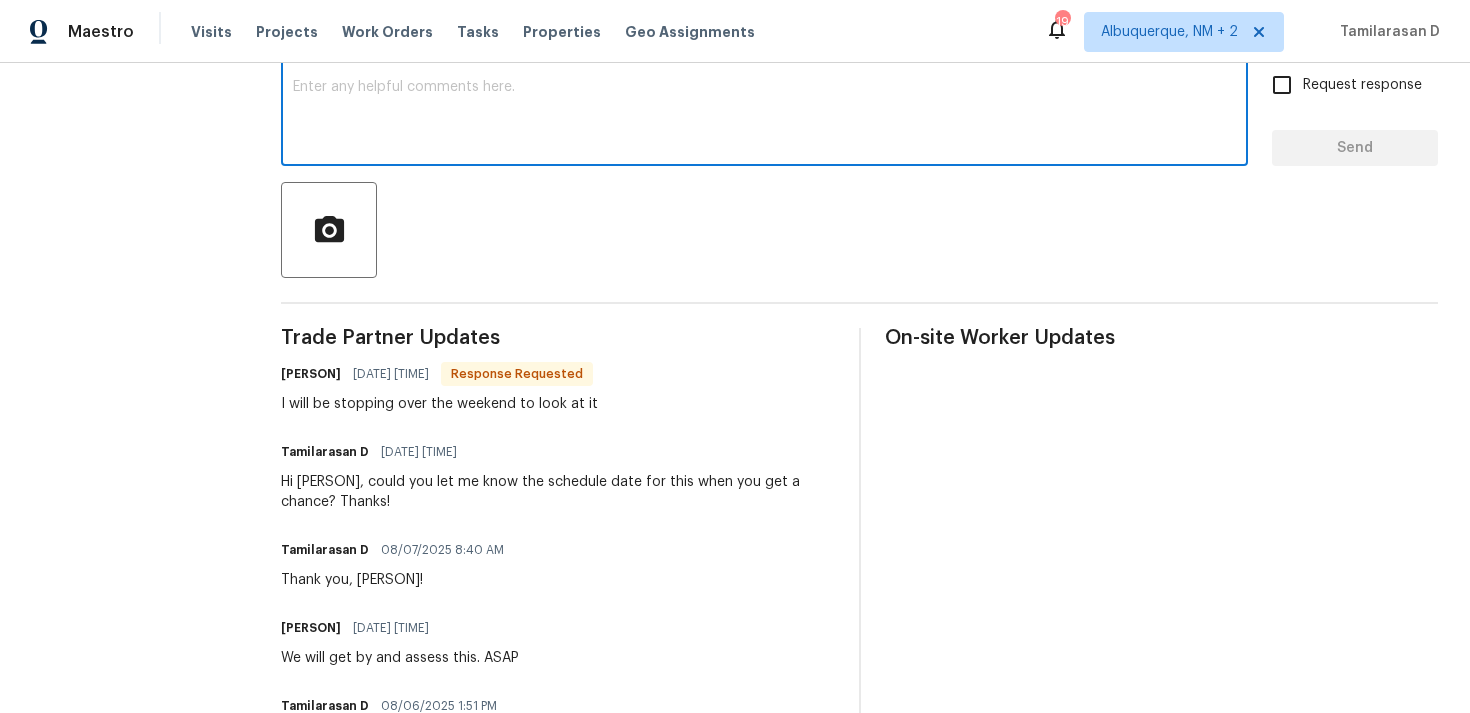 scroll, scrollTop: 353, scrollLeft: 0, axis: vertical 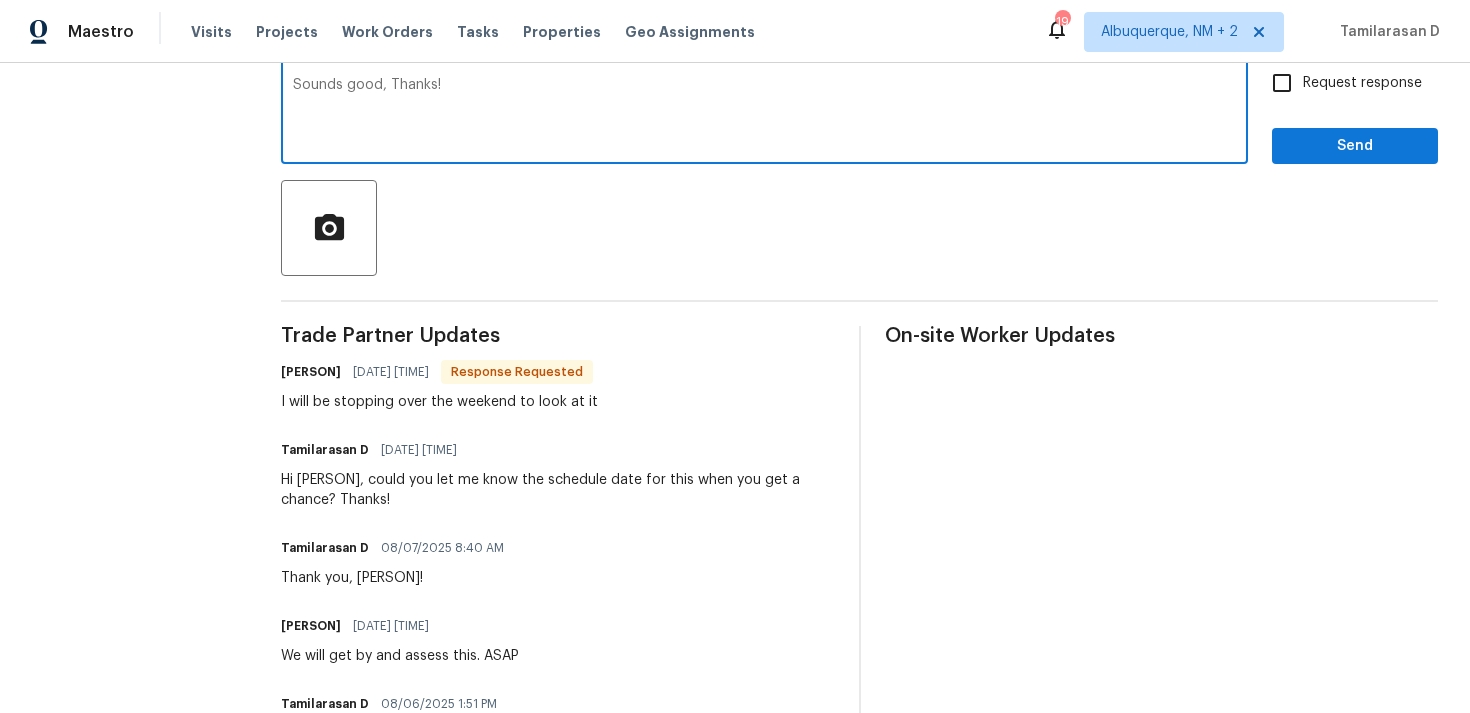 type on "Sounds good, Thanks!" 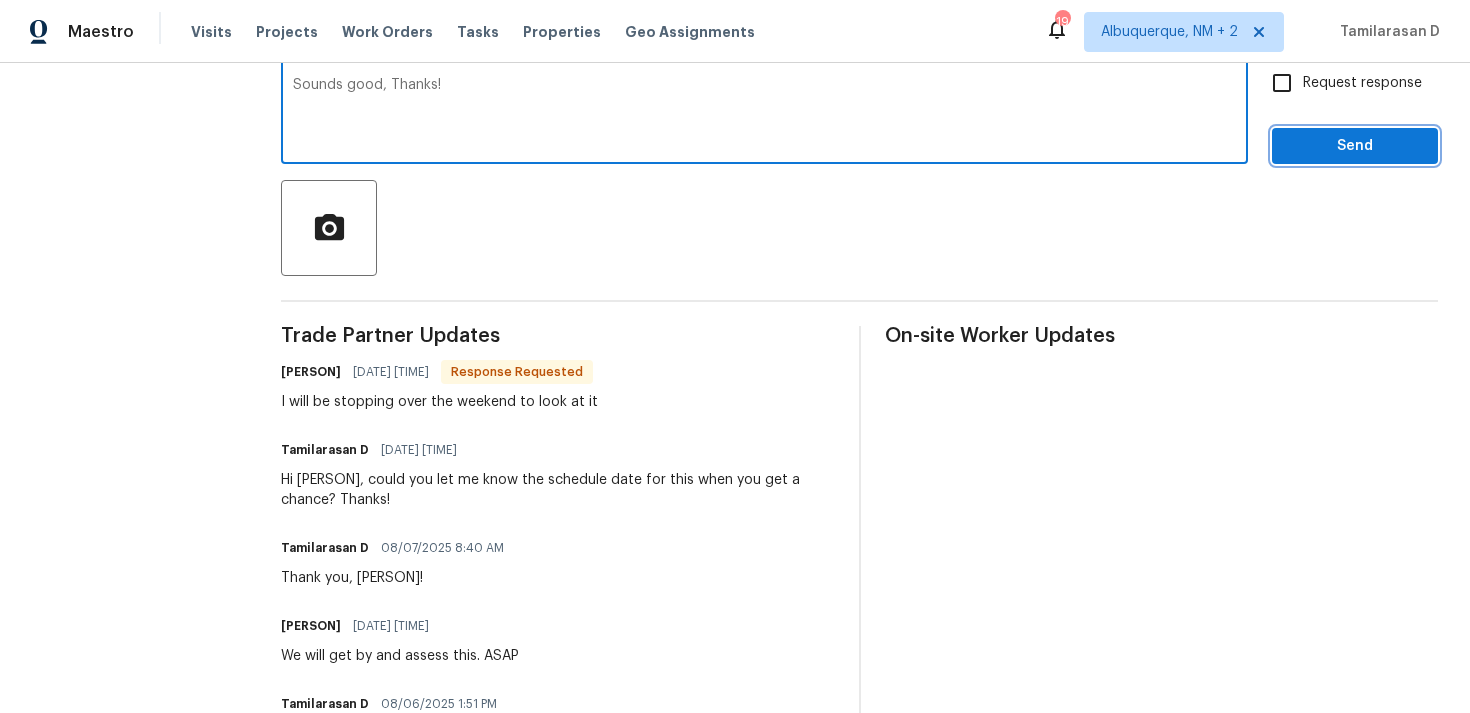 click on "Send" at bounding box center [1355, 146] 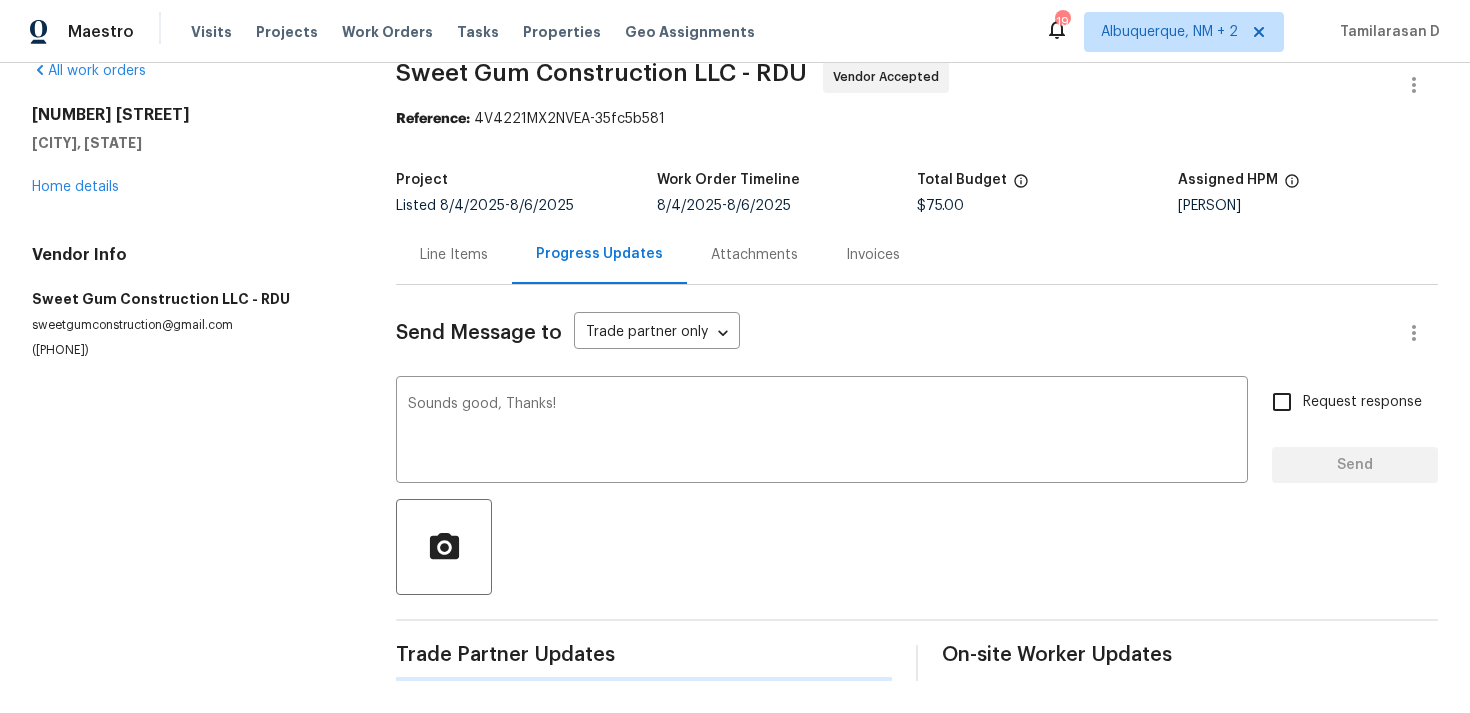 scroll, scrollTop: 34, scrollLeft: 0, axis: vertical 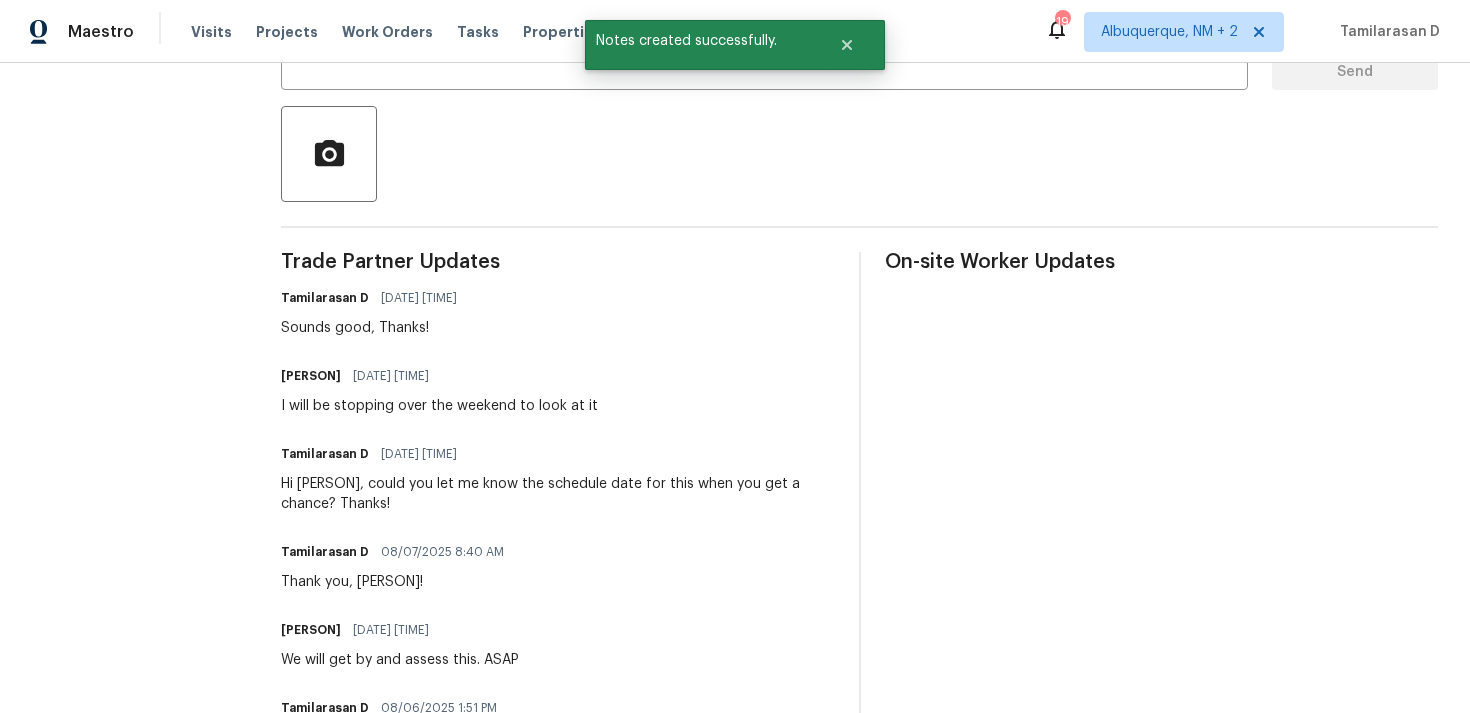 click on "I will be stopping over the weekend to look at it" at bounding box center [439, 406] 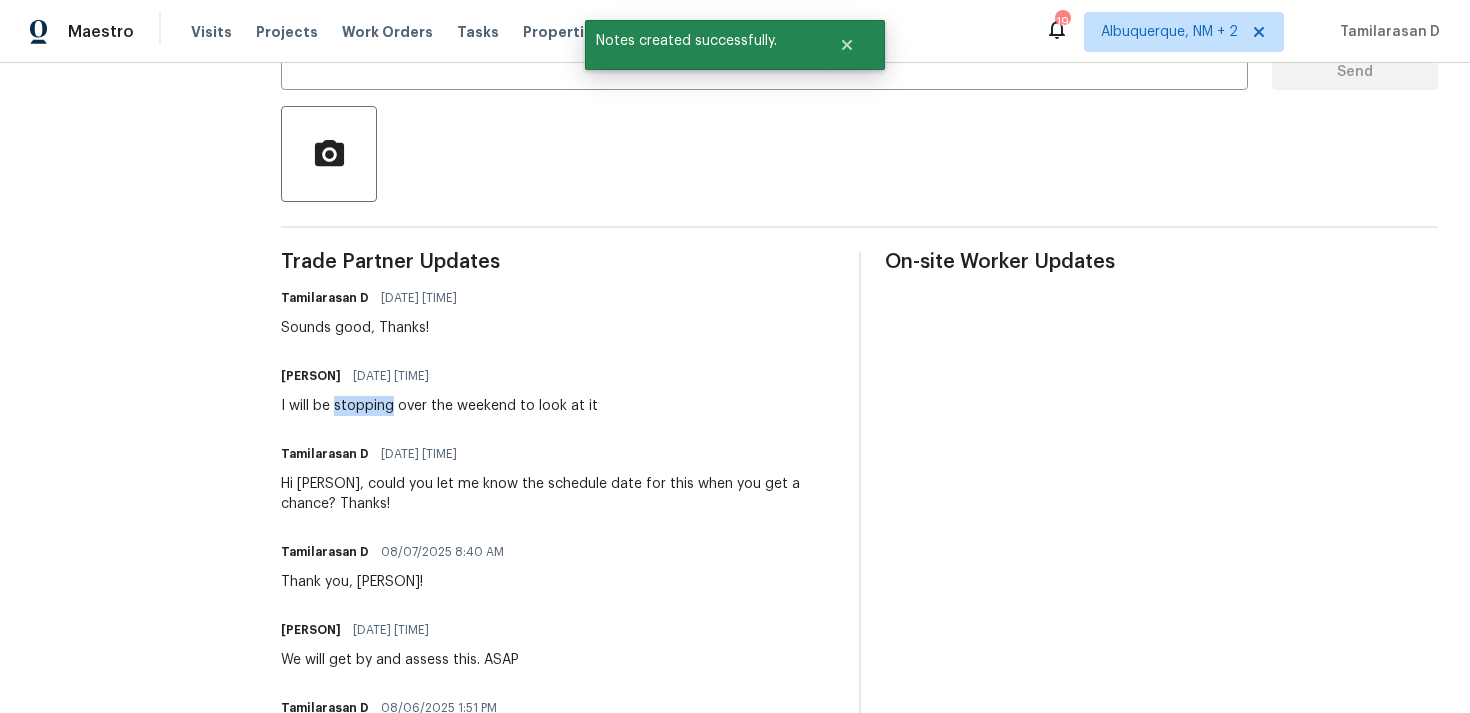click on "I will be stopping over the weekend to look at it" at bounding box center (439, 406) 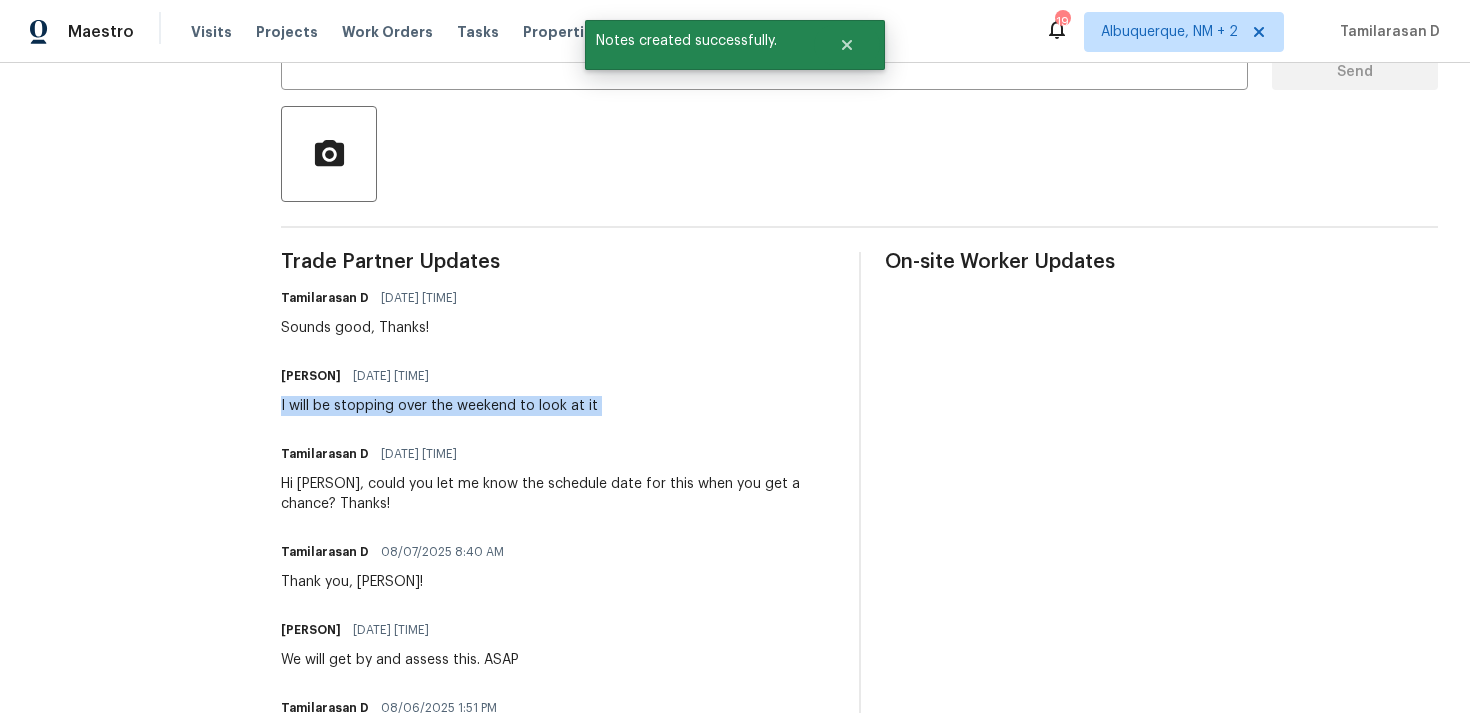 copy on "I will be stopping over the weekend to look at it" 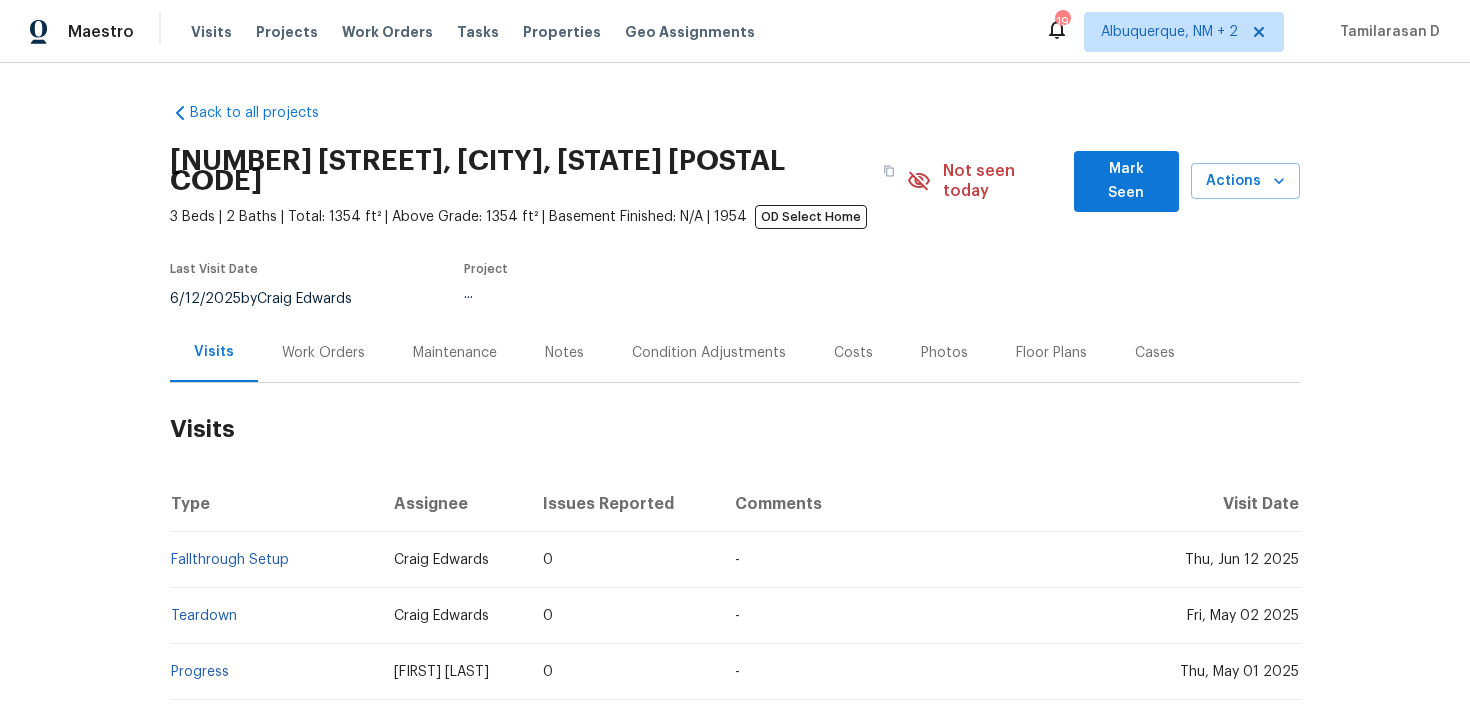 scroll, scrollTop: 0, scrollLeft: 0, axis: both 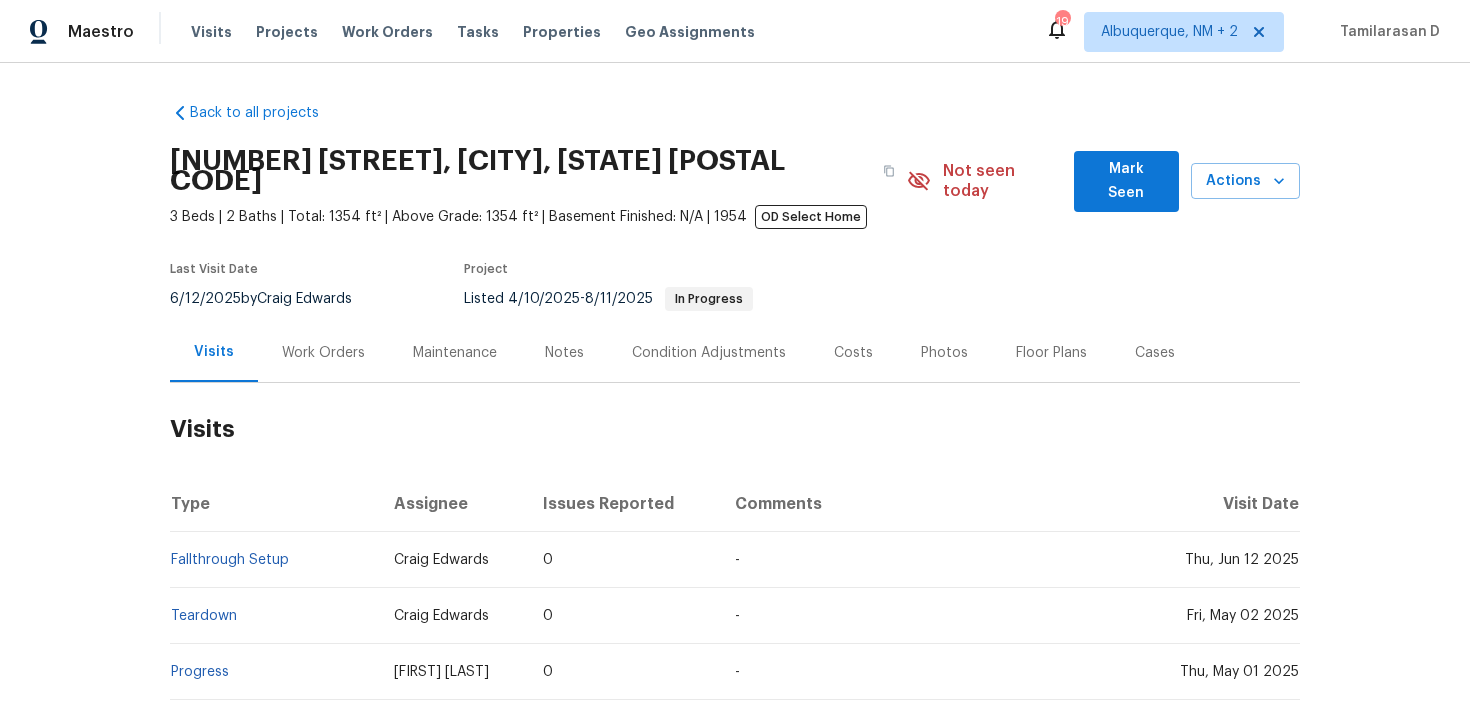 click on "Work Orders" at bounding box center (323, 352) 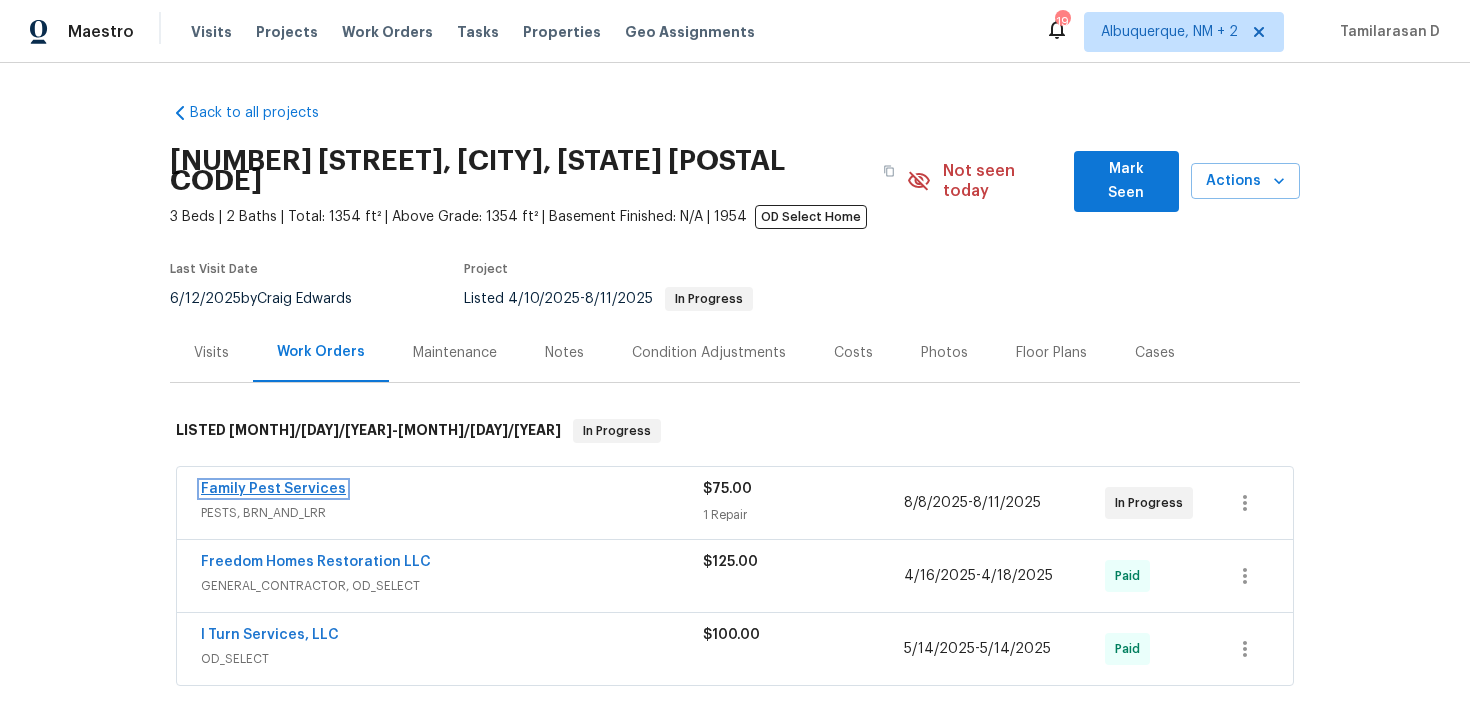 click on "Family Pest Services" at bounding box center (273, 489) 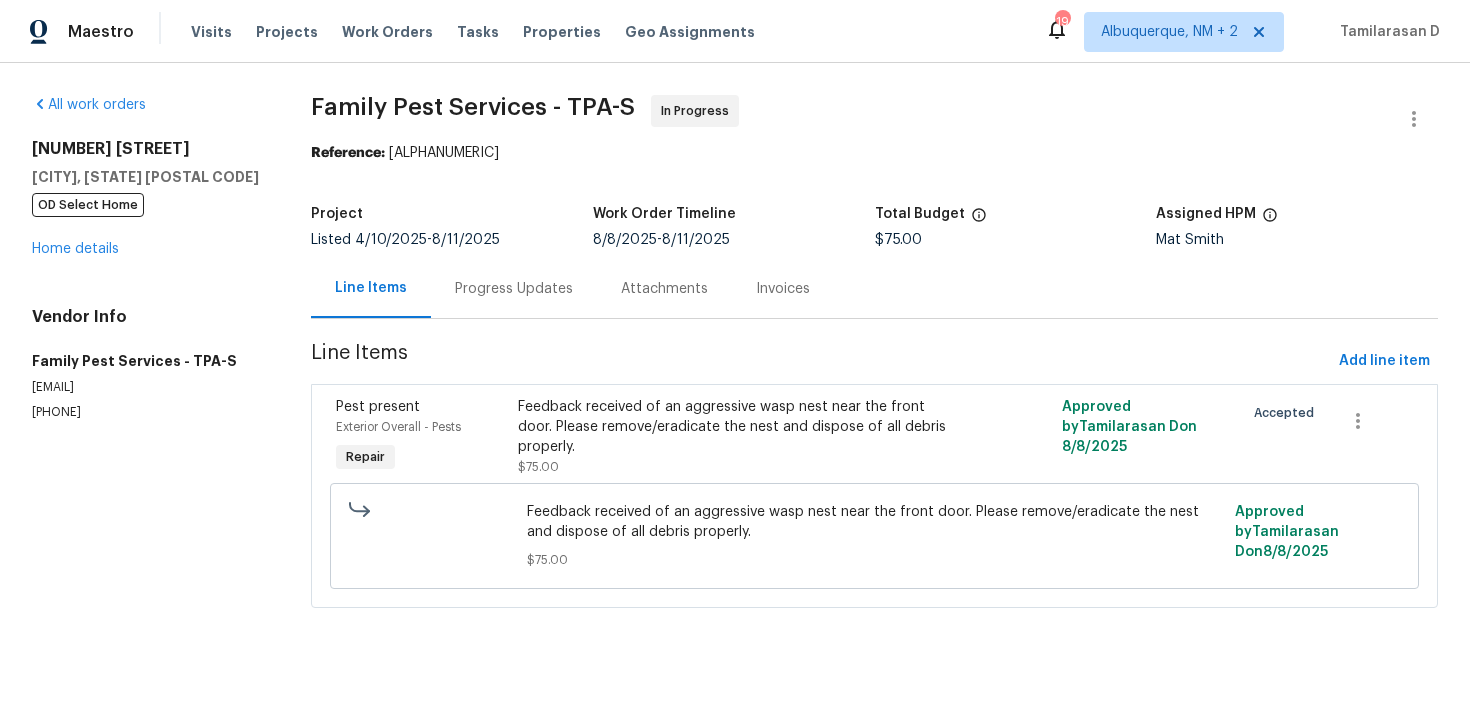 click on "Progress Updates" at bounding box center (514, 289) 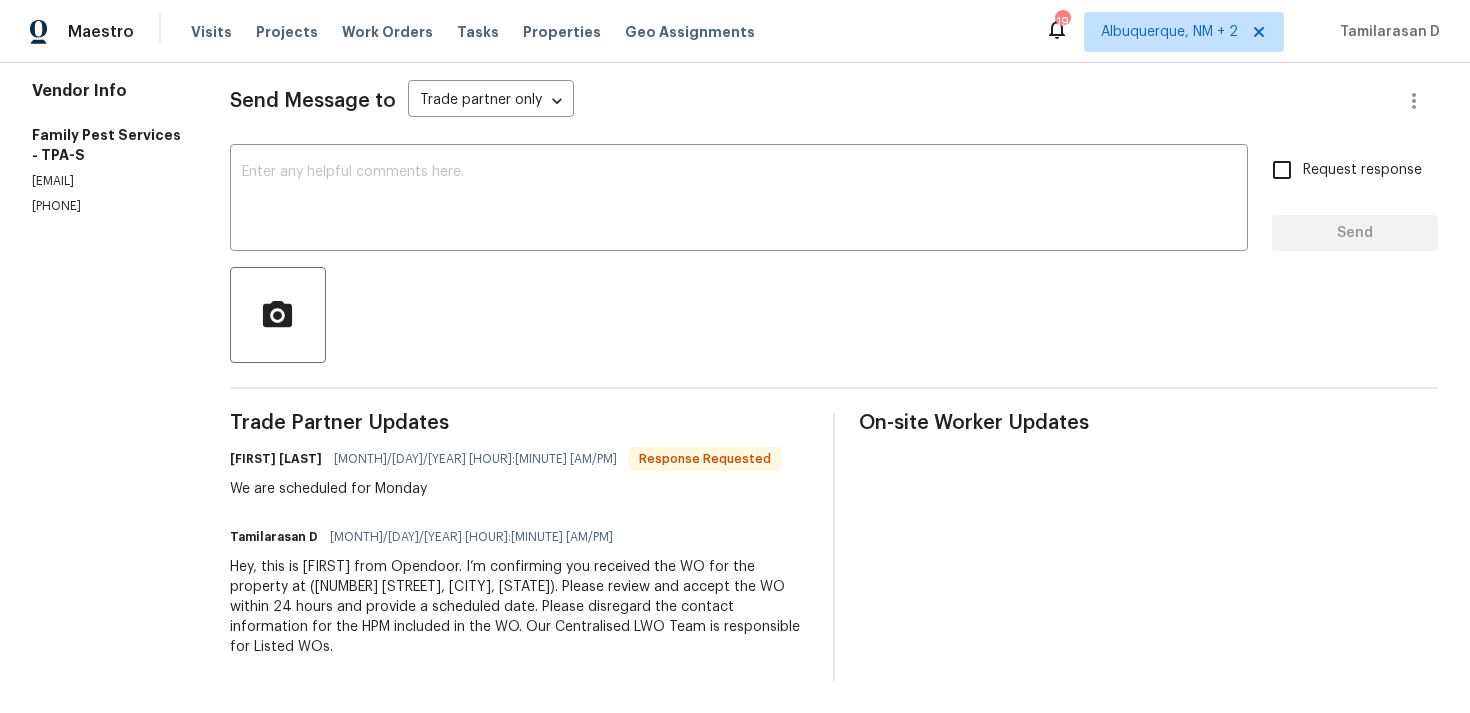 scroll, scrollTop: 0, scrollLeft: 0, axis: both 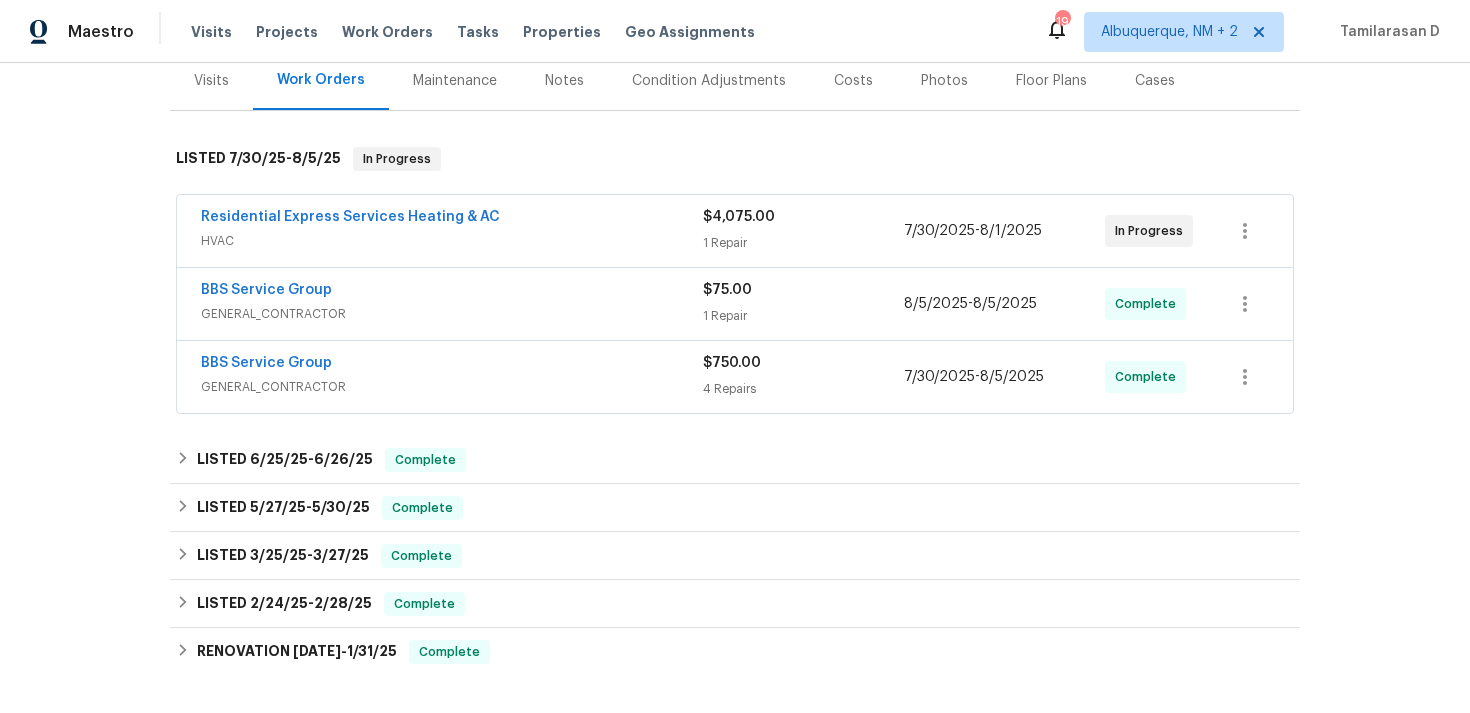 click on "Residential Express Services Heating & AC HVAC $4,075.00 1 Repair [DATE] - [DATE] In Progress" at bounding box center (735, 231) 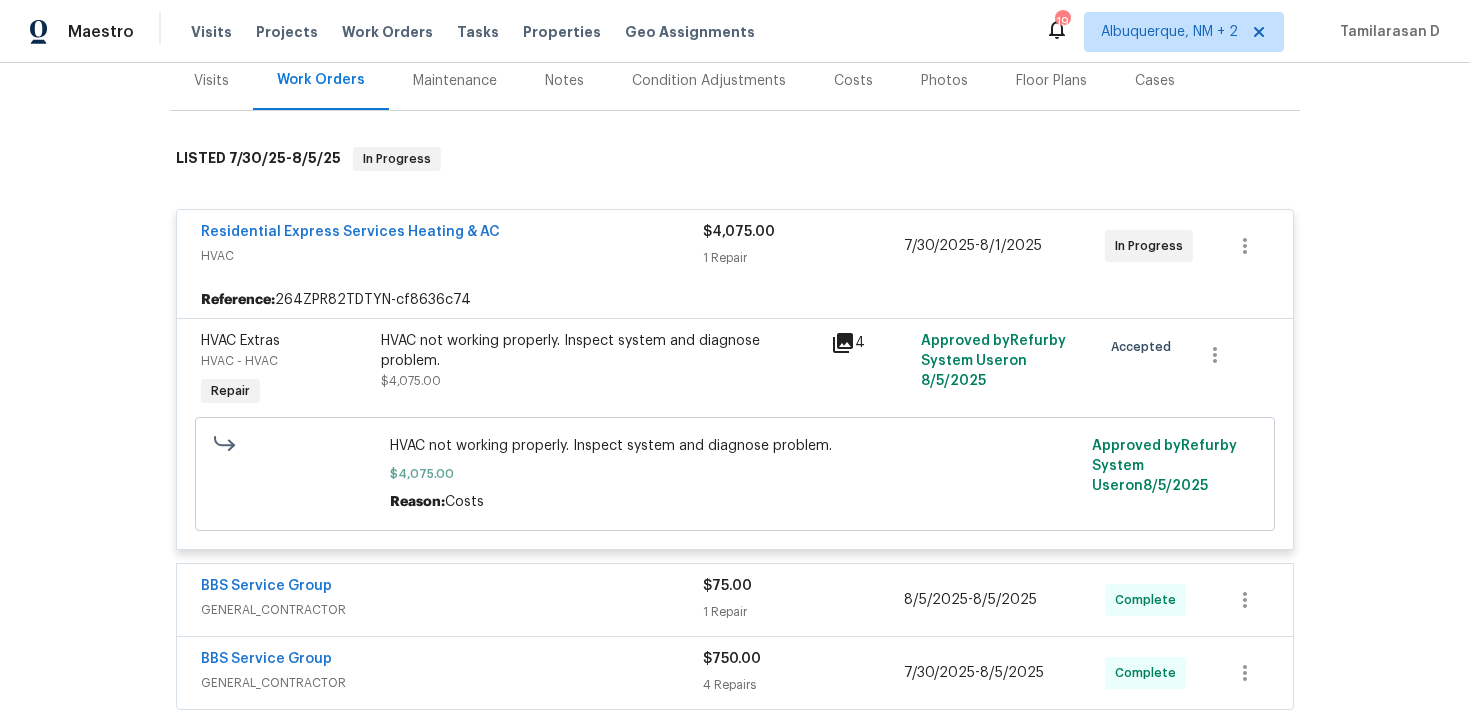 click on "Reference:  264ZPR82TDTYN-cf8636c74" at bounding box center [735, 300] 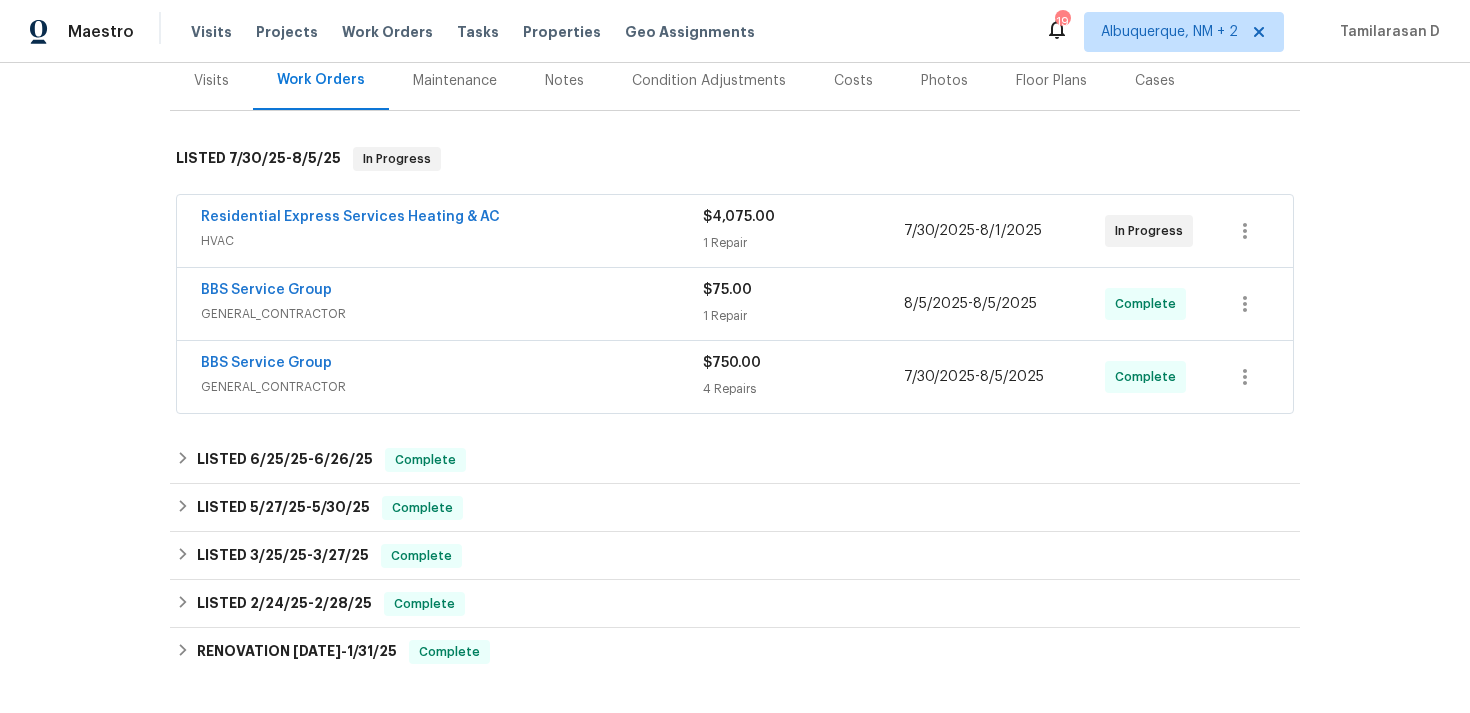 click on "GENERAL_CONTRACTOR" at bounding box center (452, 314) 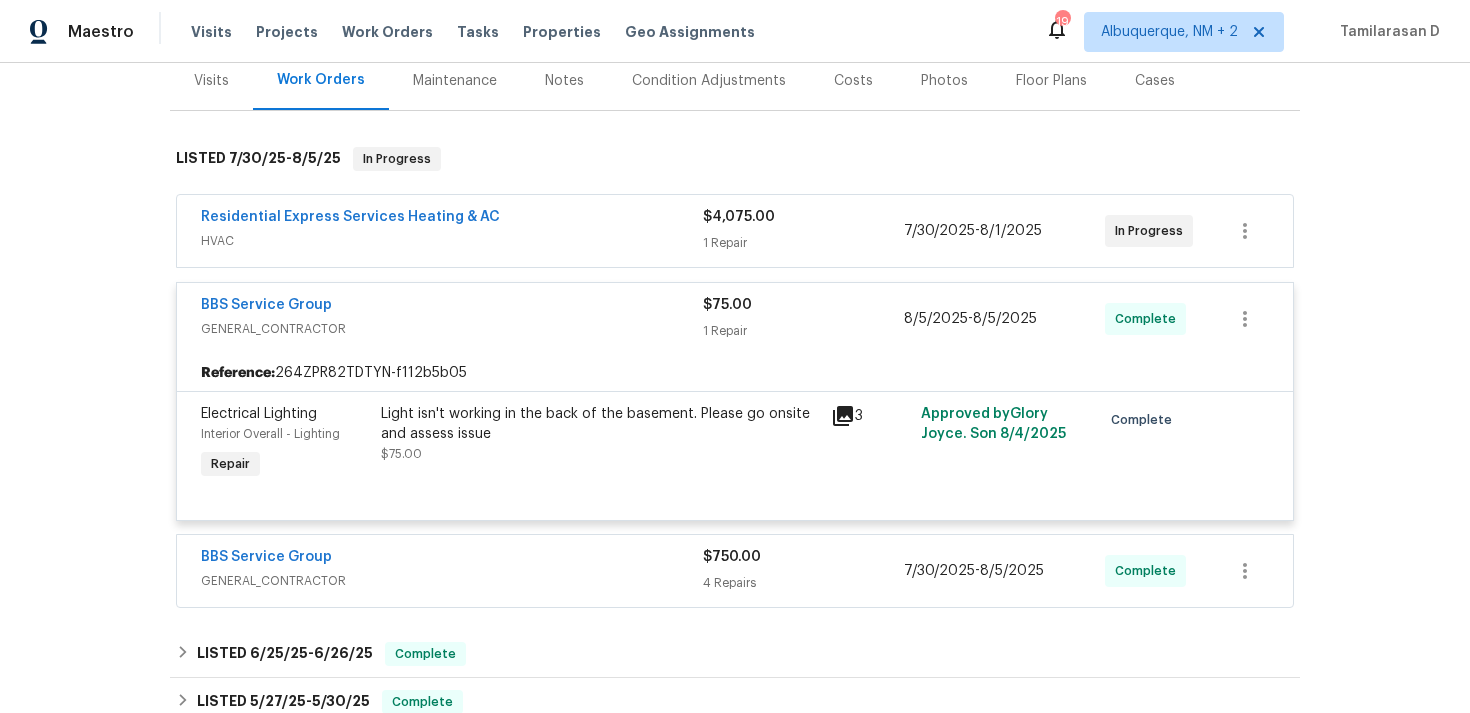 click on "BBS Service Group" at bounding box center [452, 307] 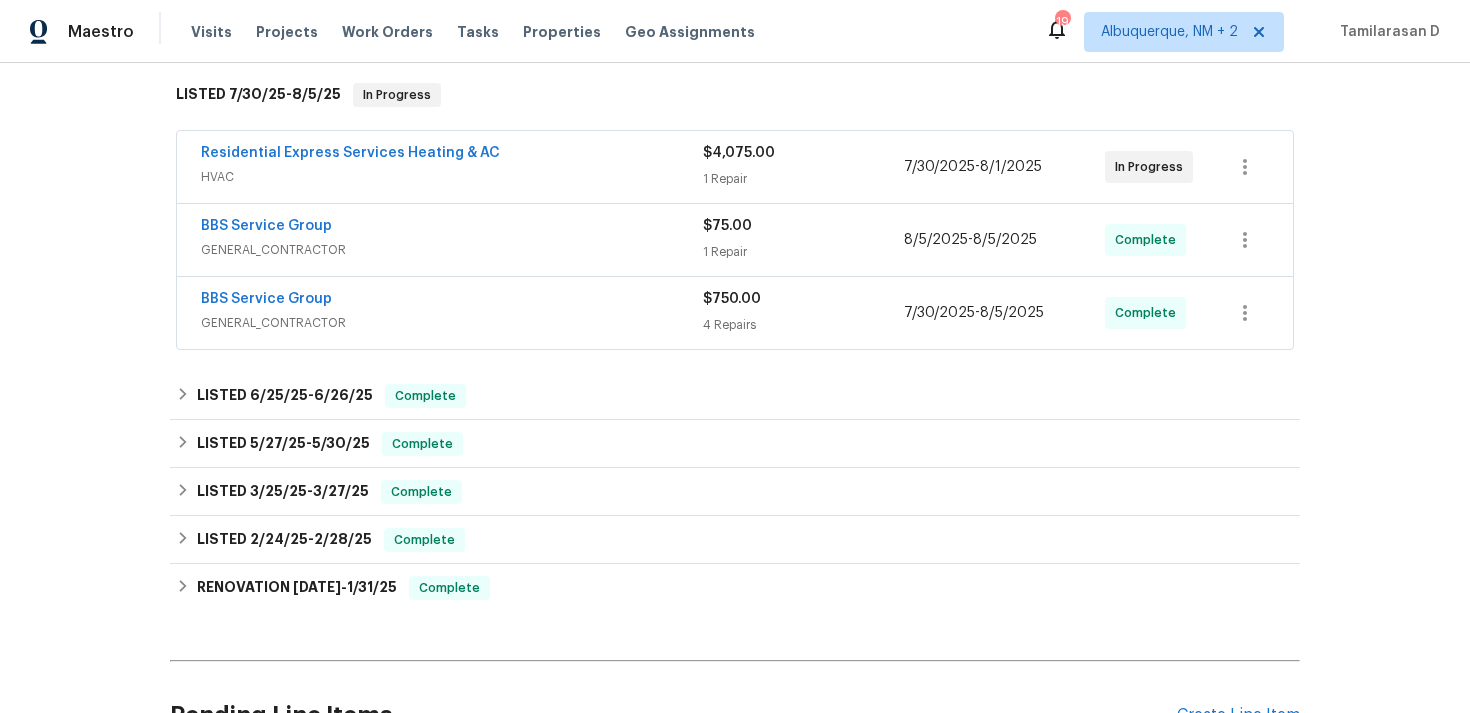 scroll, scrollTop: 368, scrollLeft: 0, axis: vertical 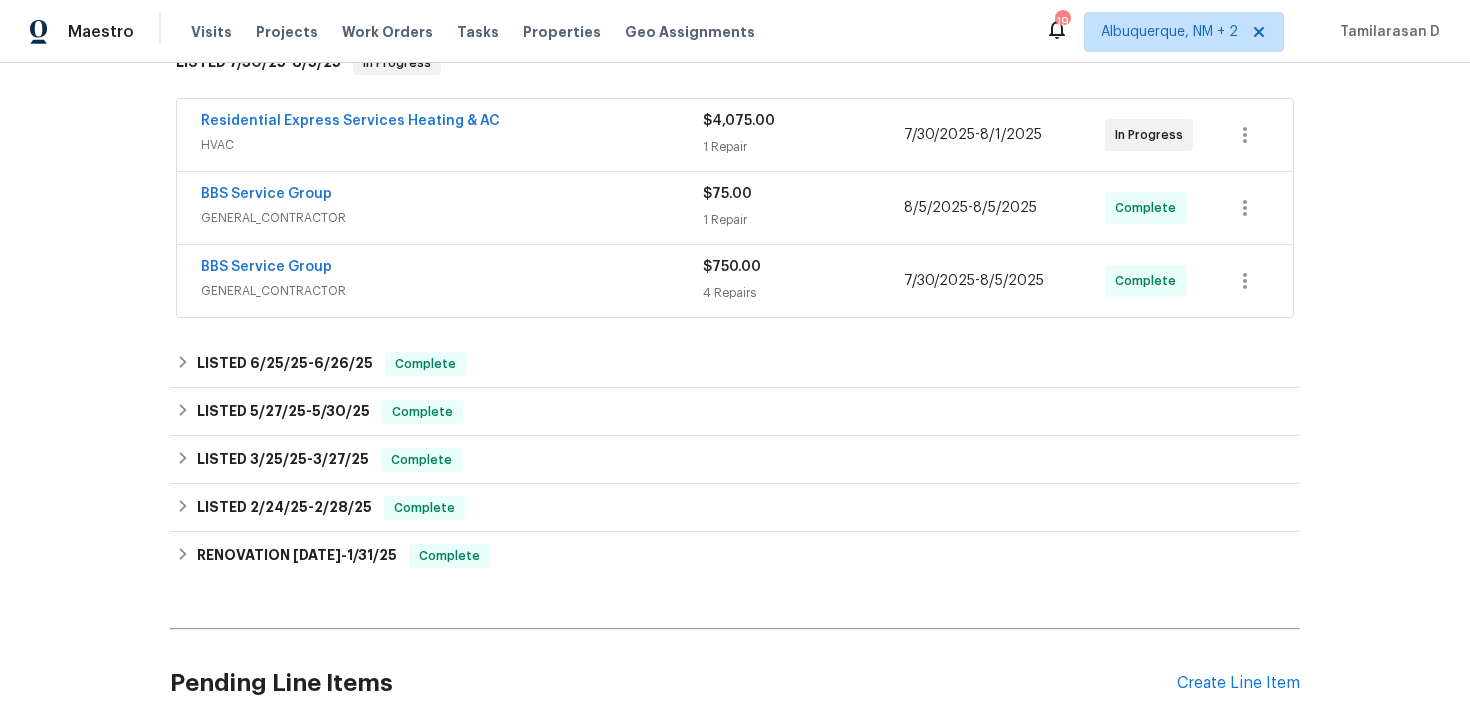 click on "GENERAL_CONTRACTOR" at bounding box center (452, 291) 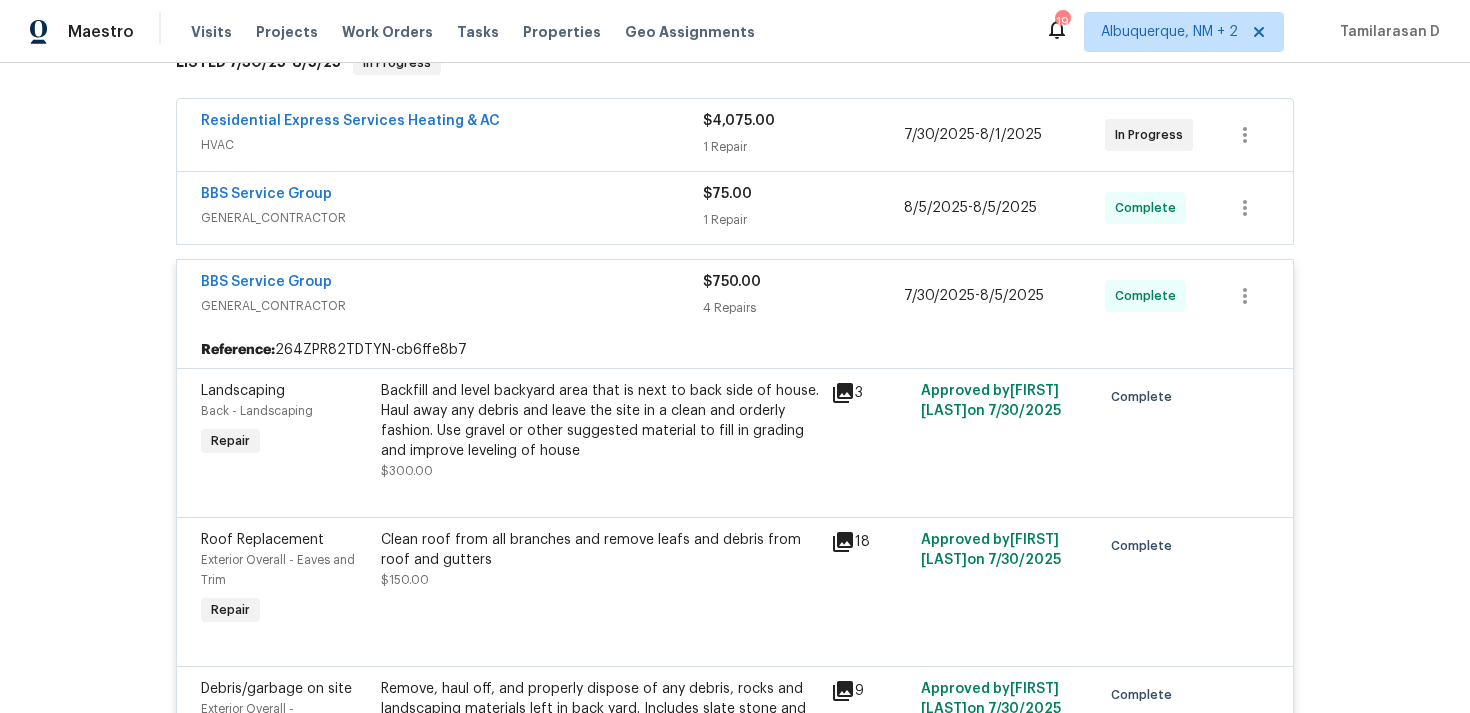 click on "GENERAL_CONTRACTOR" at bounding box center [452, 306] 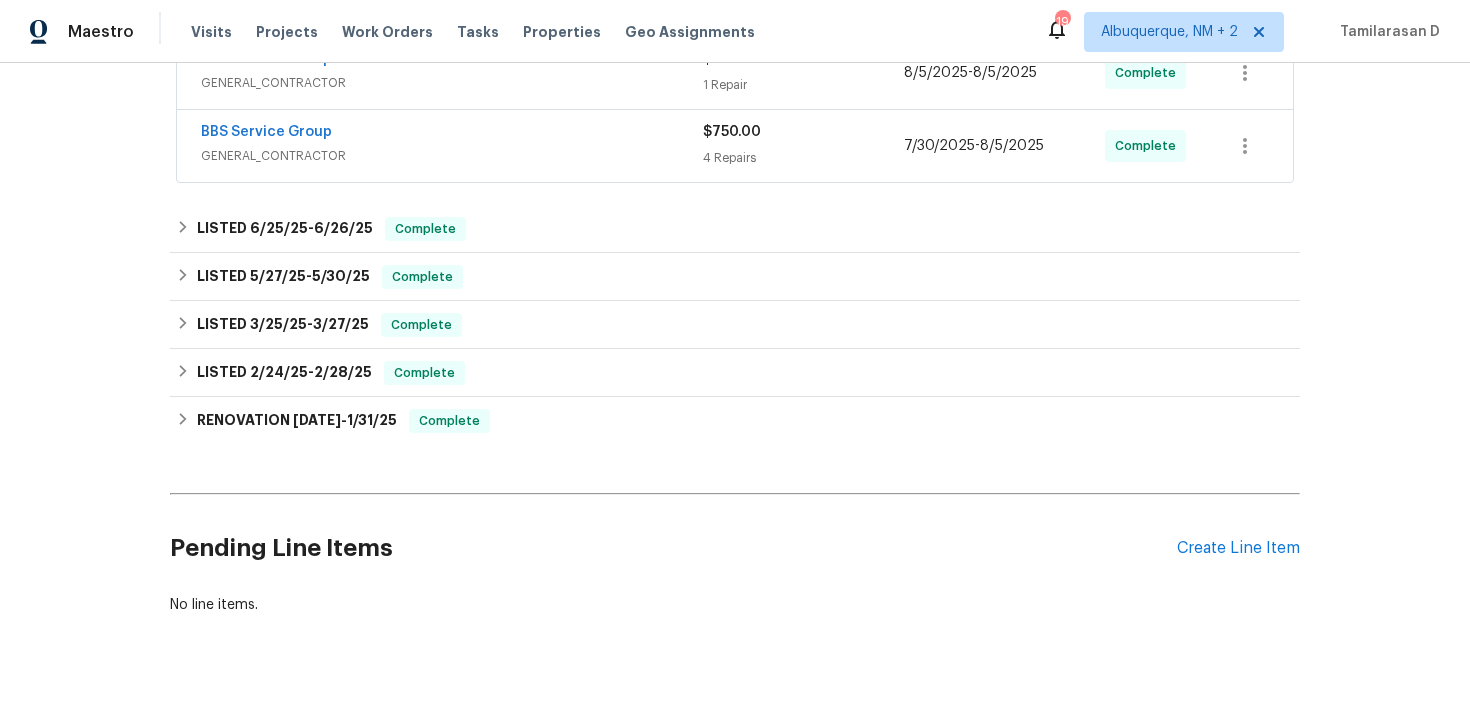 scroll, scrollTop: 521, scrollLeft: 0, axis: vertical 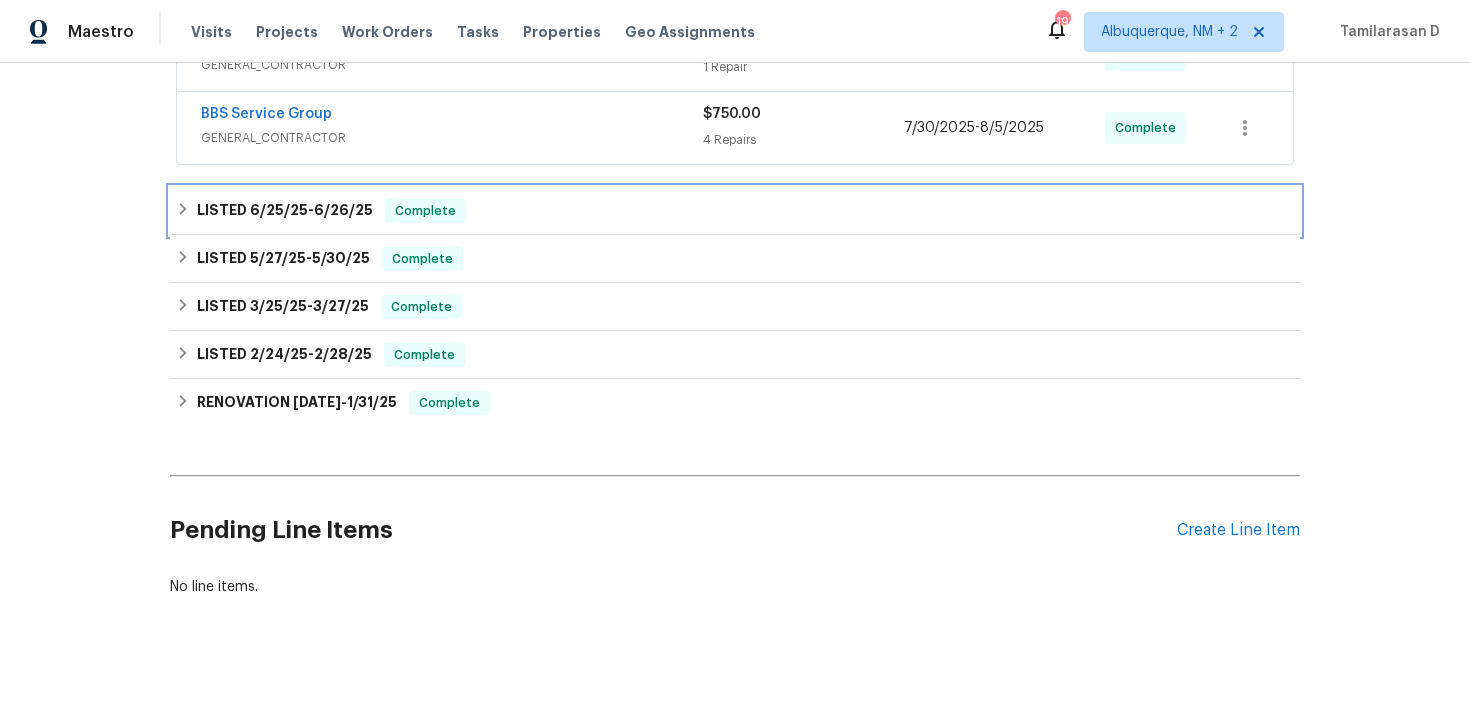 click on "6/26/25" at bounding box center (343, 210) 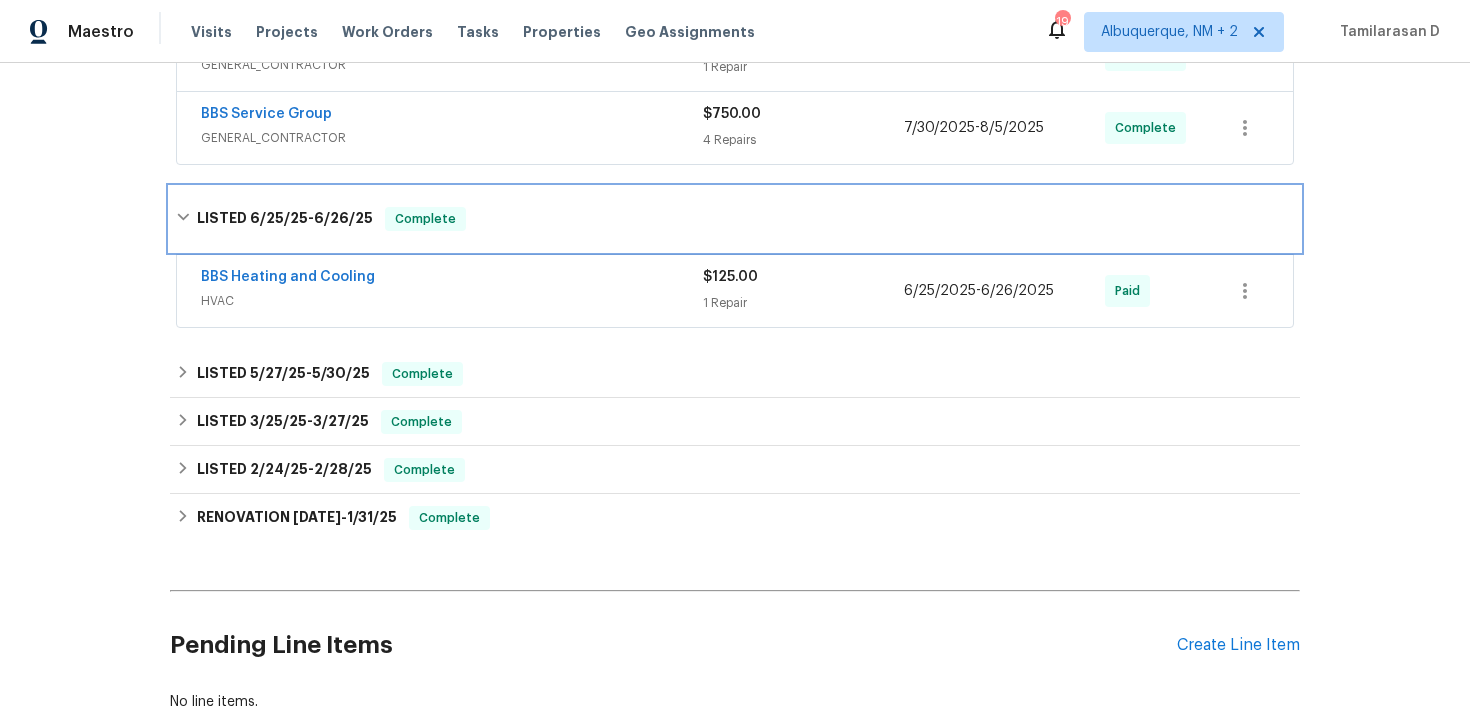 click on "6/26/25" at bounding box center [343, 218] 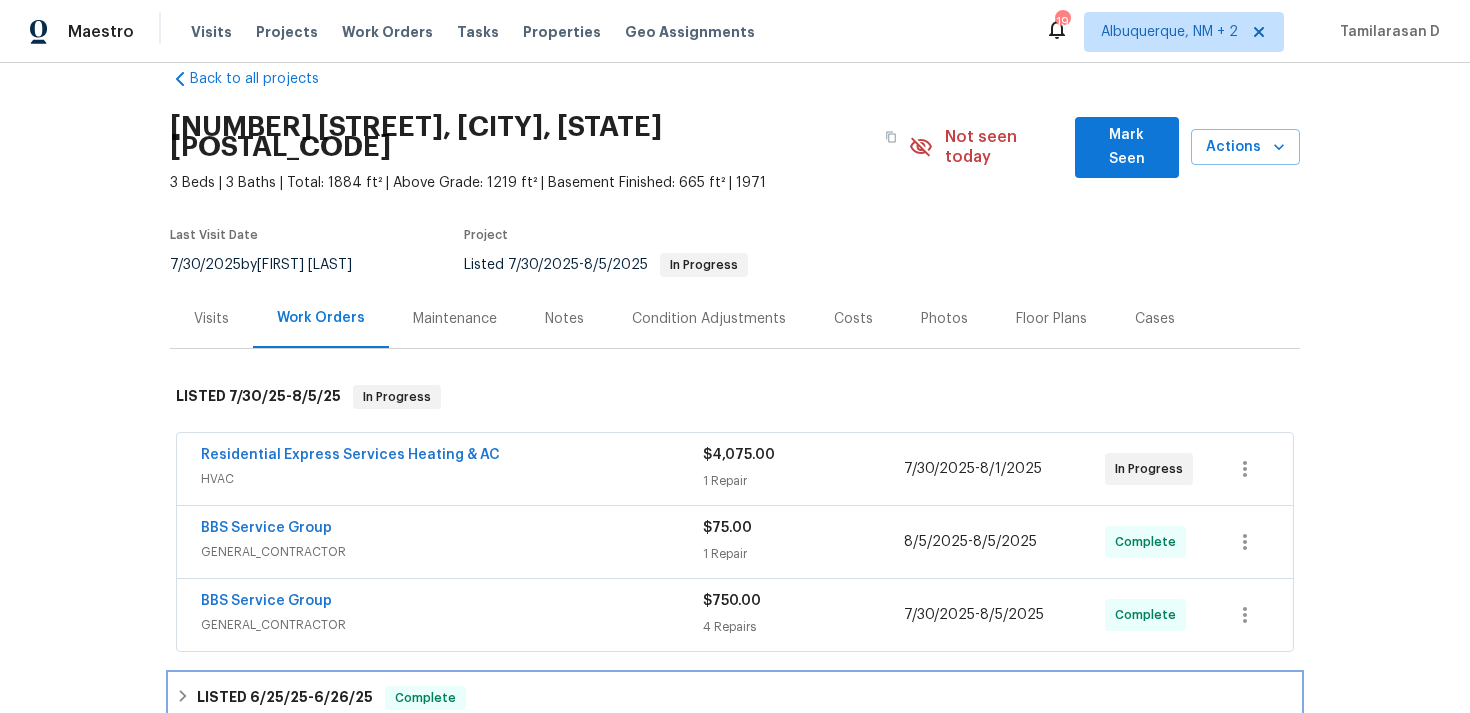scroll, scrollTop: 0, scrollLeft: 0, axis: both 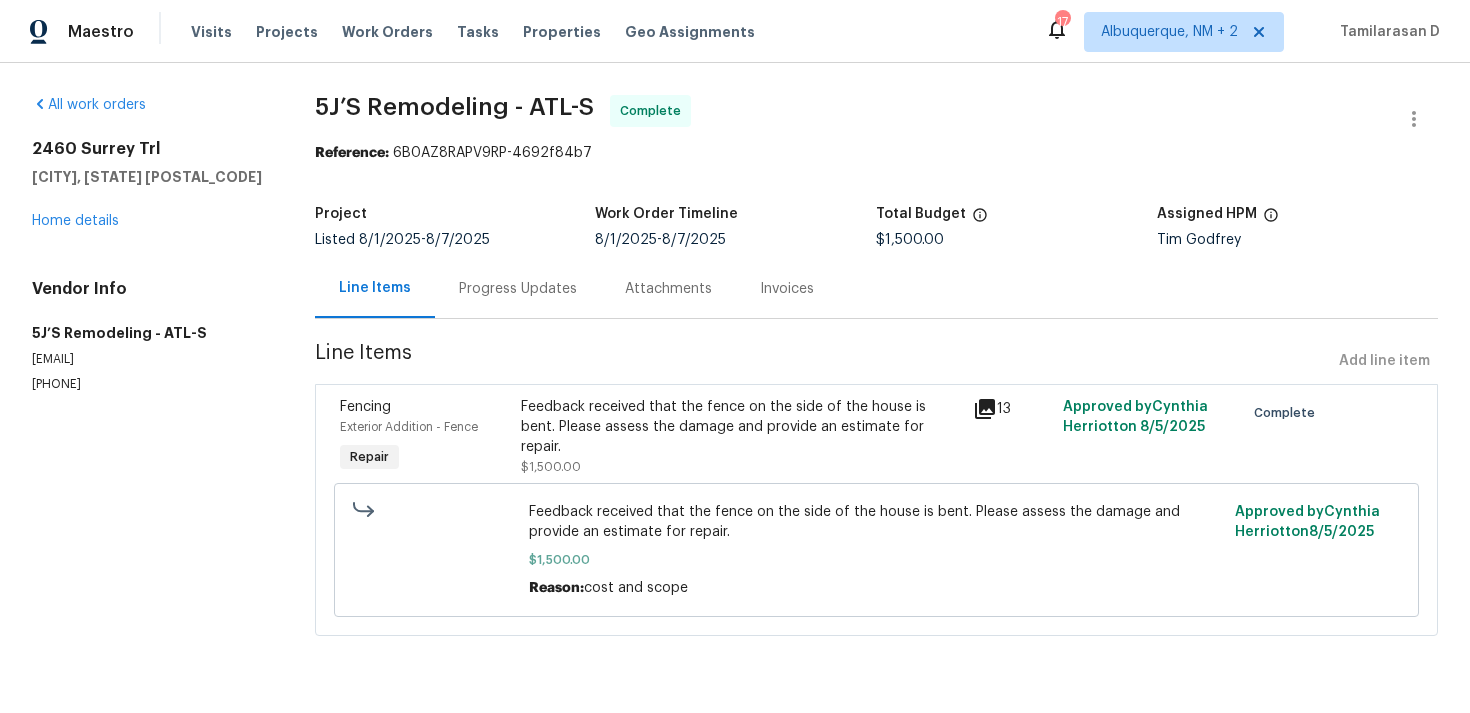 click on "Progress Updates" at bounding box center [518, 288] 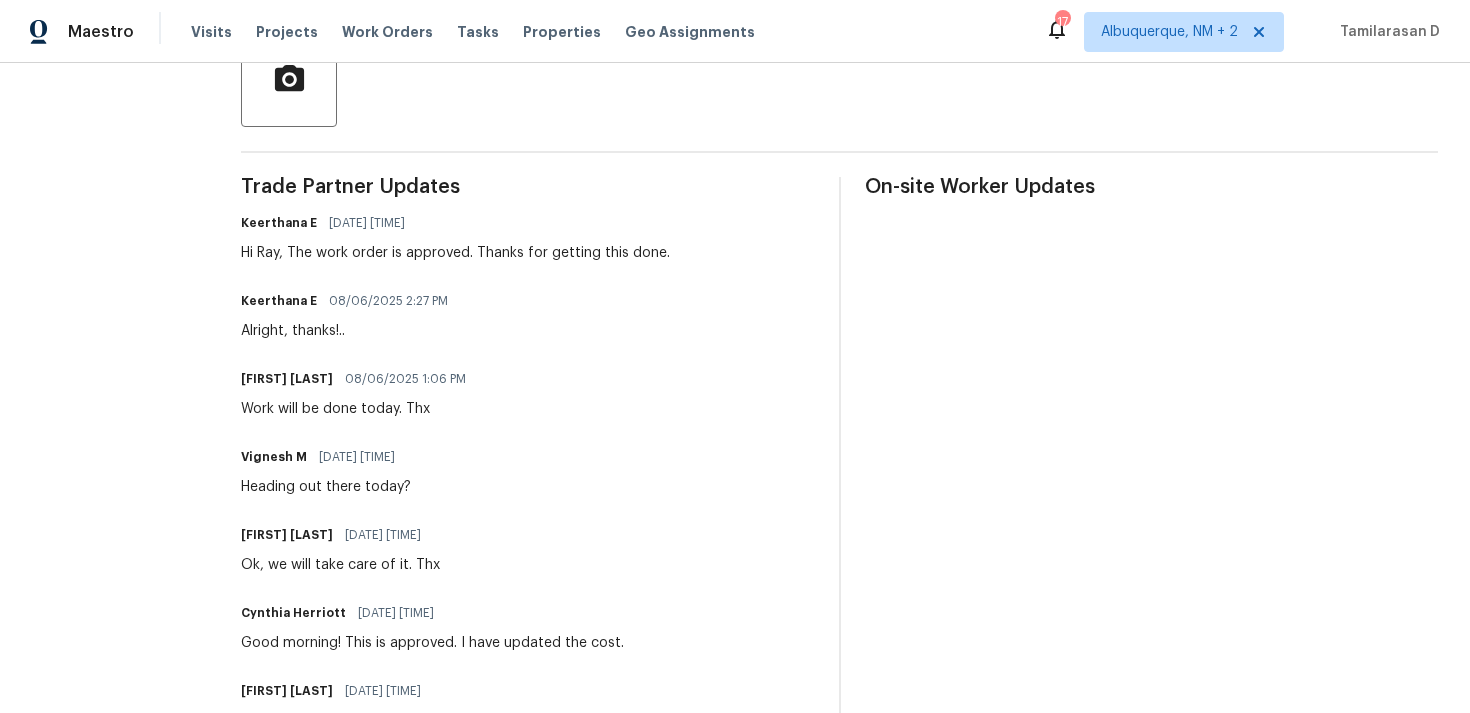 scroll, scrollTop: 0, scrollLeft: 0, axis: both 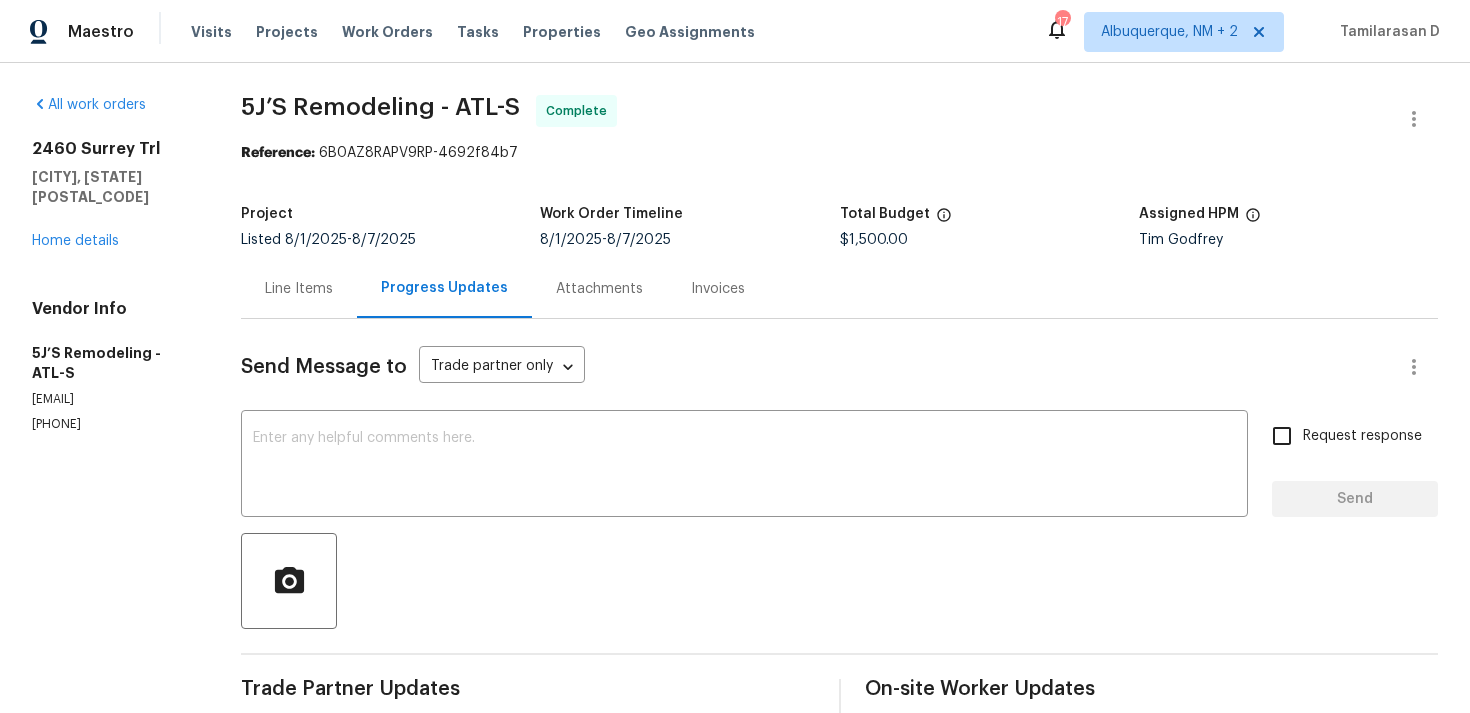 click on "Line Items" at bounding box center [299, 289] 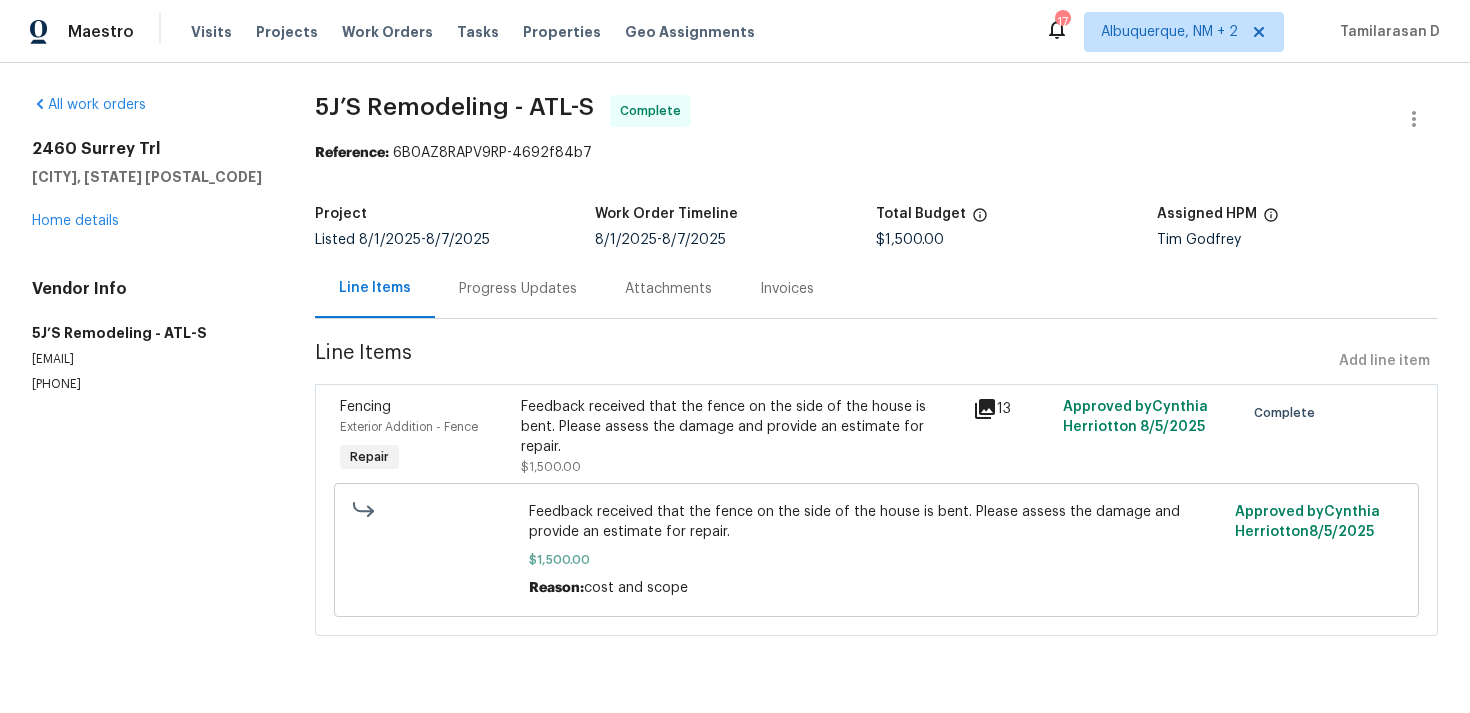 click on "Project Listed   [DATE]  -  [DATE] Work Order Timeline [DATE]  -  [DATE] Total Budget $1,500.00 Assigned HPM Tim [LAST]" at bounding box center (876, 227) 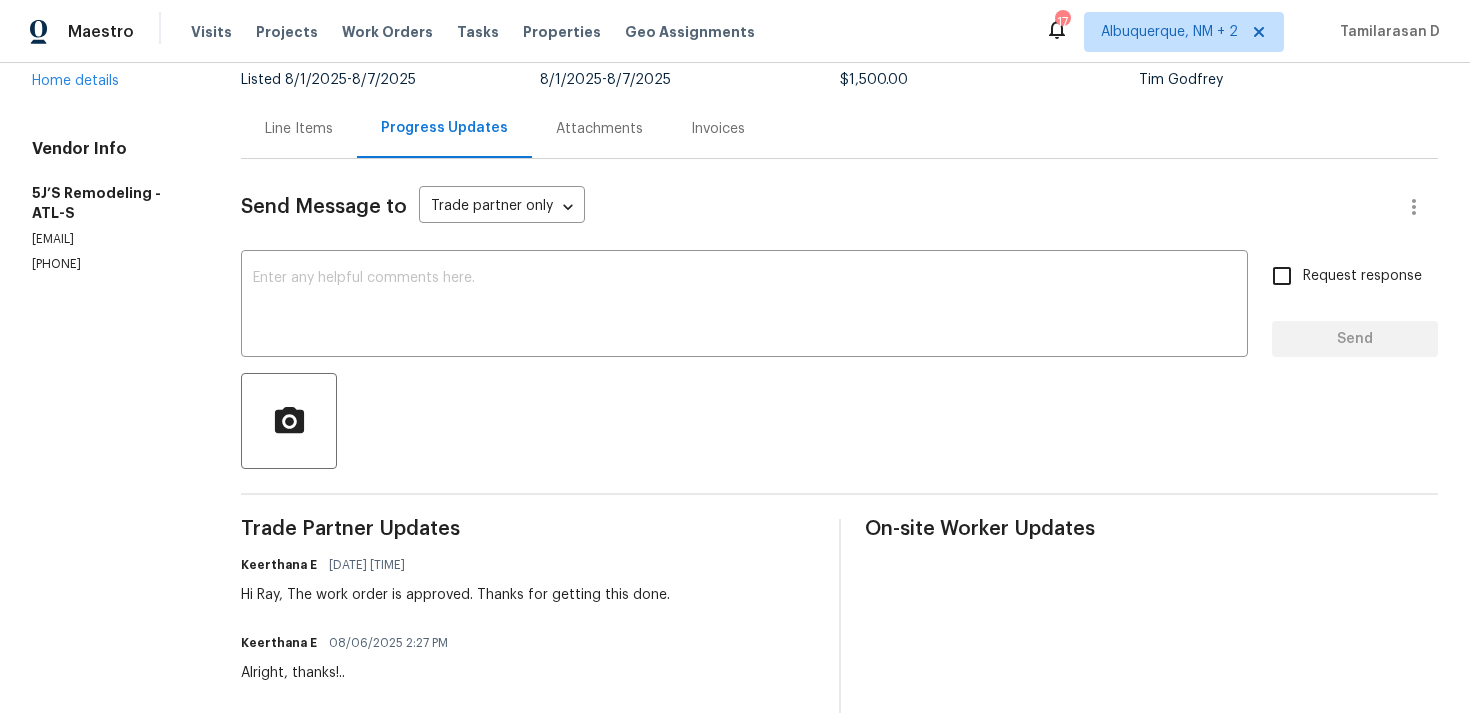 scroll, scrollTop: 86, scrollLeft: 0, axis: vertical 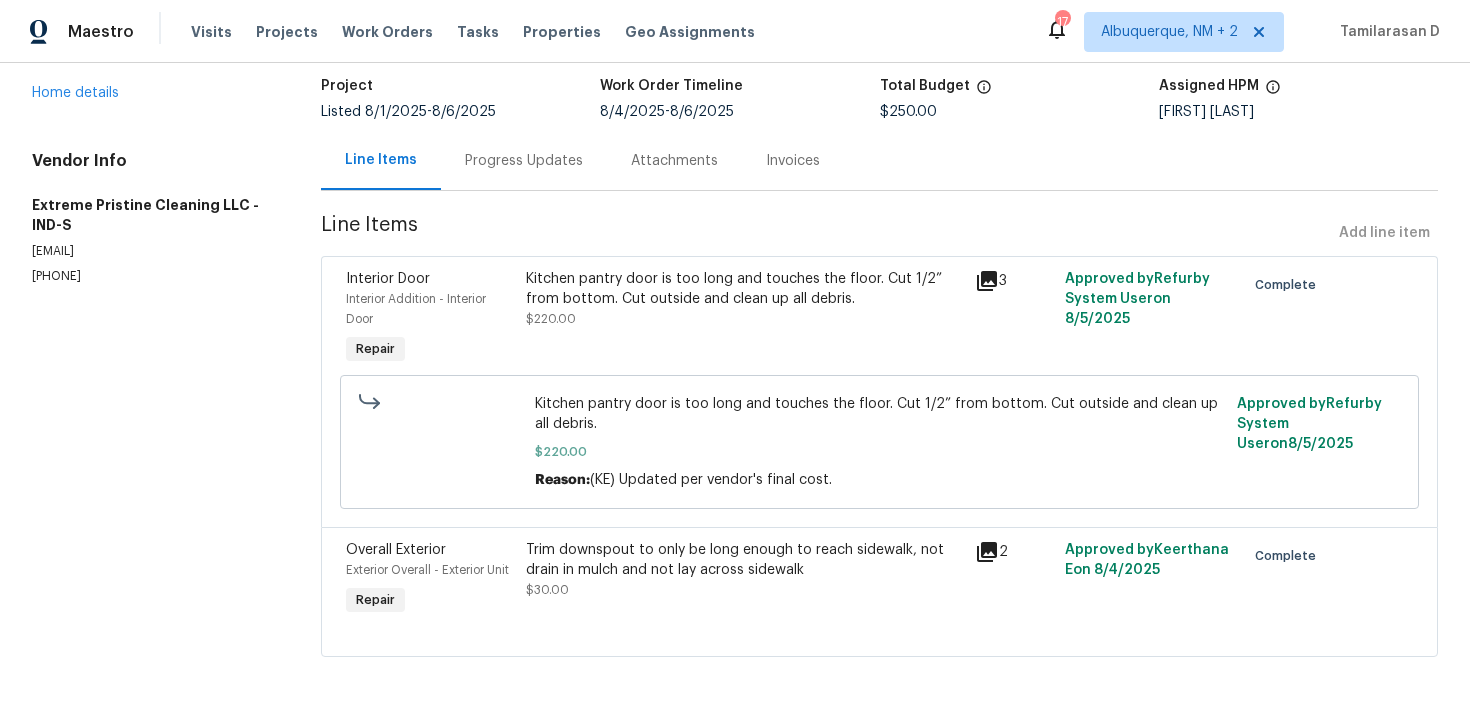 click on "Progress Updates" at bounding box center [524, 161] 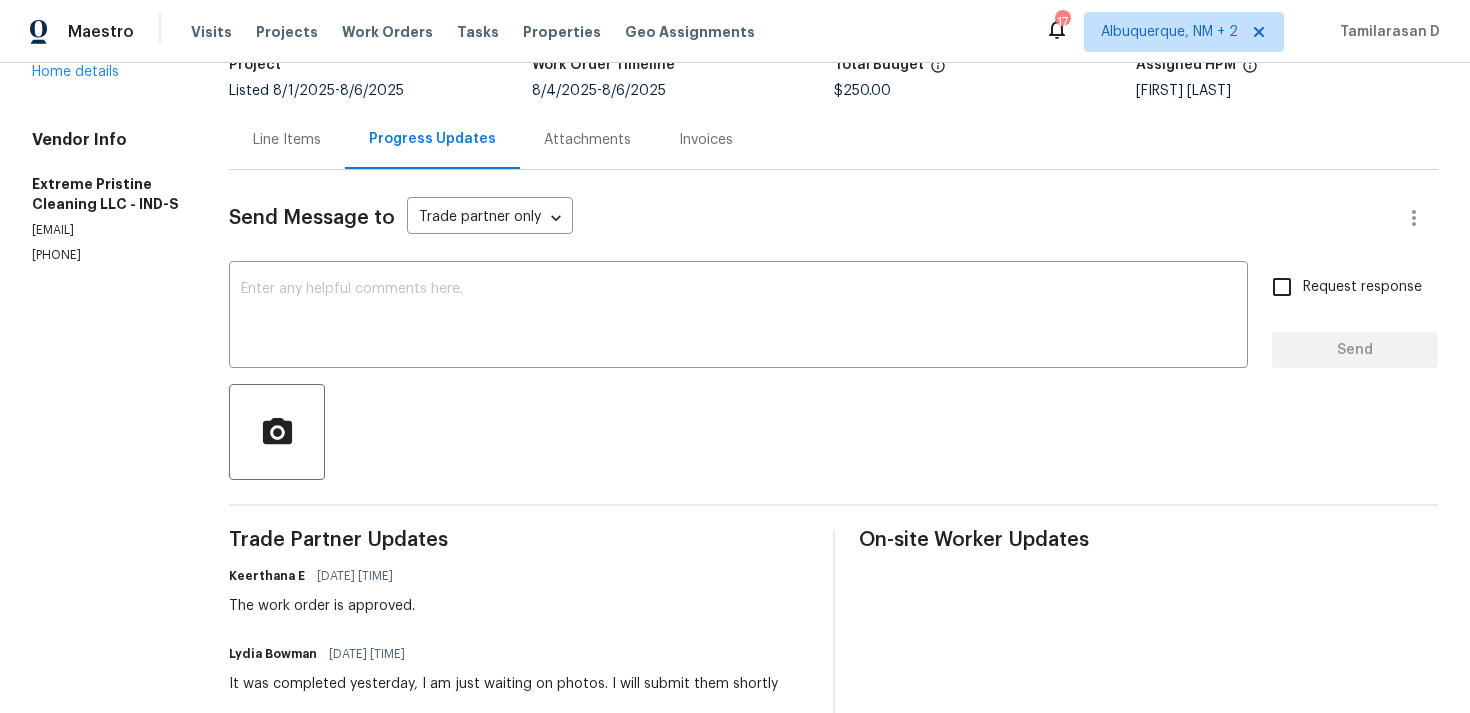 scroll, scrollTop: 0, scrollLeft: 0, axis: both 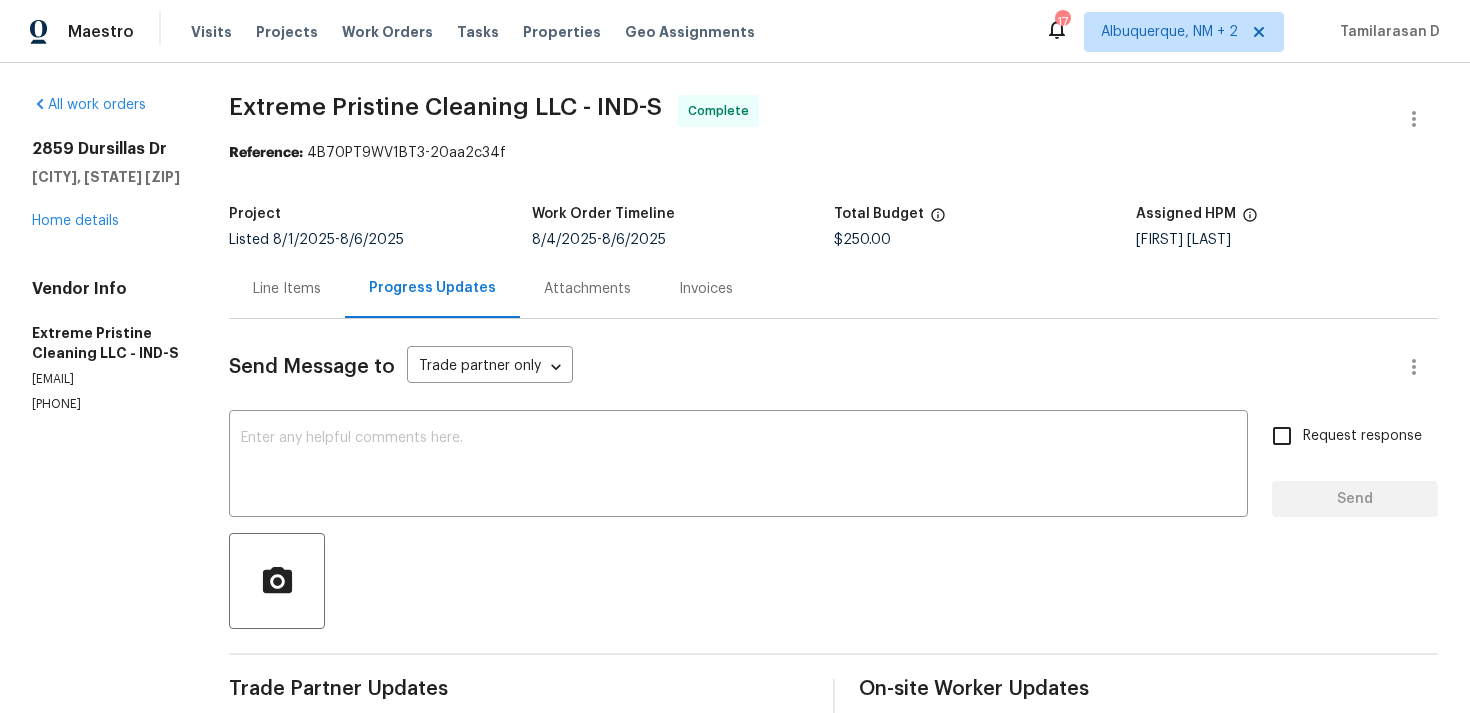 click on "Progress Updates" at bounding box center (432, 288) 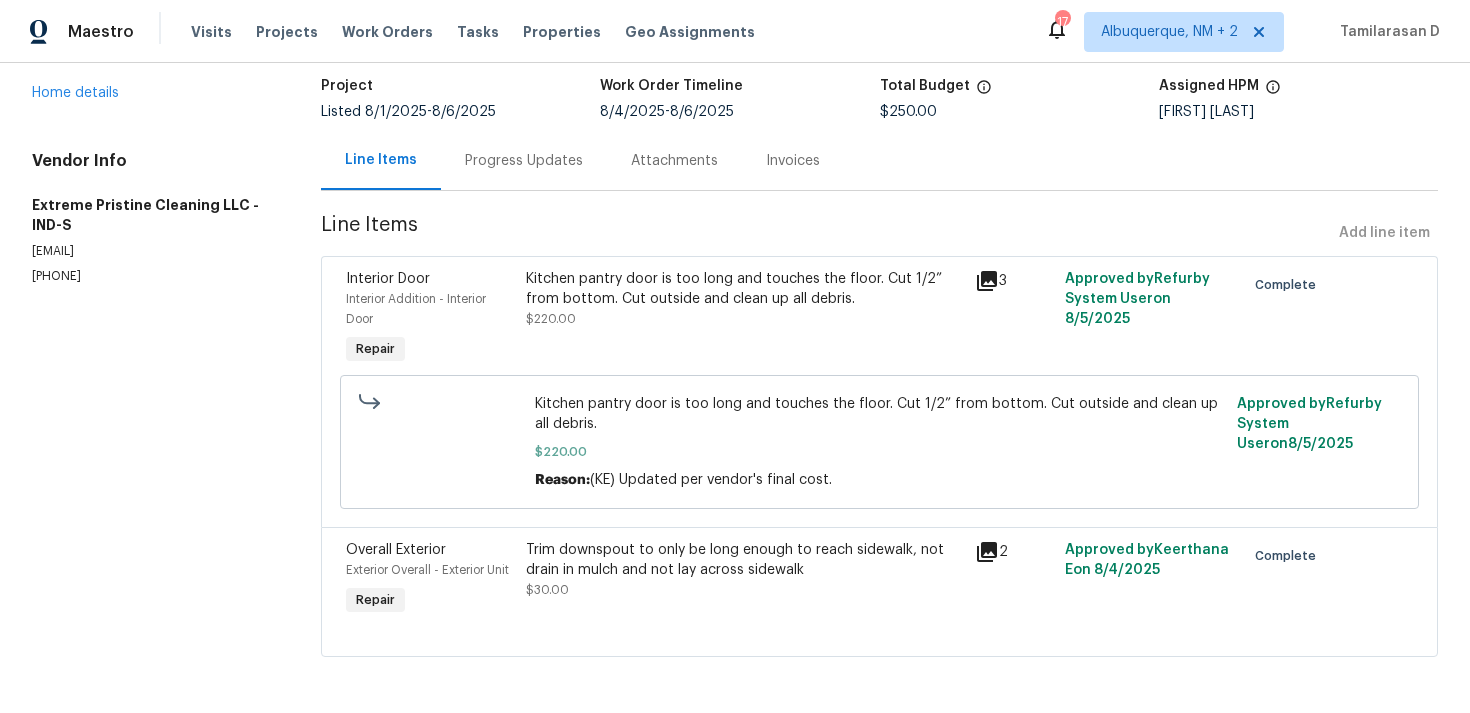 scroll, scrollTop: 0, scrollLeft: 0, axis: both 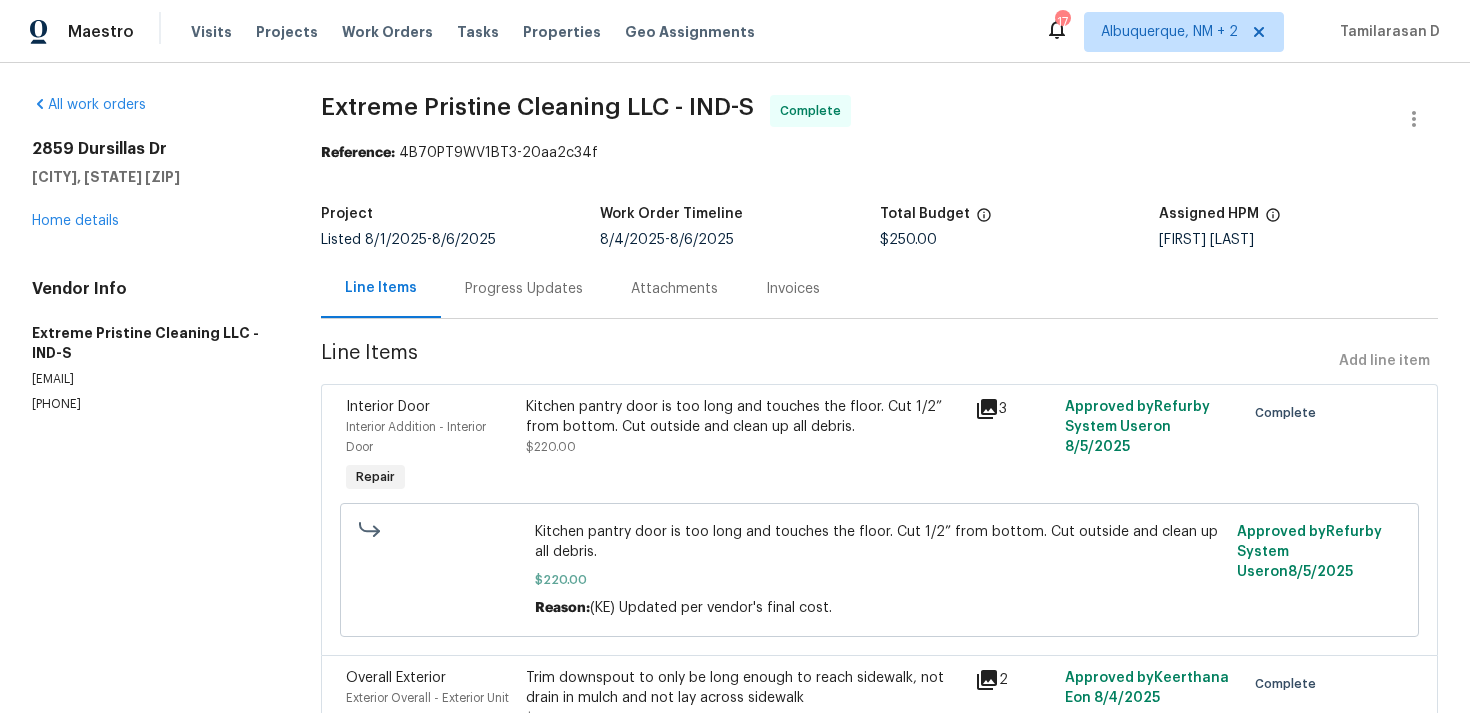 click on "Progress Updates" at bounding box center (524, 289) 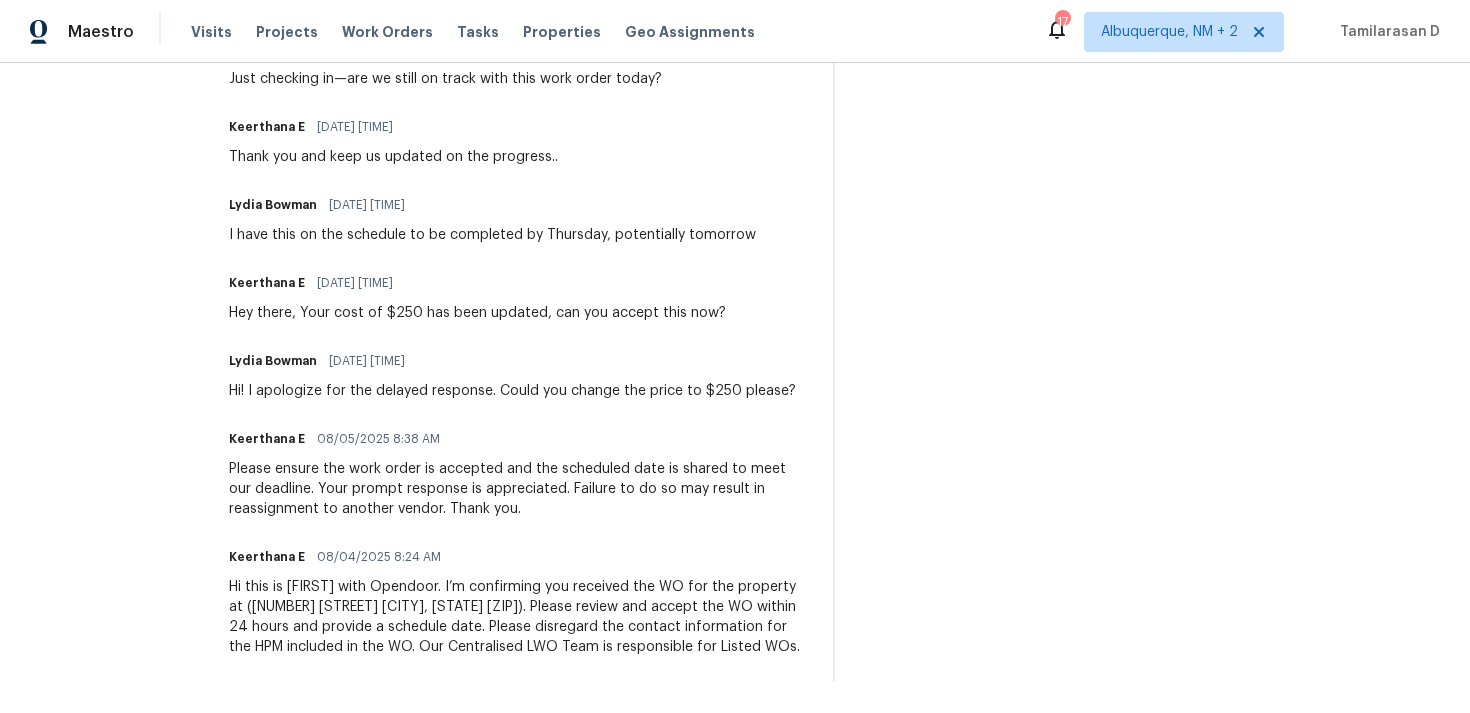 scroll, scrollTop: 0, scrollLeft: 0, axis: both 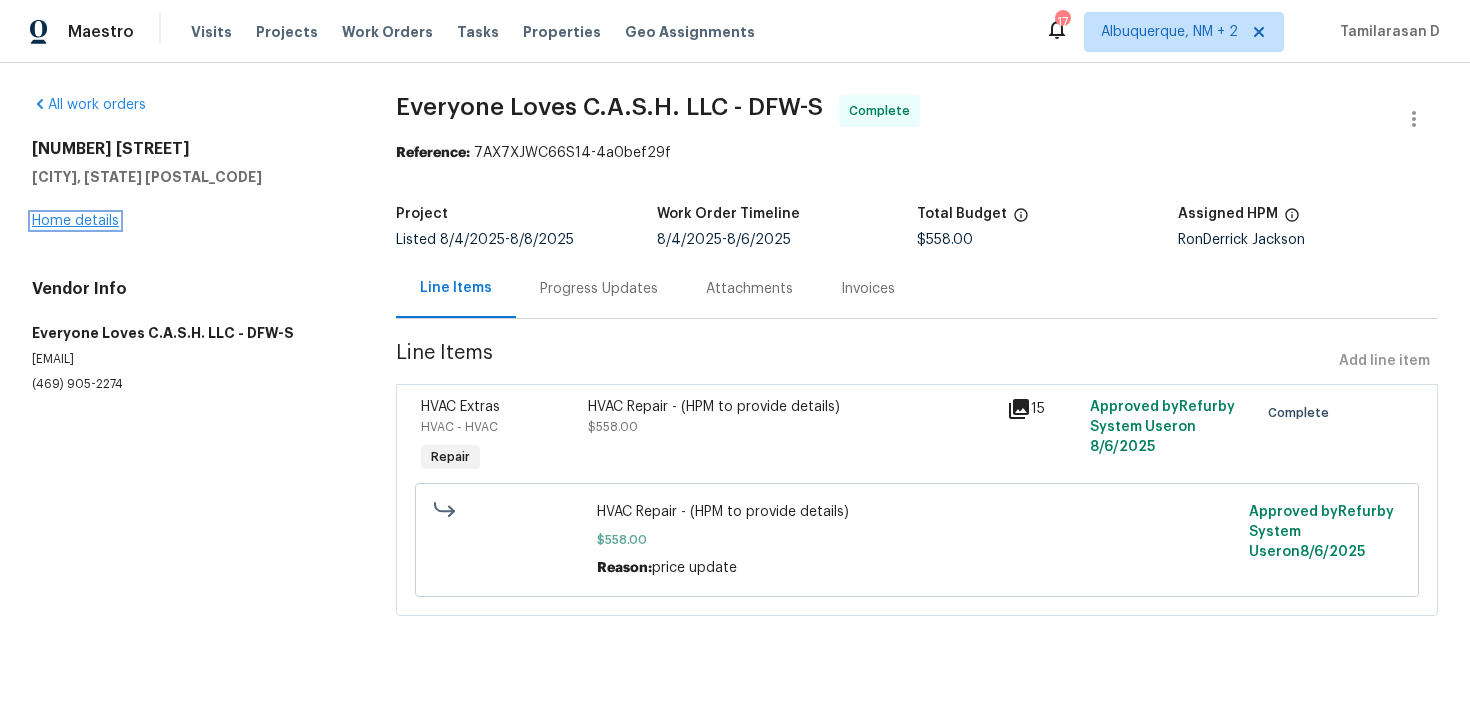 click on "Home details" at bounding box center [75, 221] 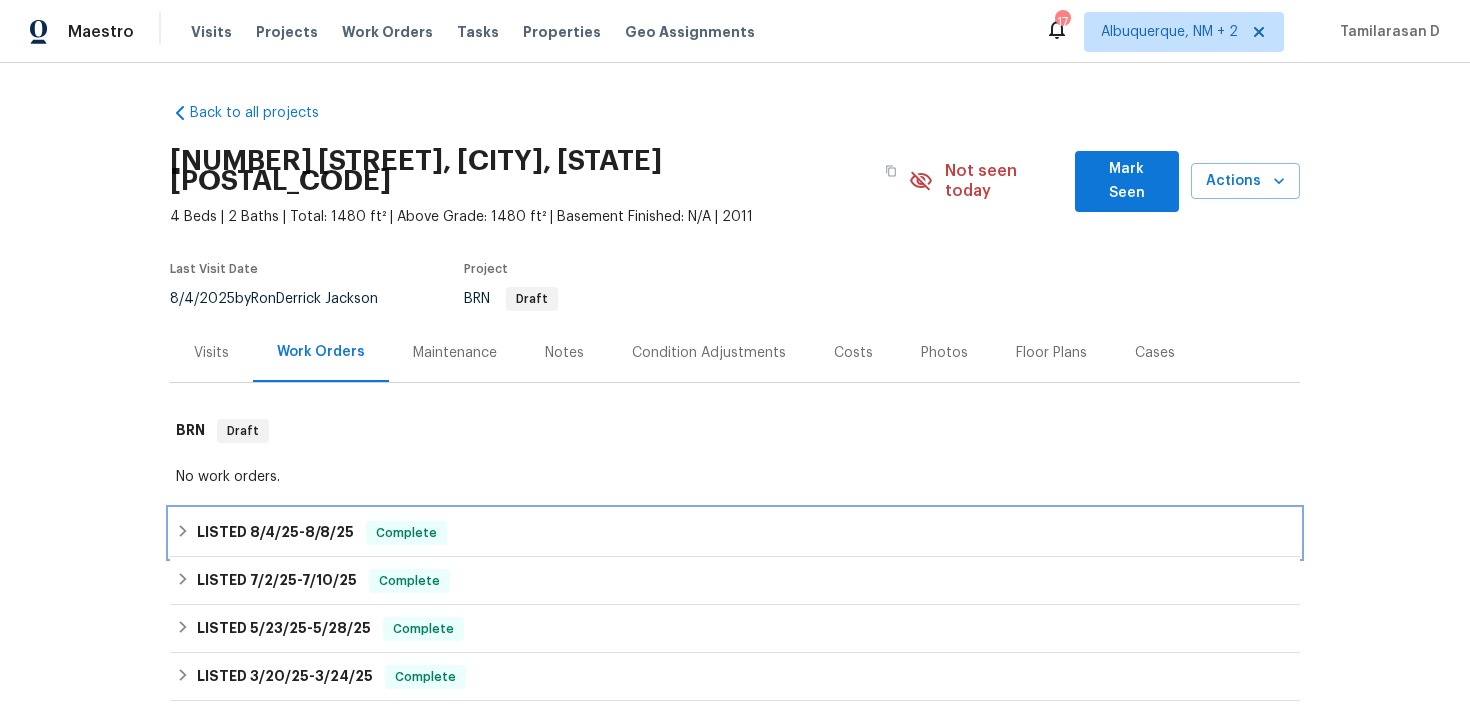 click on "LISTED   [DATE]  -  [DATE]" at bounding box center (275, 533) 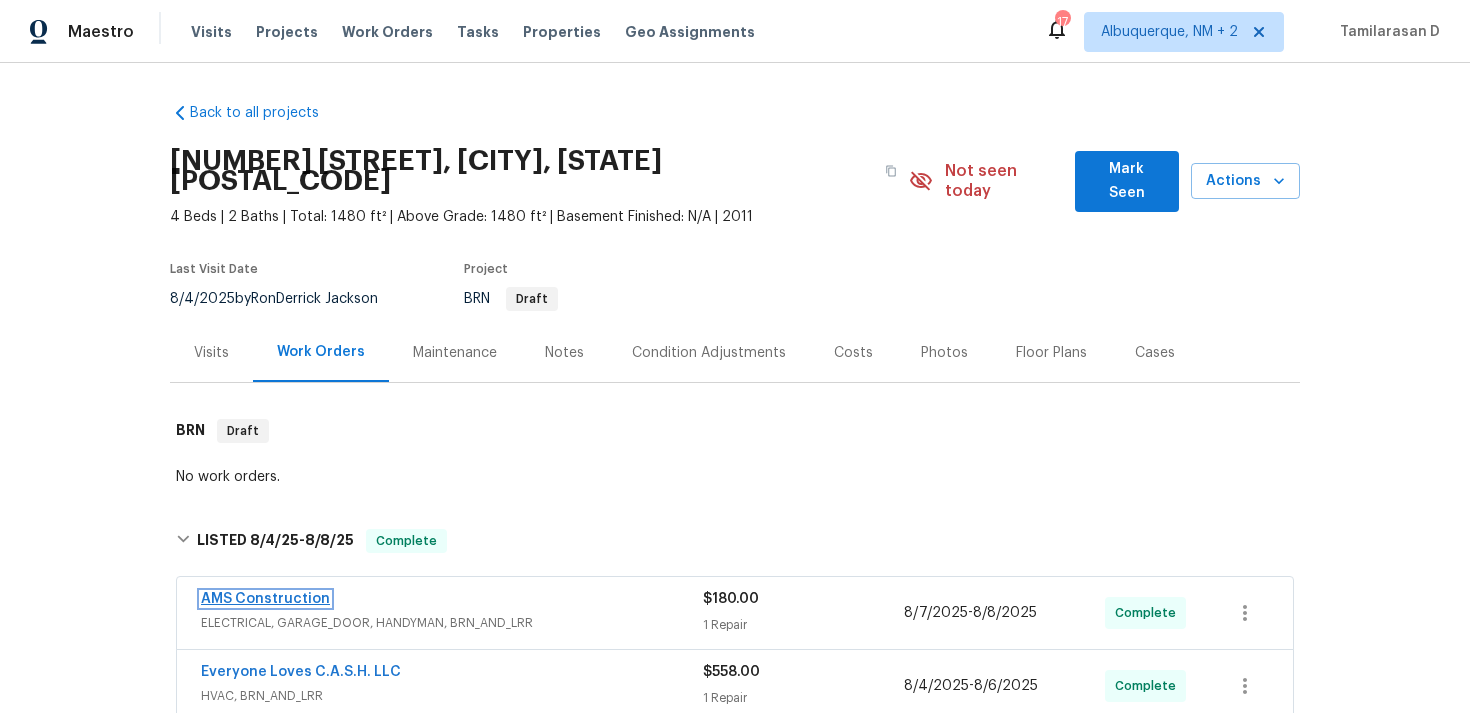 click on "AMS Construction" at bounding box center (265, 599) 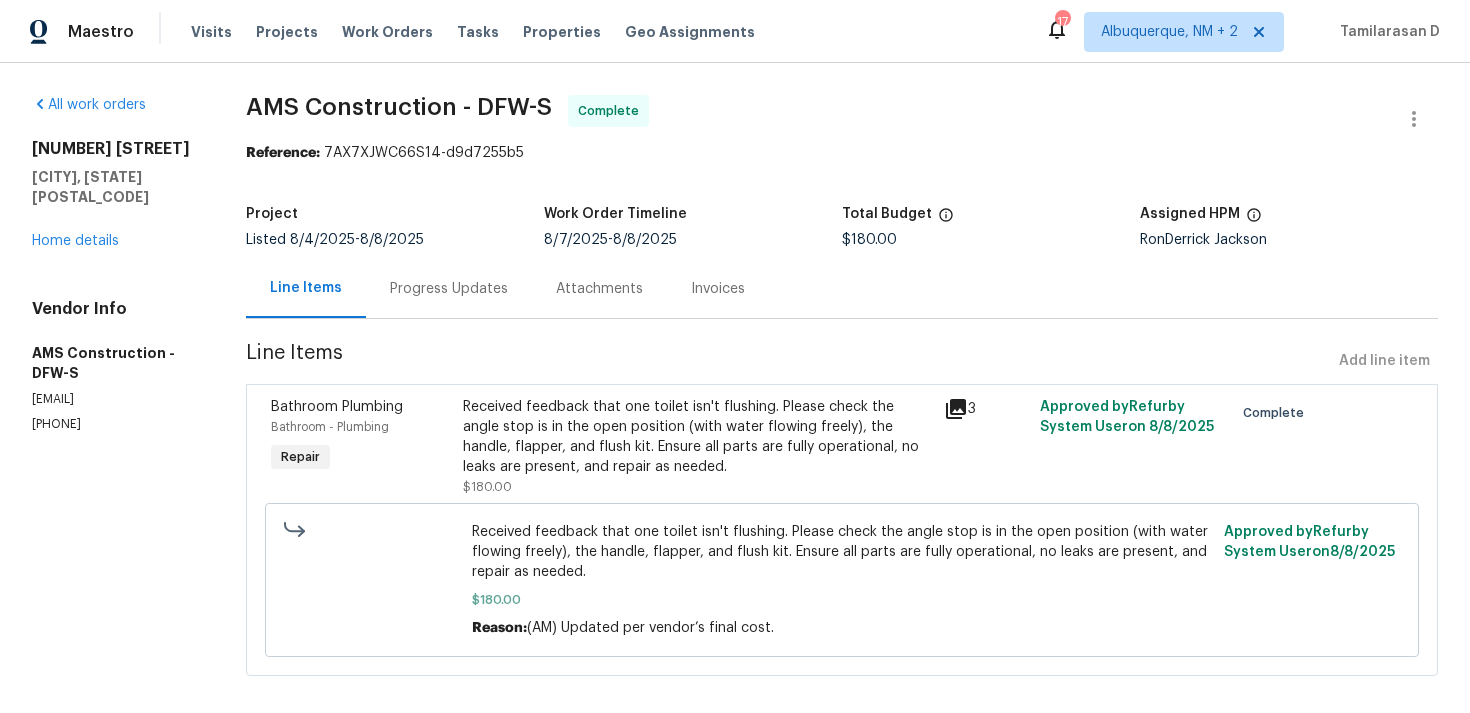 click on "Project Listed   [DATE]  -  [DATE] Work Order Timeline [DATE]  -  [DATE] Total Budget $180.00 Assigned HPM [NAME] [LAST]" at bounding box center (842, 227) 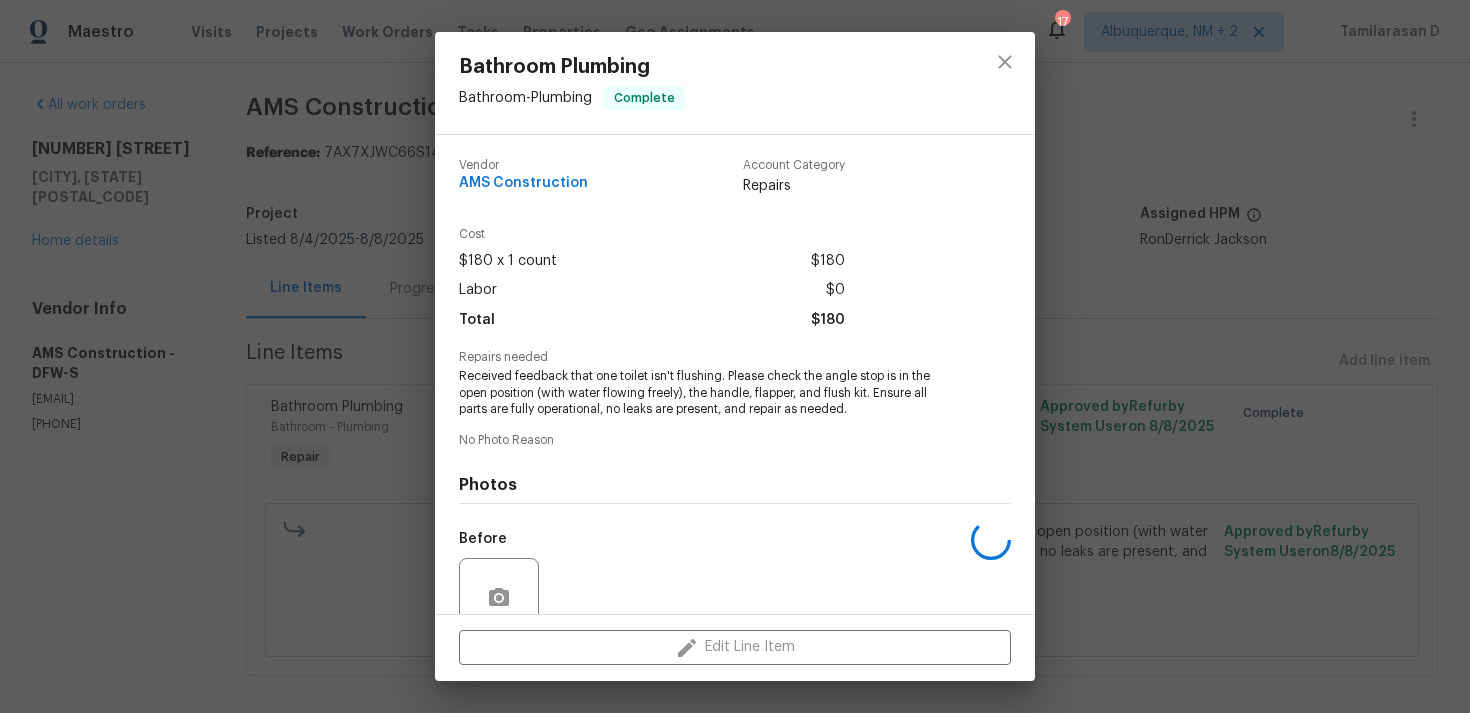 scroll, scrollTop: 174, scrollLeft: 0, axis: vertical 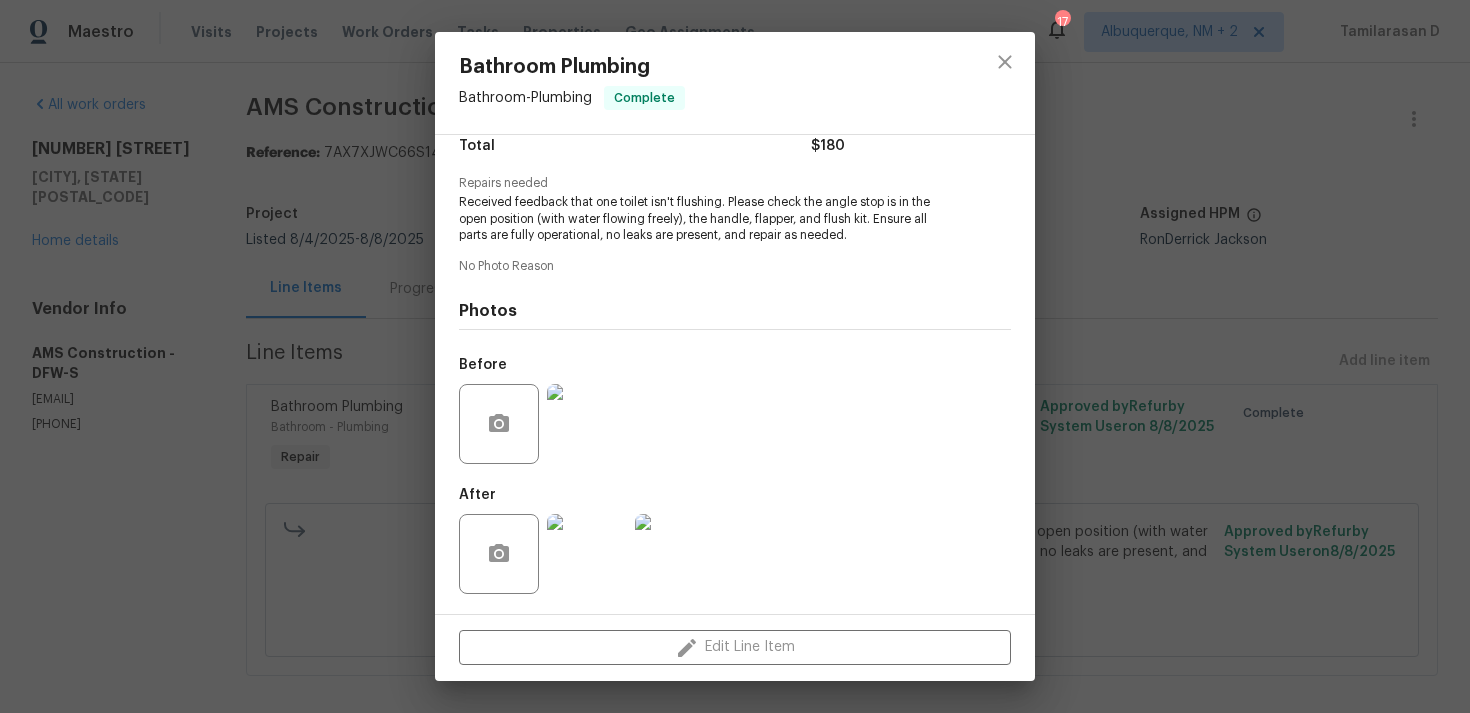 click at bounding box center (587, 554) 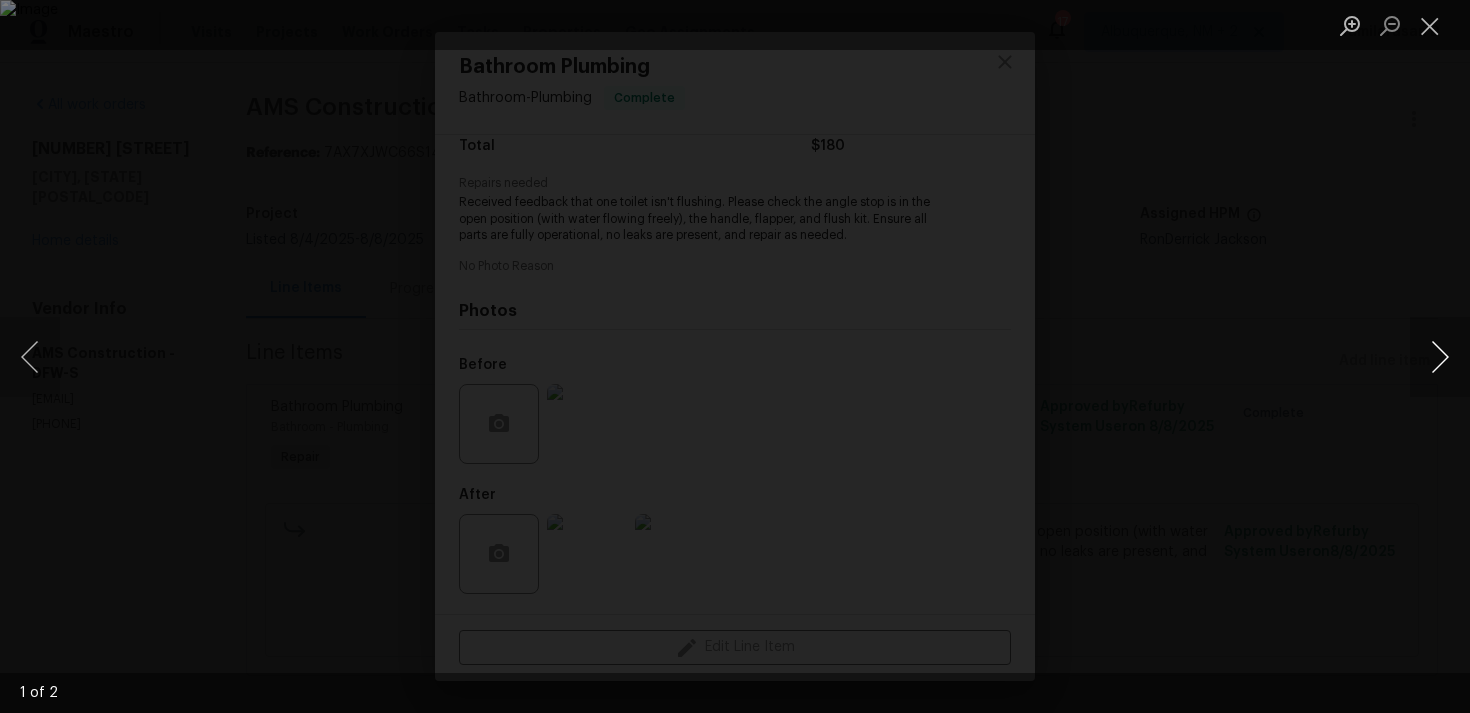 click at bounding box center (1440, 357) 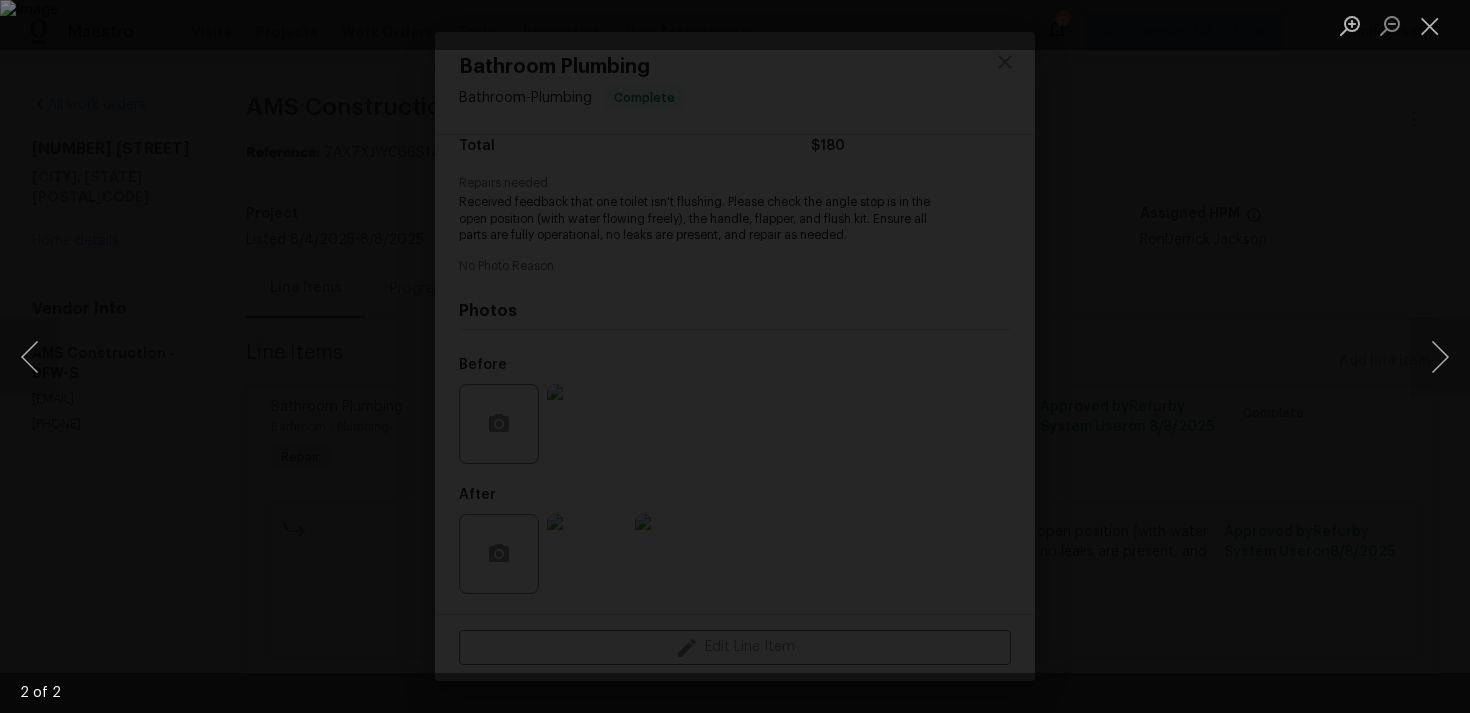 click at bounding box center (735, 356) 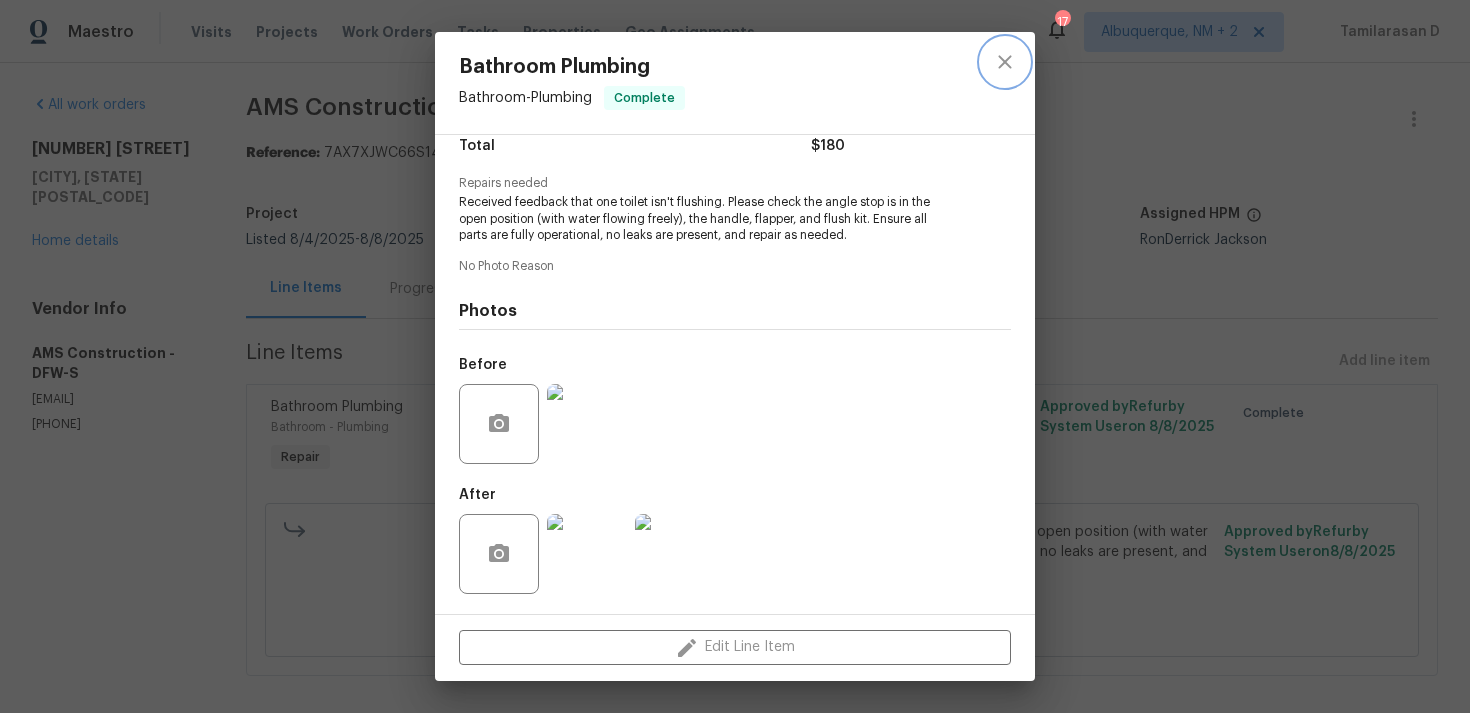click at bounding box center (1005, 62) 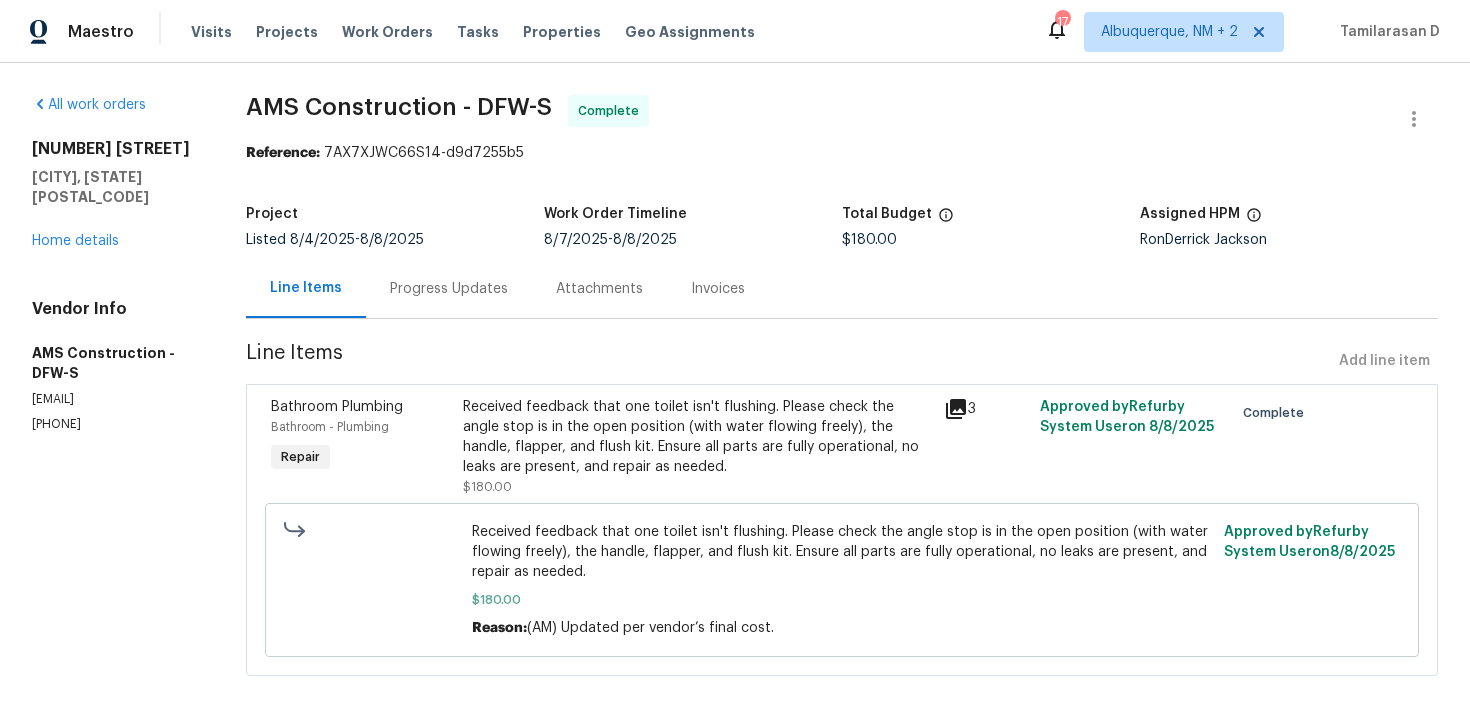 click on "Progress Updates" at bounding box center (449, 288) 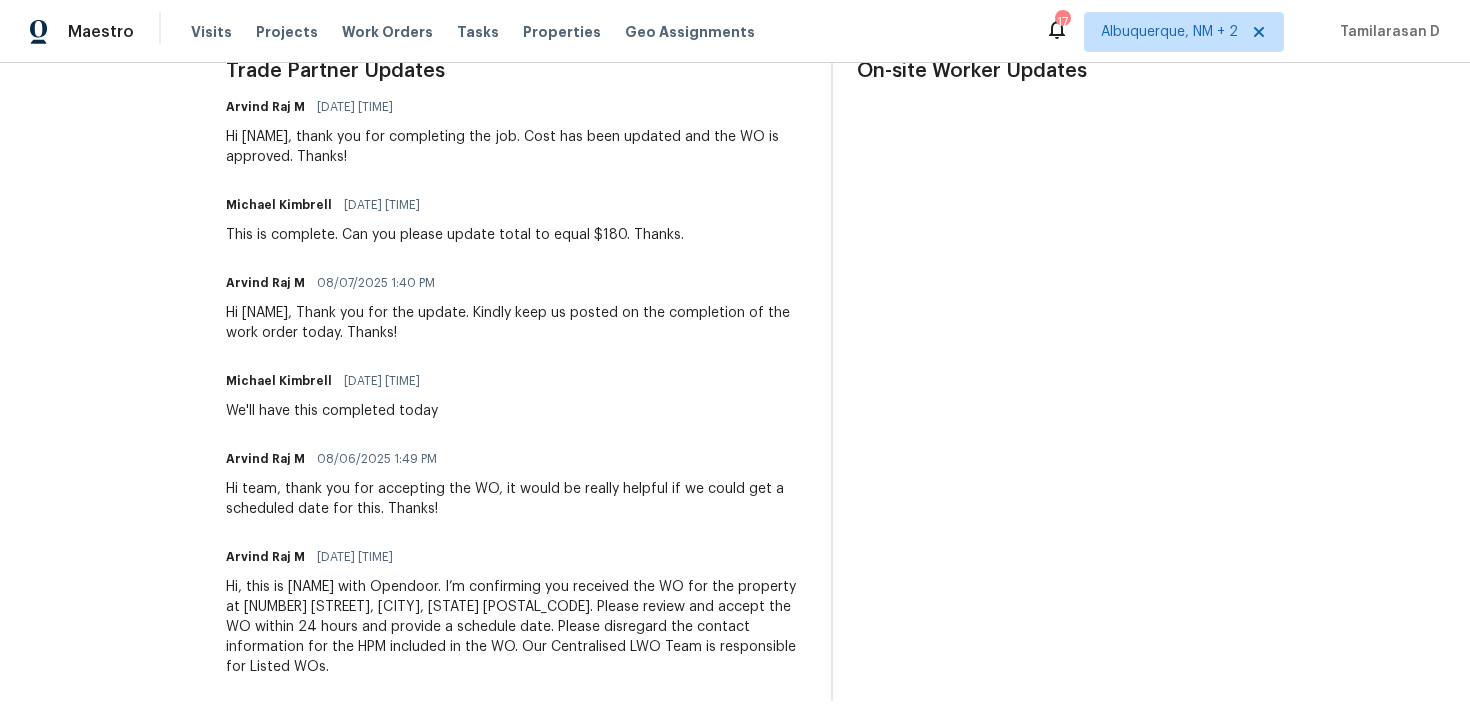 scroll, scrollTop: 149, scrollLeft: 0, axis: vertical 